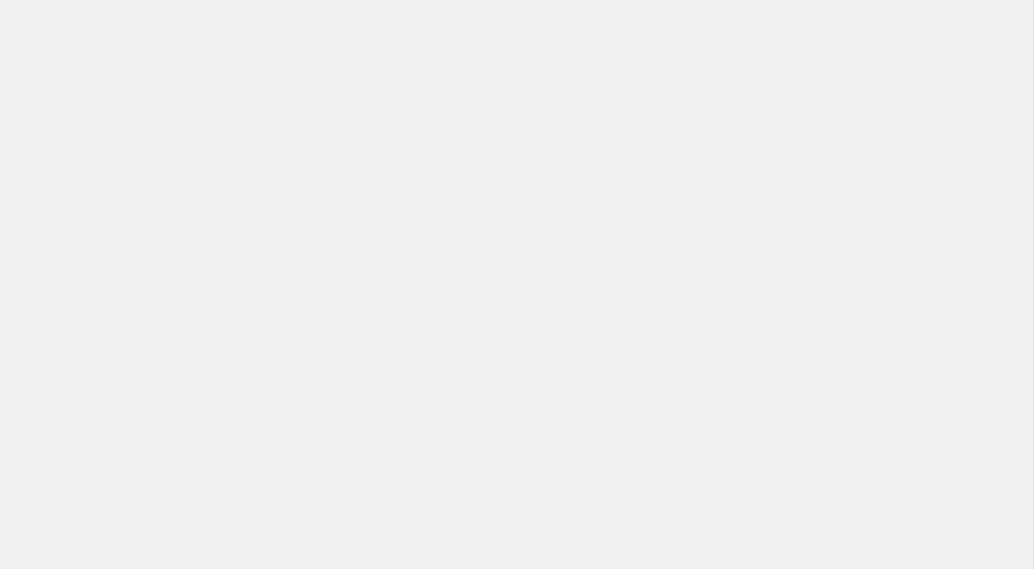 scroll, scrollTop: 0, scrollLeft: 0, axis: both 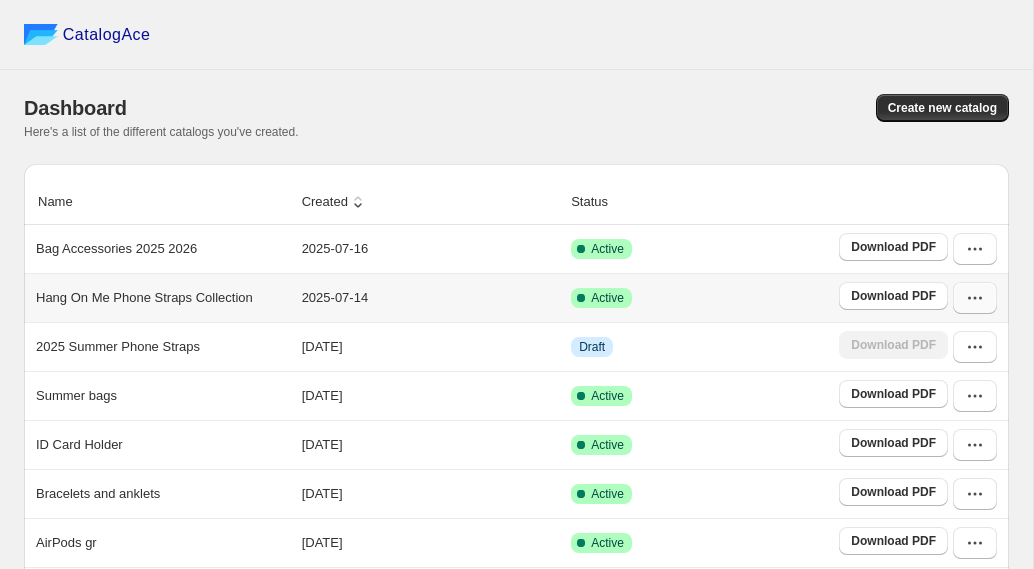 click 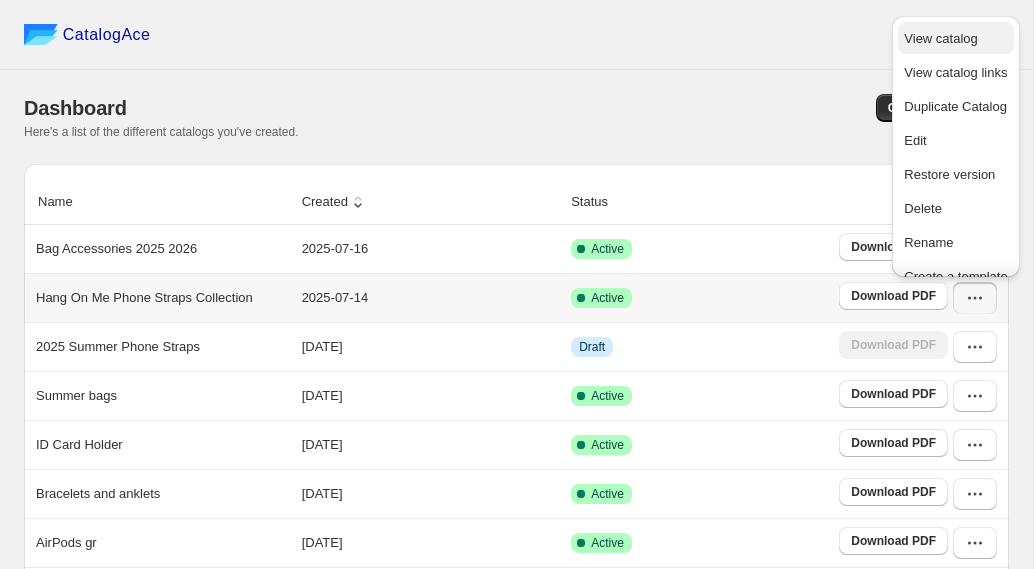 click on "View catalog" at bounding box center [940, 38] 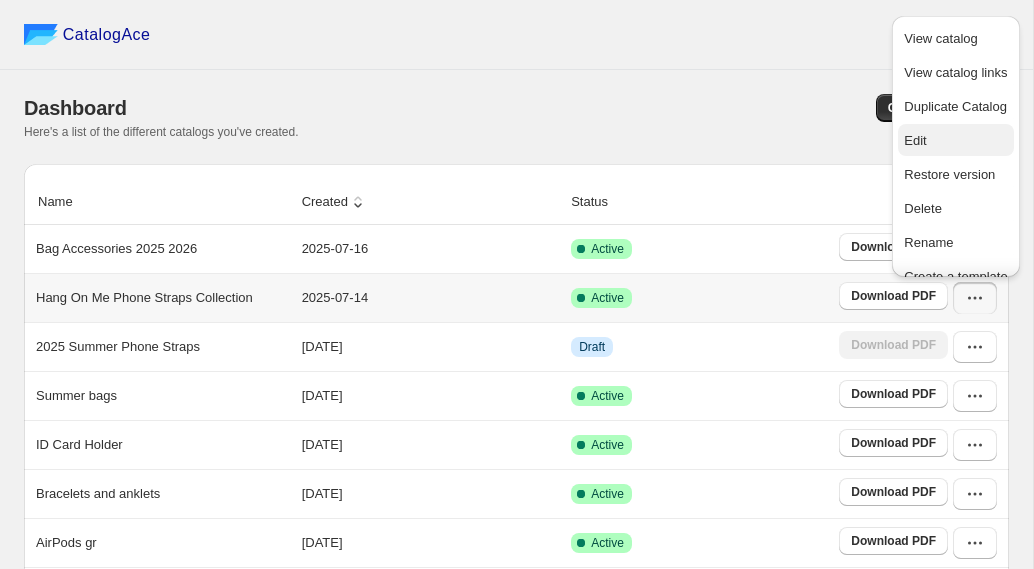 click on "Edit" at bounding box center (915, 140) 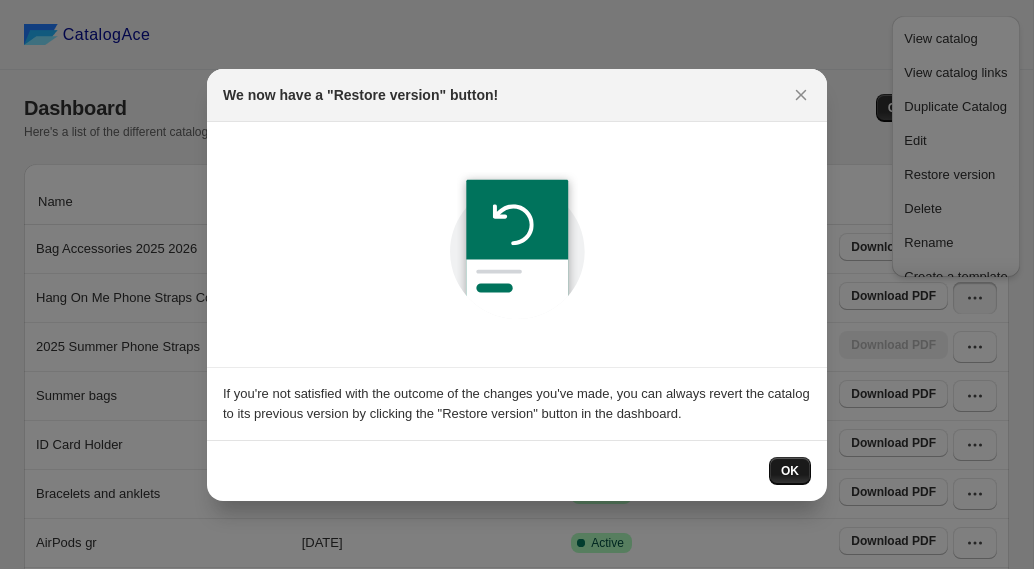 click on "OK" at bounding box center (790, 471) 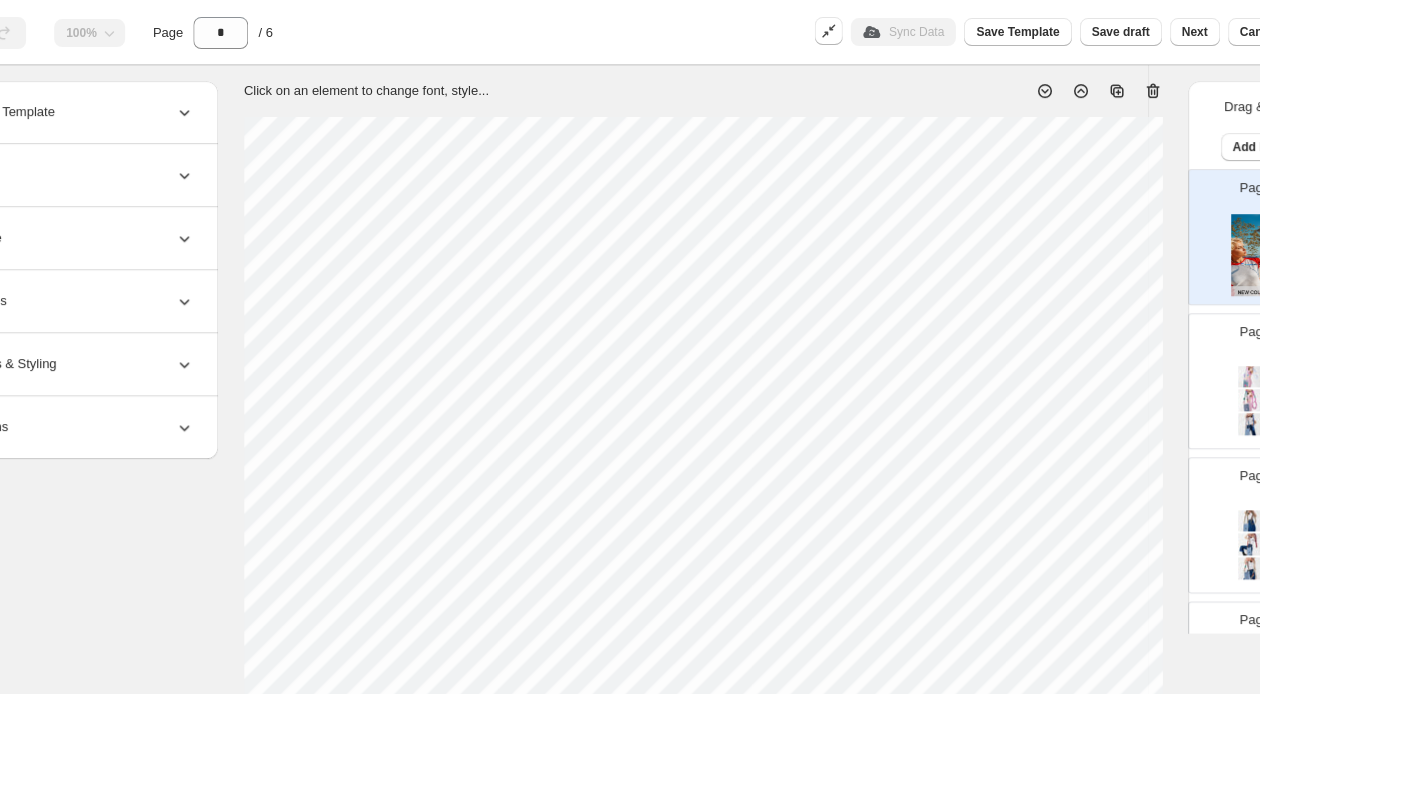 scroll, scrollTop: 42, scrollLeft: 17, axis: both 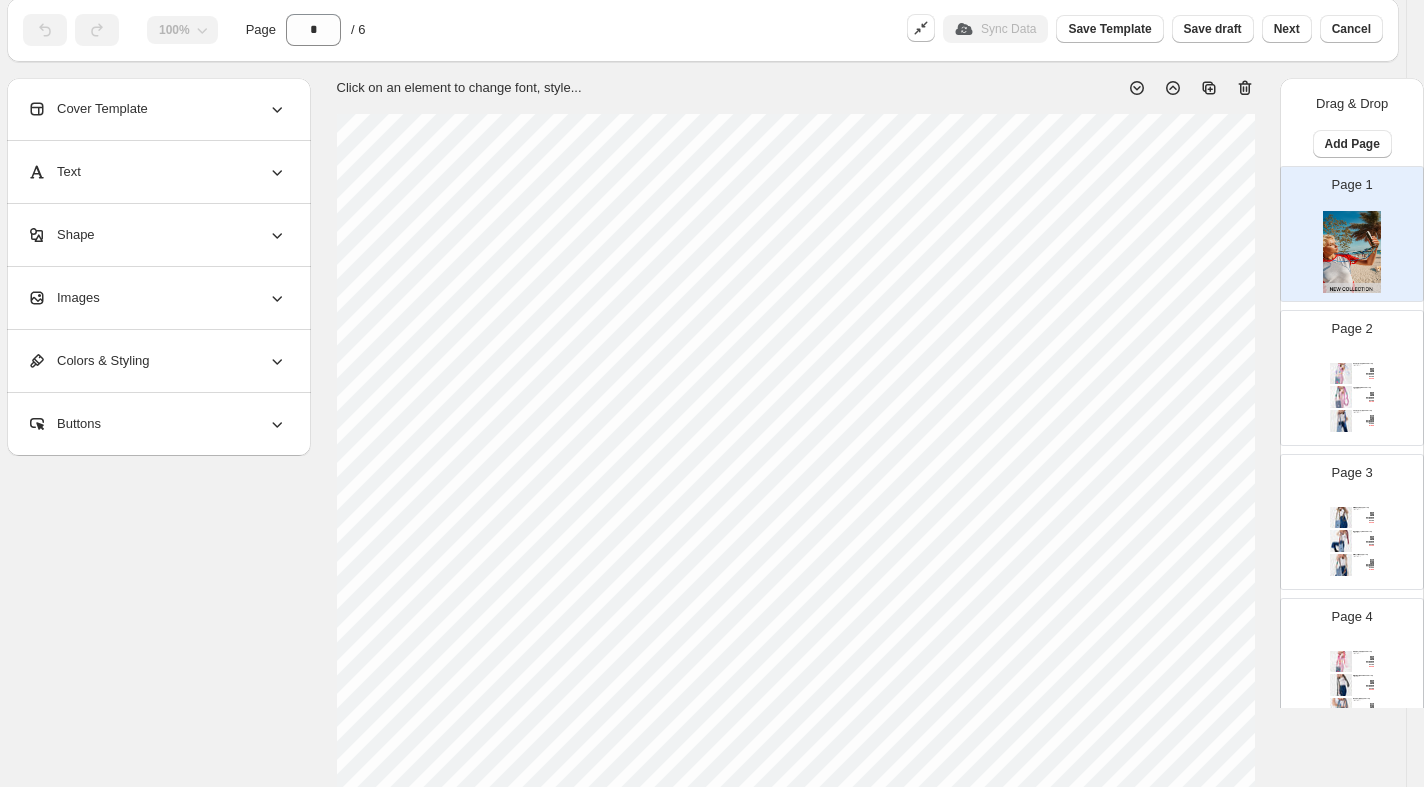 click at bounding box center [1341, 374] 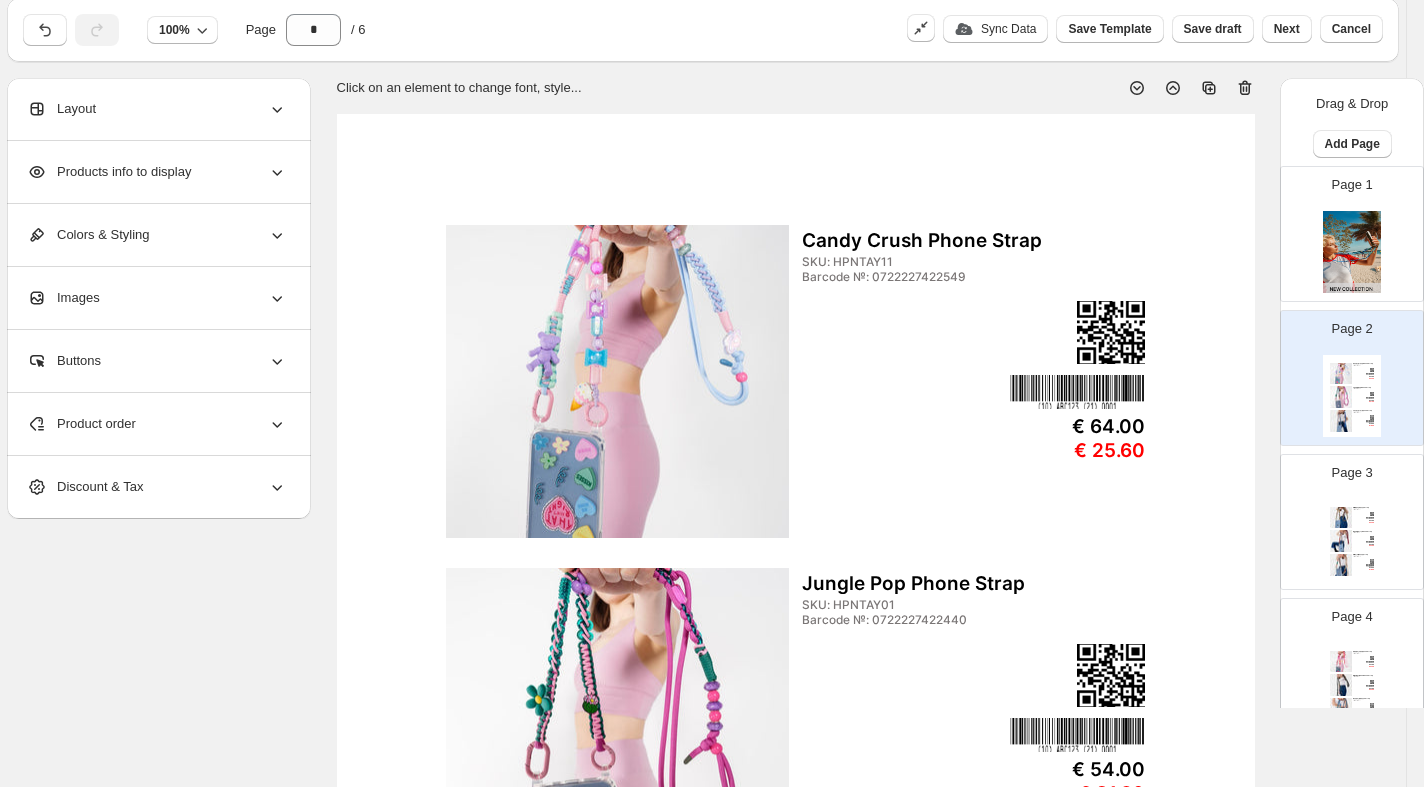 click at bounding box center [617, 381] 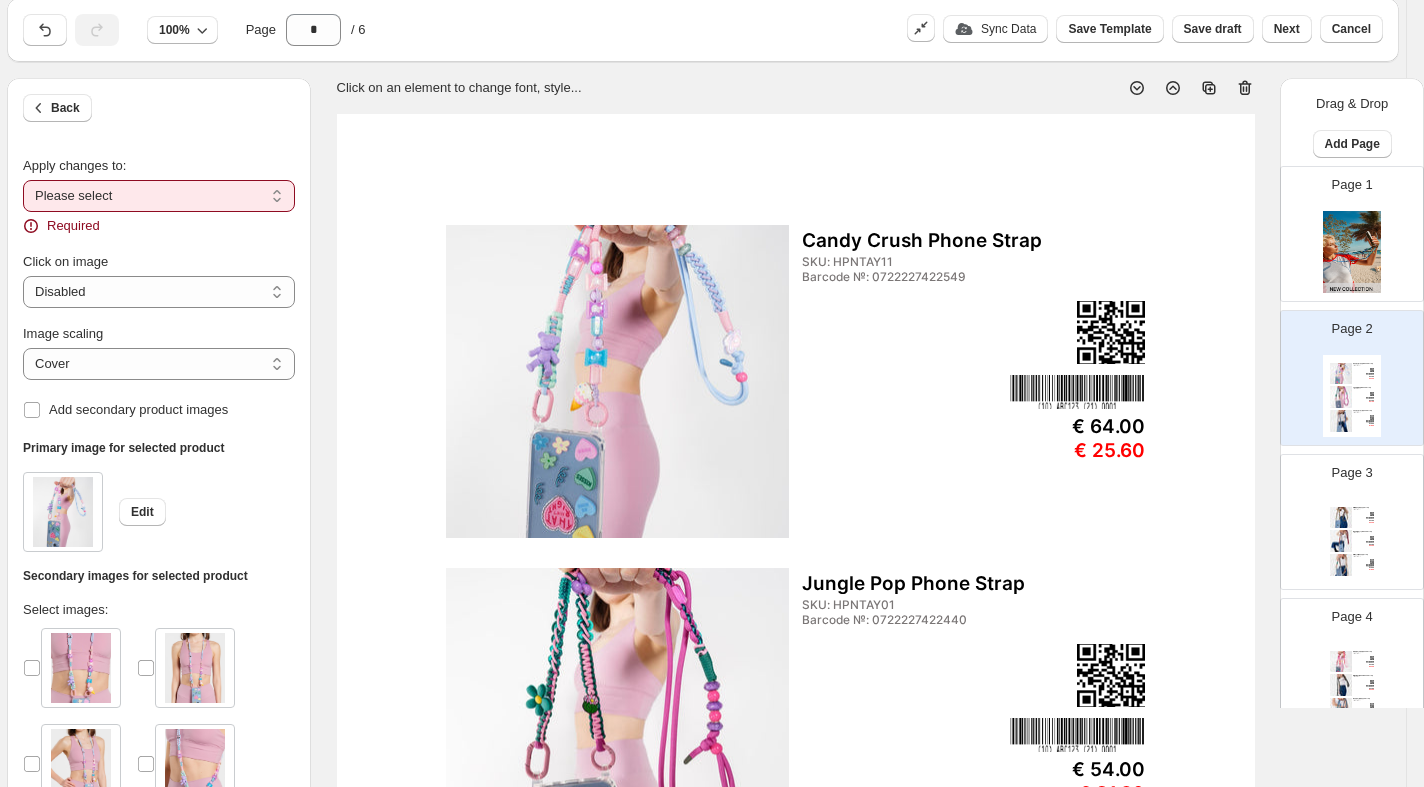 click on "**********" at bounding box center (159, 196) 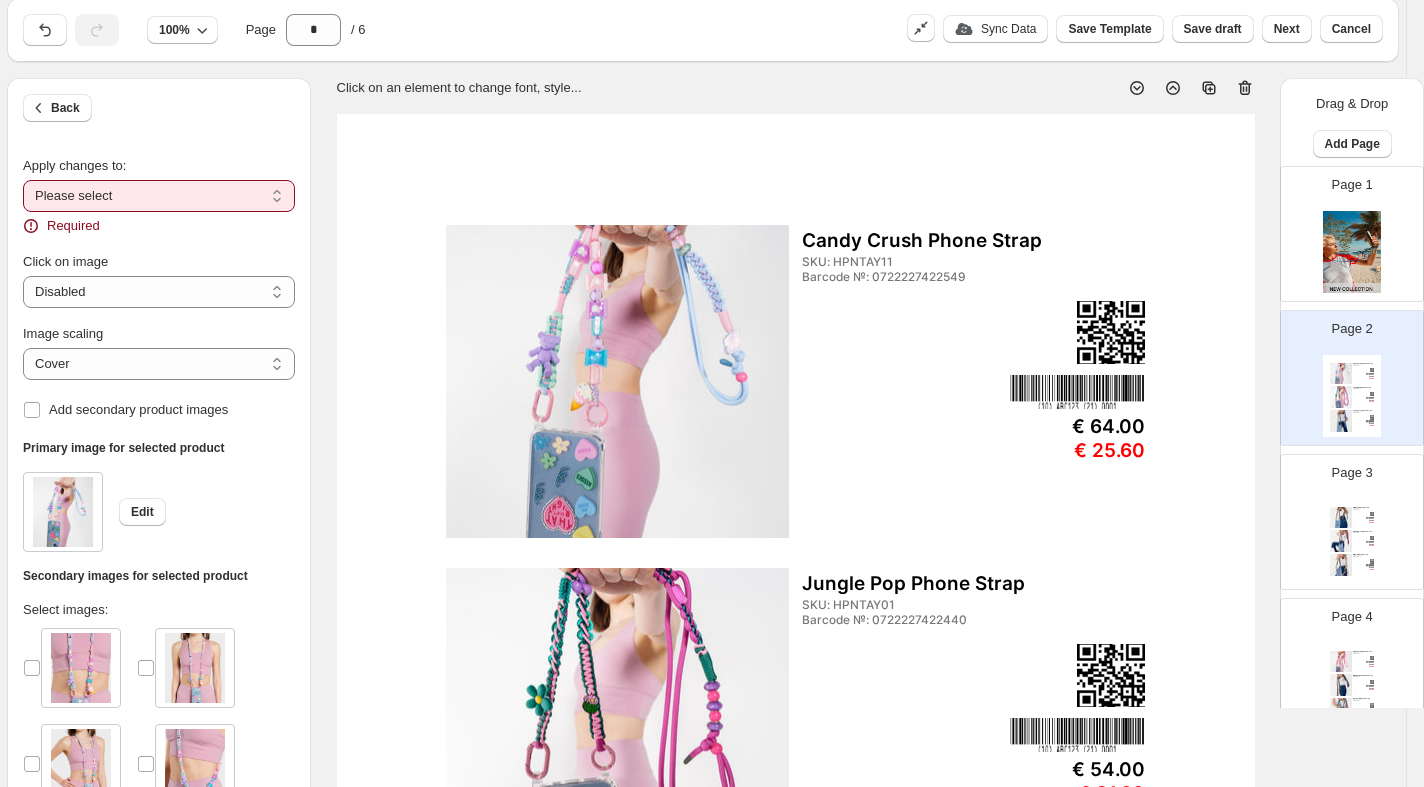 select on "**********" 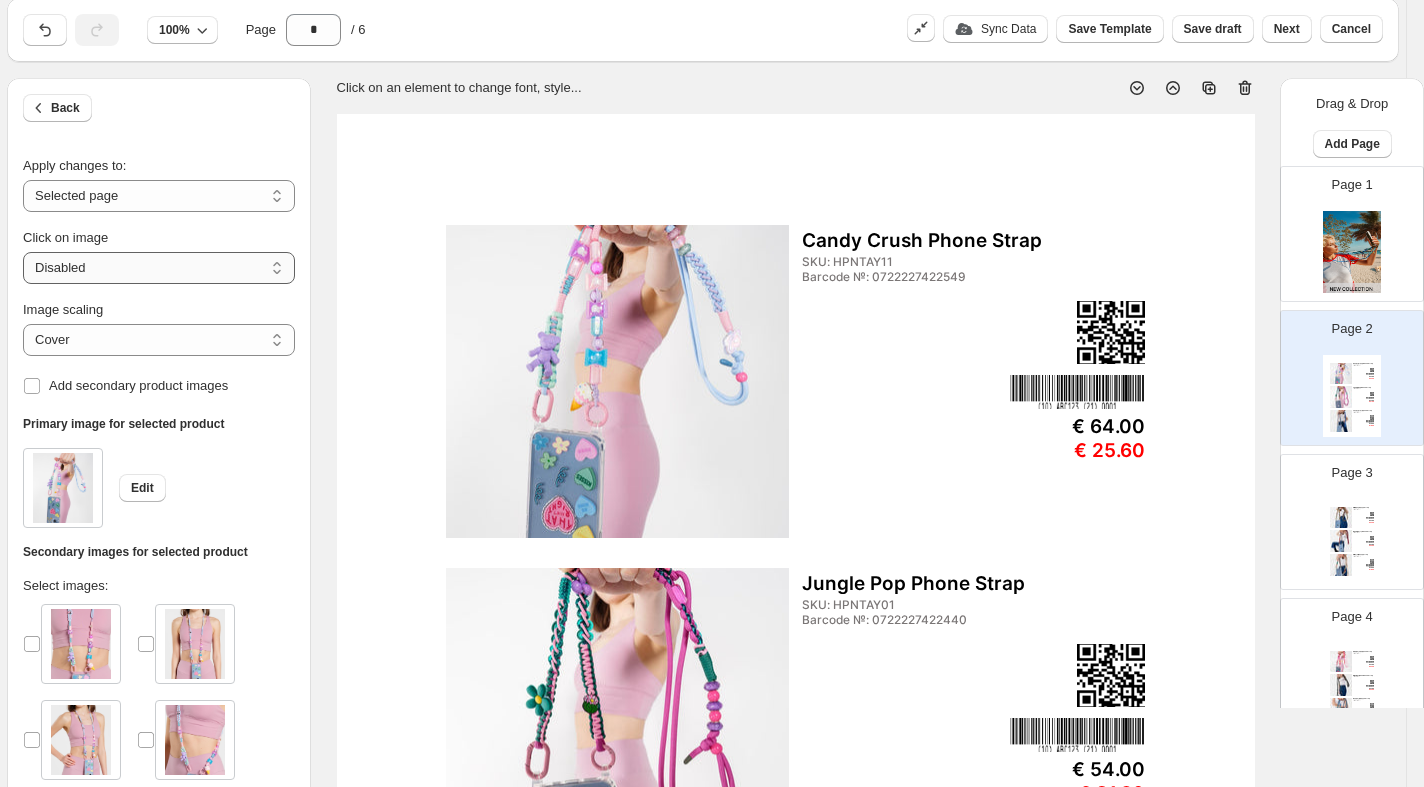 click on "**********" at bounding box center (159, 268) 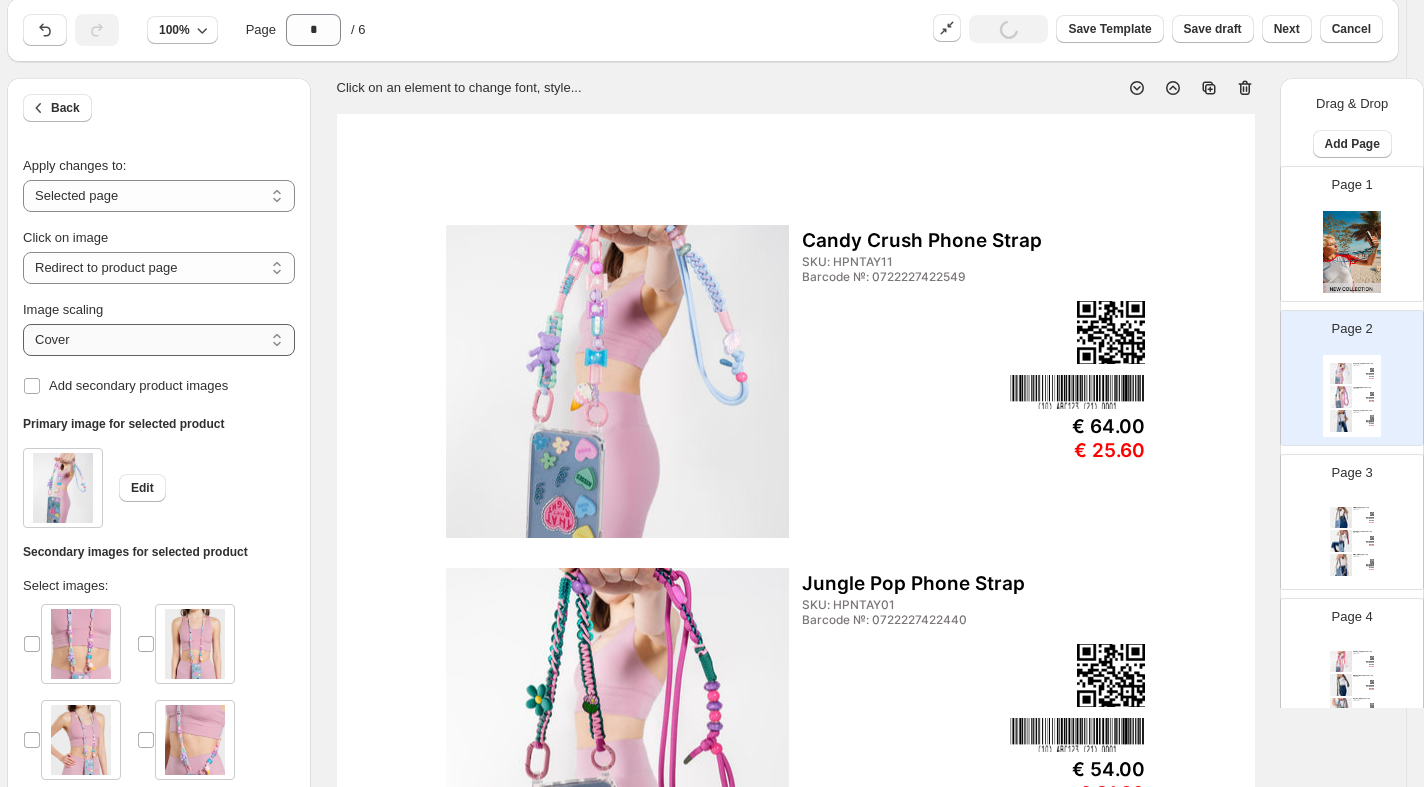 click on "***** *******" at bounding box center [159, 340] 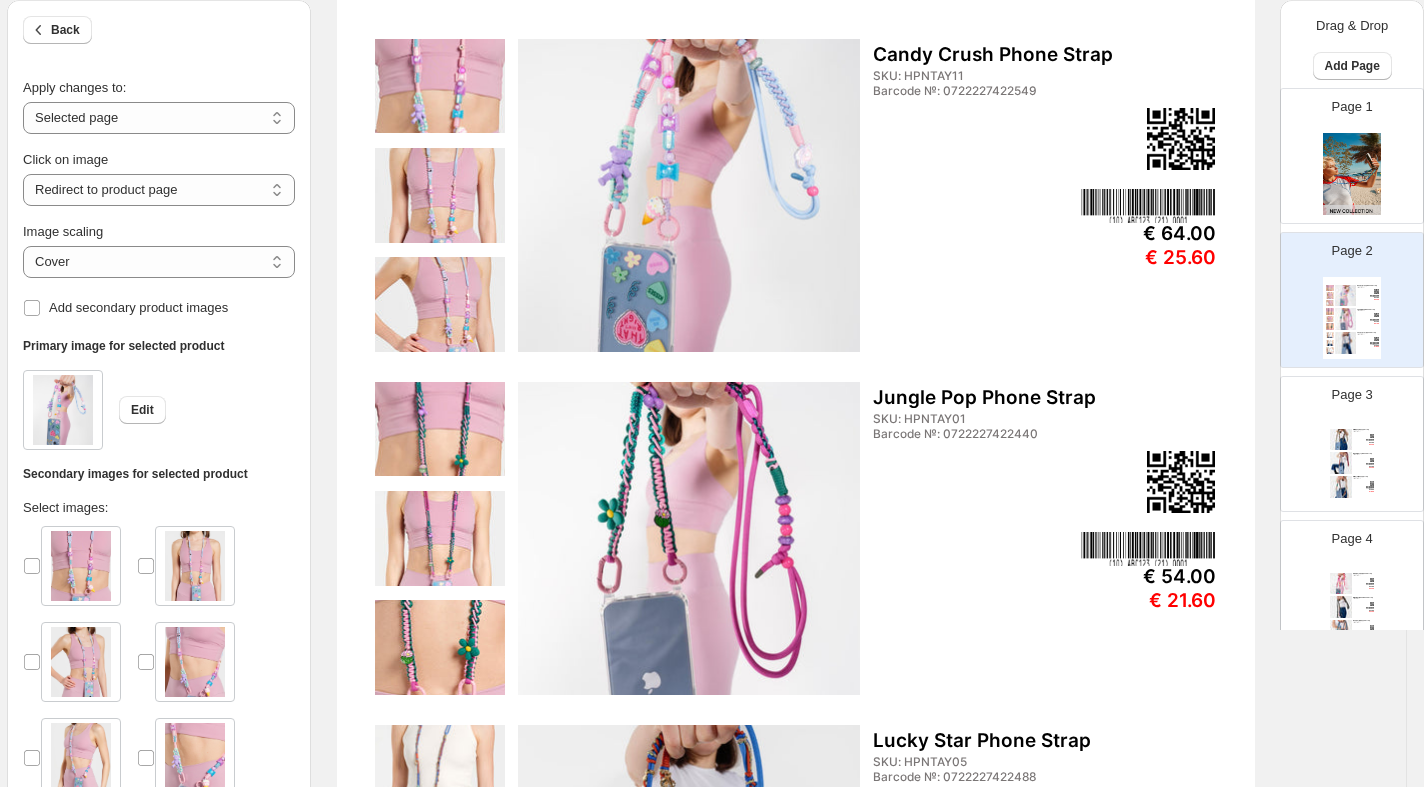 scroll, scrollTop: 217, scrollLeft: 17, axis: both 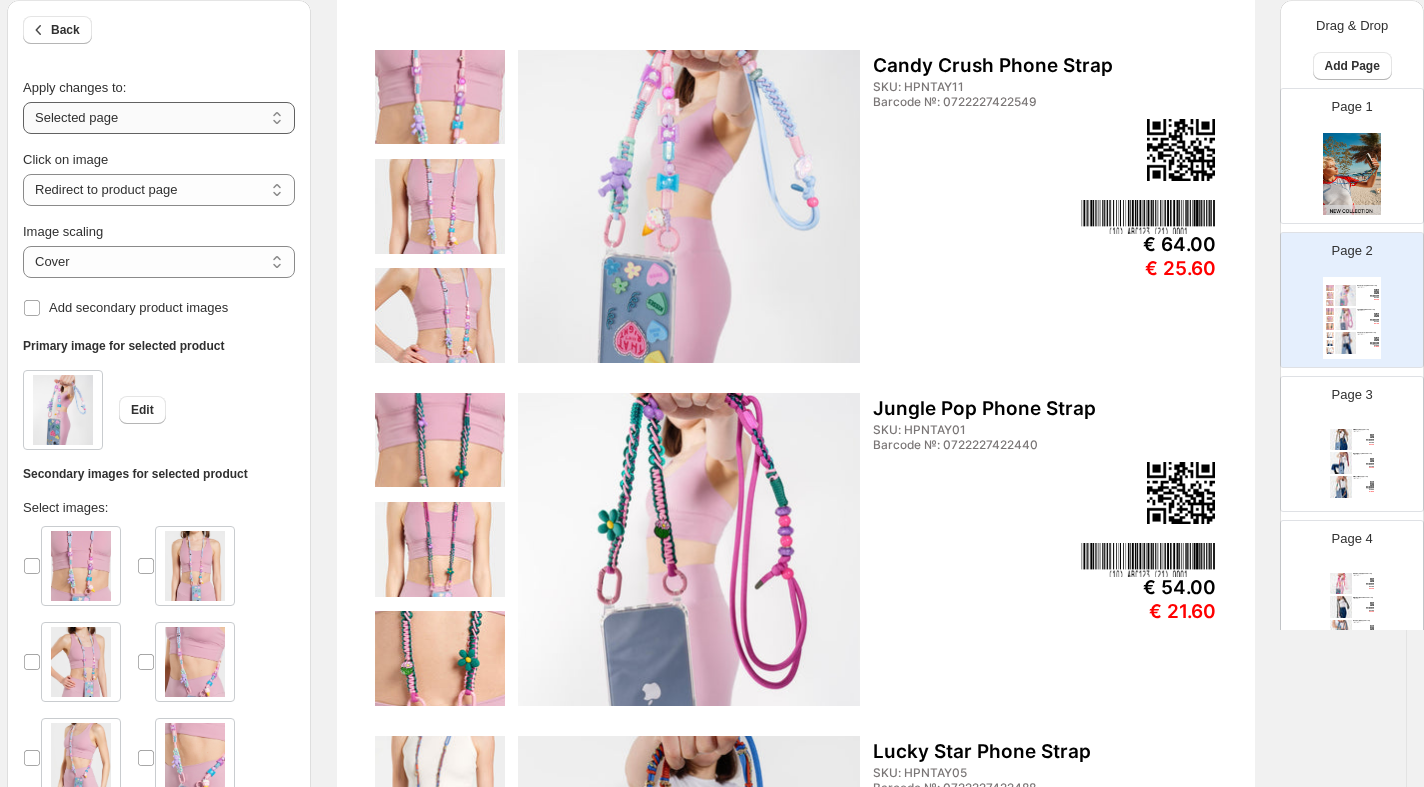 click on "**********" at bounding box center (159, 118) 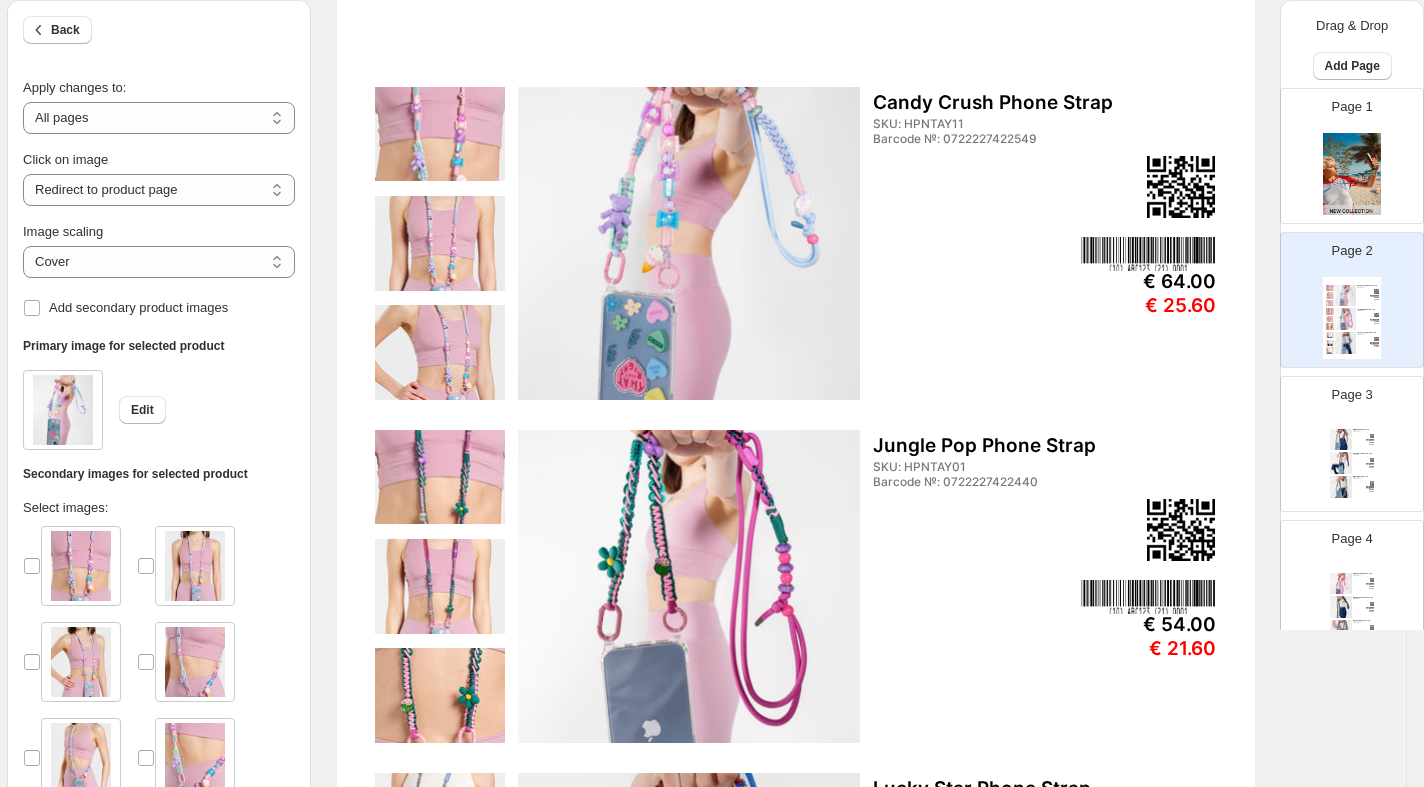 scroll, scrollTop: 194, scrollLeft: 17, axis: both 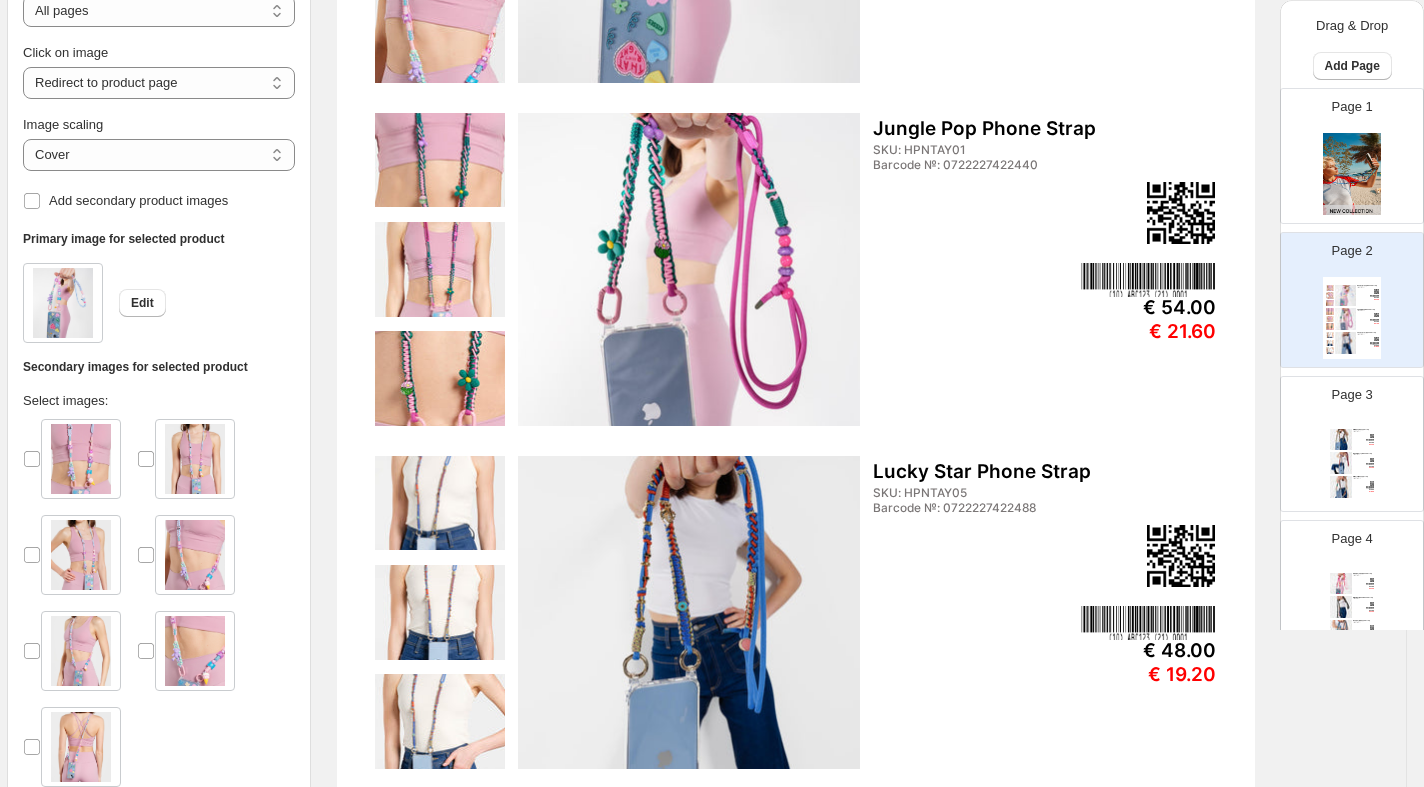 click at bounding box center (439, 160) 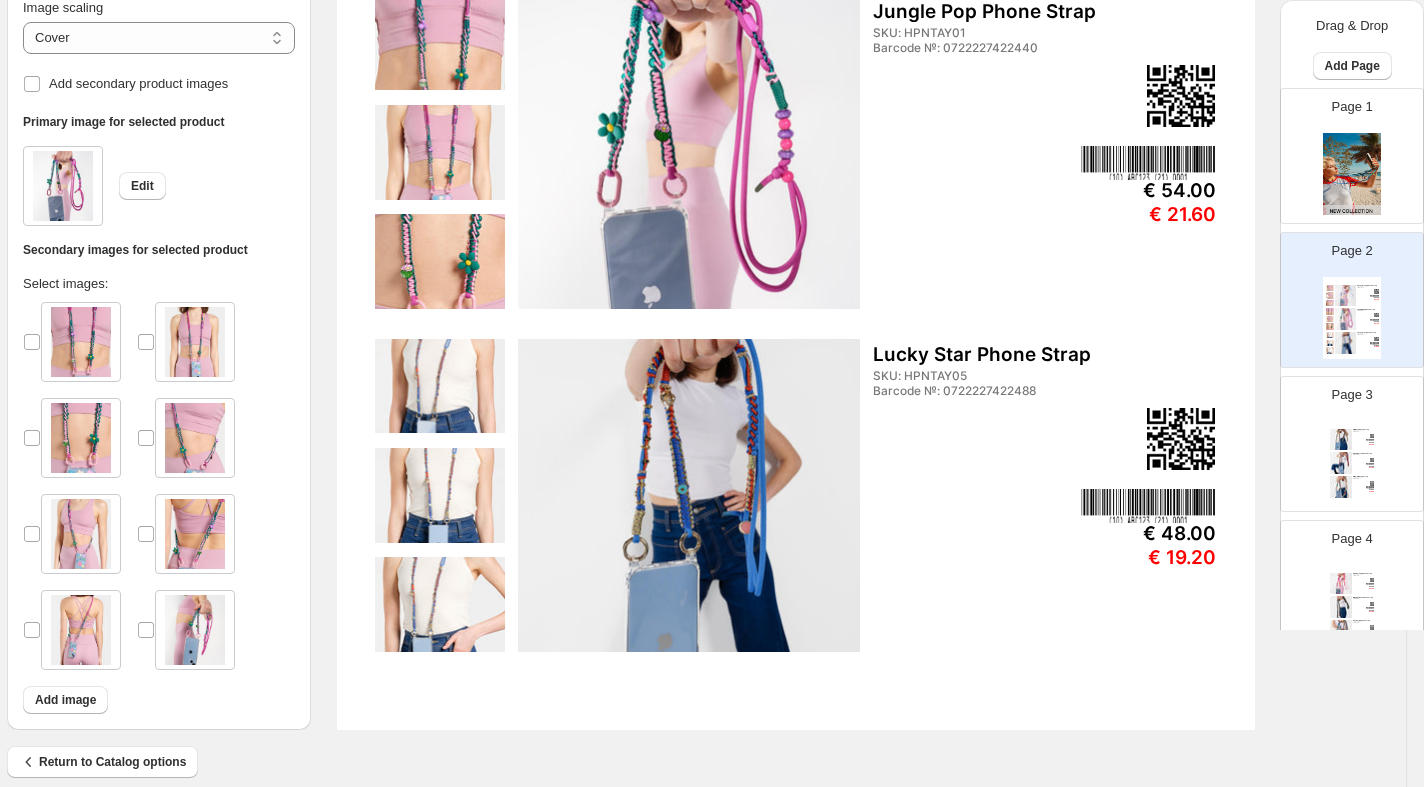 scroll, scrollTop: 617, scrollLeft: 17, axis: both 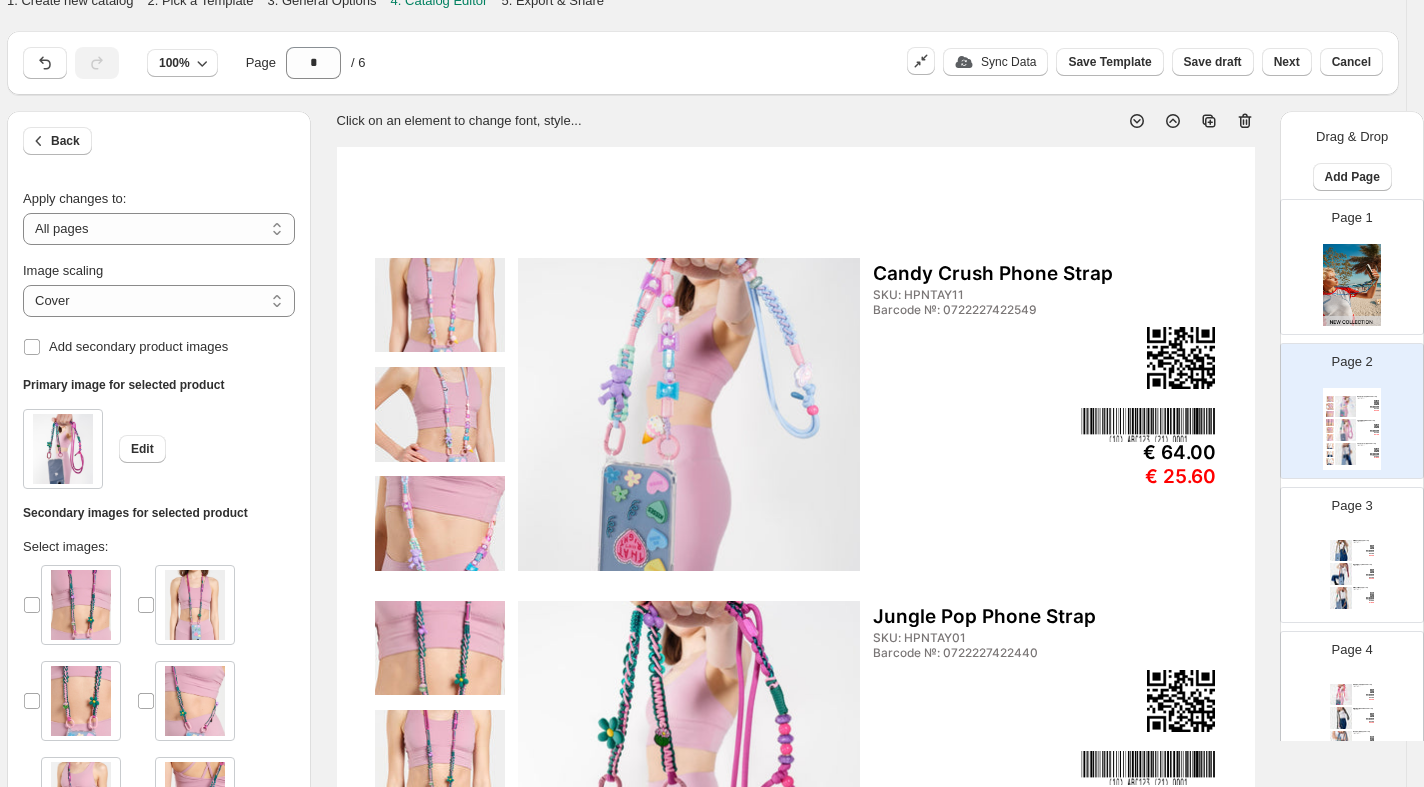 click at bounding box center [439, 305] 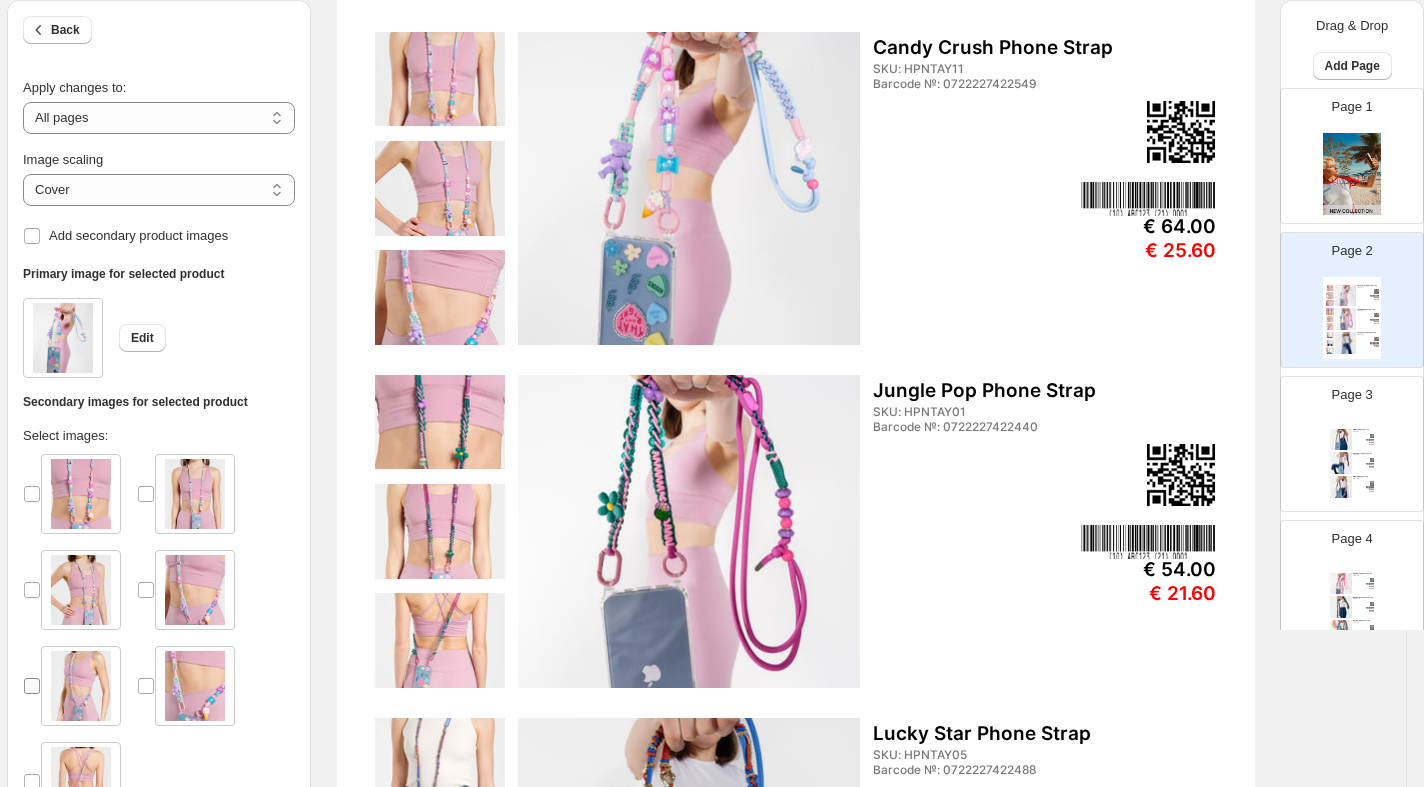 scroll, scrollTop: 236, scrollLeft: 17, axis: both 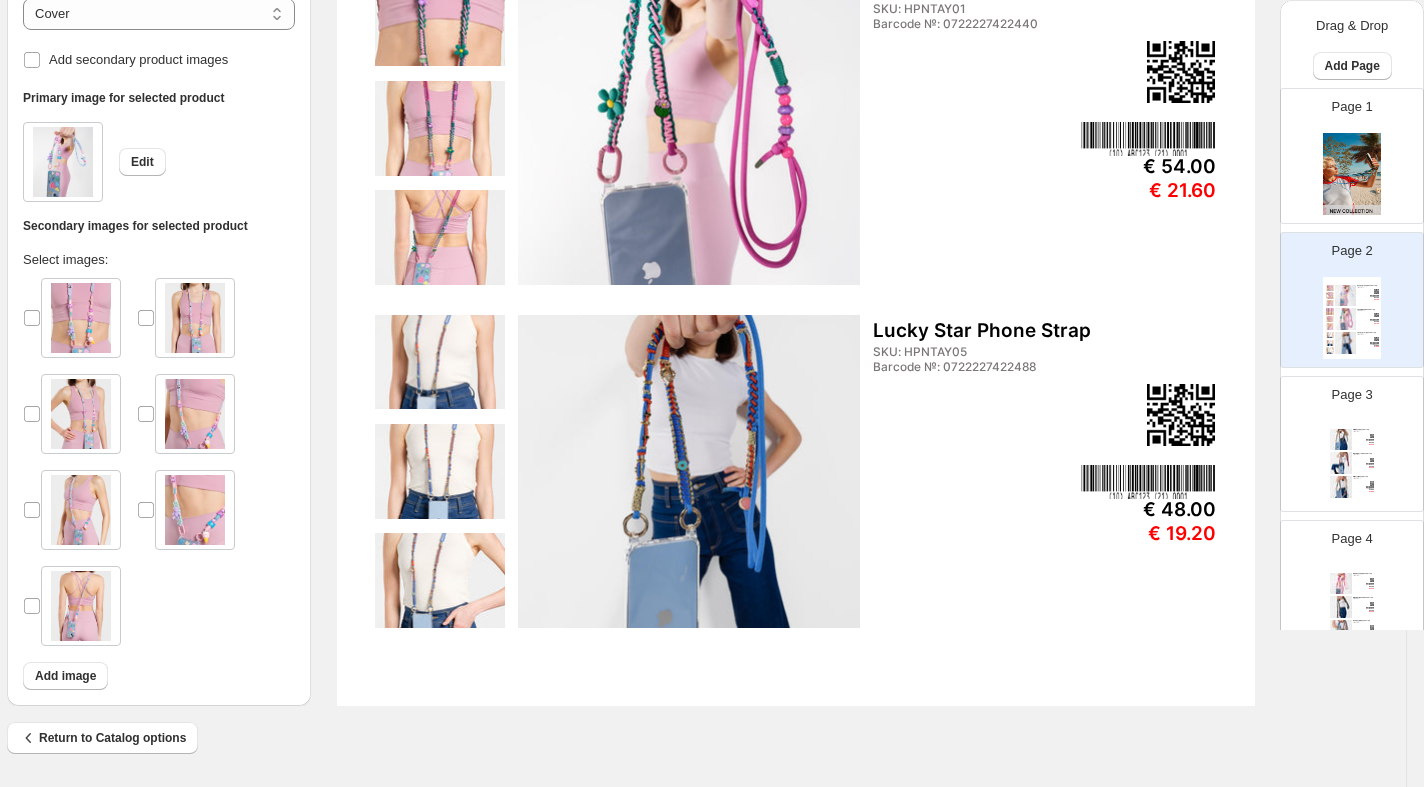 click at bounding box center (439, 471) 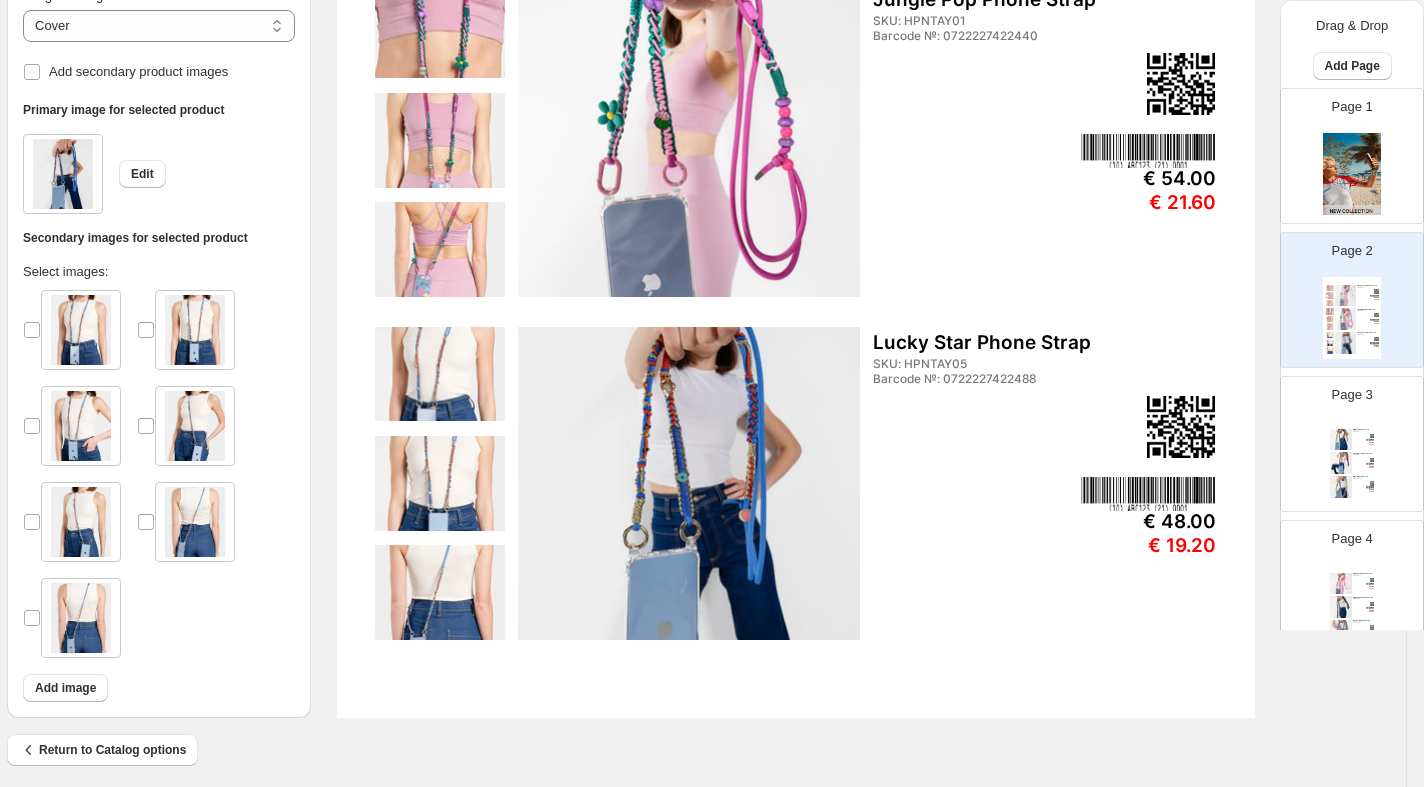 scroll, scrollTop: 638, scrollLeft: 17, axis: both 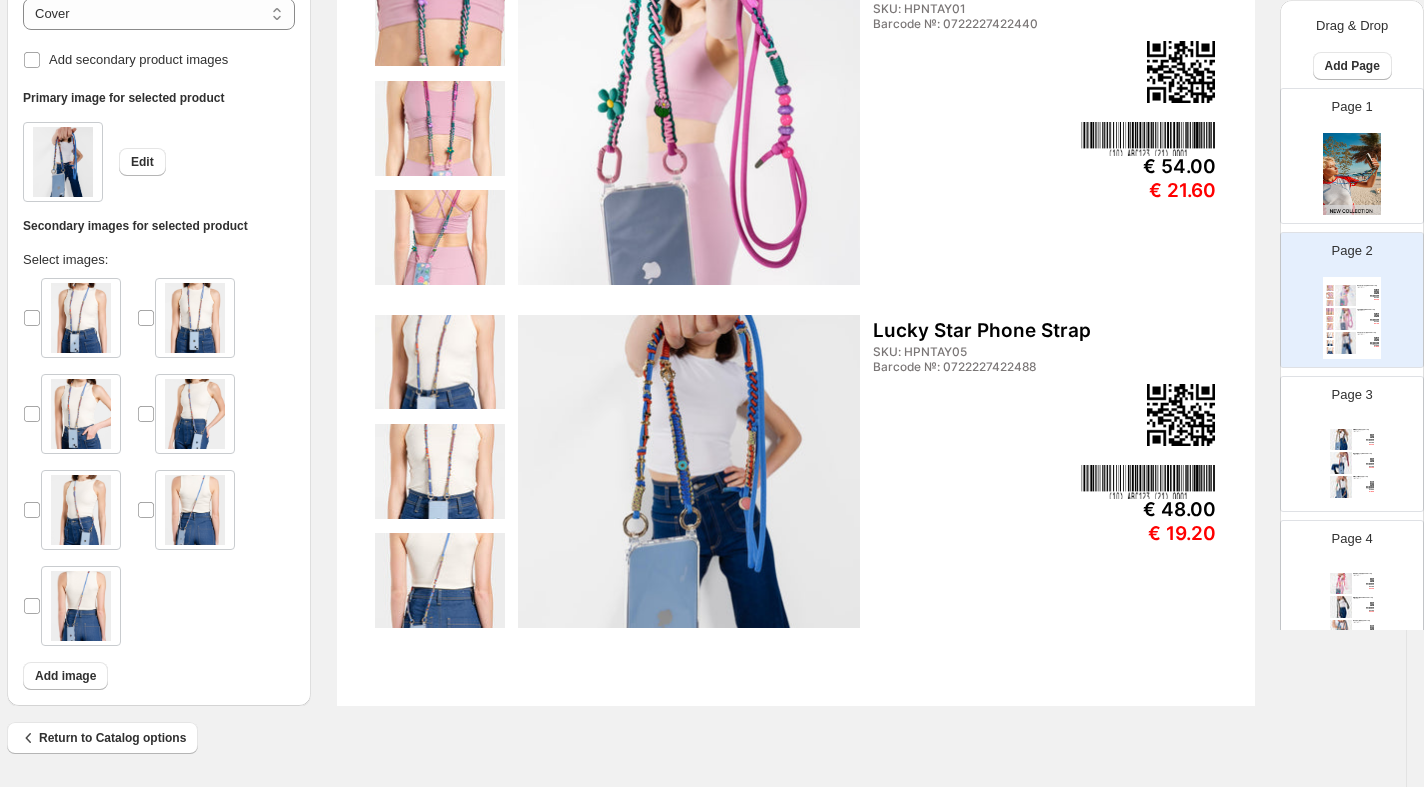 click on "Page 3 Wild Moss Phone Strap SKU:  HPNTAY07 Barcode №:  0722227422501 € 64.00 € 25.60 Mood Berry Phone Strap SKU:  HPNTAY08 Barcode №:  0722227422518 € 64.00 € 25.60 Wild Trail Phone Strap SKU:  HPNTAY03 Barcode №:  0722227422464 € 48.00 € 19.20" at bounding box center [1344, 436] 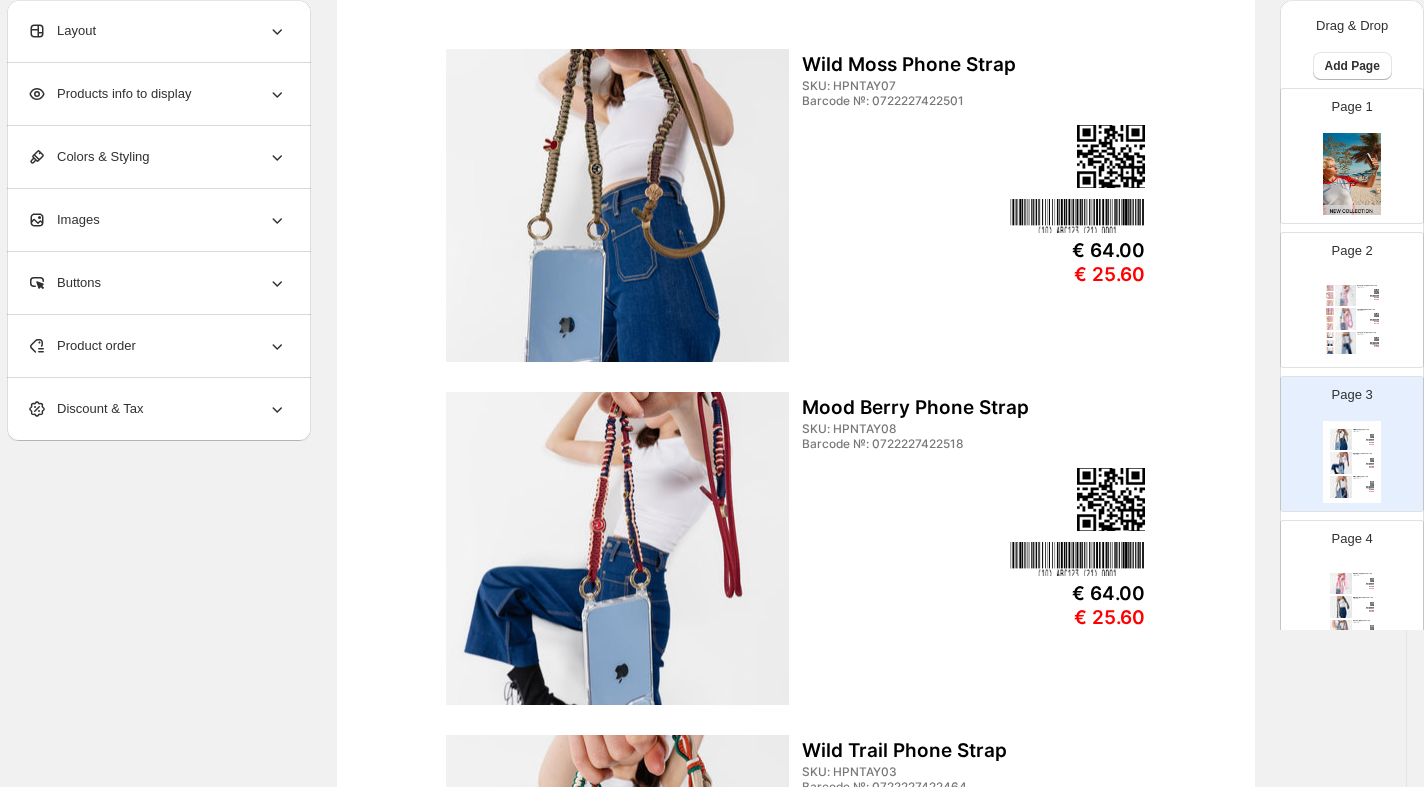 scroll, scrollTop: 0, scrollLeft: 17, axis: horizontal 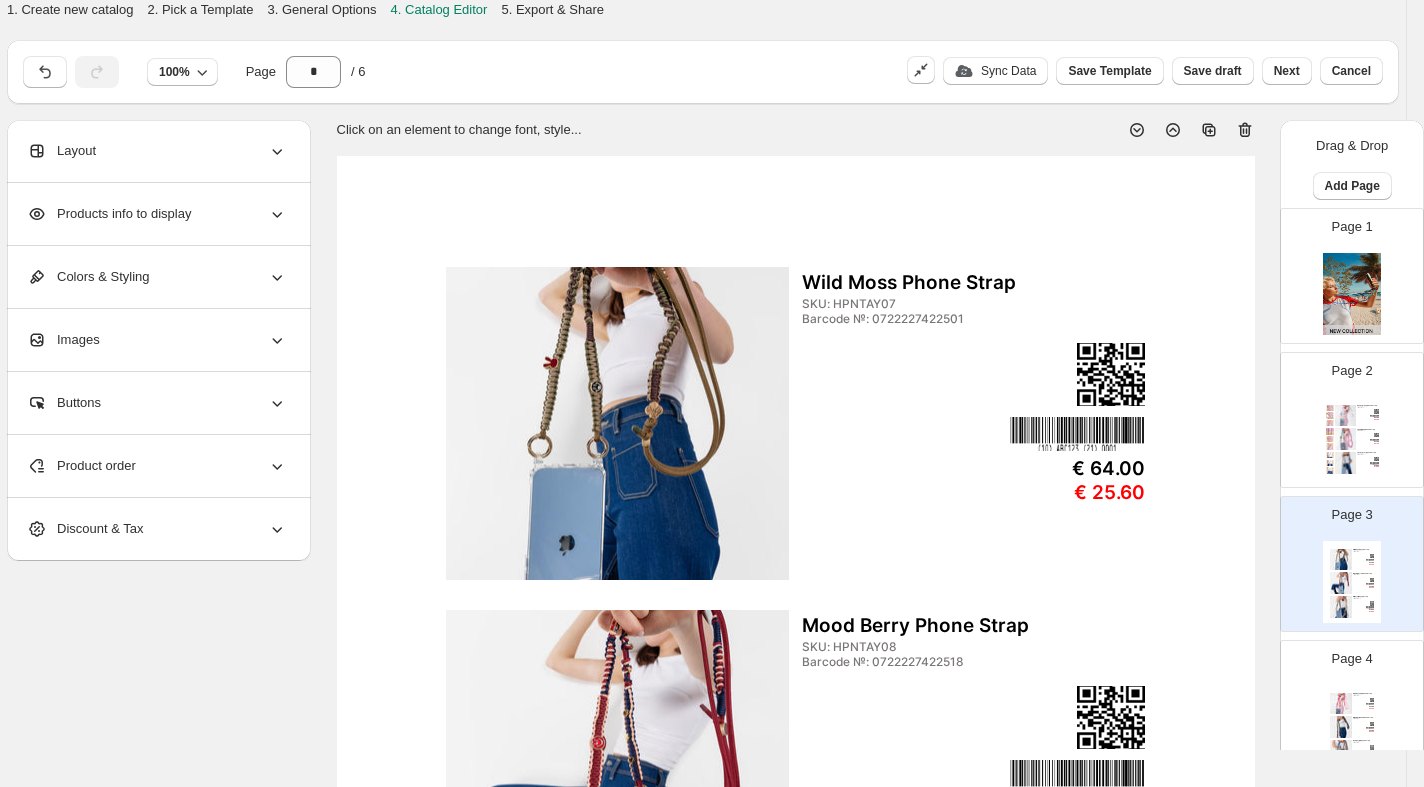 click at bounding box center (617, 423) 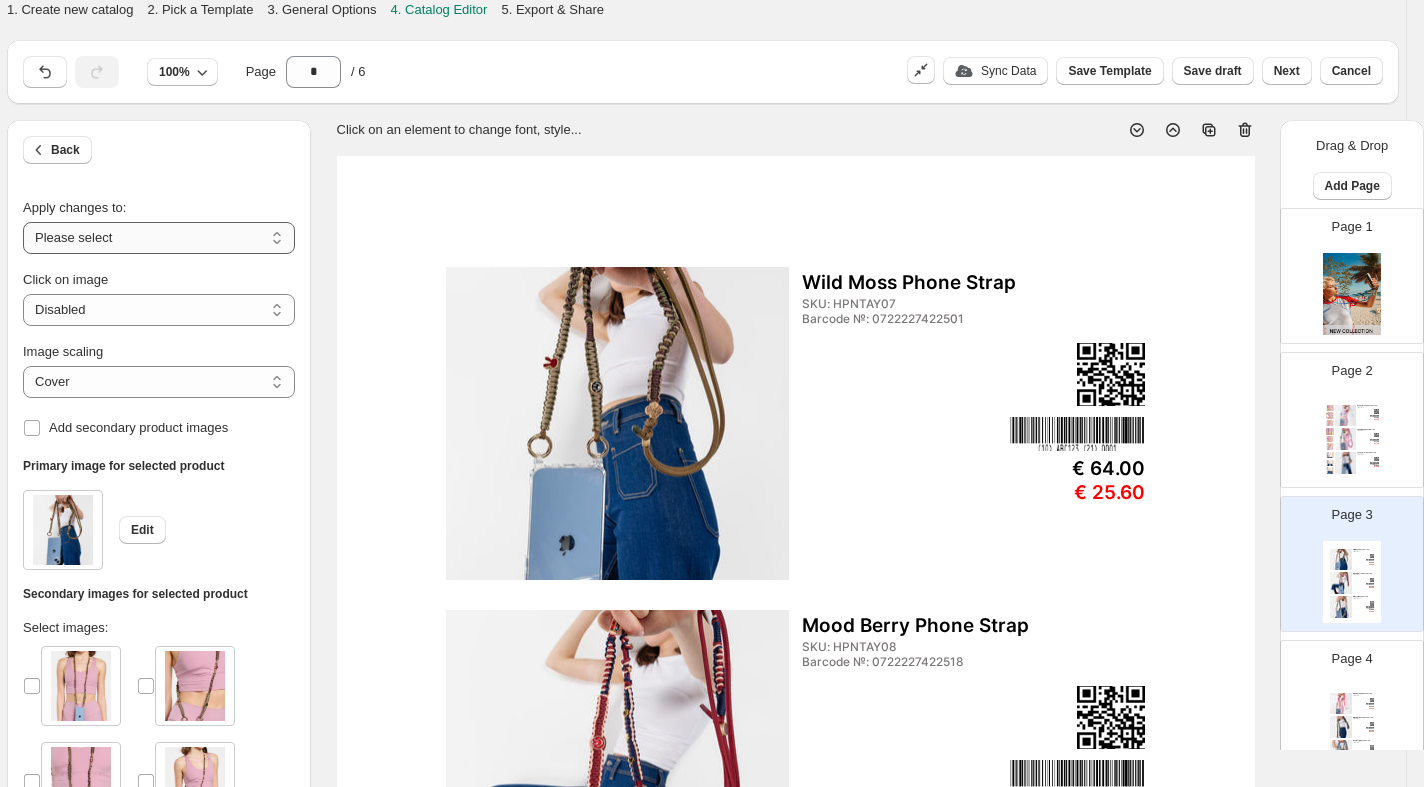 click on "**********" at bounding box center [159, 238] 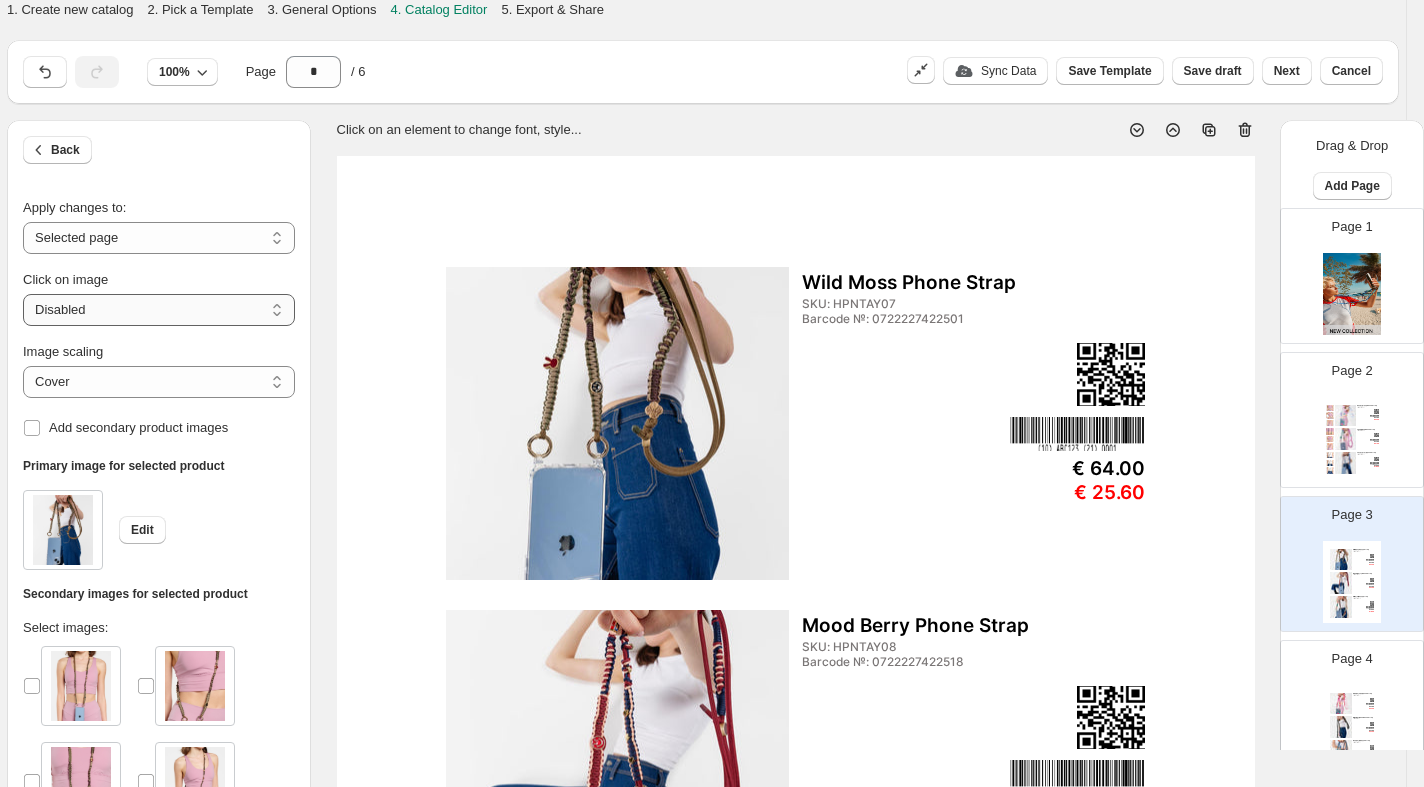 click on "**********" at bounding box center (159, 310) 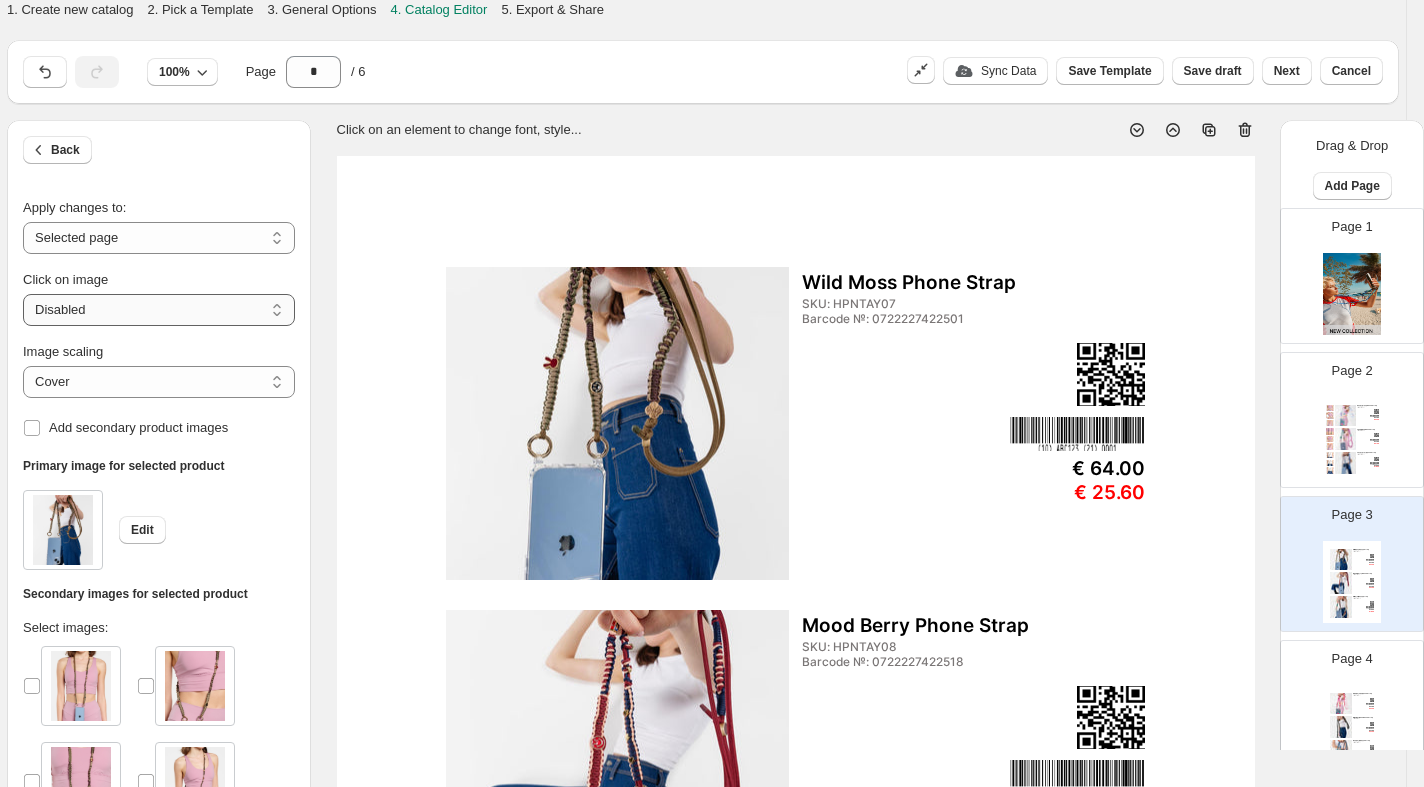 select on "**********" 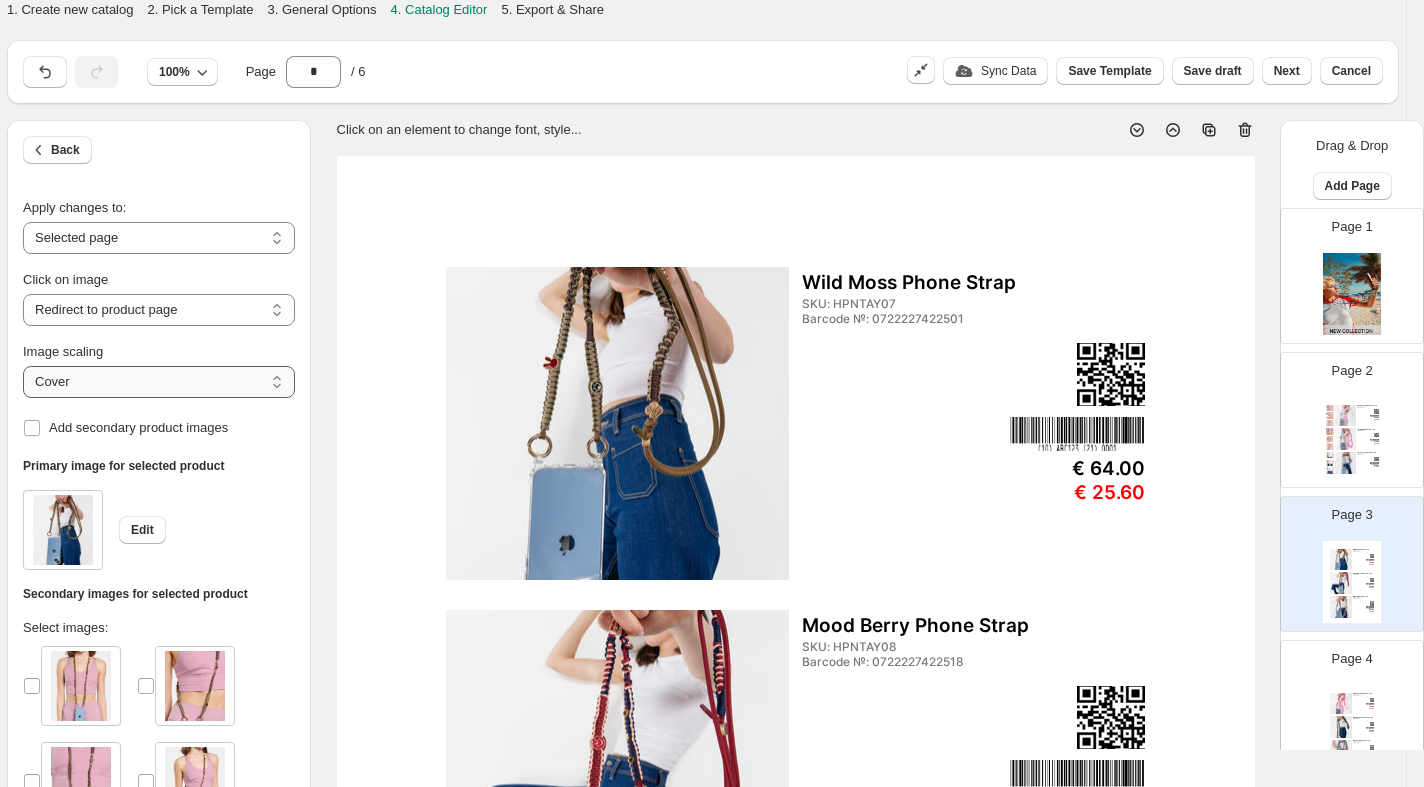 click on "***** *******" at bounding box center (159, 382) 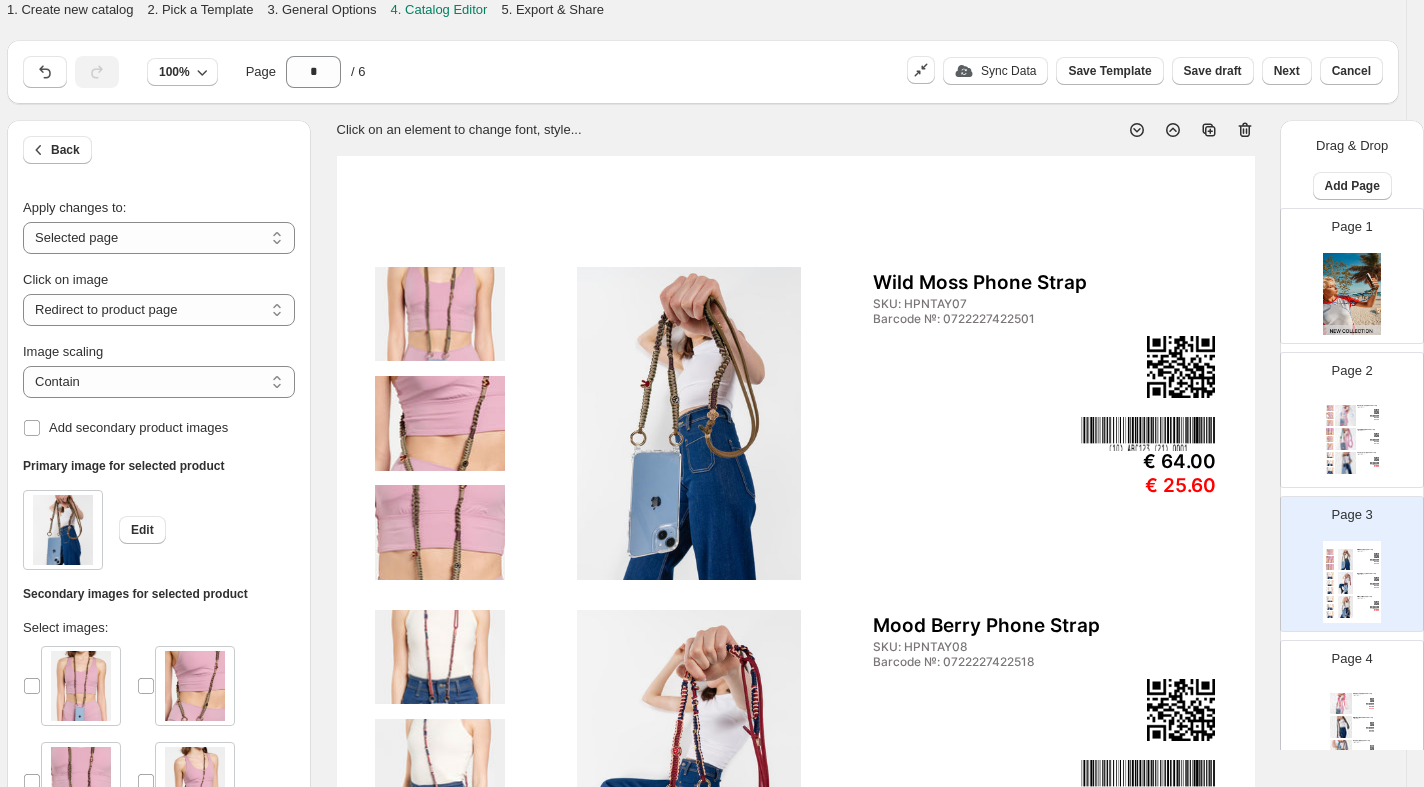 click at bounding box center [1346, 439] 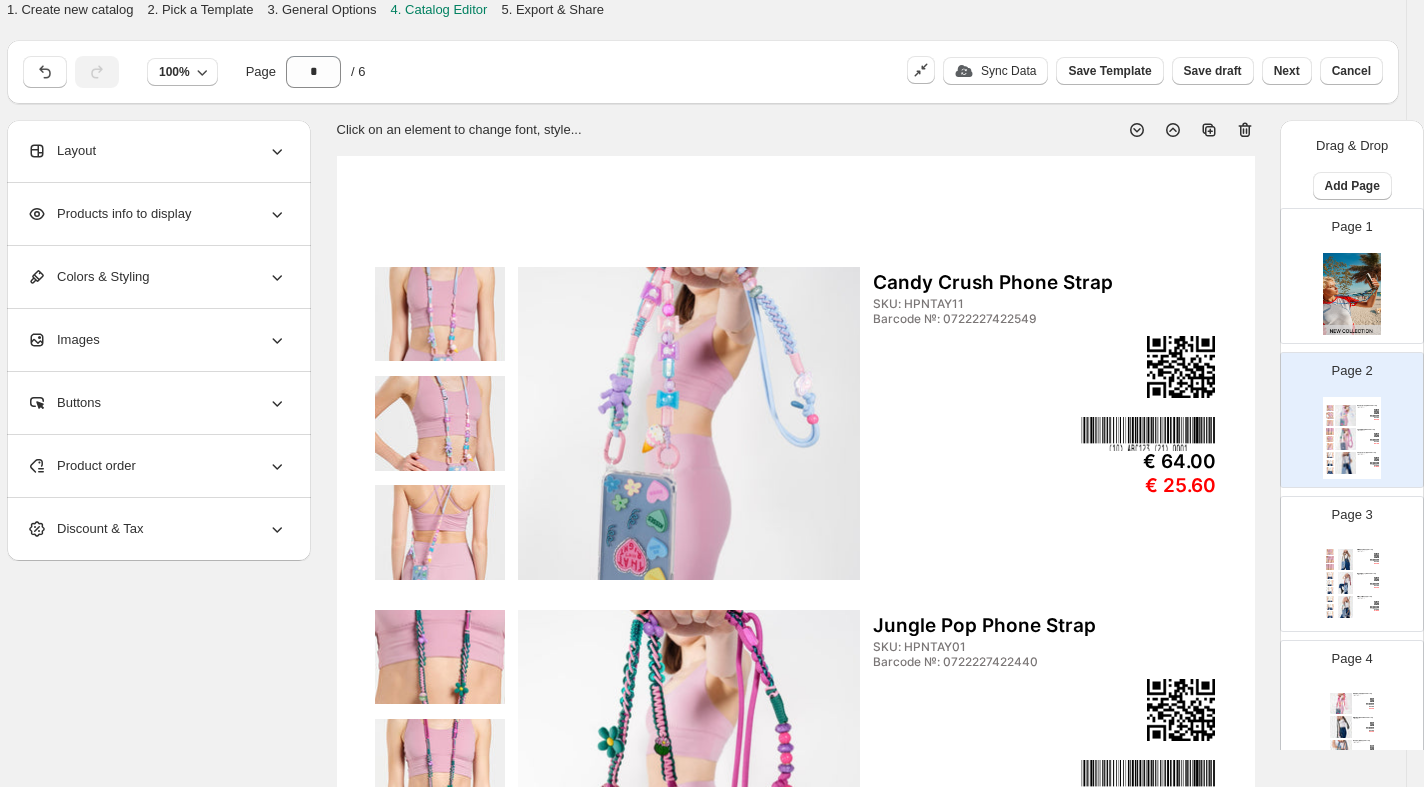 click at bounding box center [439, 314] 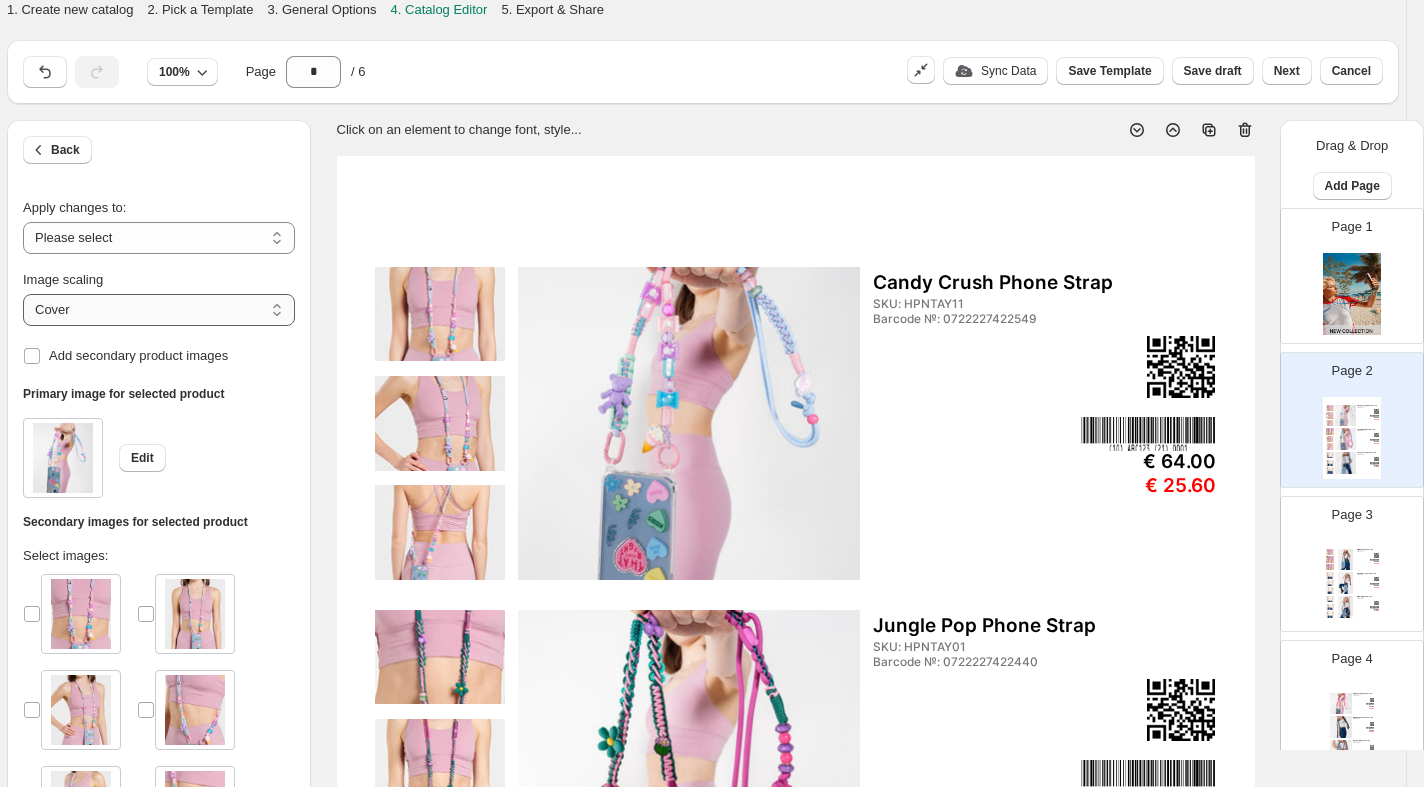 click on "***** *******" at bounding box center [159, 310] 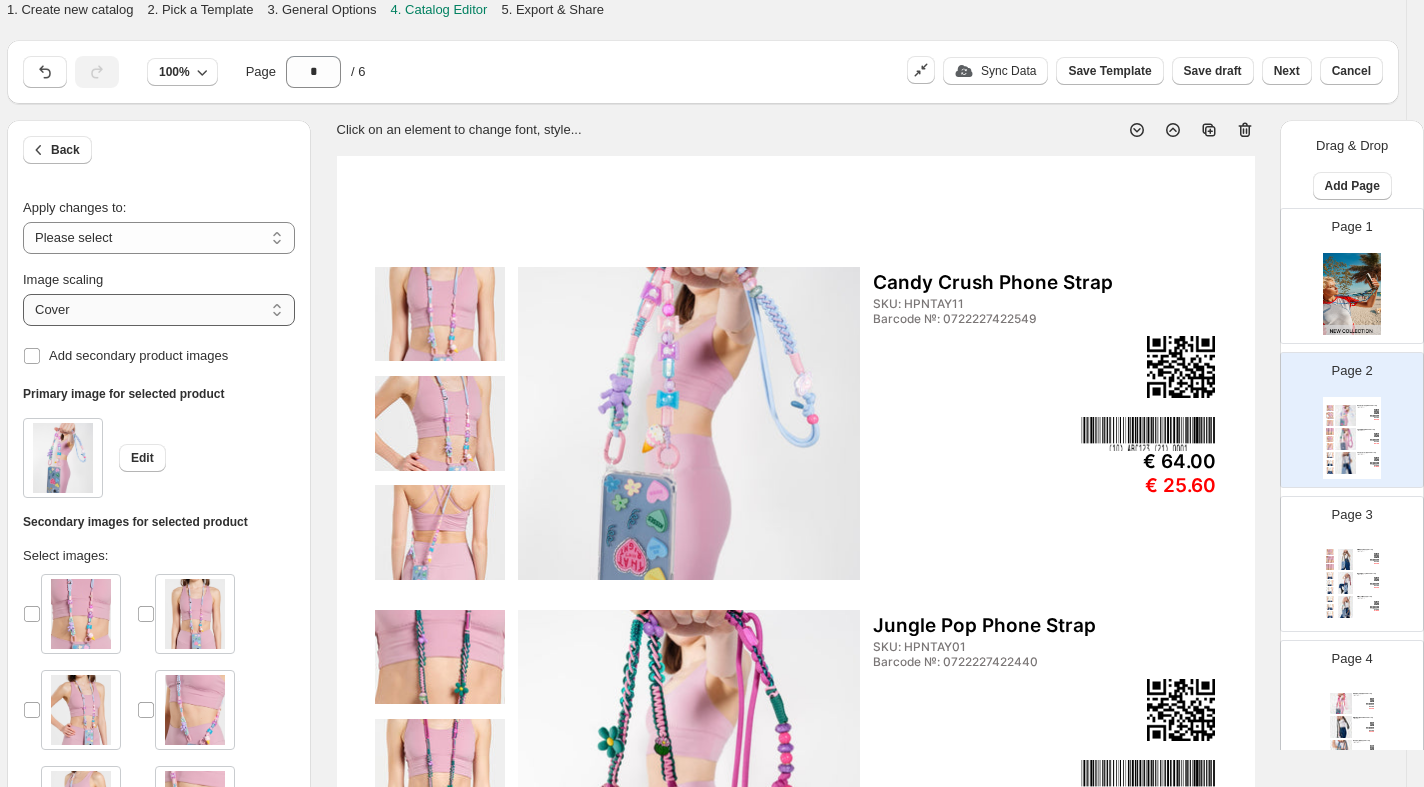 select on "*****" 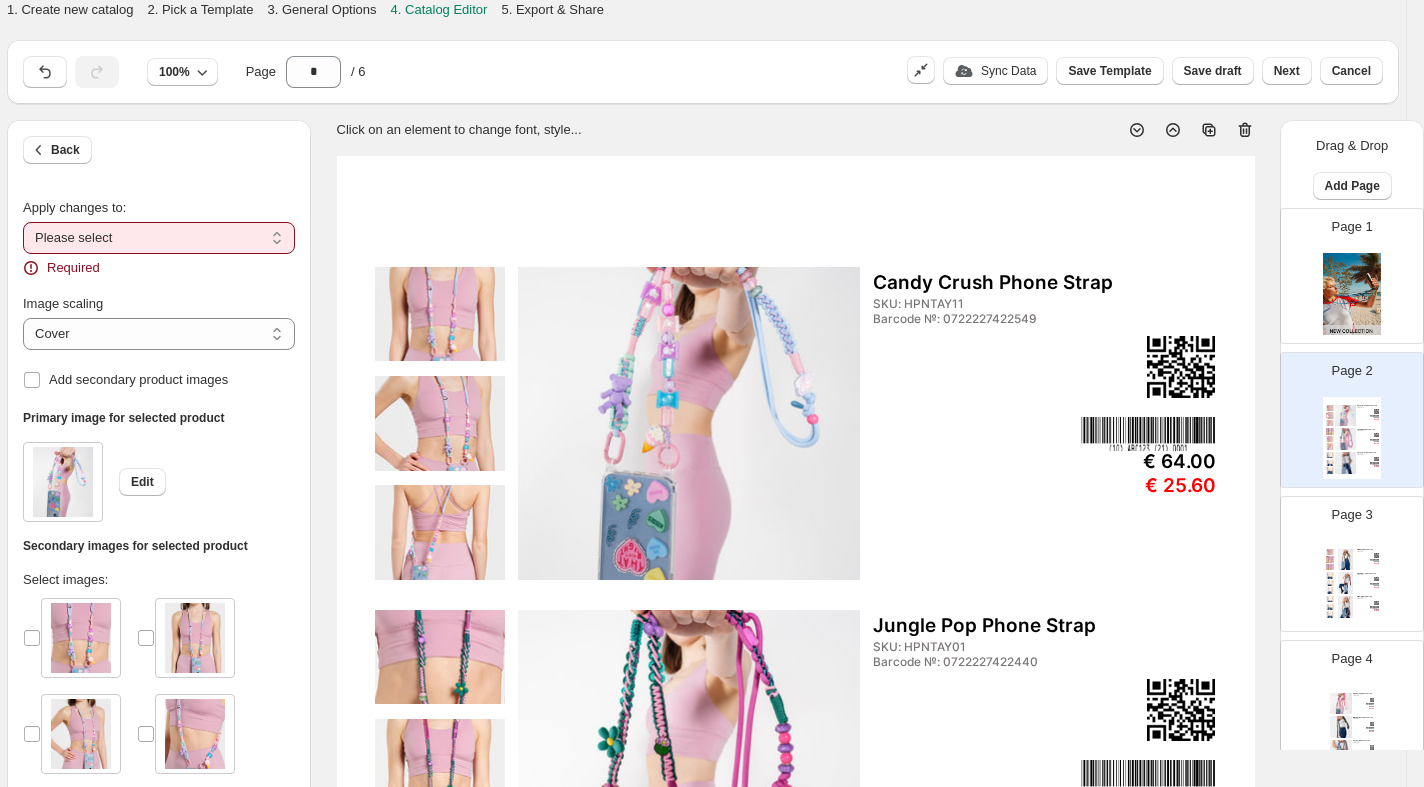 click on "**********" at bounding box center [159, 238] 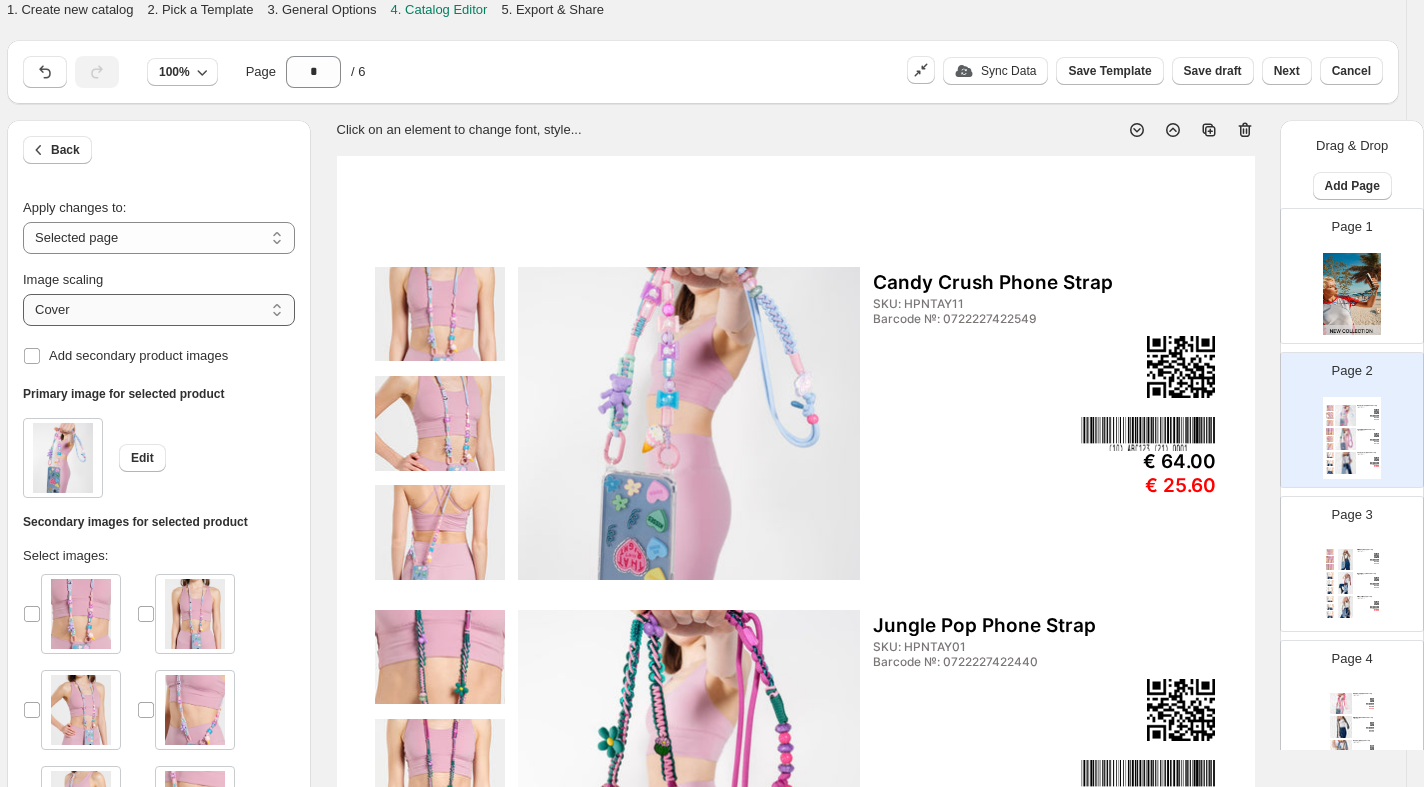 click on "***** *******" at bounding box center [159, 310] 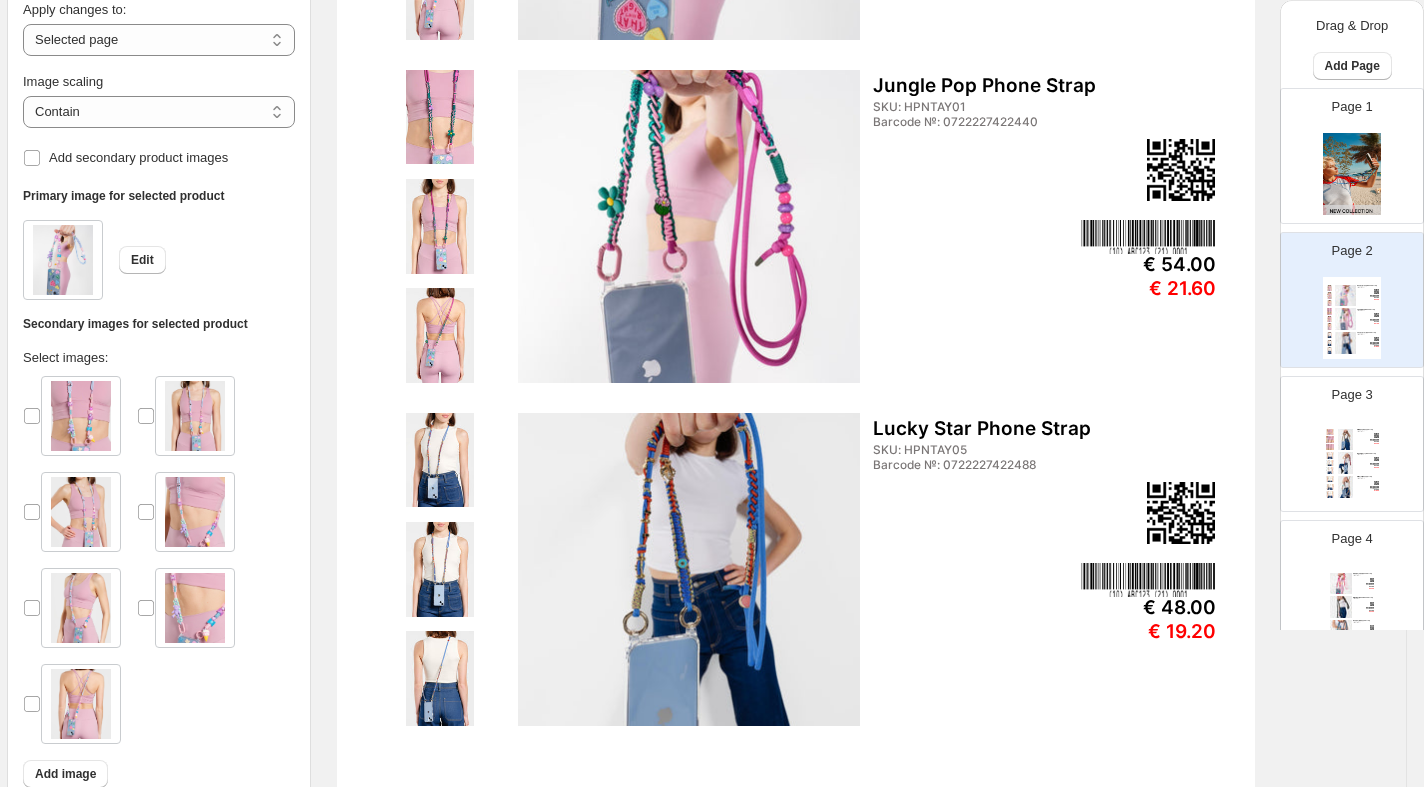 scroll, scrollTop: 543, scrollLeft: 17, axis: both 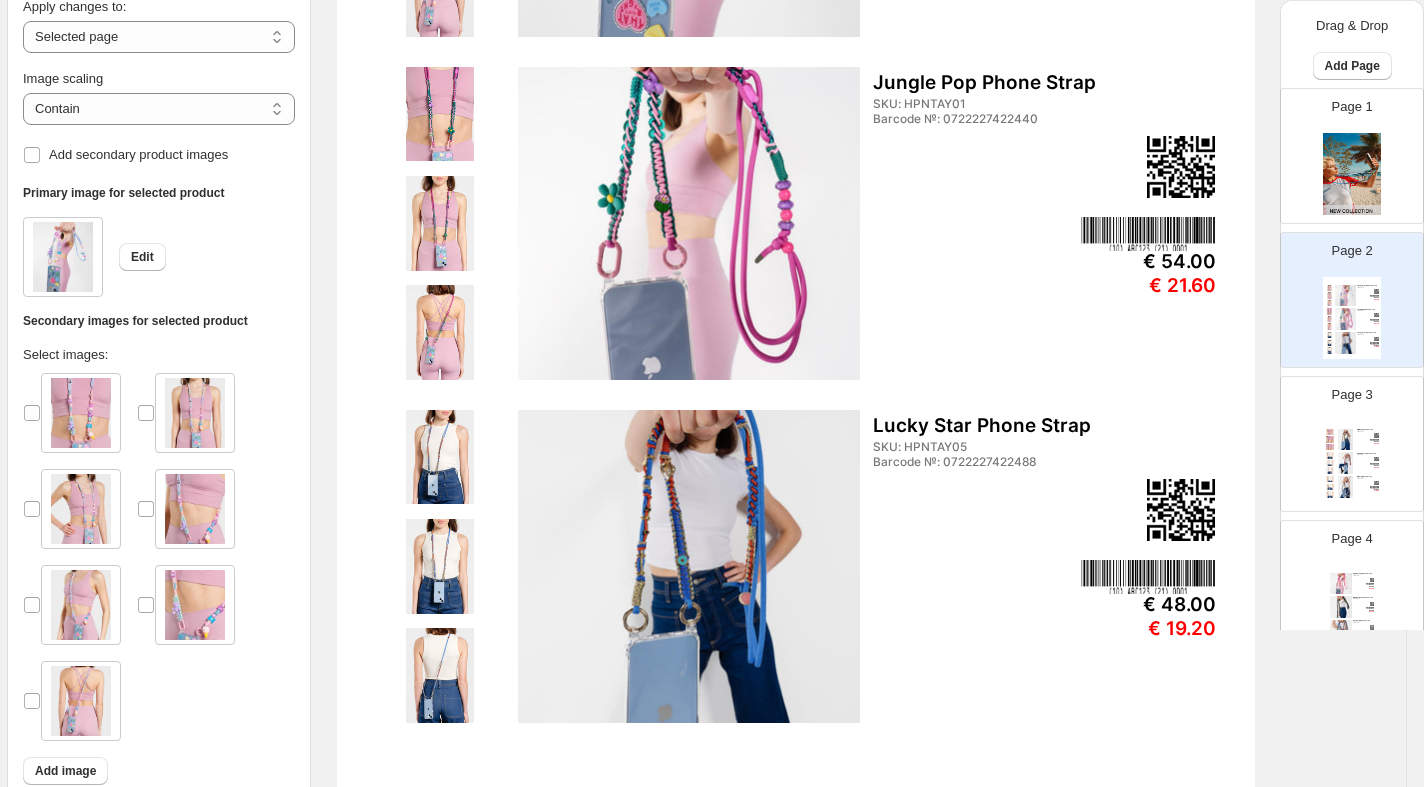 click at bounding box center (1346, 463) 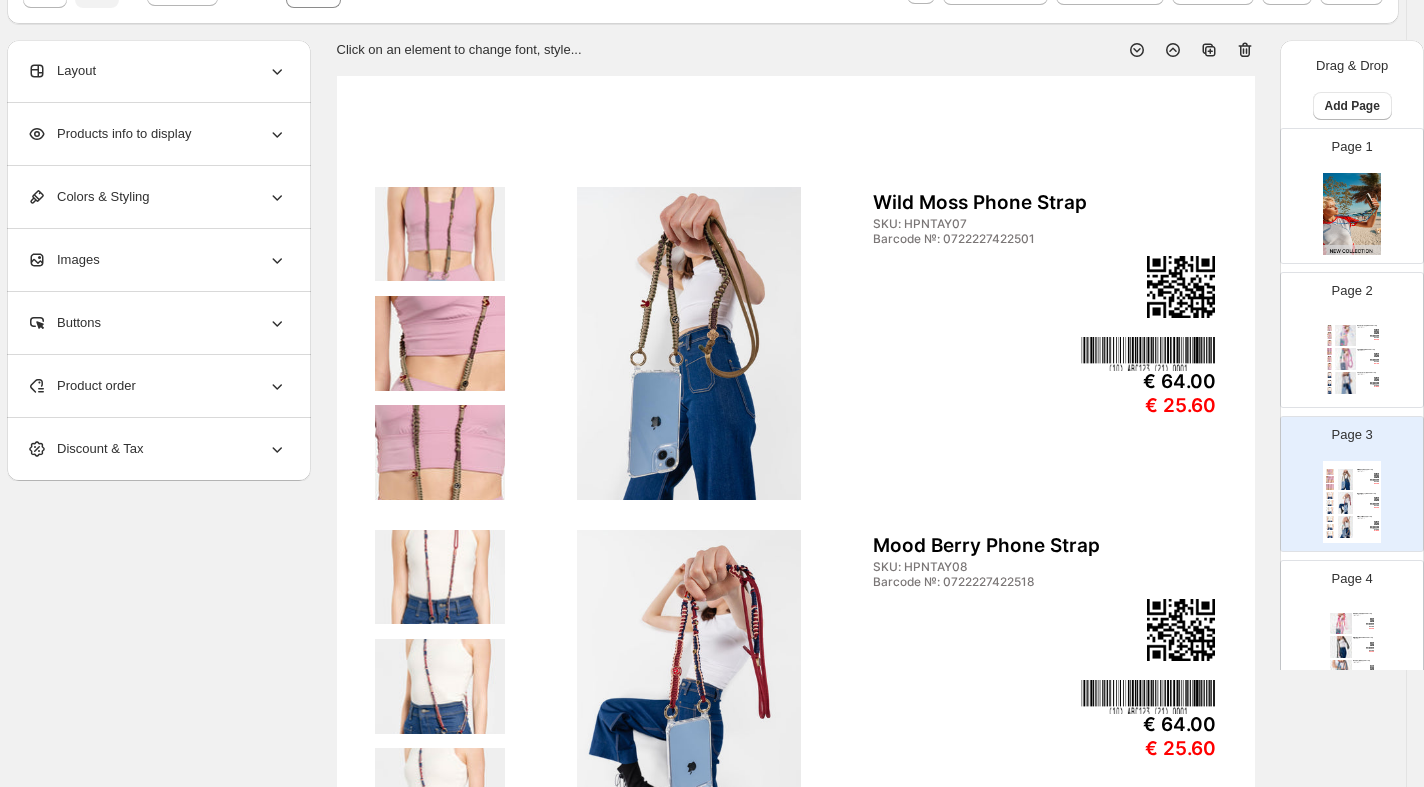 scroll, scrollTop: 77, scrollLeft: 17, axis: both 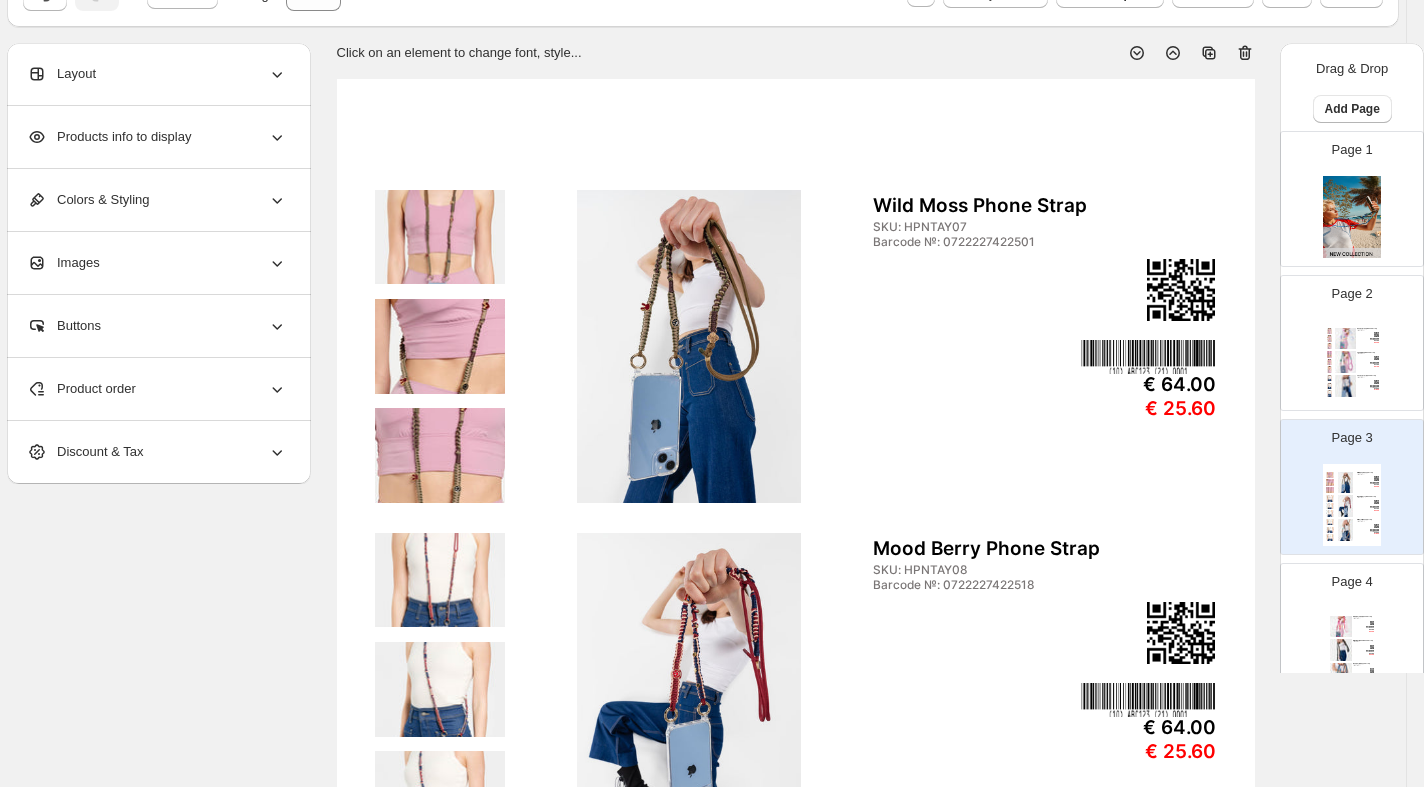 click at bounding box center [439, 237] 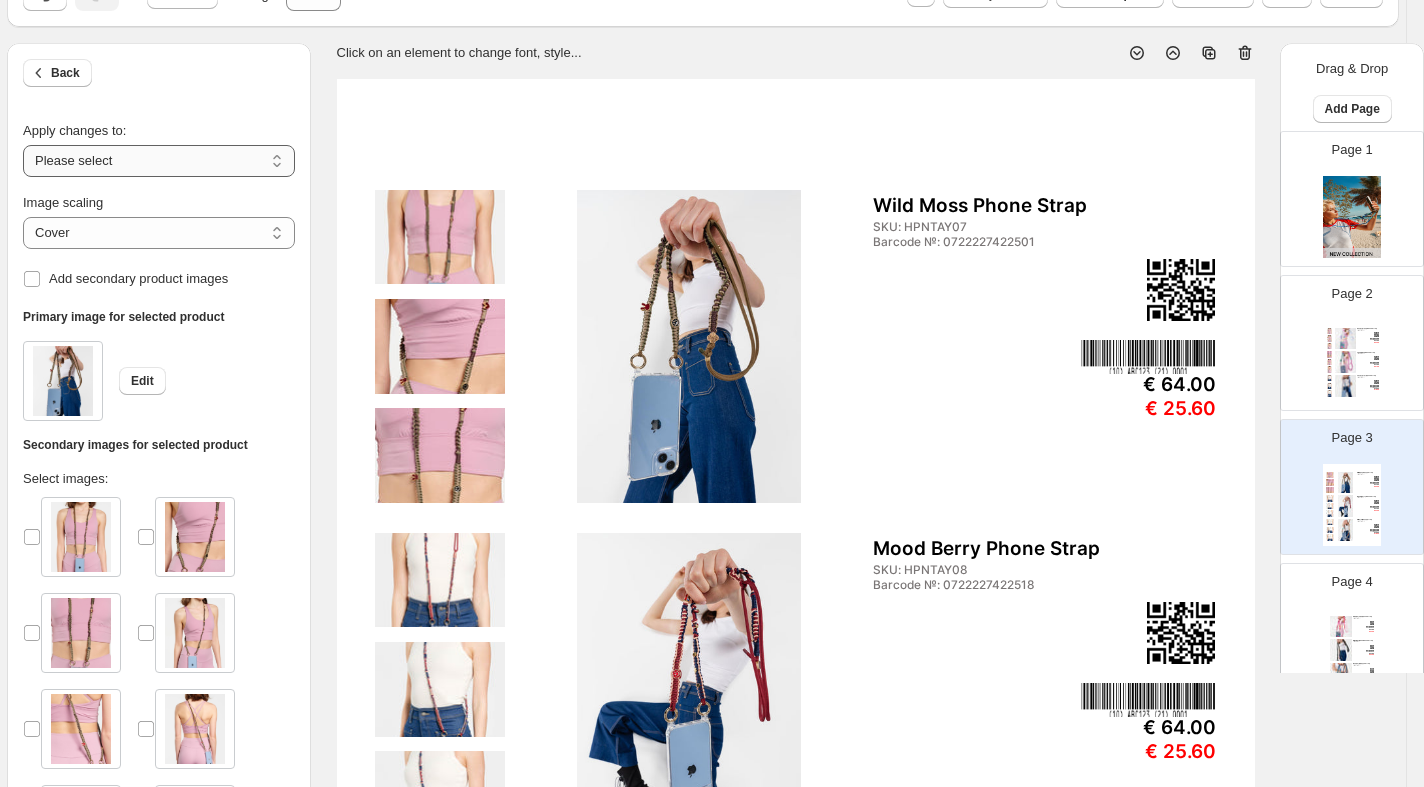 click on "**********" at bounding box center (159, 161) 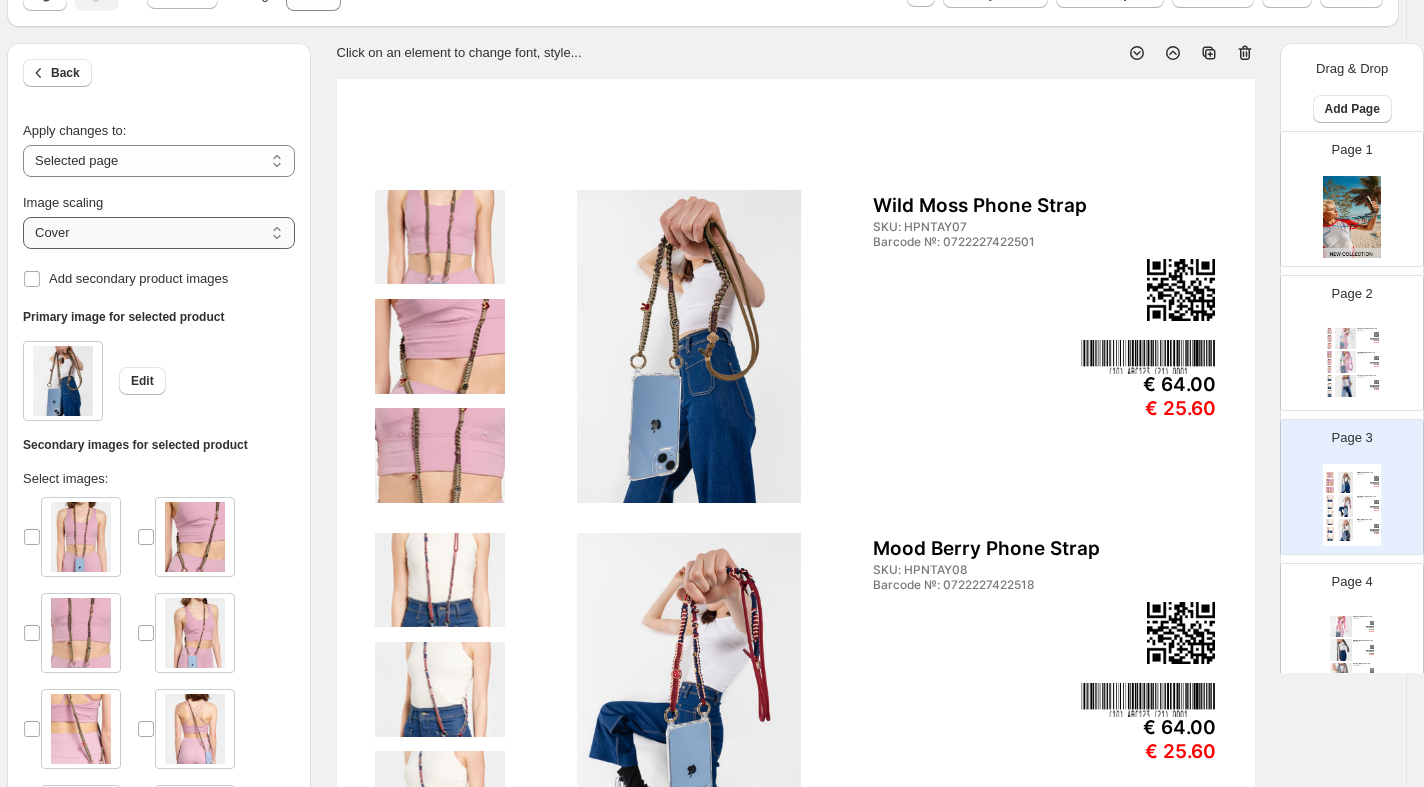 click on "***** *******" at bounding box center (159, 233) 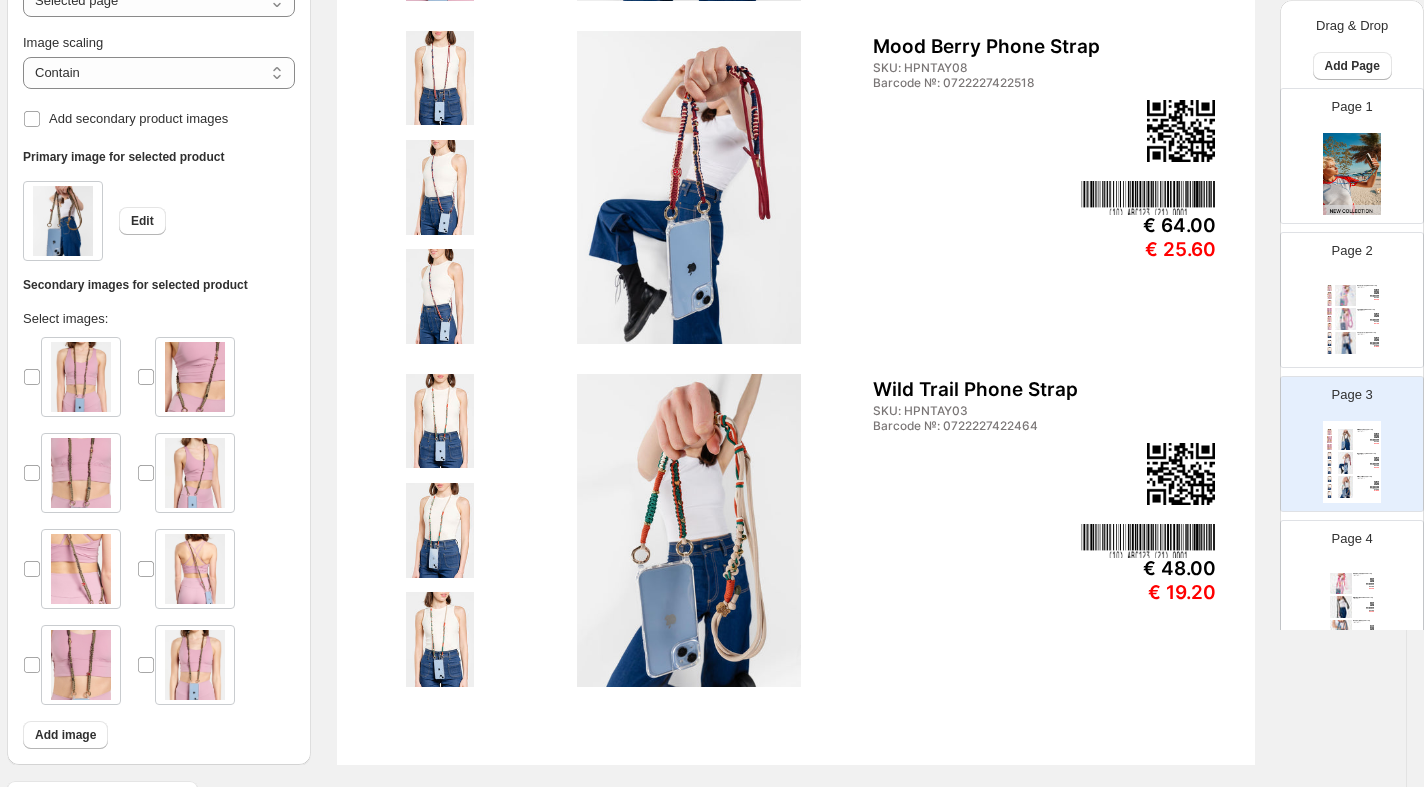 scroll, scrollTop: 638, scrollLeft: 17, axis: both 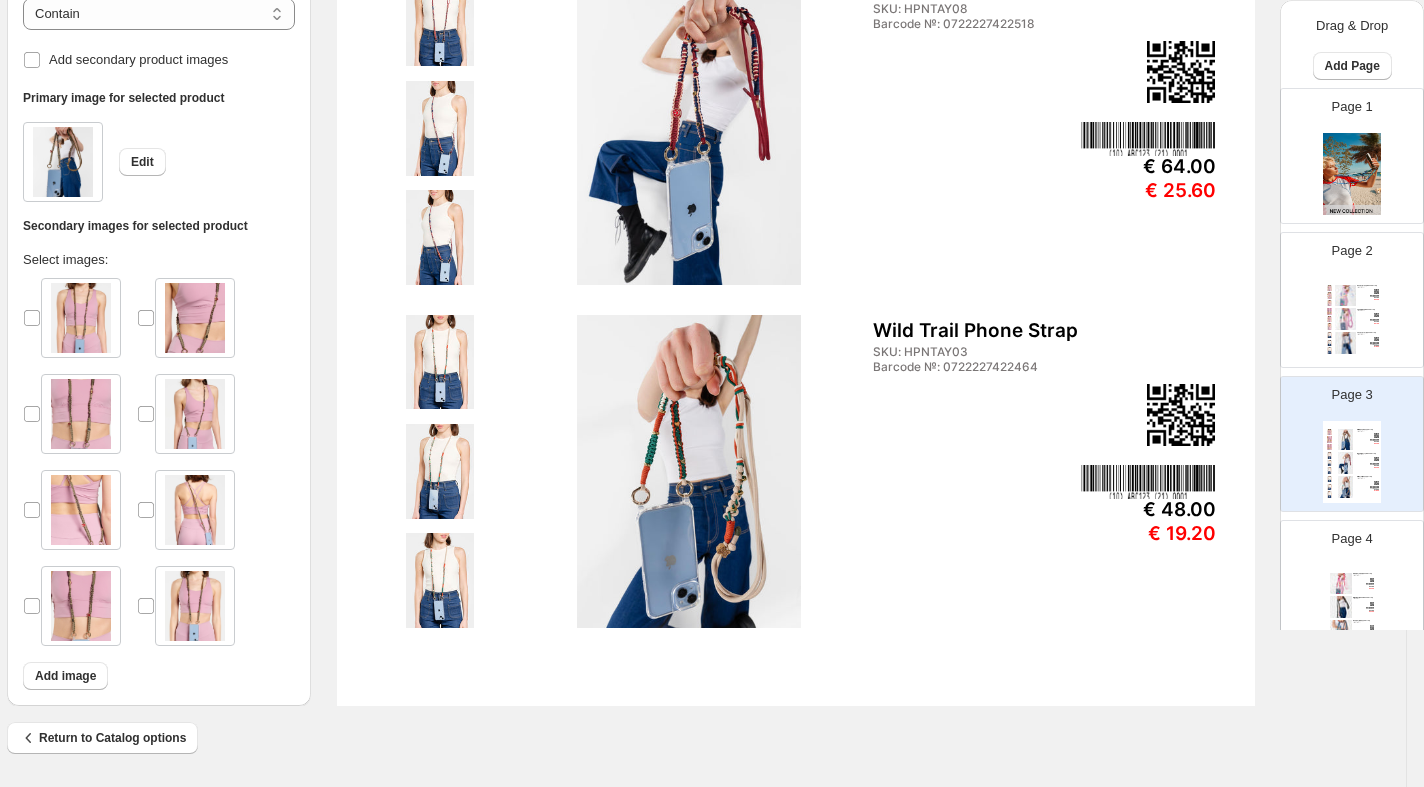 click on "Page 4 Pink Parade Phone Strap SKU:  HPNTAY02 Barcode №:  0722227422457 € 64.00 € 25.60 Midnight Buzz Phone Strap SKU:  HPNTAY09 Barcode №:  0722227422525 € 64.00 € 25.60 Road Trip Phone Strap SKU:  HPNTAY06 Barcode №:  0722227422495 € 48.00 € 19.20" at bounding box center (1344, 580) 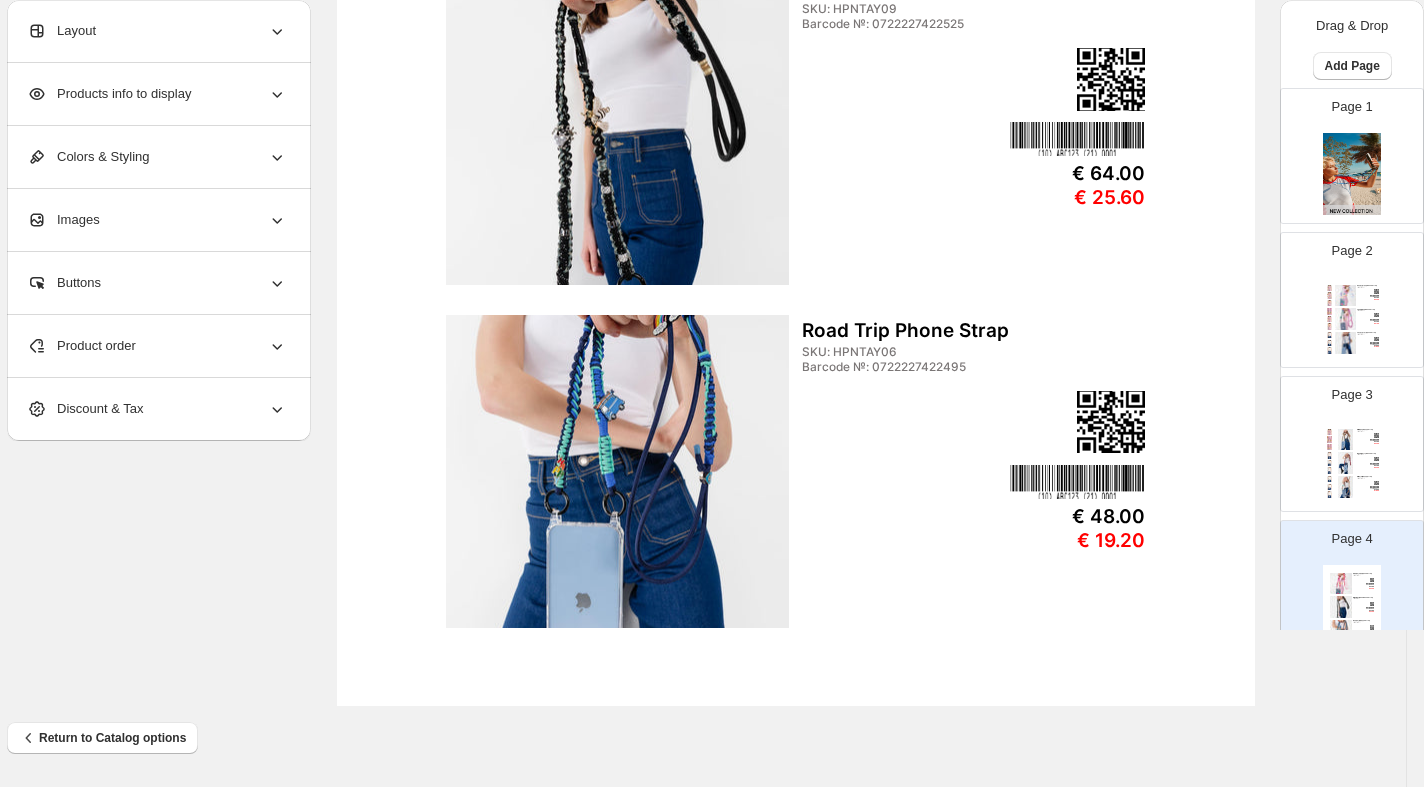 click at bounding box center [1330, 479] 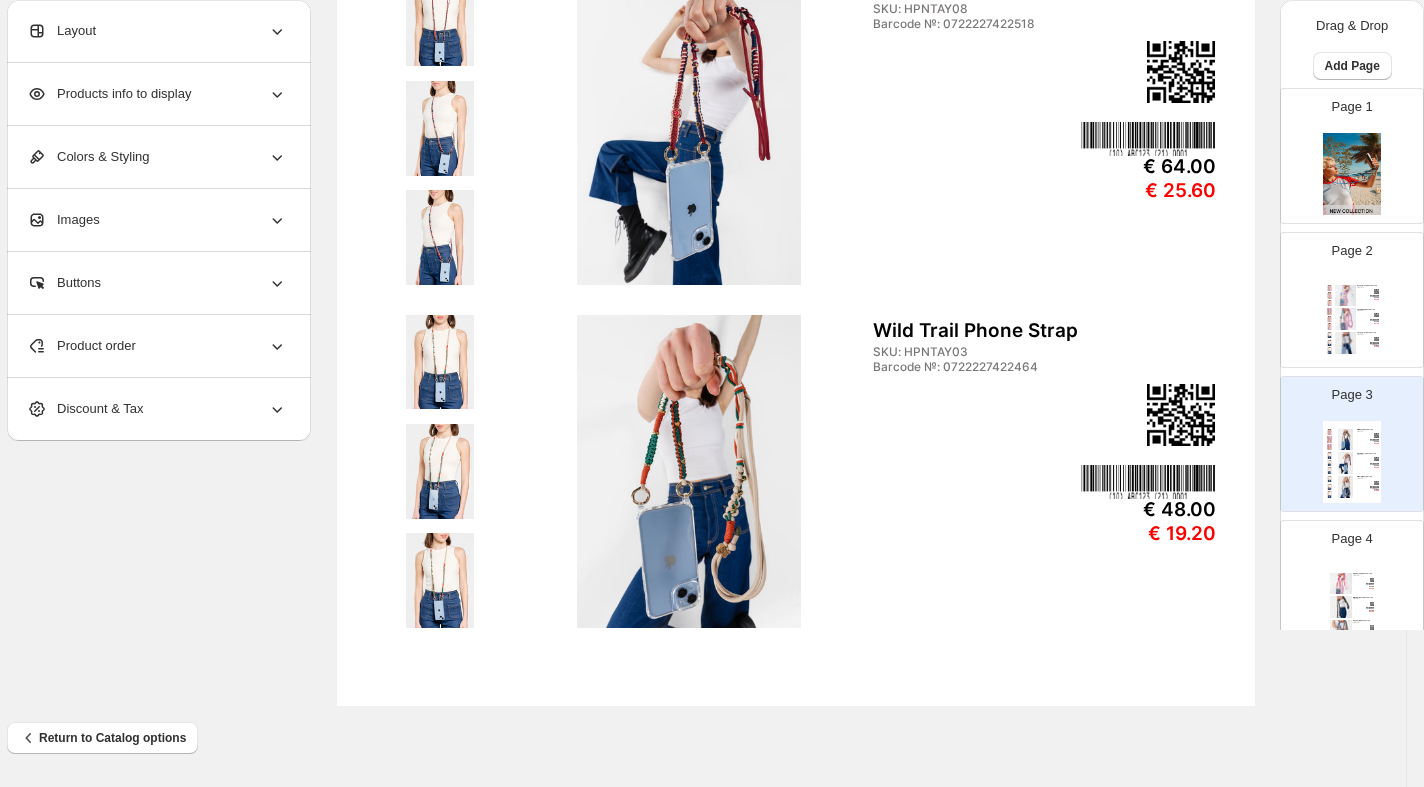 click on "Page 4 Pink Parade Phone Strap SKU:  HPNTAY02 Barcode №:  0722227422457 € 64.00 € 25.60 Midnight Buzz Phone Strap SKU:  HPNTAY09 Barcode №:  0722227422525 € 64.00 € 25.60 Road Trip Phone Strap SKU:  HPNTAY06 Barcode №:  0722227422495 € 48.00 € 19.20" at bounding box center [1344, 580] 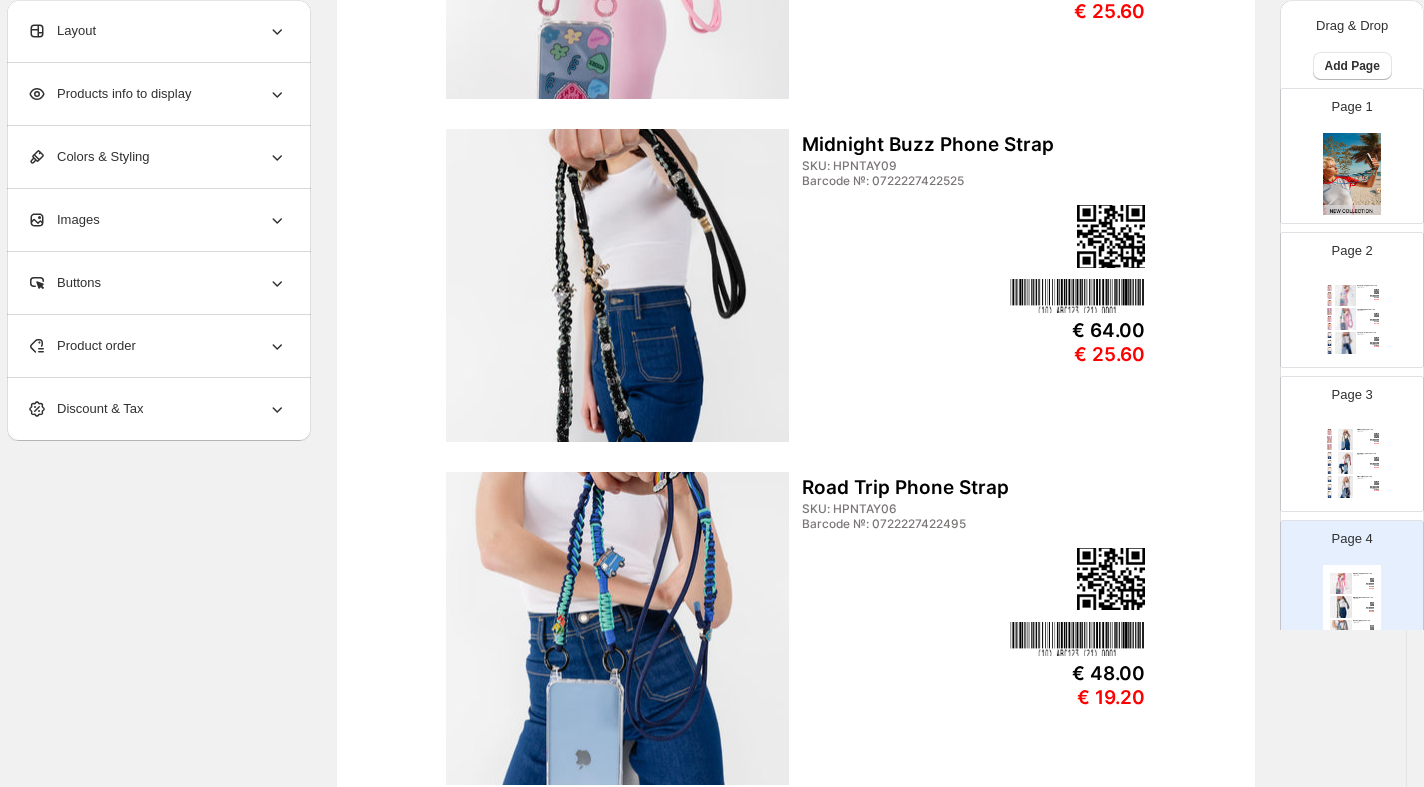 scroll, scrollTop: 191, scrollLeft: 17, axis: both 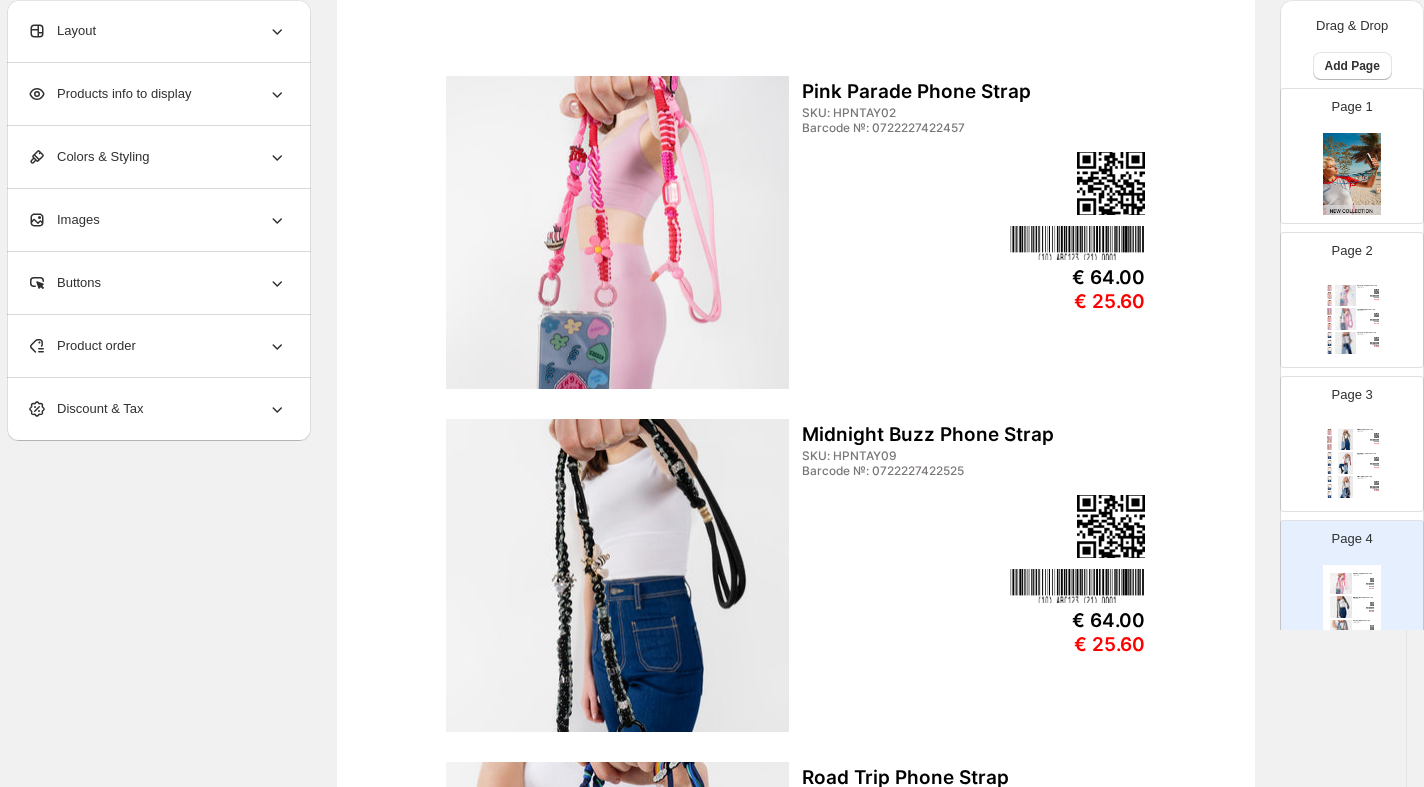 click at bounding box center [617, 232] 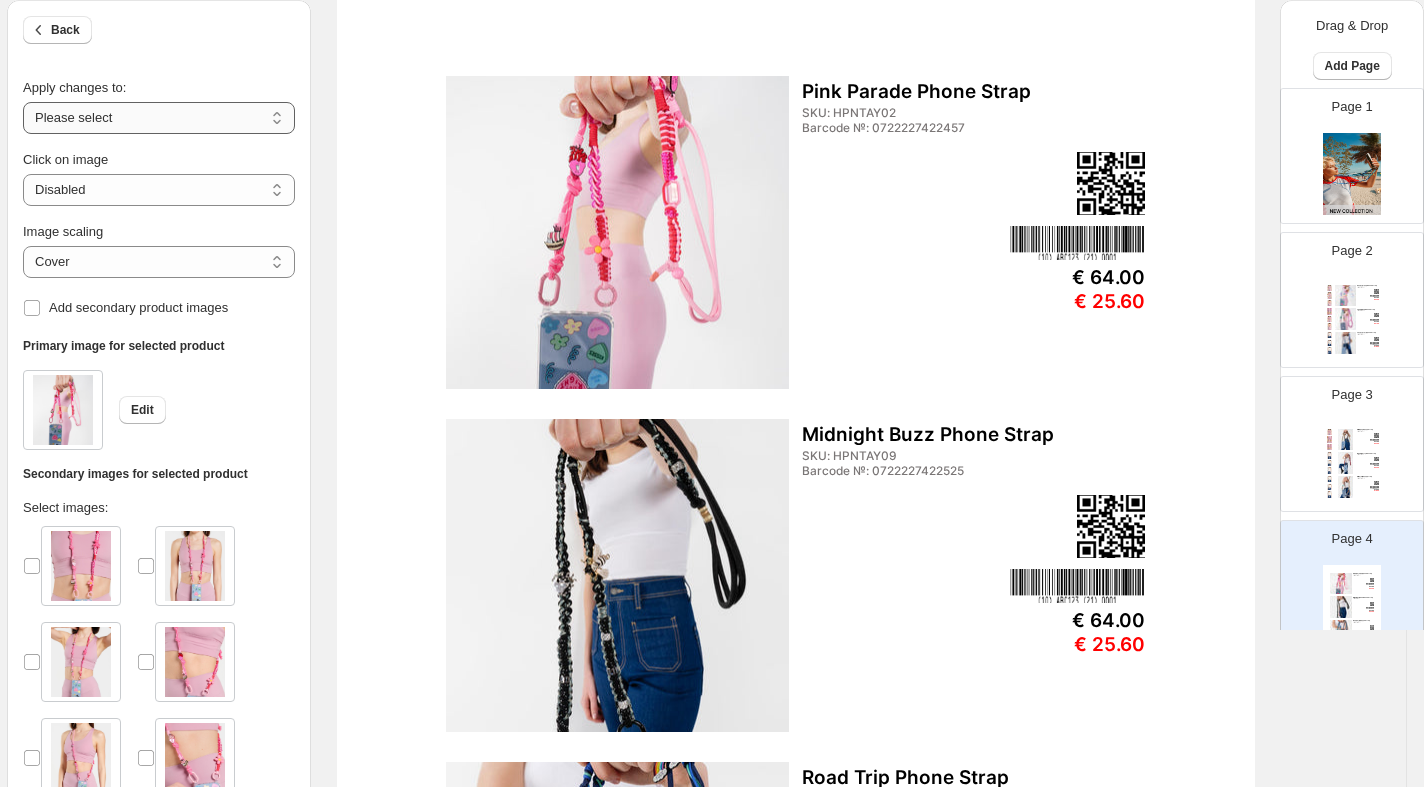 click on "**********" at bounding box center (159, 118) 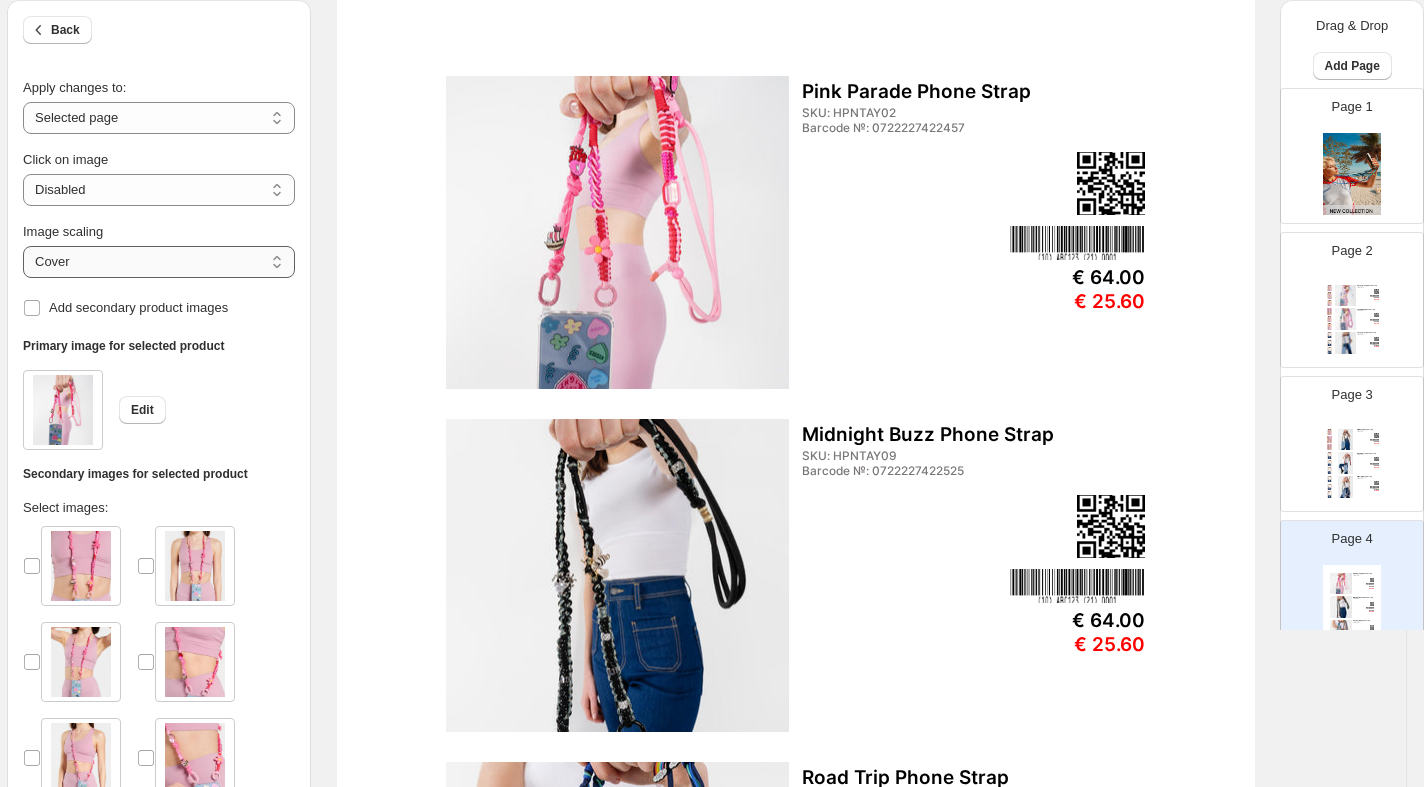 click on "***** *******" at bounding box center [159, 262] 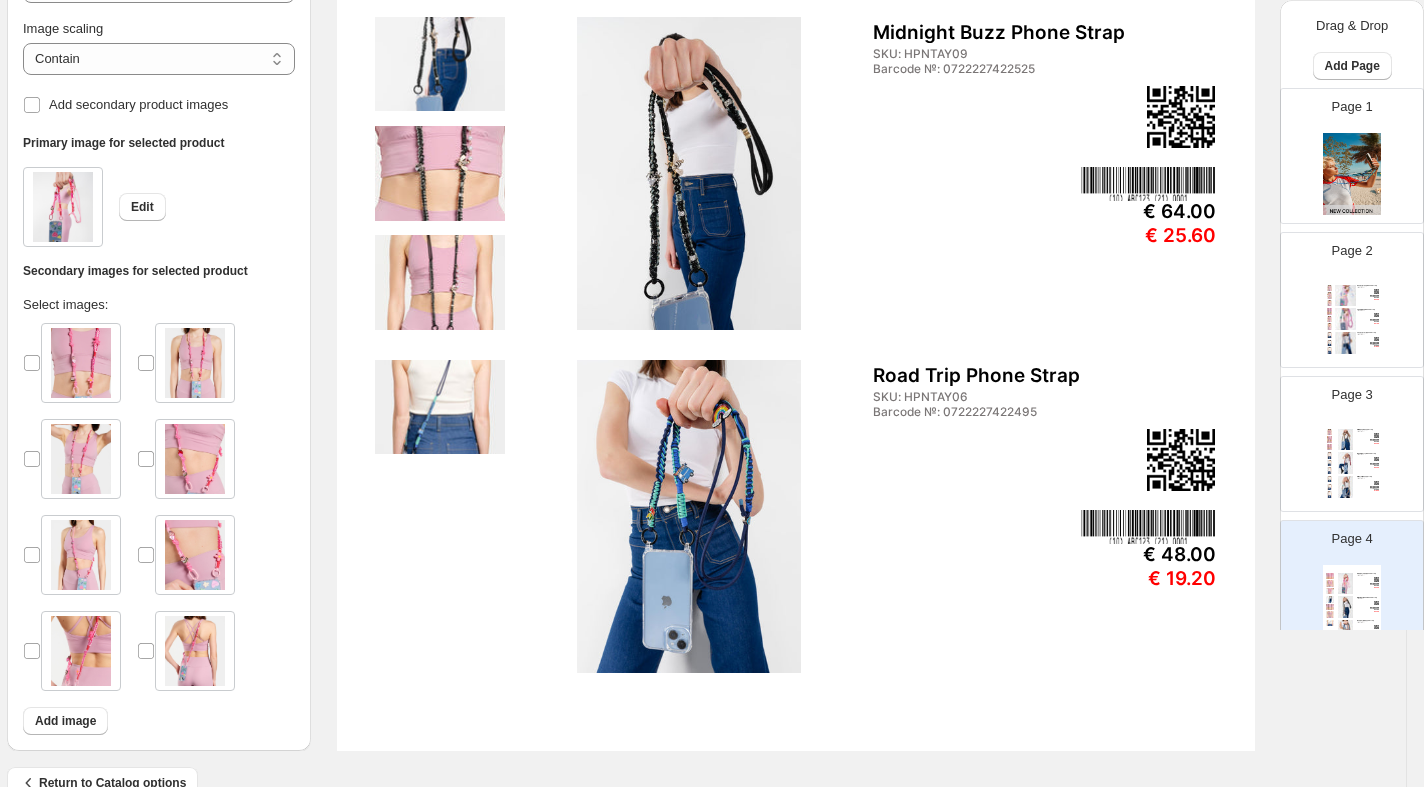 scroll, scrollTop: 638, scrollLeft: 17, axis: both 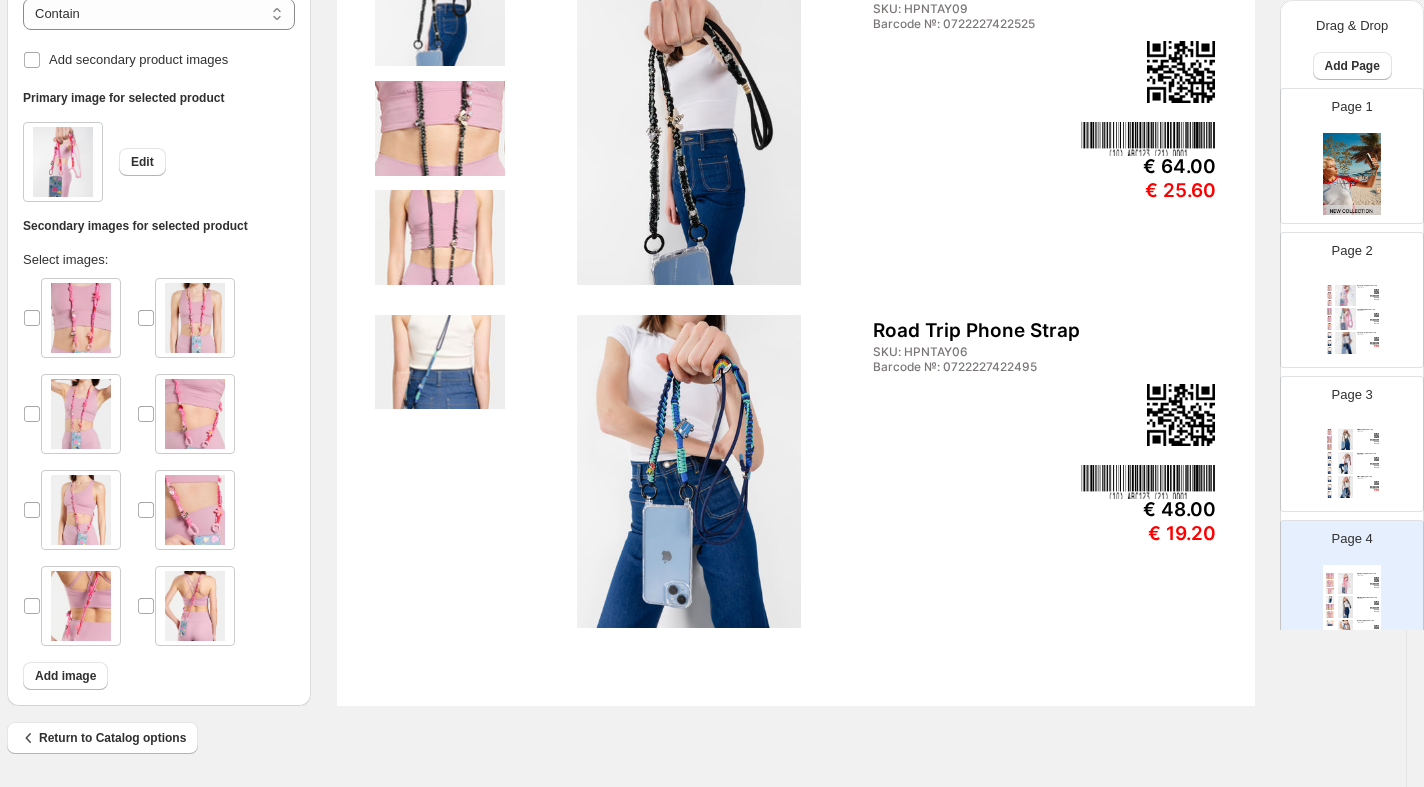 click at bounding box center (439, 362) 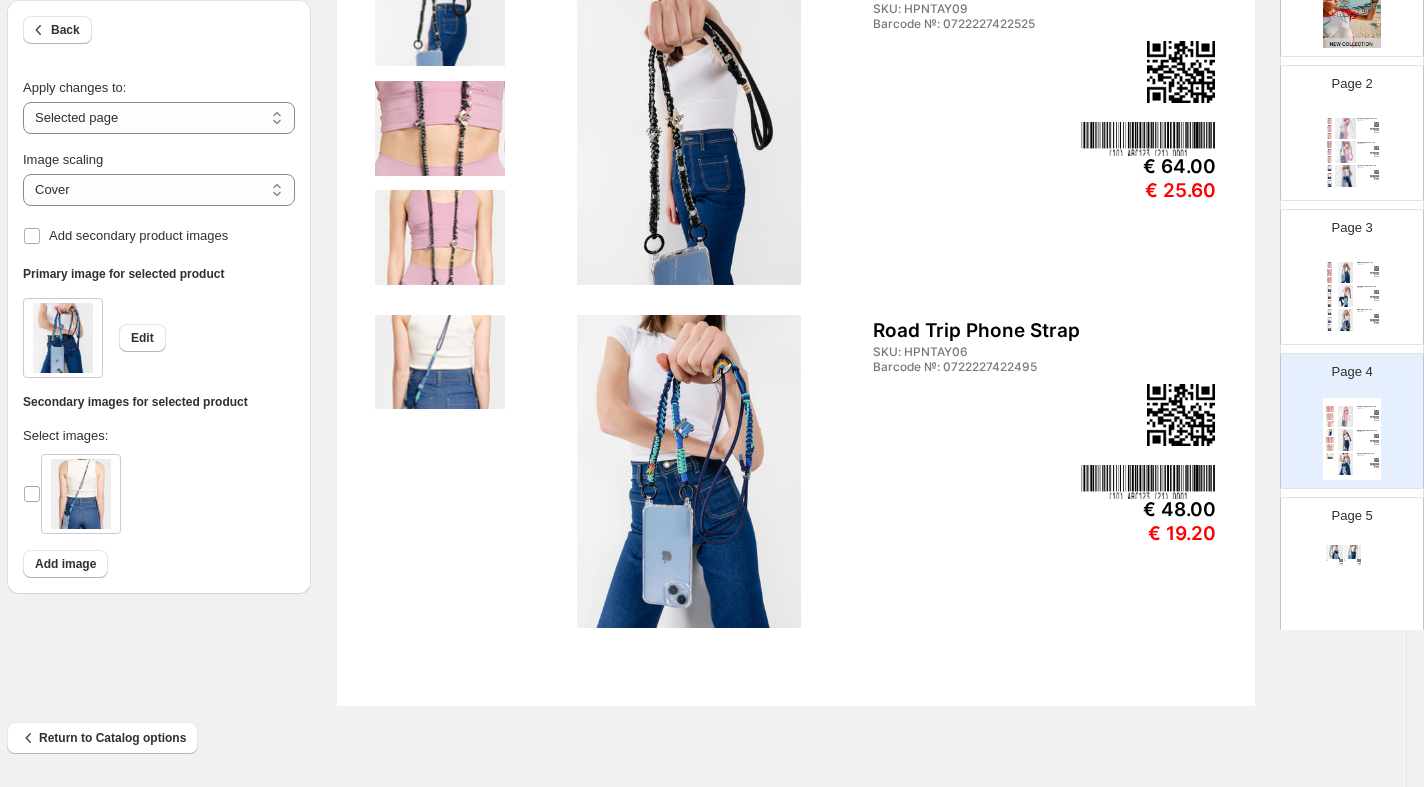 scroll, scrollTop: 208, scrollLeft: 0, axis: vertical 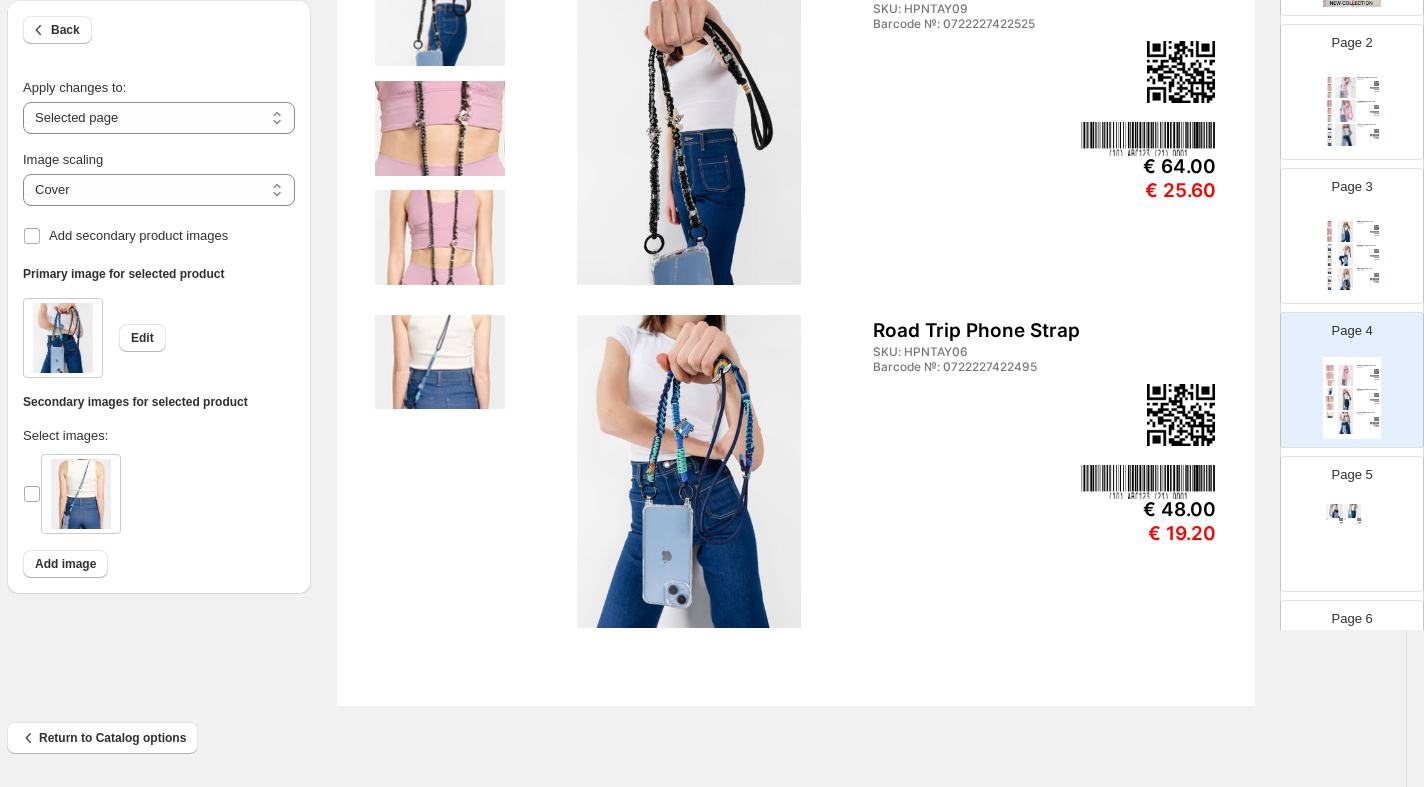 click at bounding box center (1352, 510) 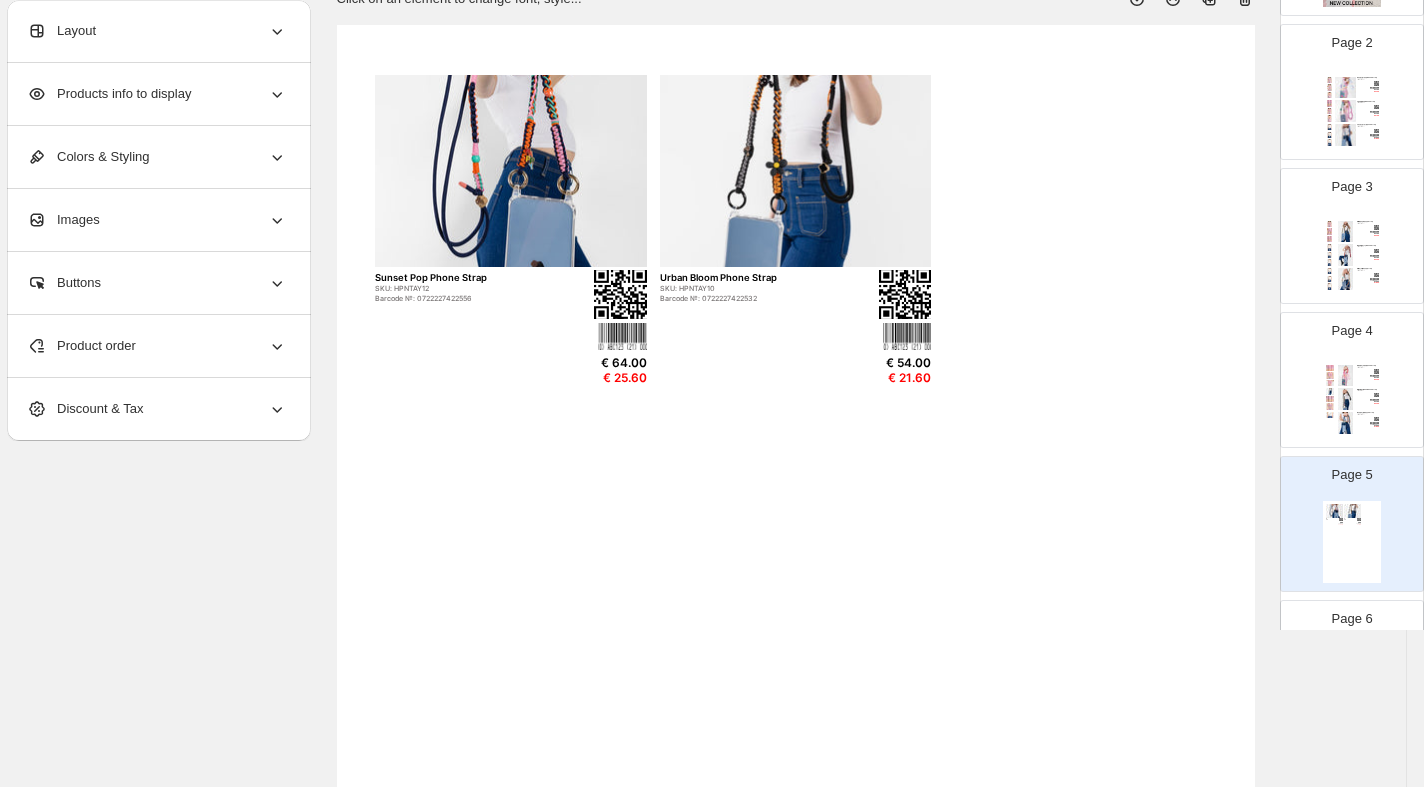 scroll, scrollTop: 0, scrollLeft: 17, axis: horizontal 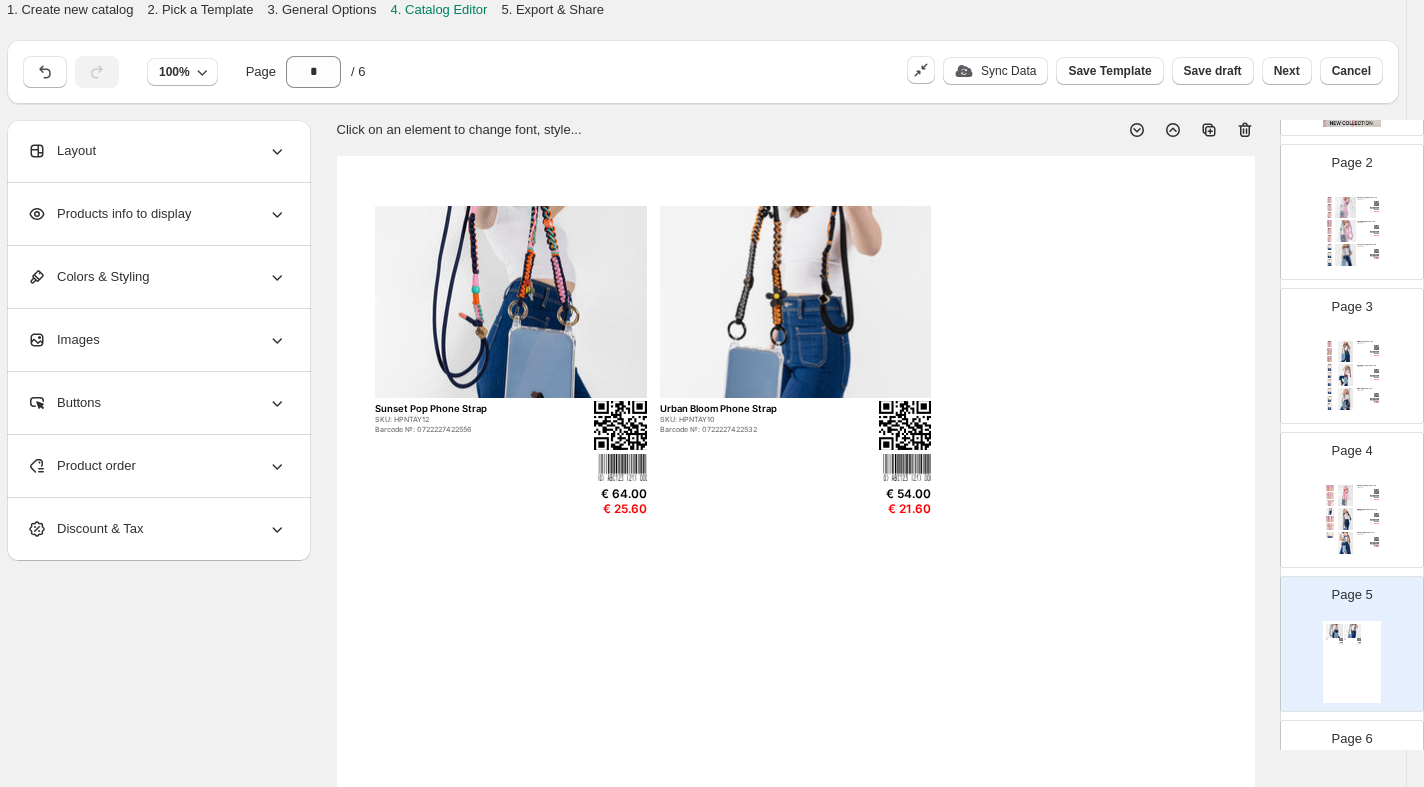 click at bounding box center (511, 302) 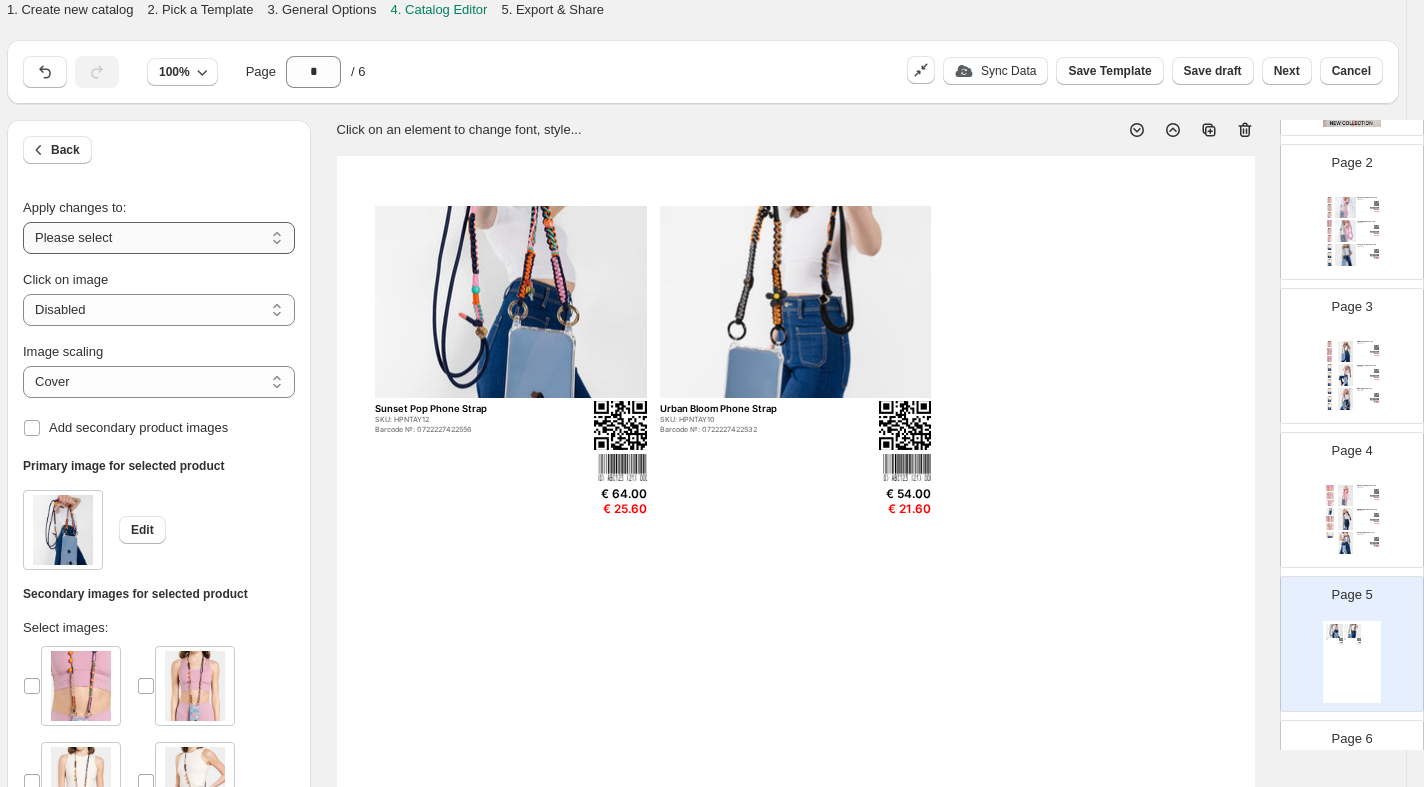 click on "**********" at bounding box center (159, 238) 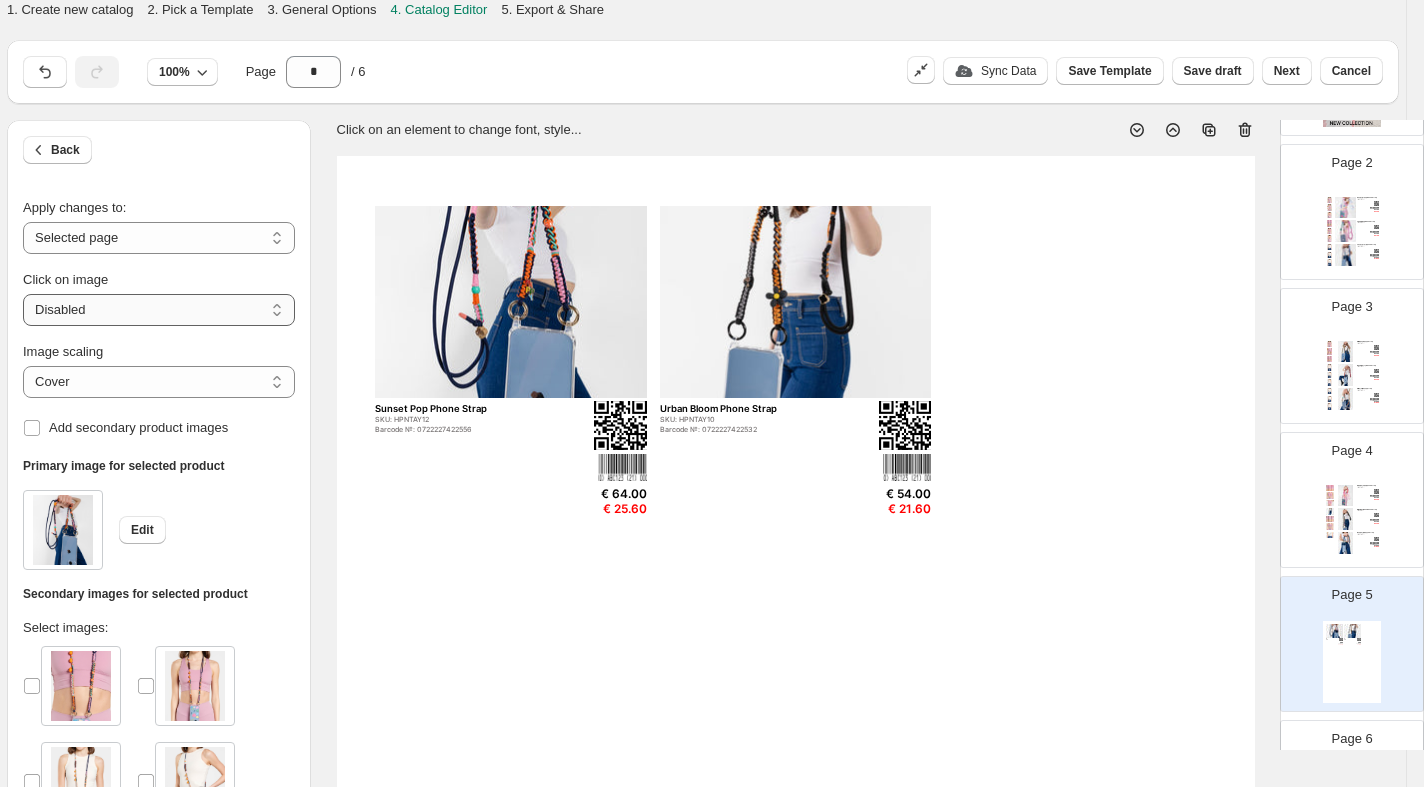click on "**********" at bounding box center [159, 310] 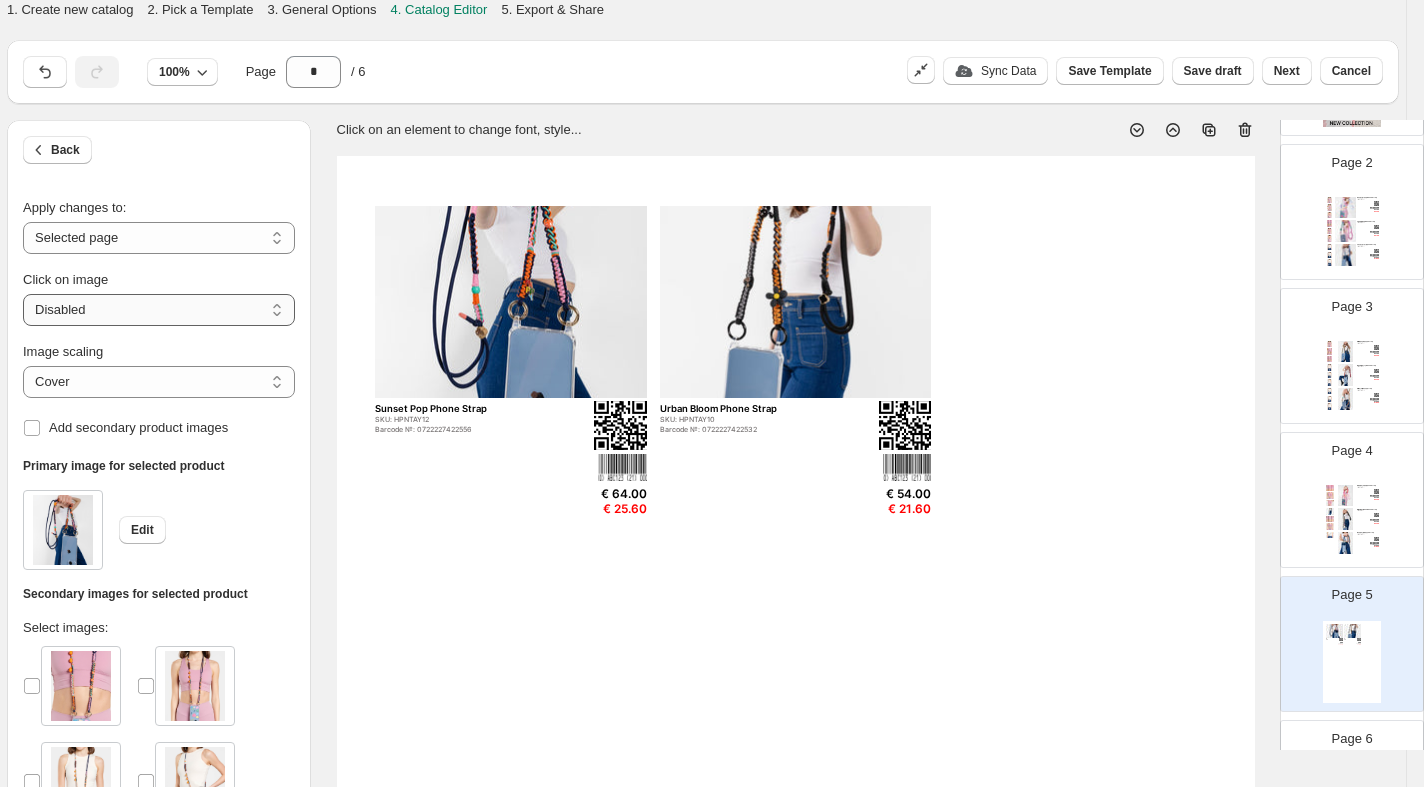 select on "**********" 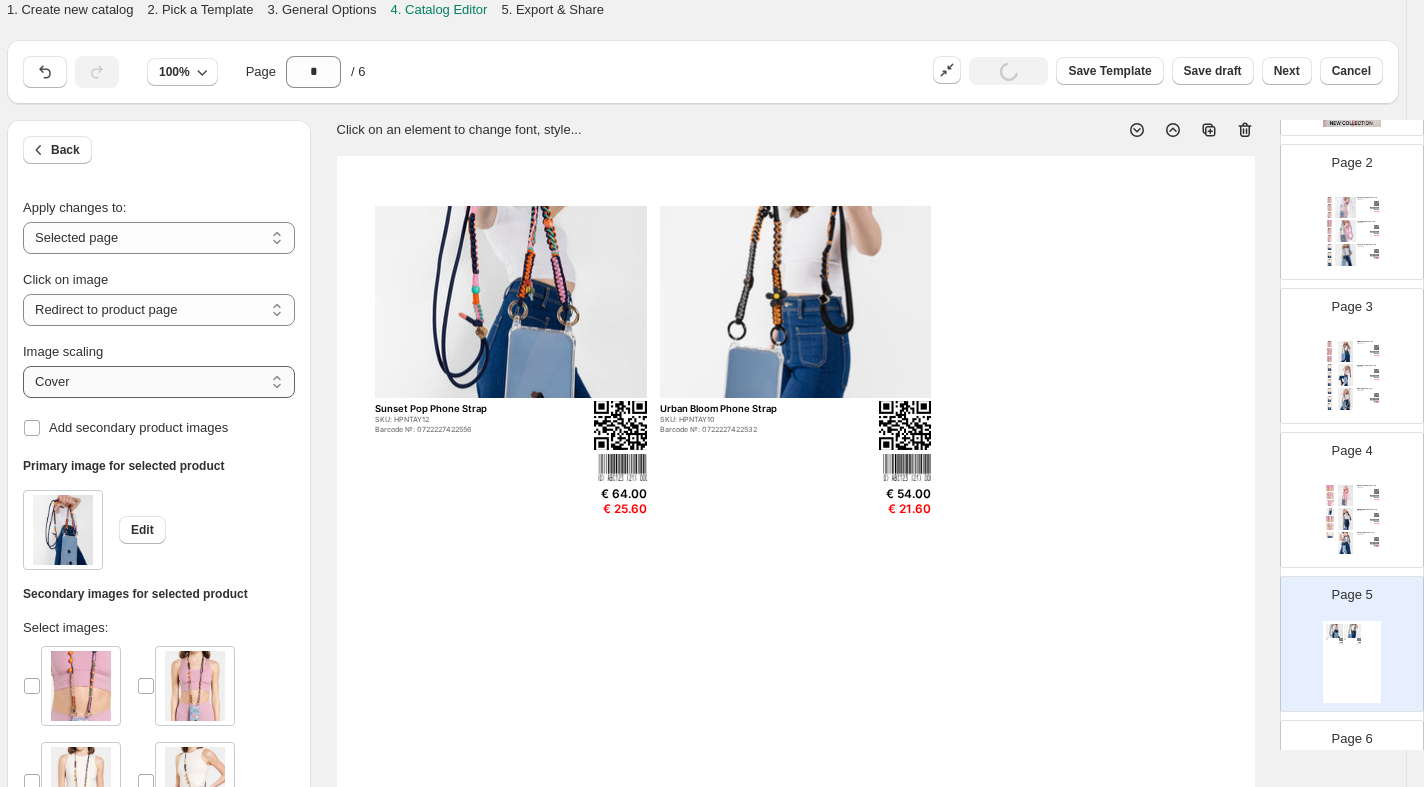 click on "***** *******" at bounding box center (159, 382) 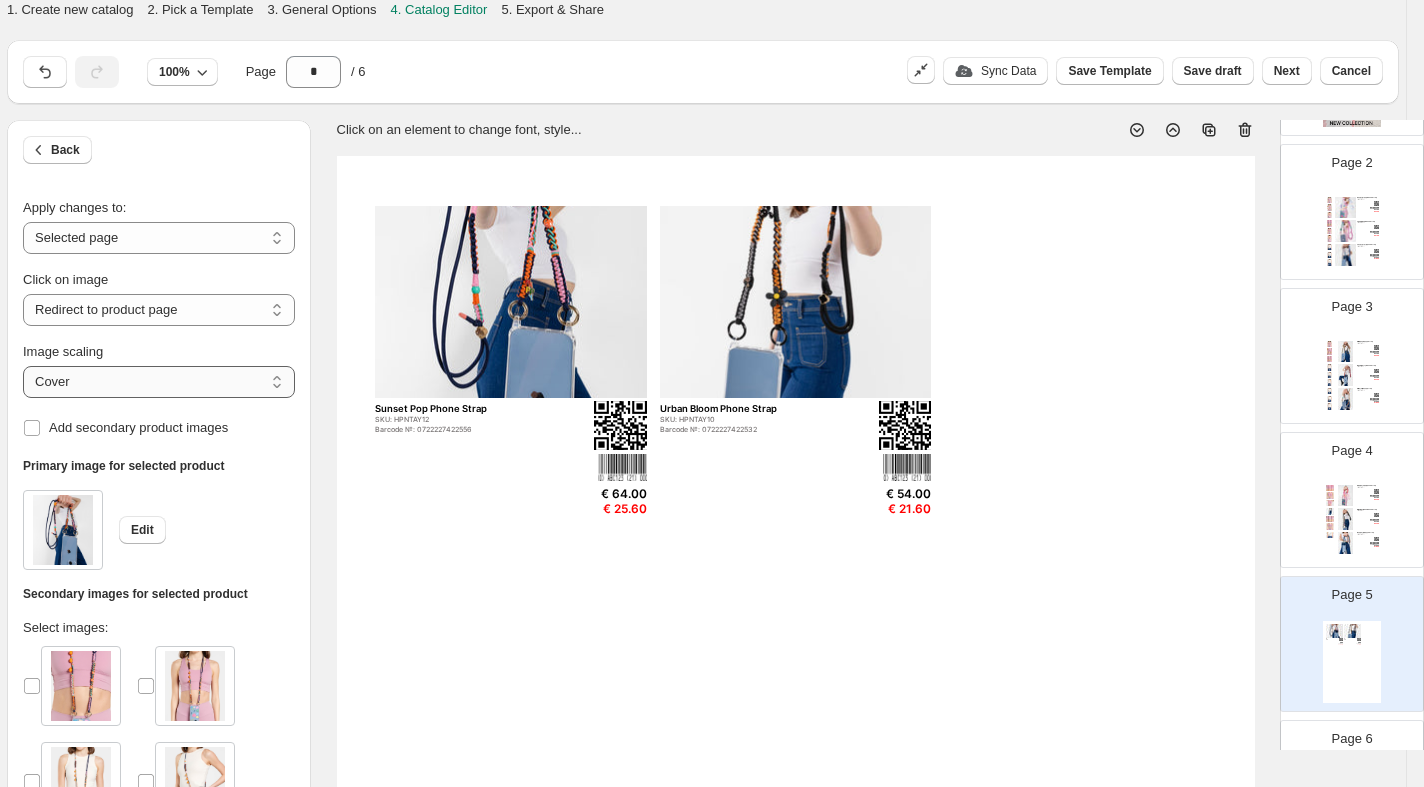 select on "*******" 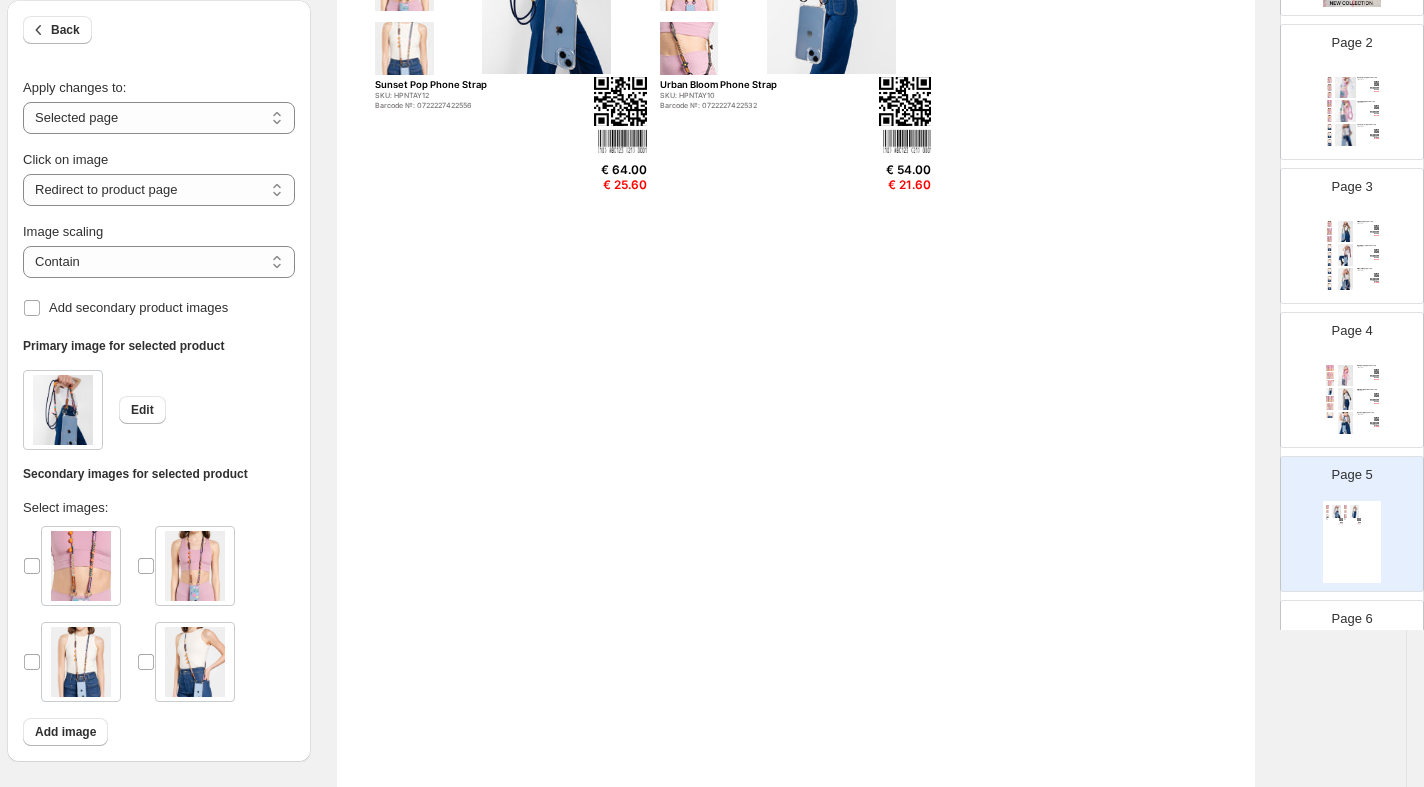 scroll, scrollTop: 0, scrollLeft: 17, axis: horizontal 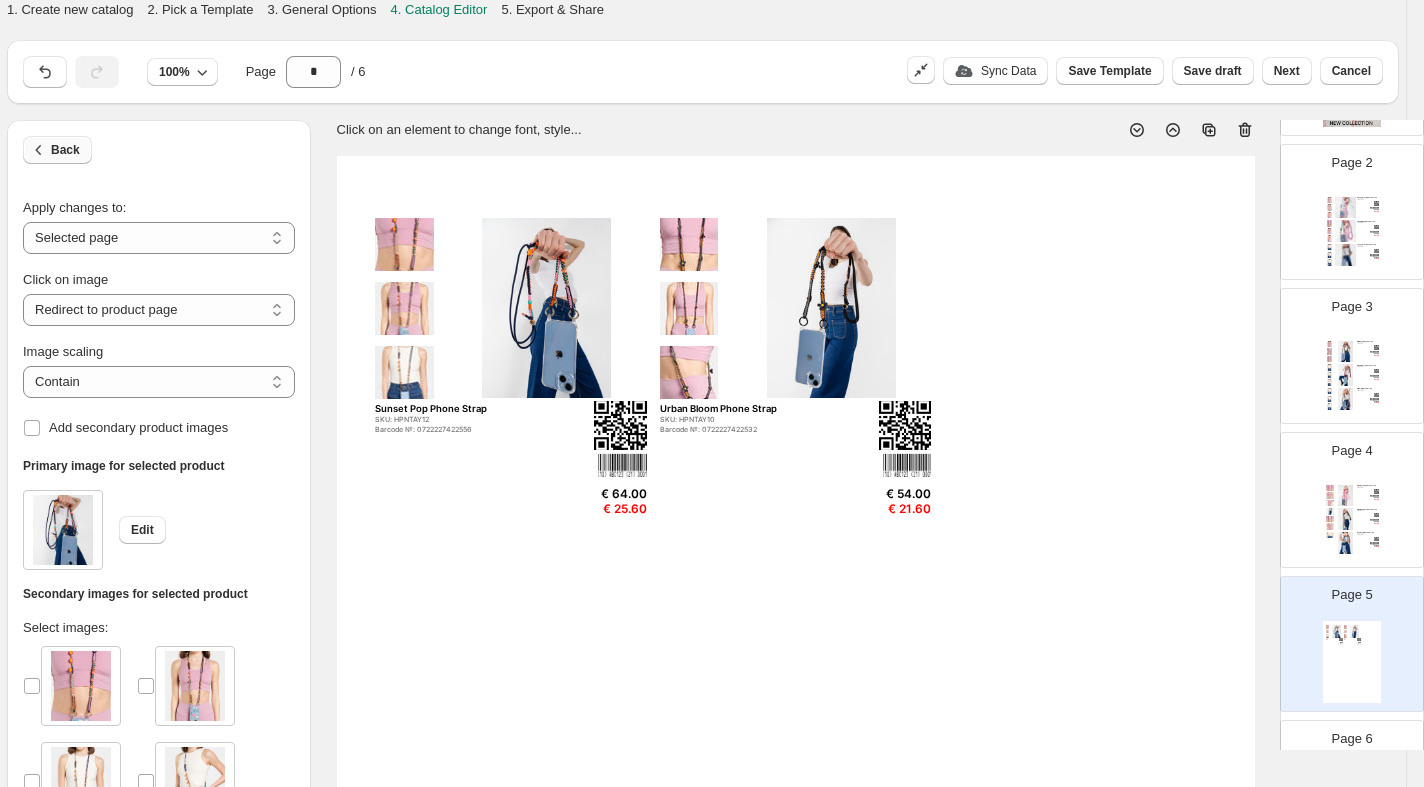 click 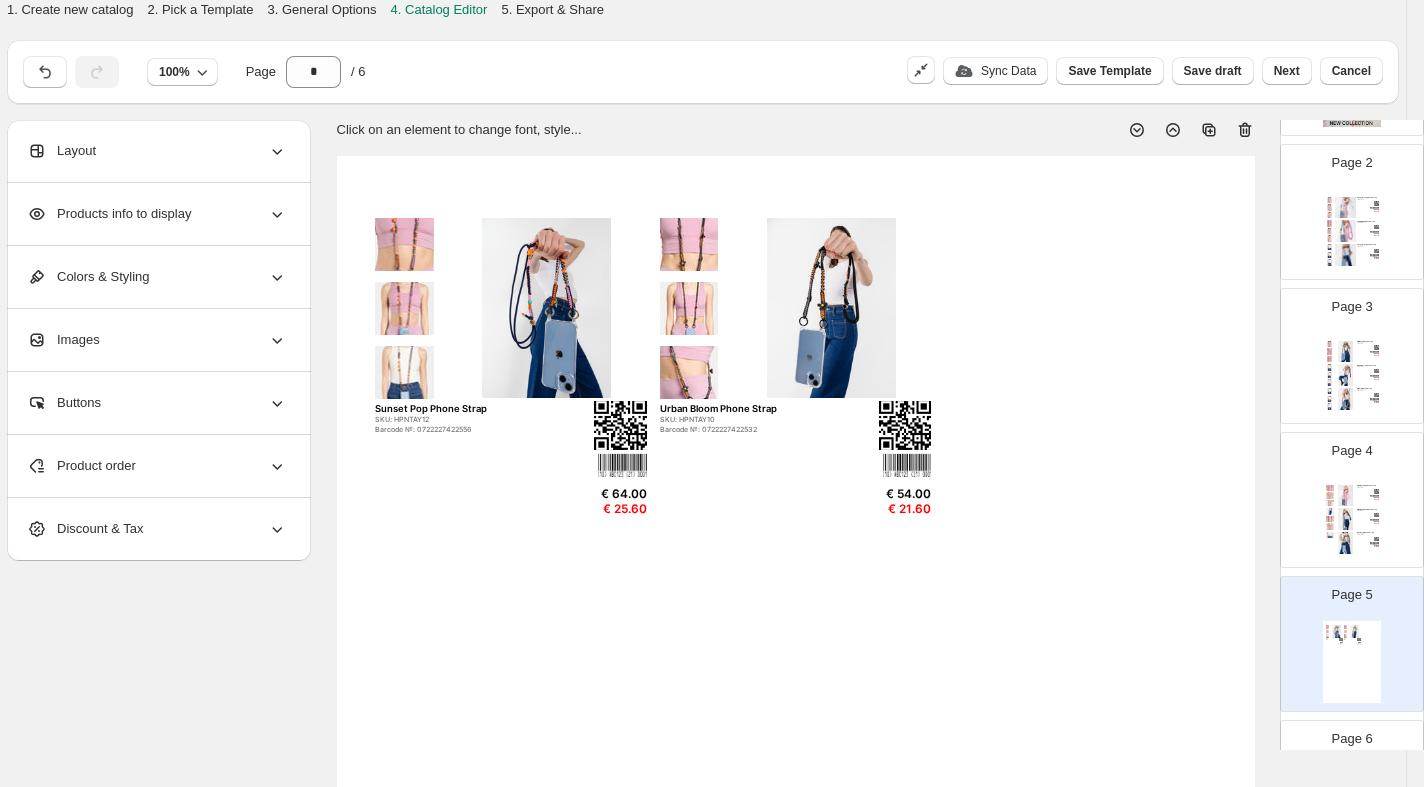 click on "Layout" at bounding box center [157, 151] 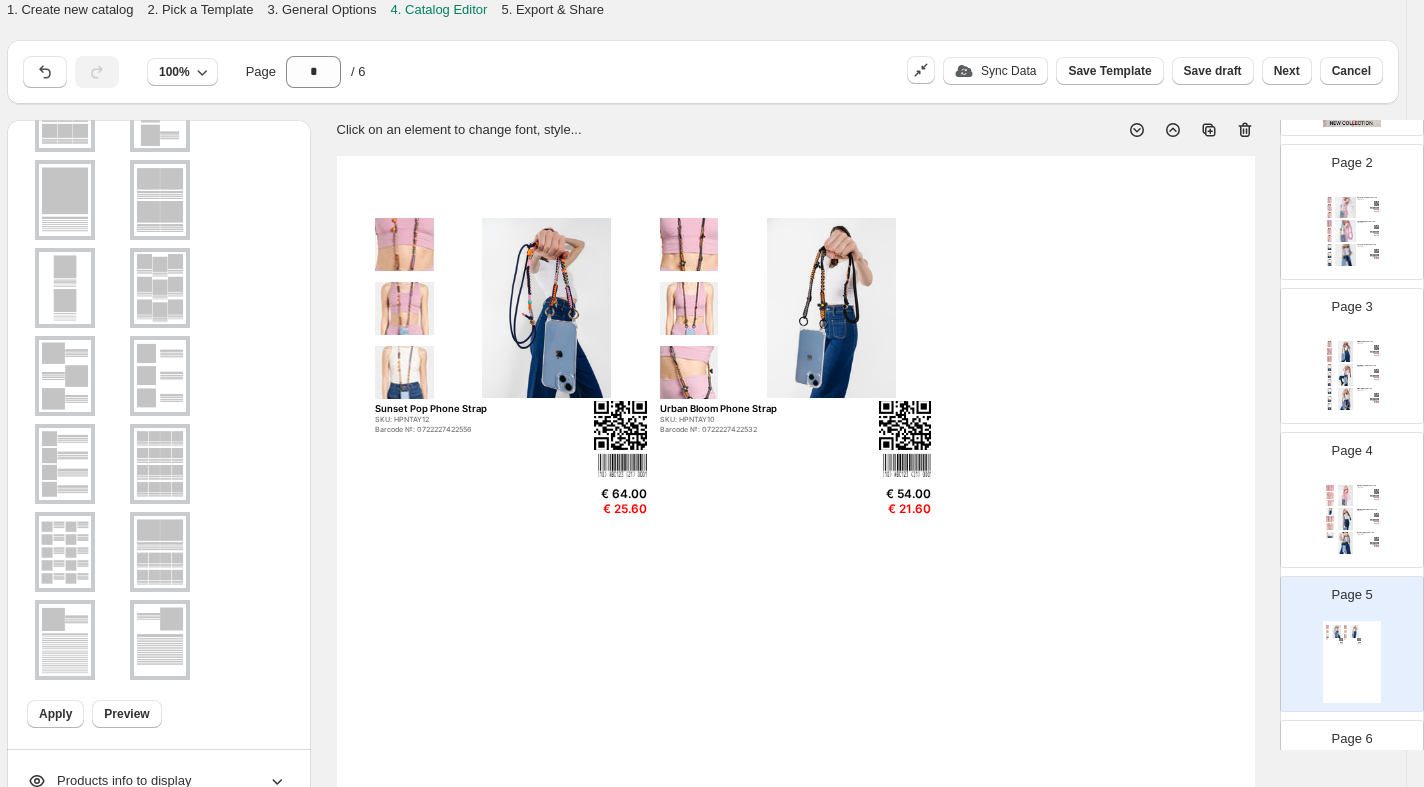 scroll, scrollTop: 201, scrollLeft: 0, axis: vertical 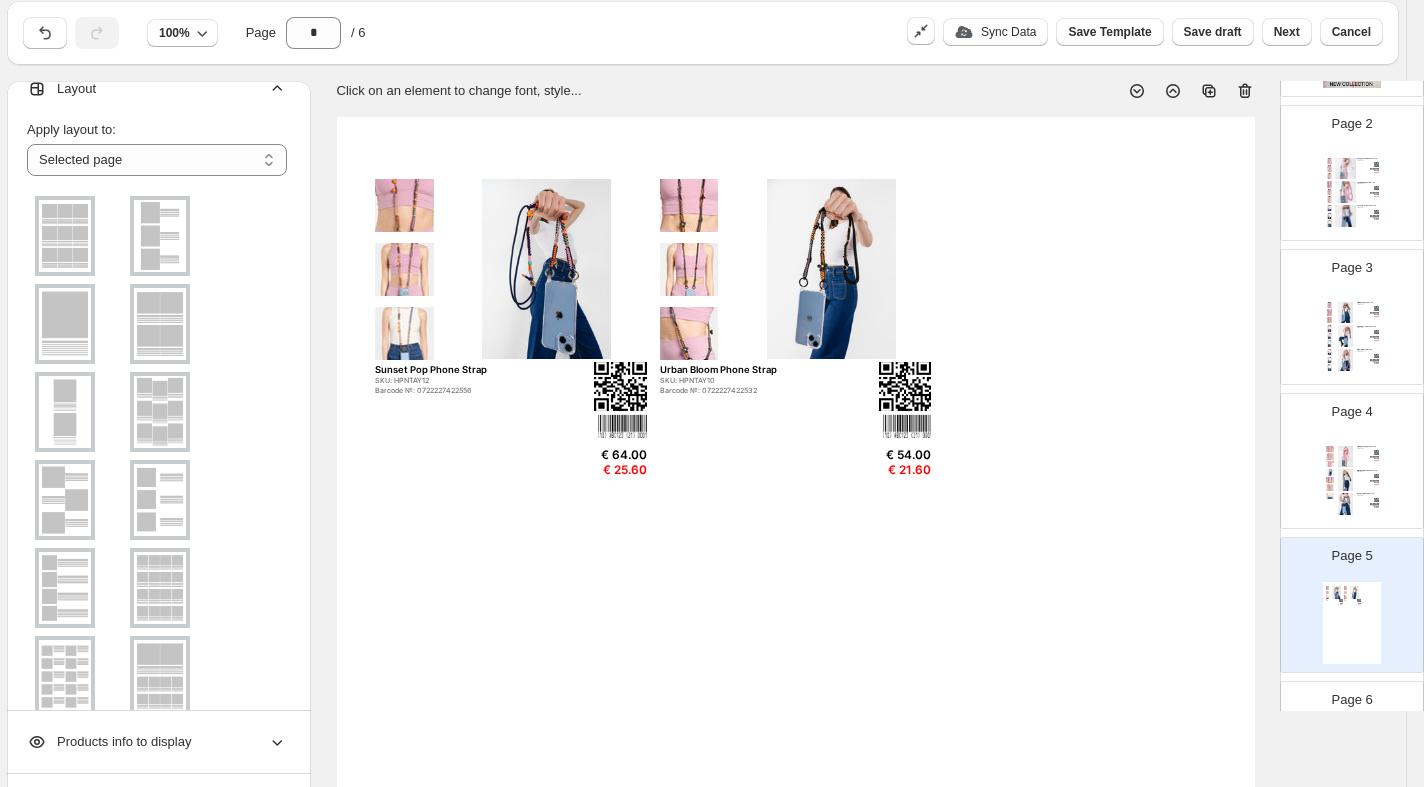 click at bounding box center [65, 412] 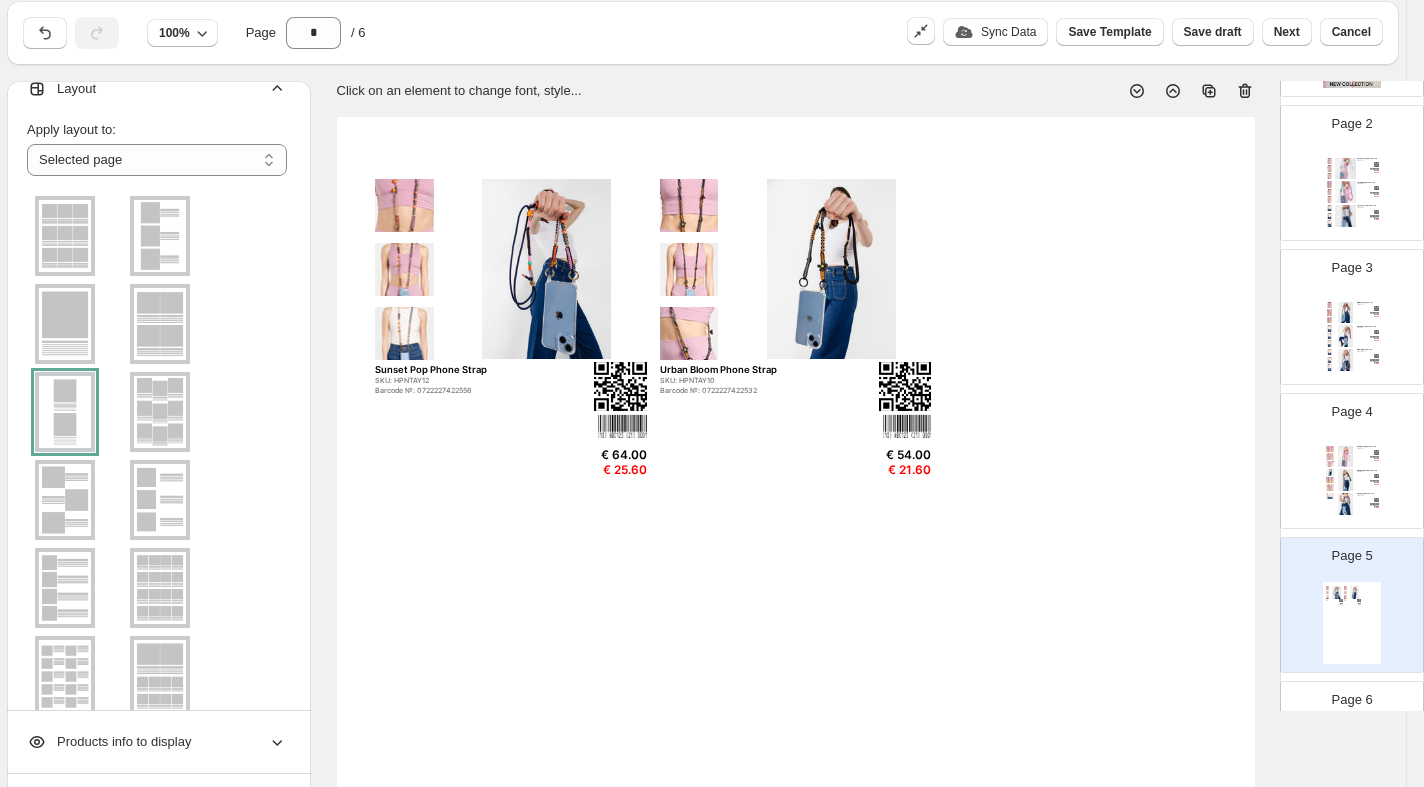 scroll, scrollTop: 201, scrollLeft: 0, axis: vertical 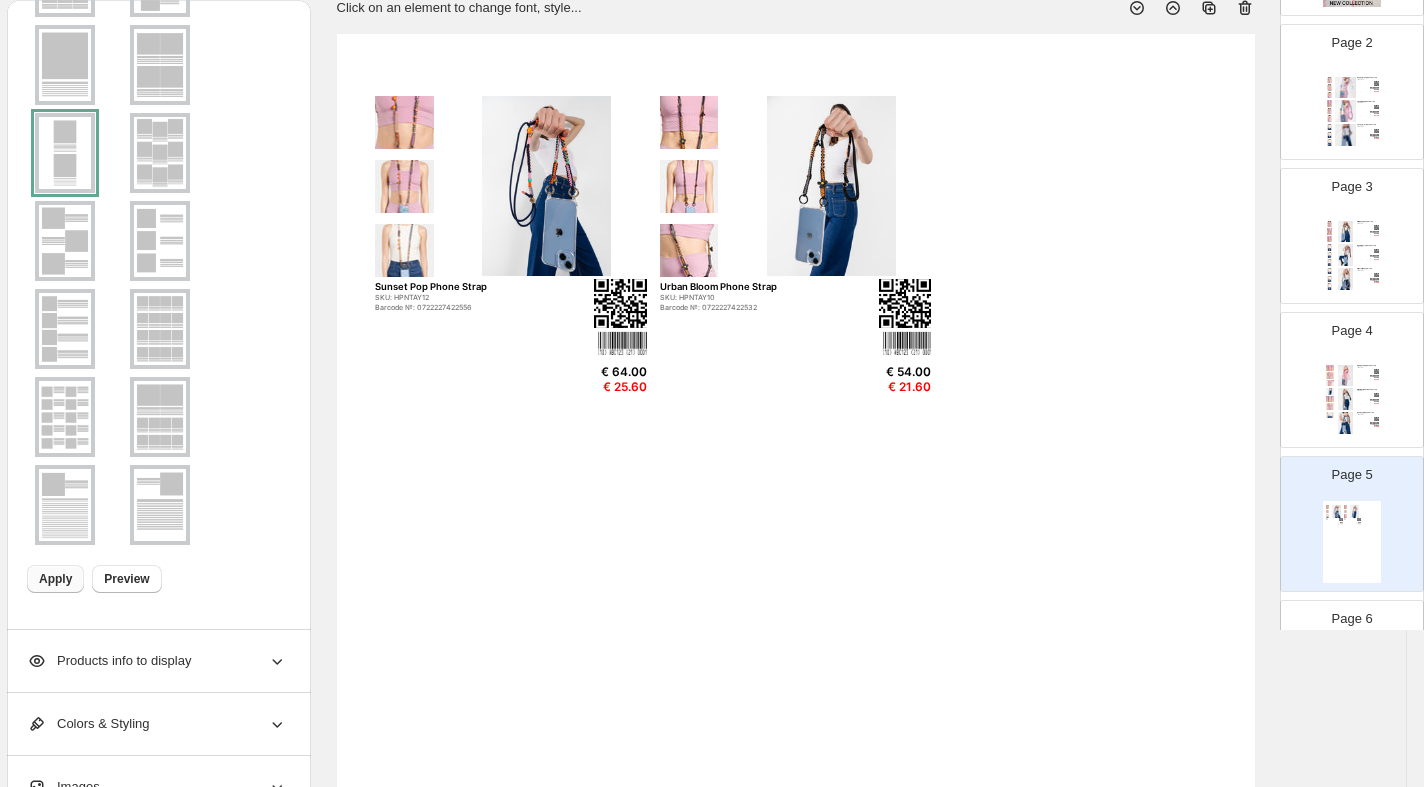 click on "Apply" at bounding box center (55, 579) 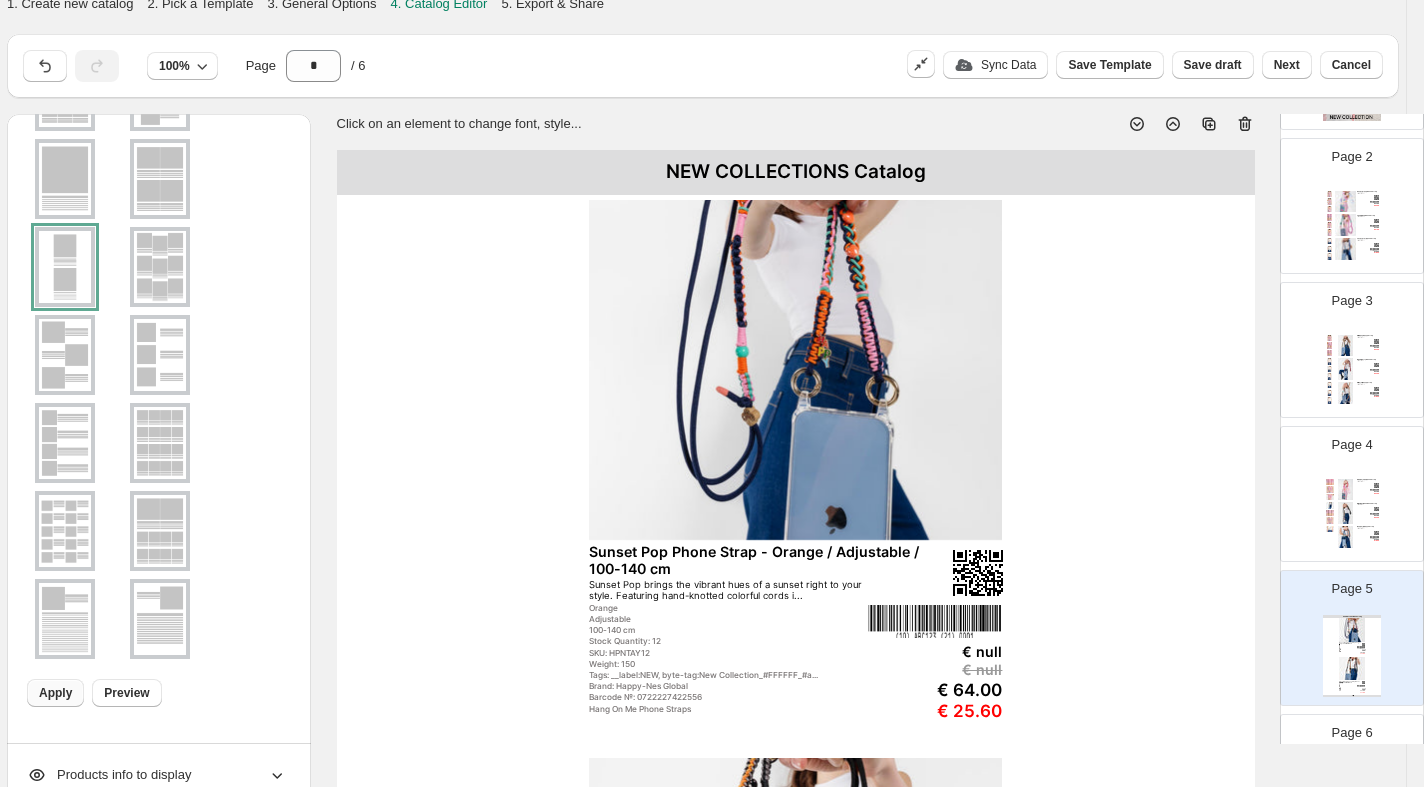 scroll, scrollTop: 0, scrollLeft: 17, axis: horizontal 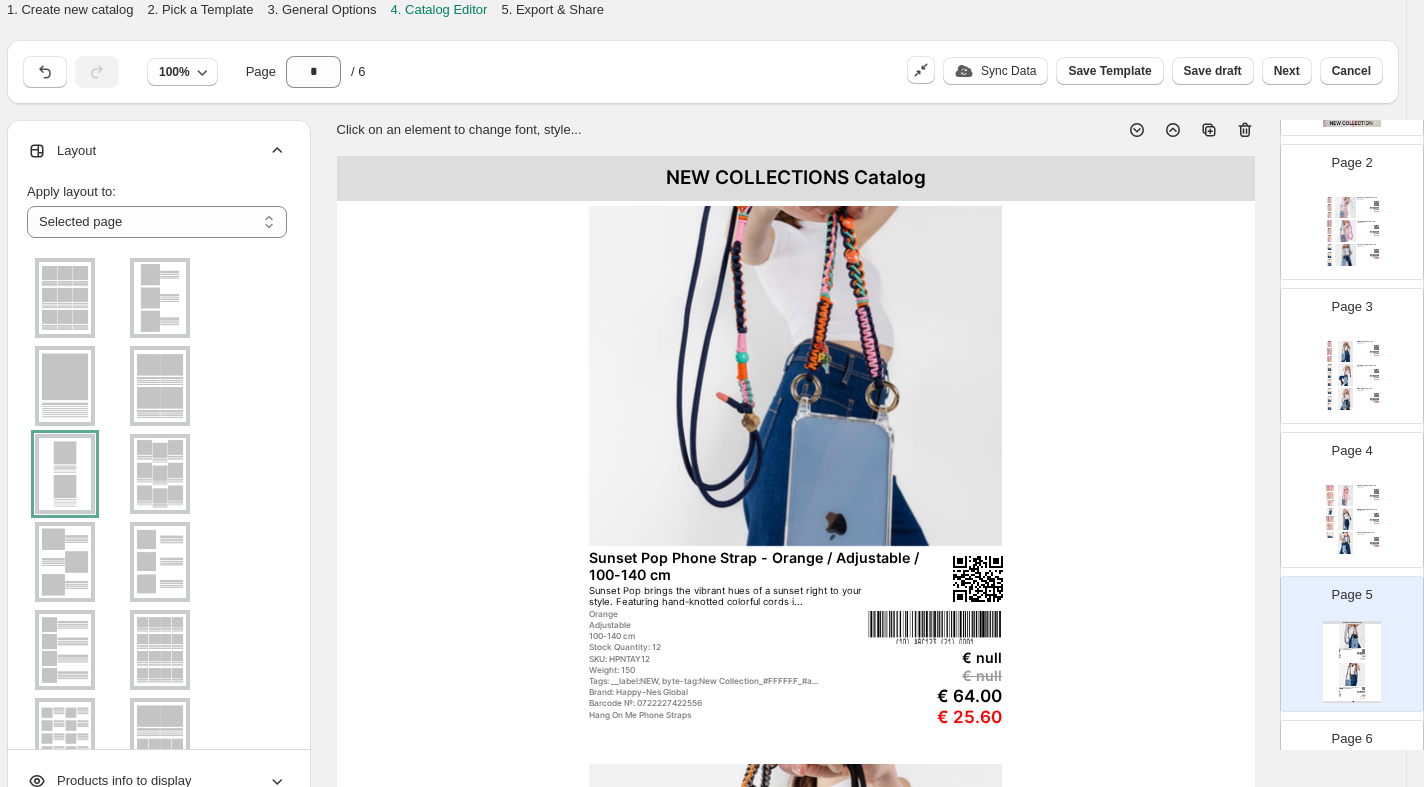 click 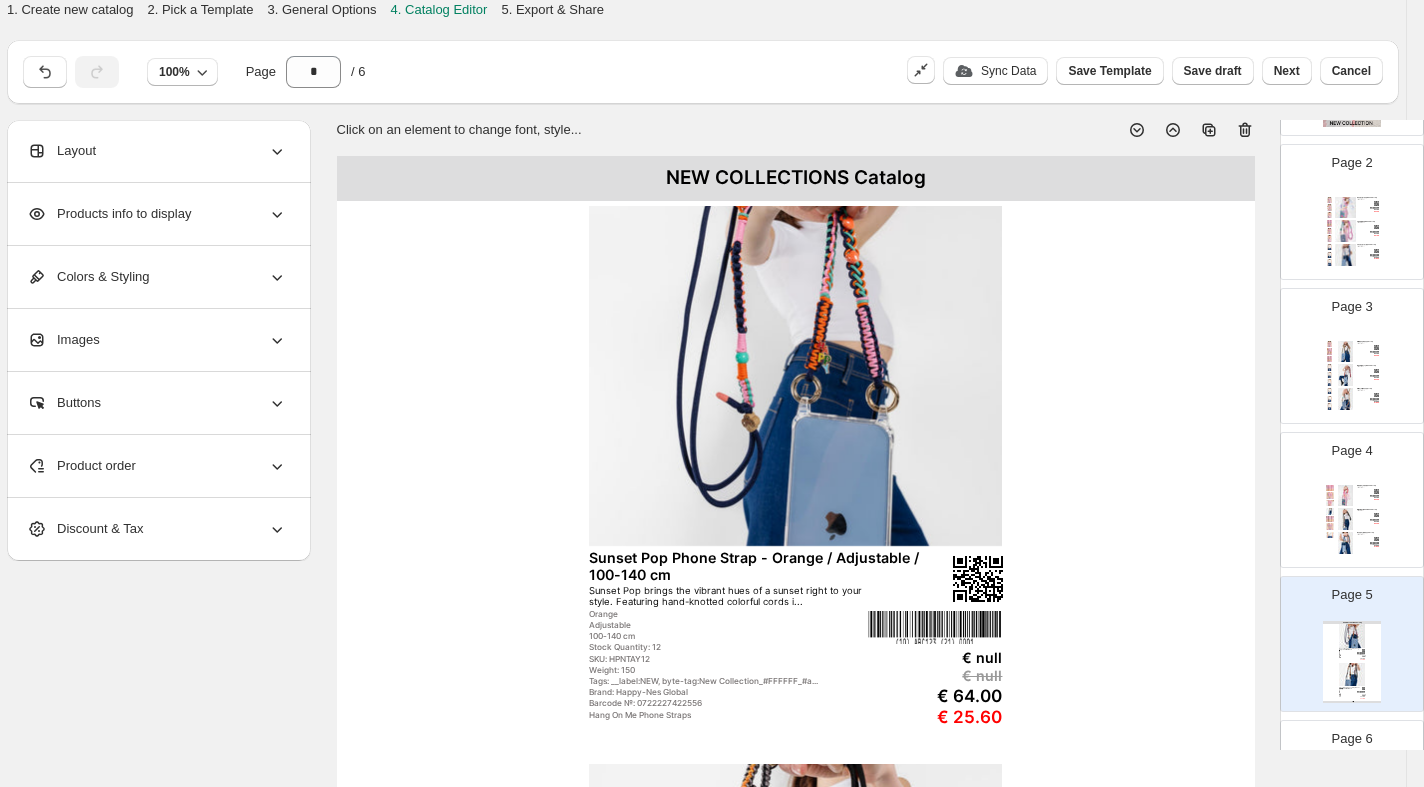 click at bounding box center (796, 376) 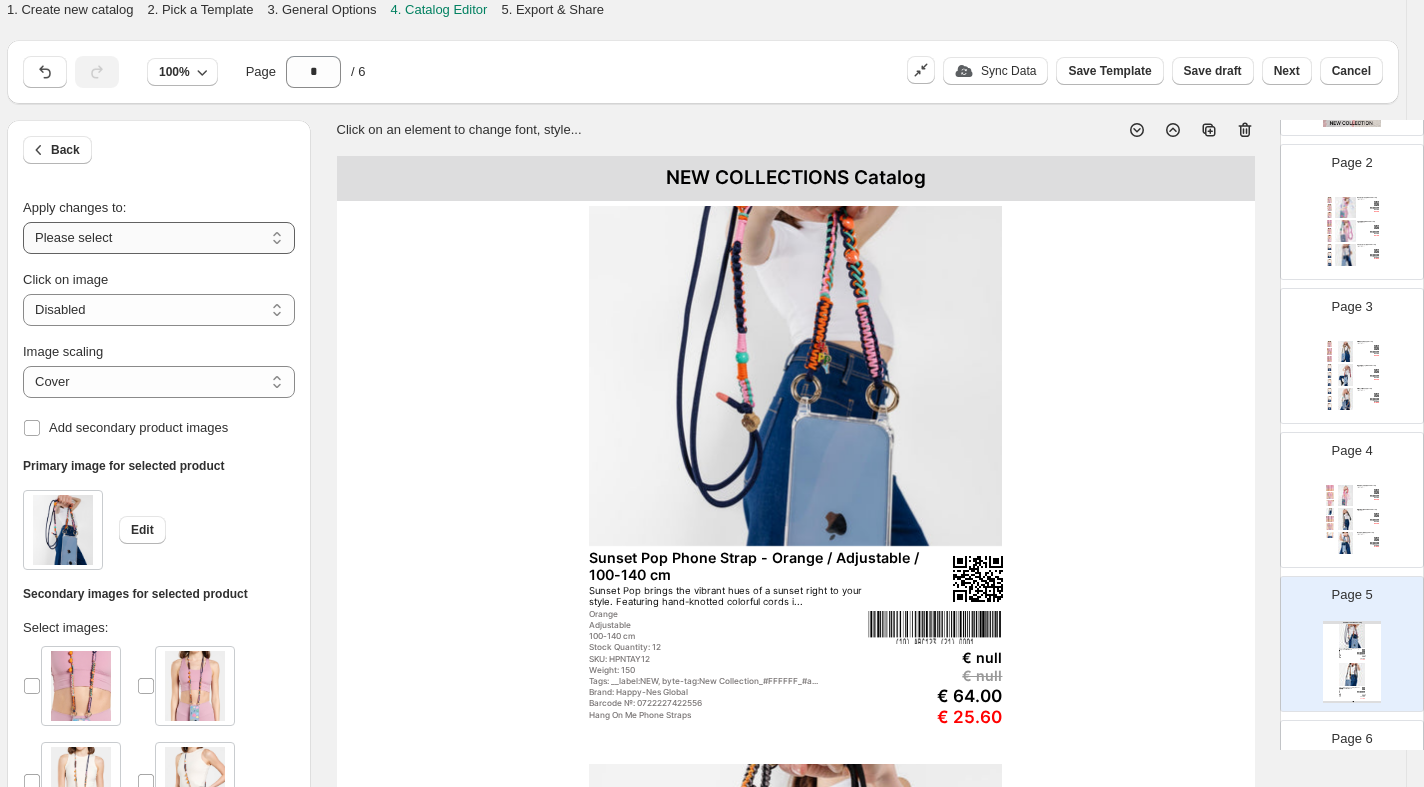 click on "**********" at bounding box center (159, 238) 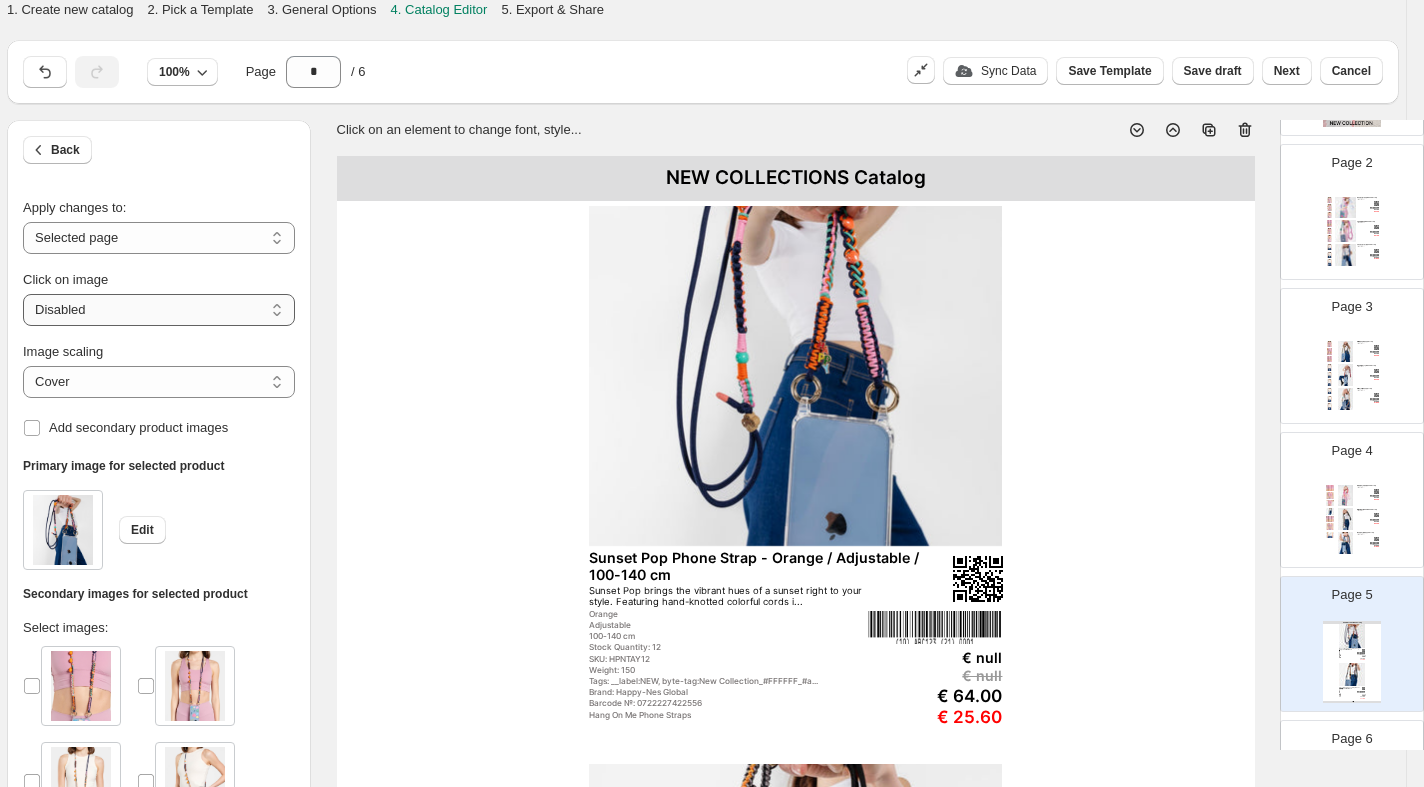 click on "**********" at bounding box center [159, 310] 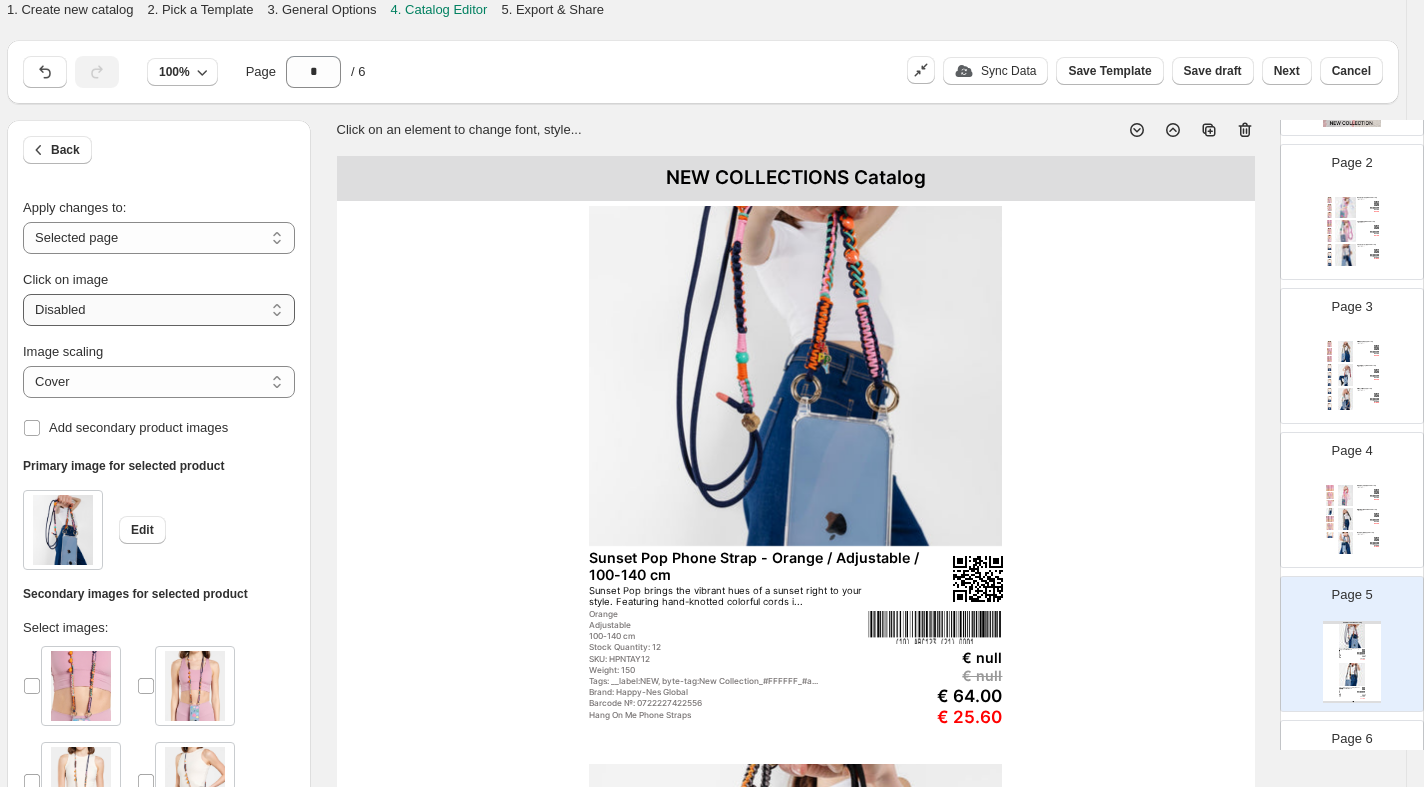 select on "**********" 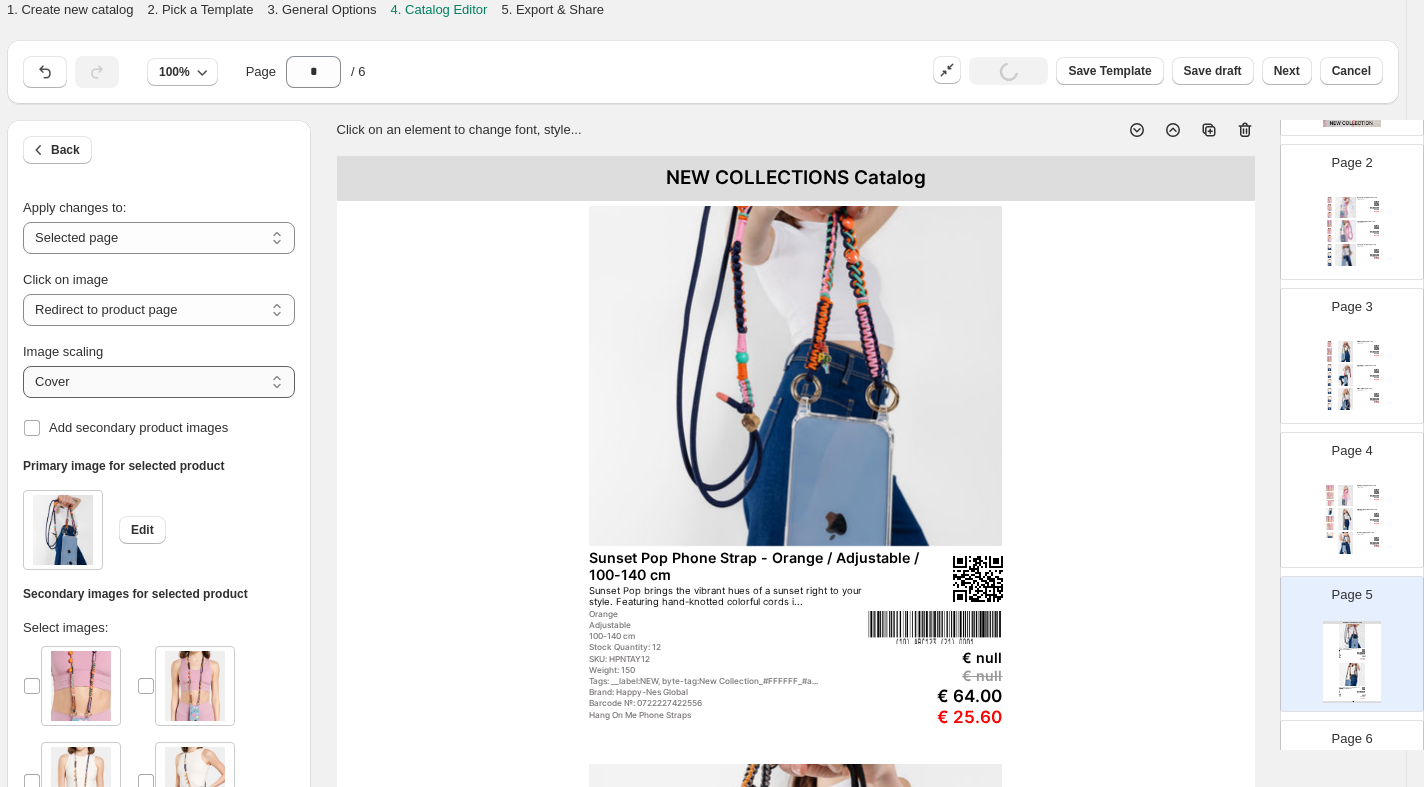 click on "***** *******" at bounding box center [159, 382] 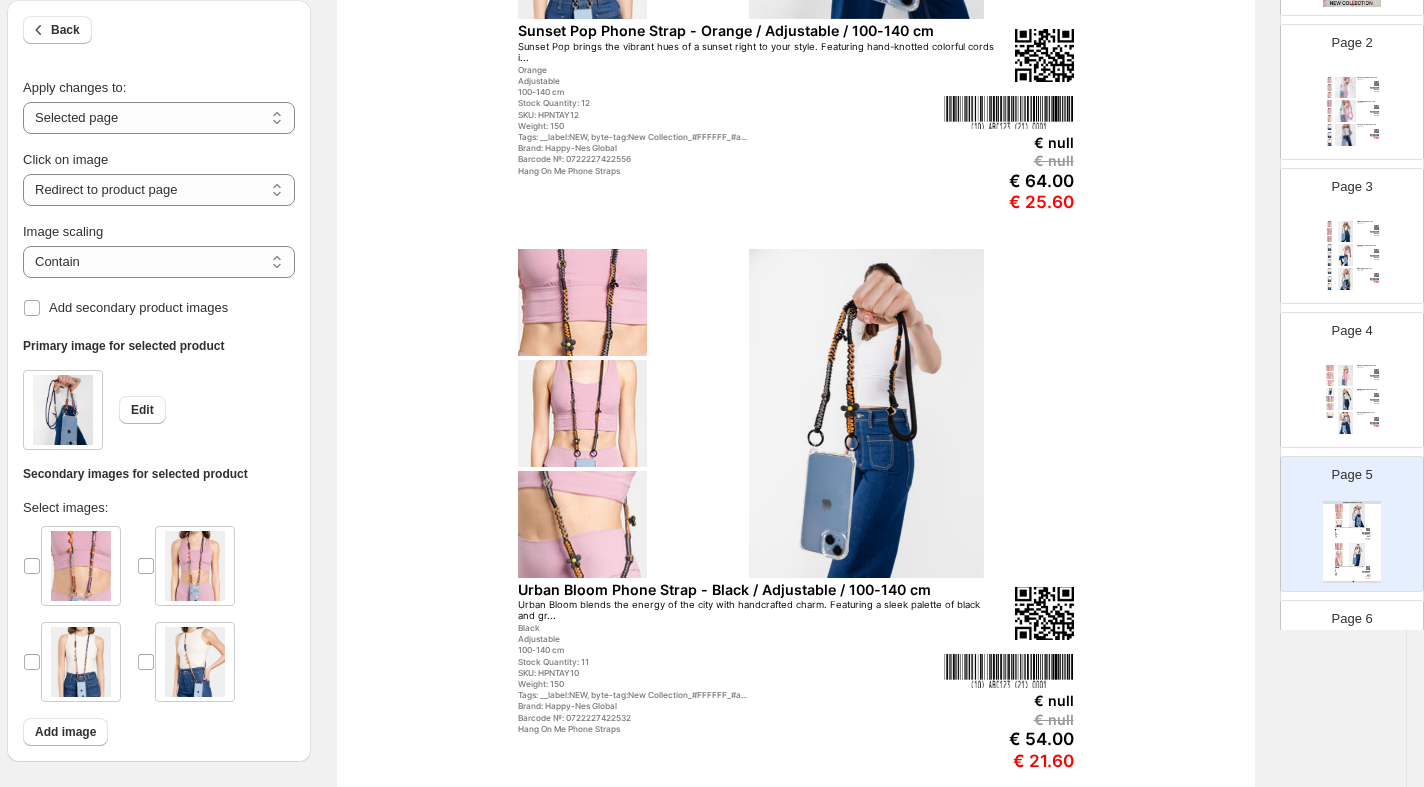 scroll, scrollTop: 527, scrollLeft: 17, axis: both 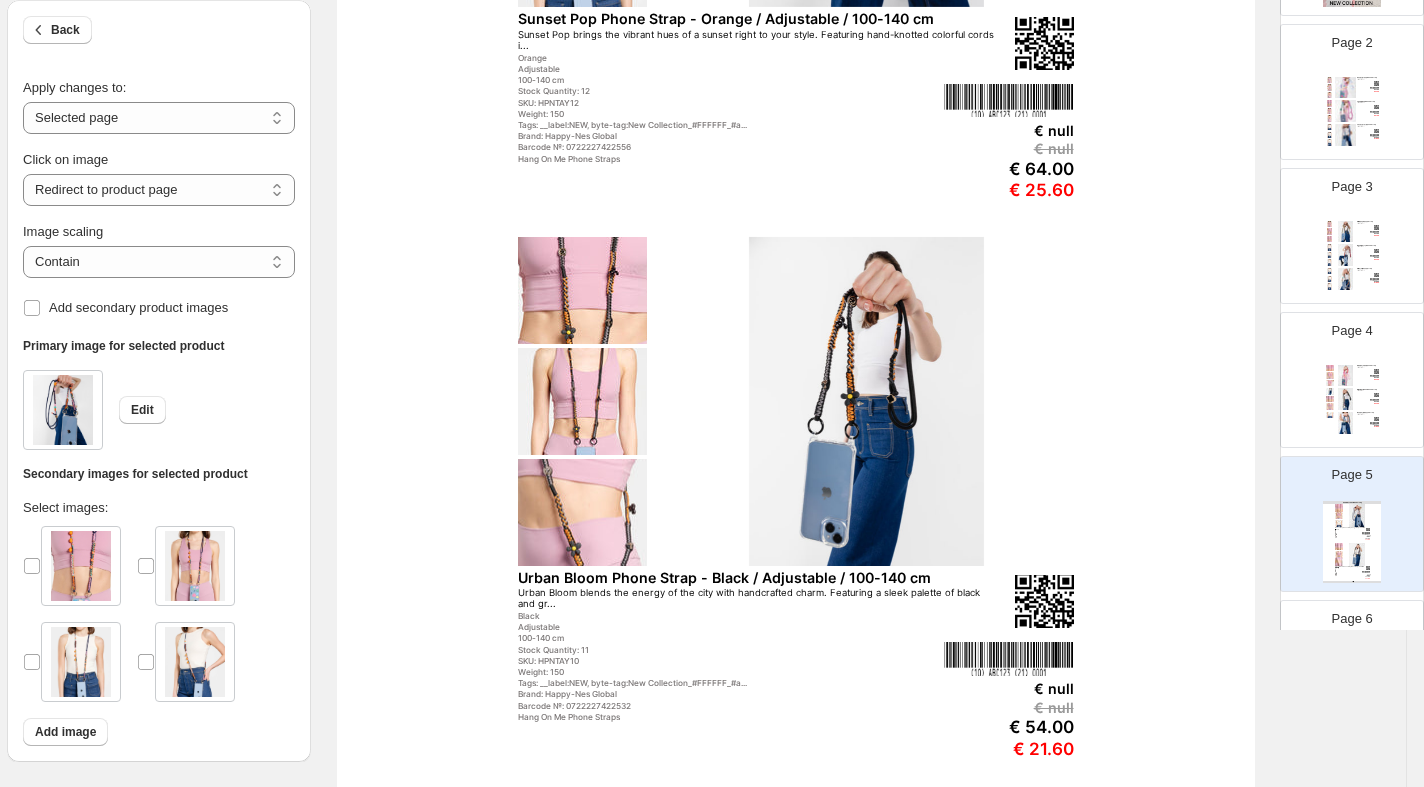 click at bounding box center [582, 512] 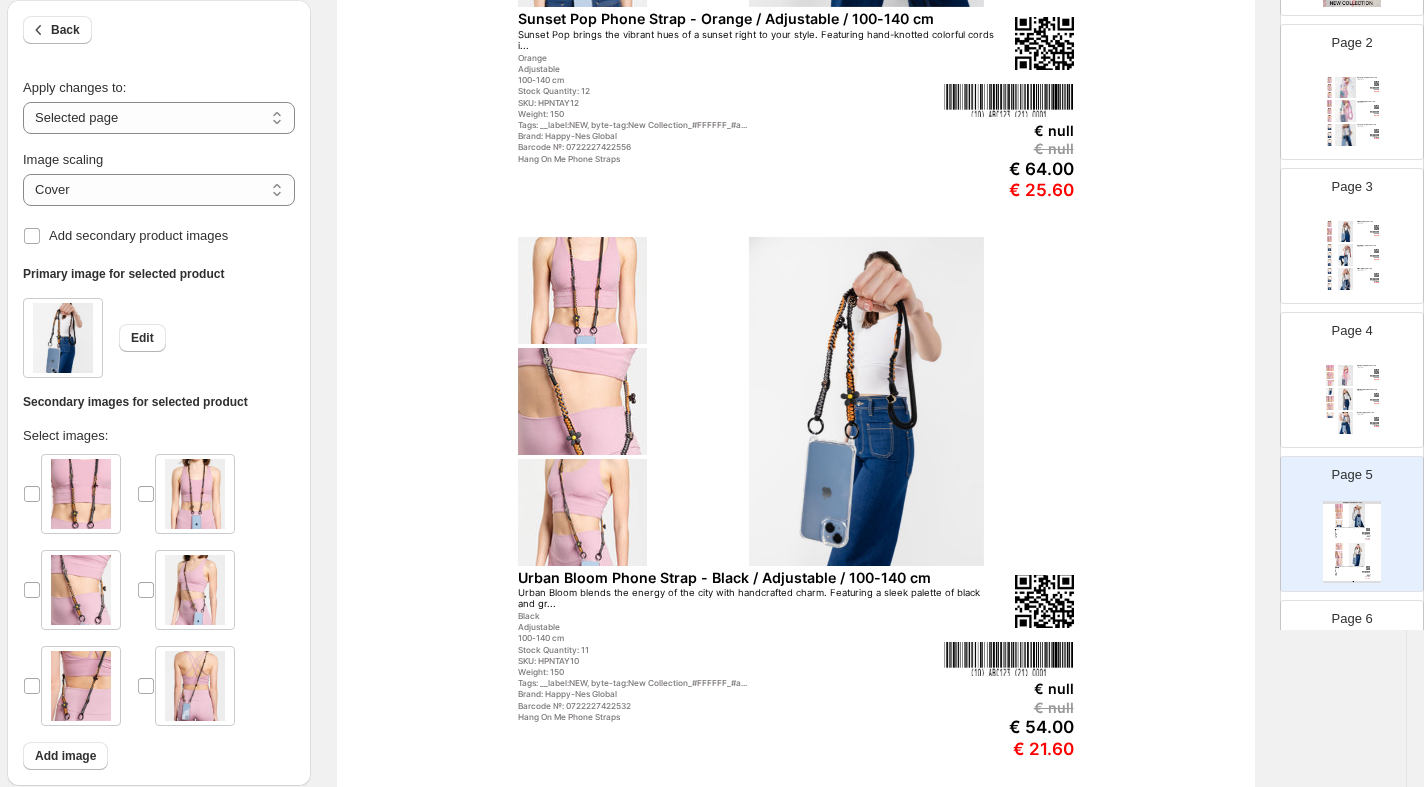 scroll, scrollTop: 0, scrollLeft: 0, axis: both 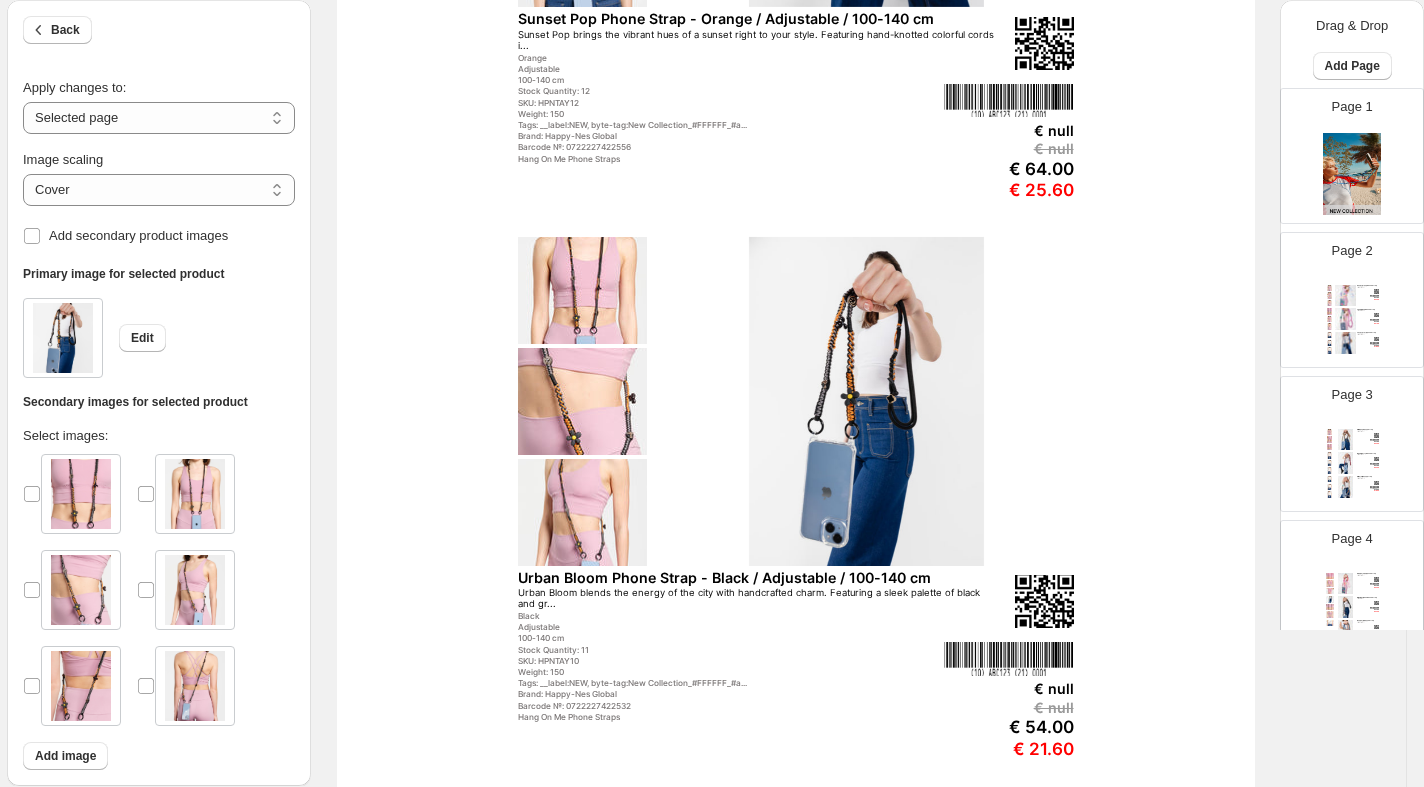 click at bounding box center (1346, 296) 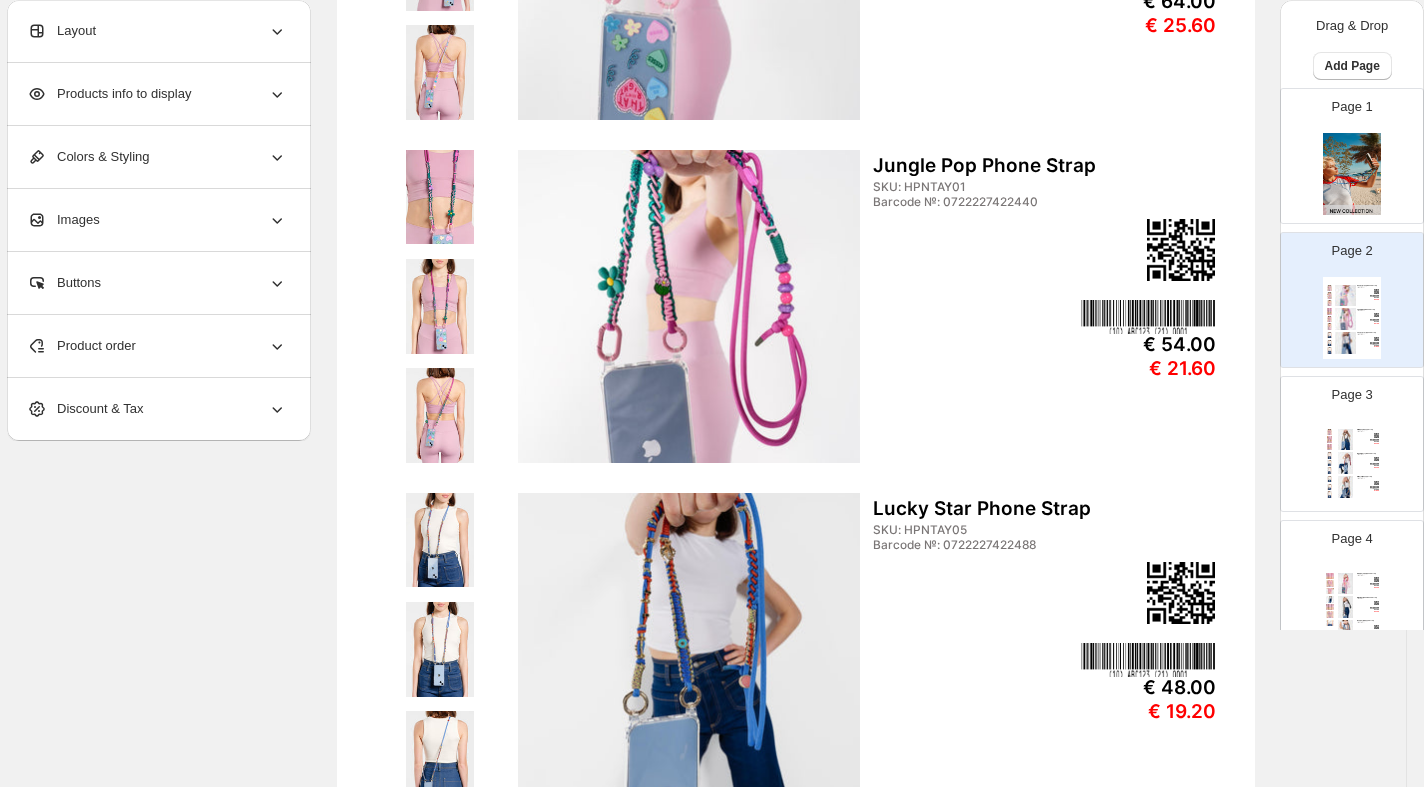 scroll, scrollTop: 0, scrollLeft: 17, axis: horizontal 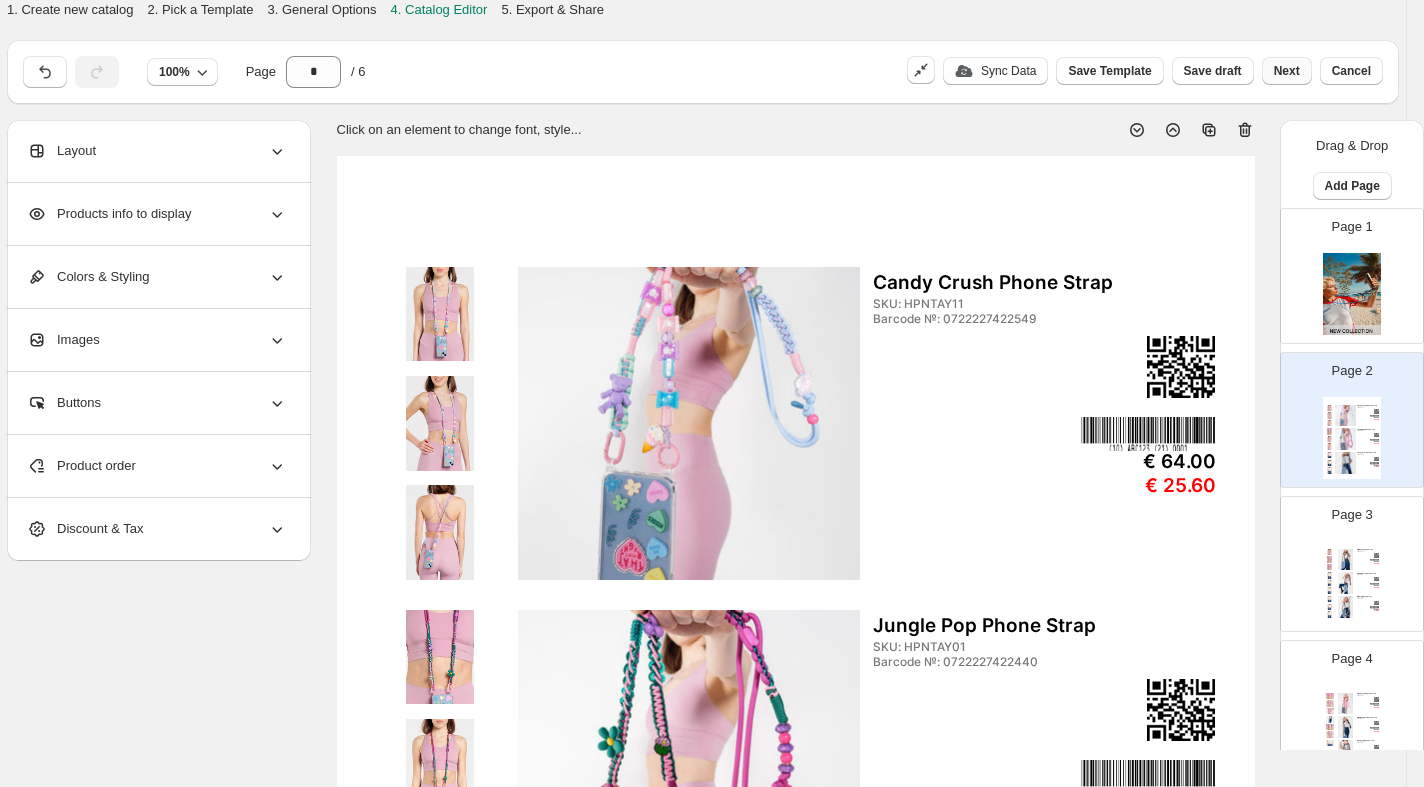 click on "Next" at bounding box center (1287, 71) 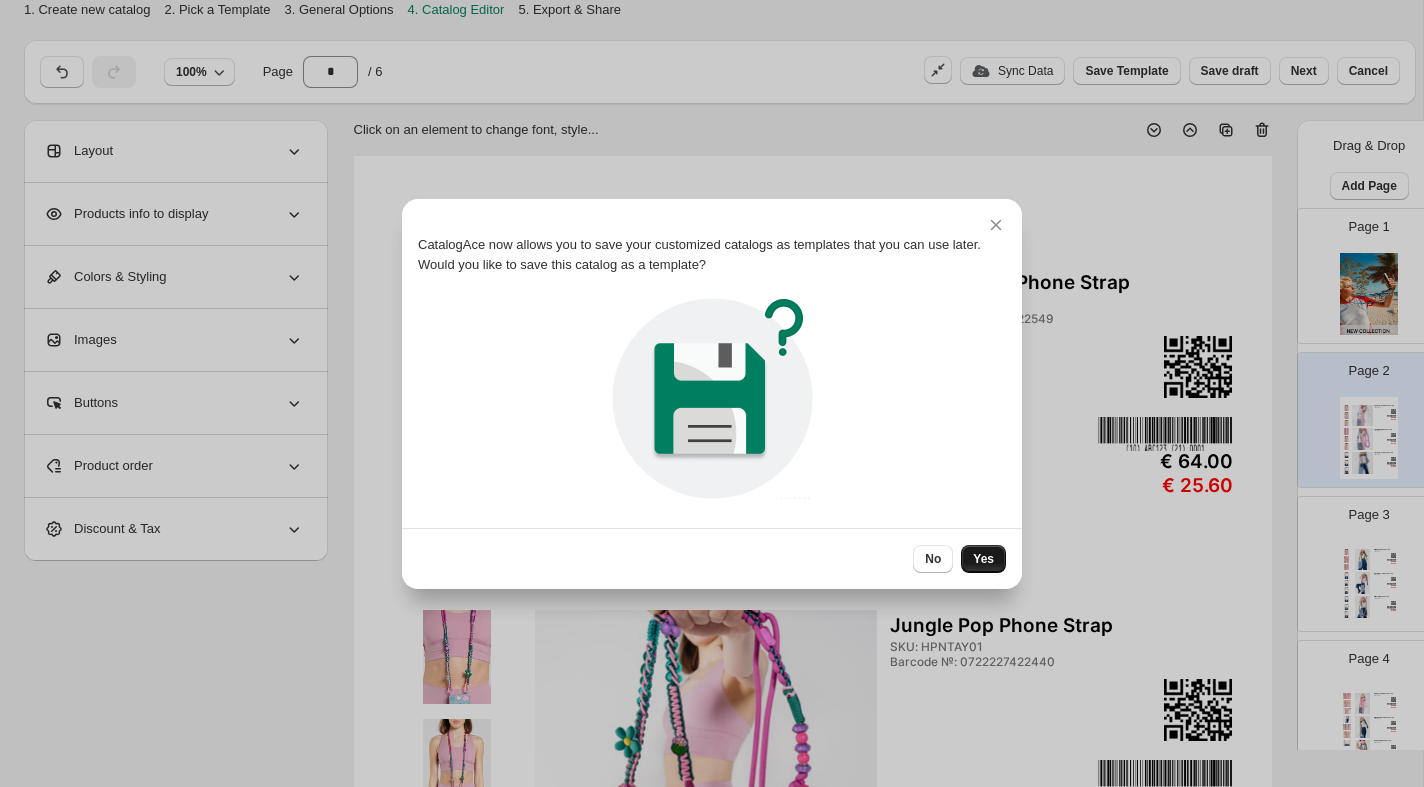 click on "Yes" at bounding box center (983, 559) 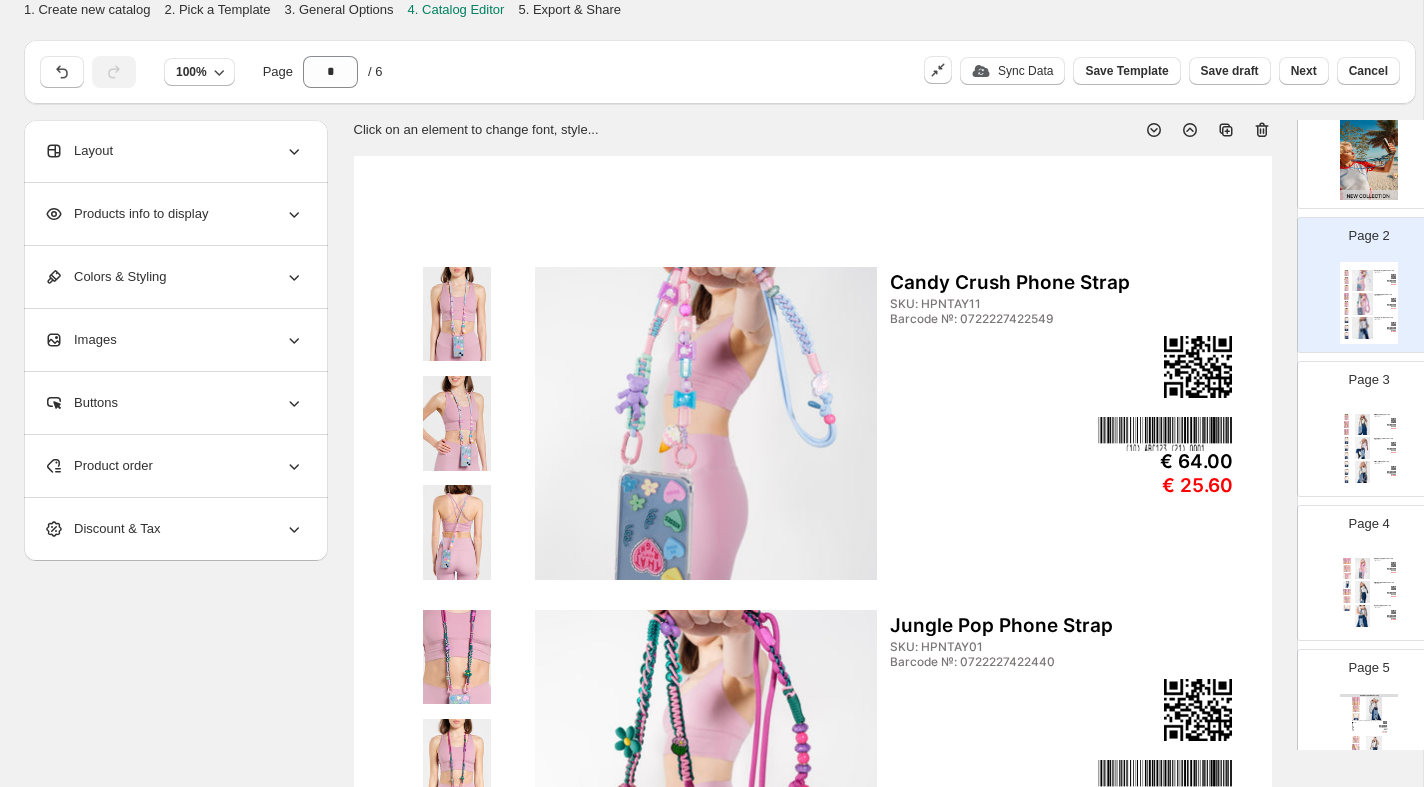 scroll, scrollTop: 366, scrollLeft: 0, axis: vertical 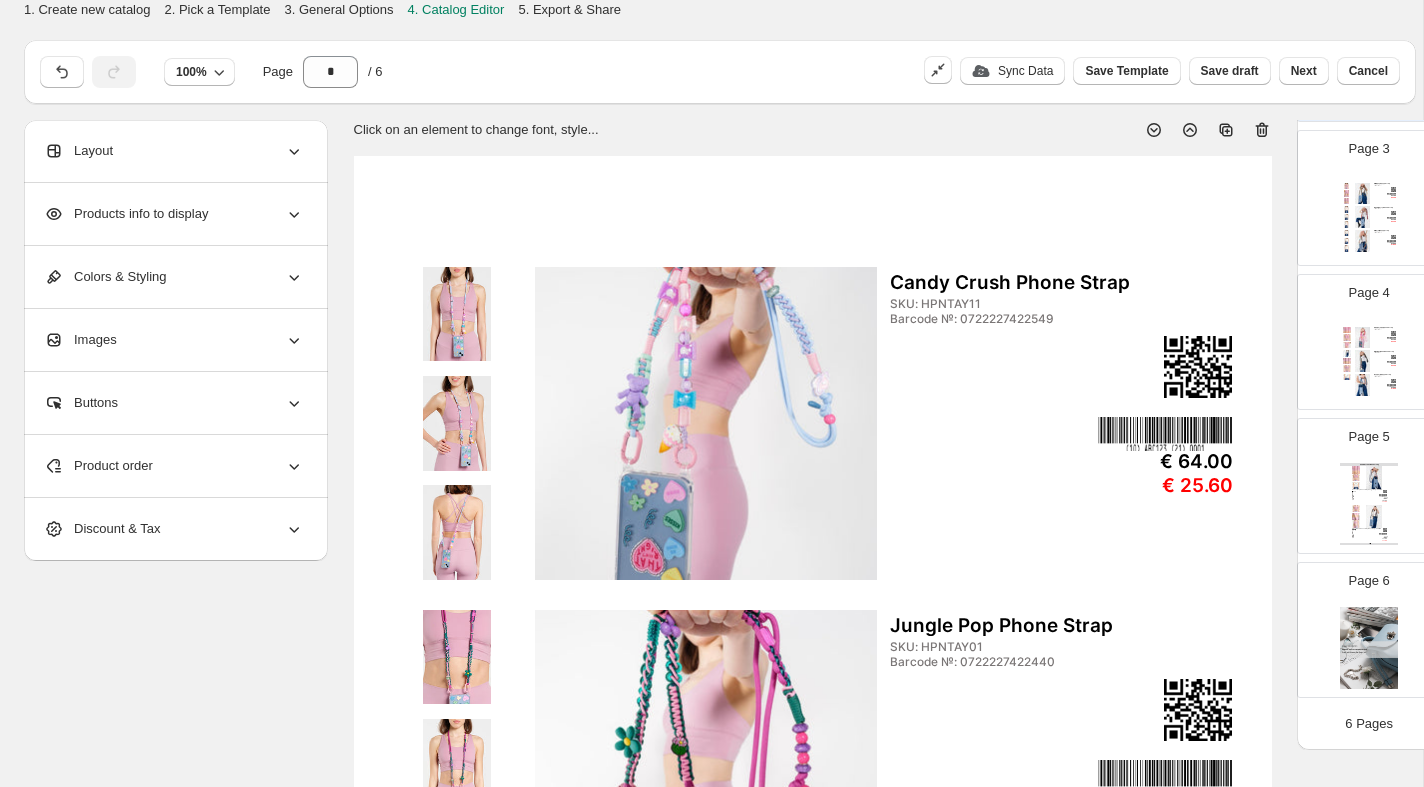 click at bounding box center (1369, 648) 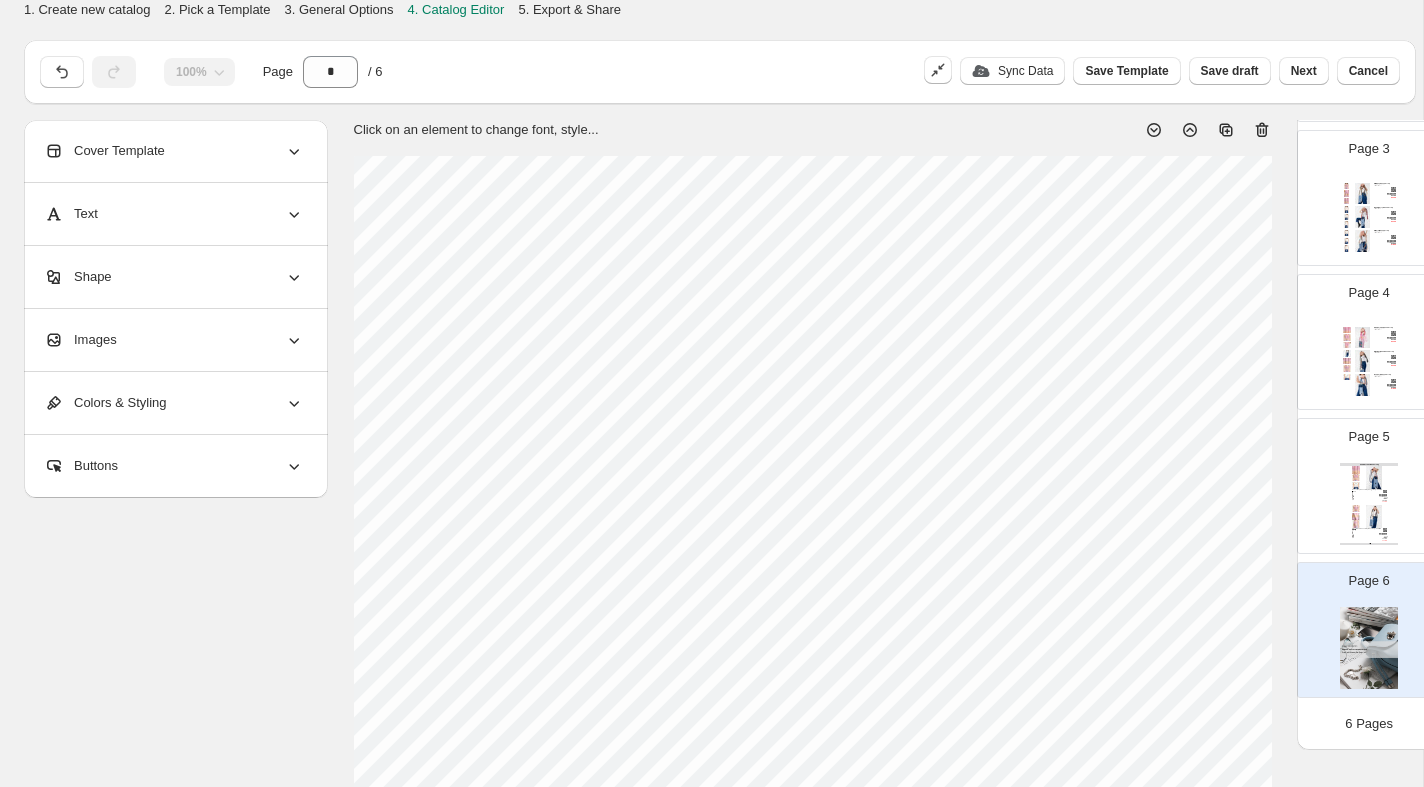 click on "Cover Template" at bounding box center [174, 151] 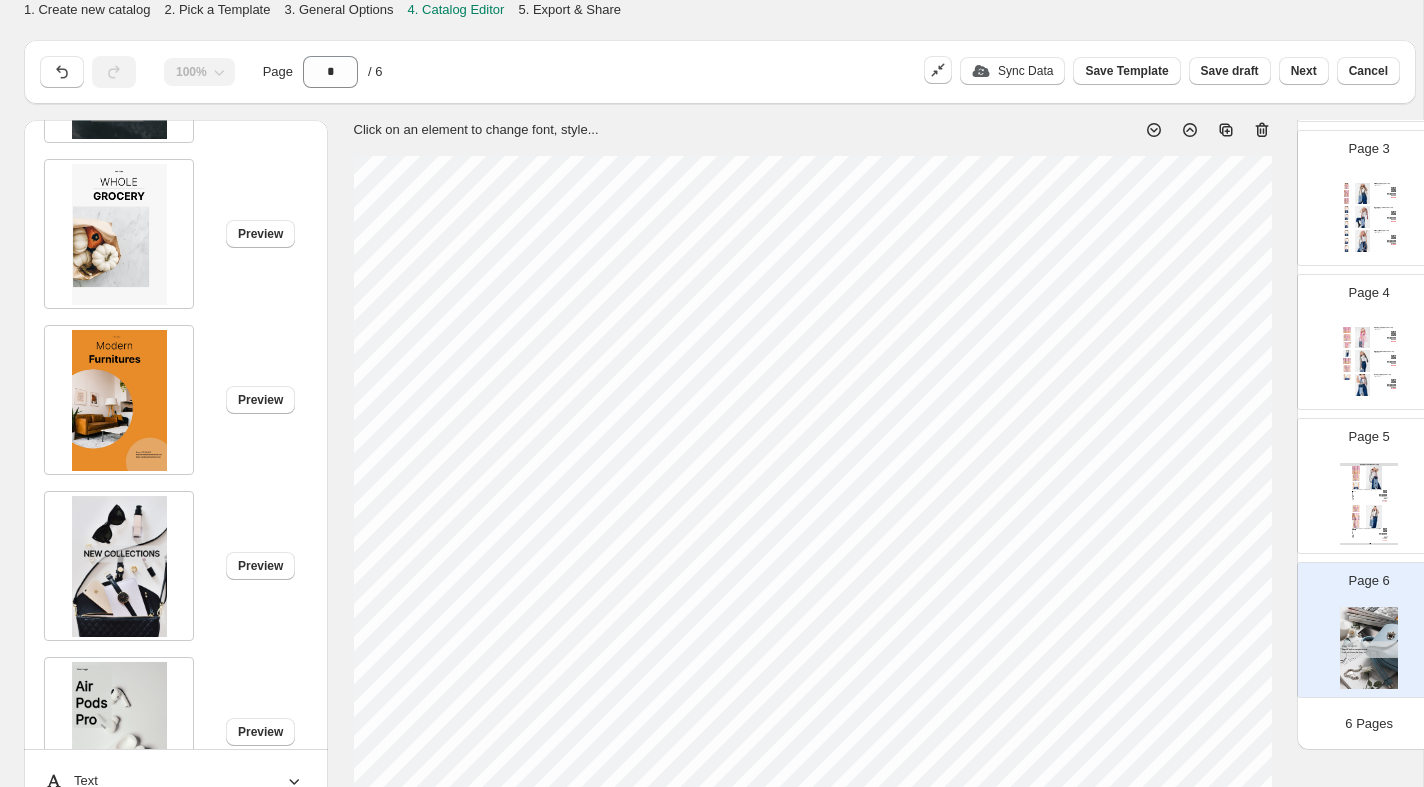 scroll, scrollTop: 0, scrollLeft: 0, axis: both 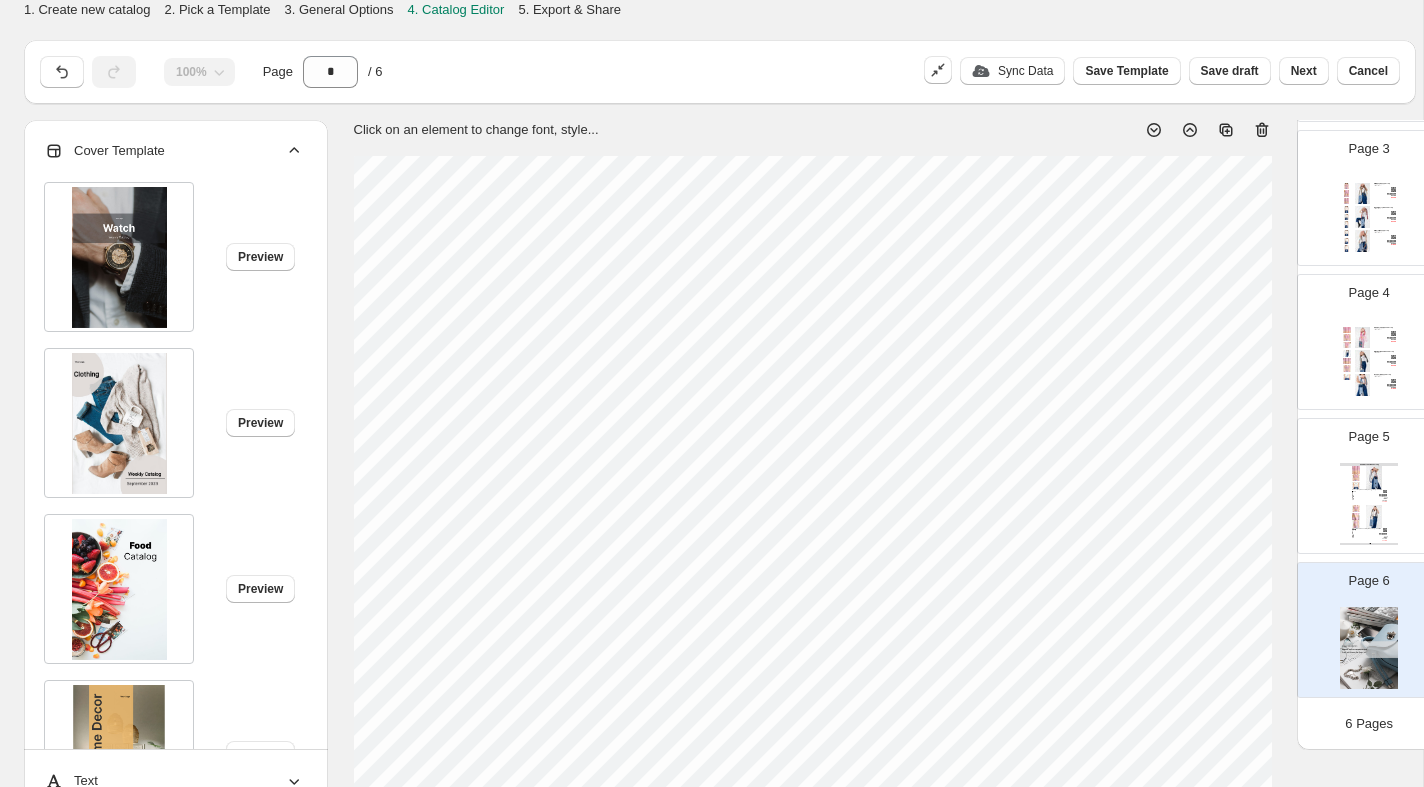 click 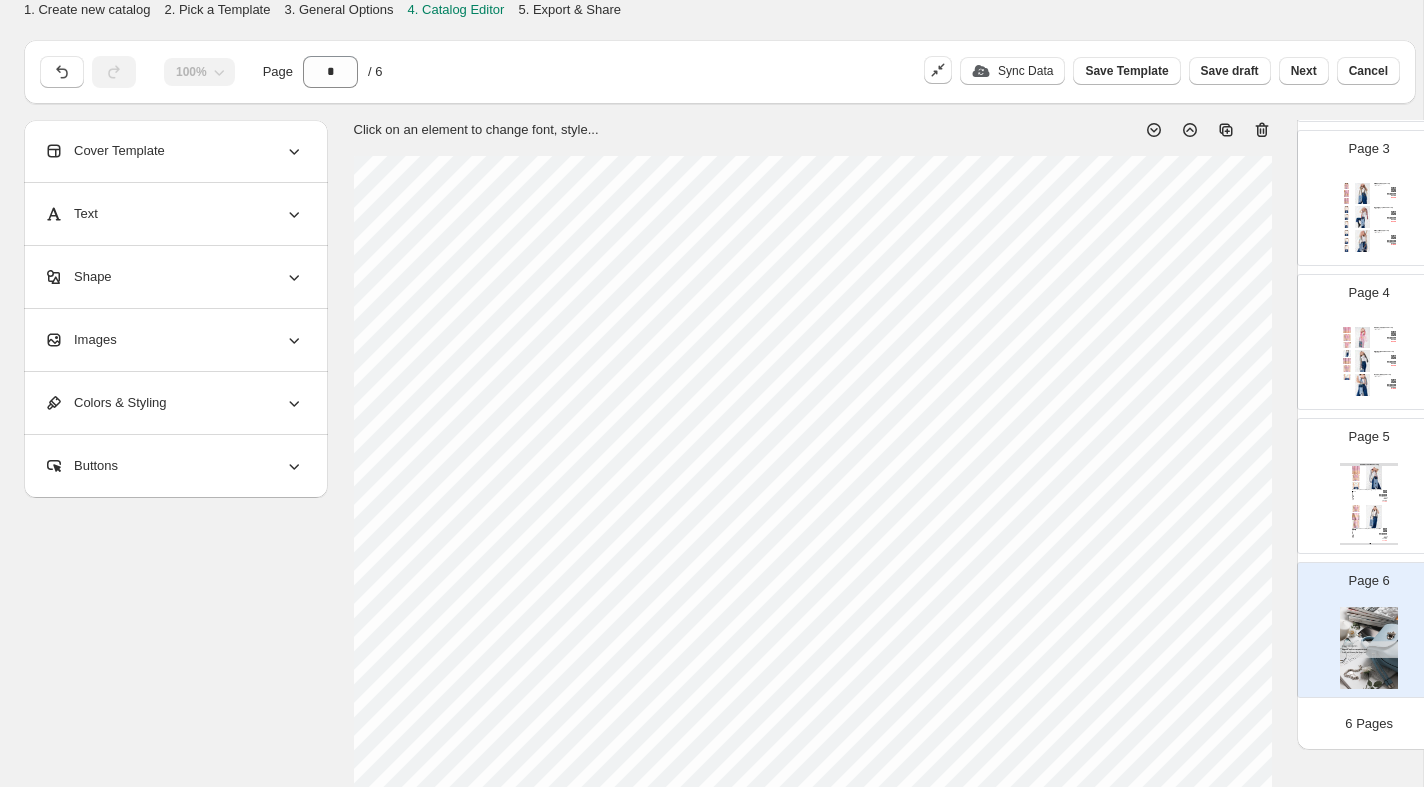 click on "Images" at bounding box center [174, 340] 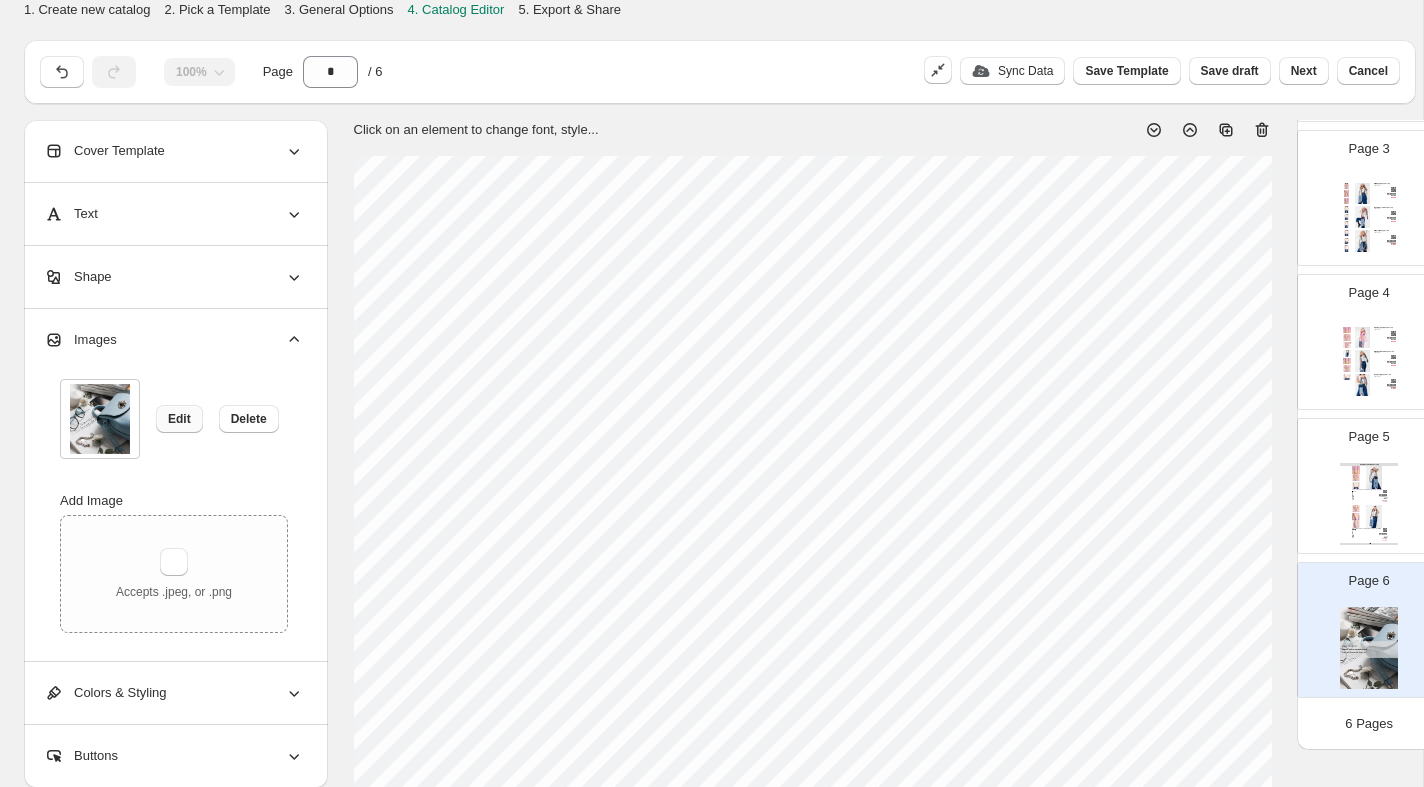 click on "Edit" at bounding box center [179, 419] 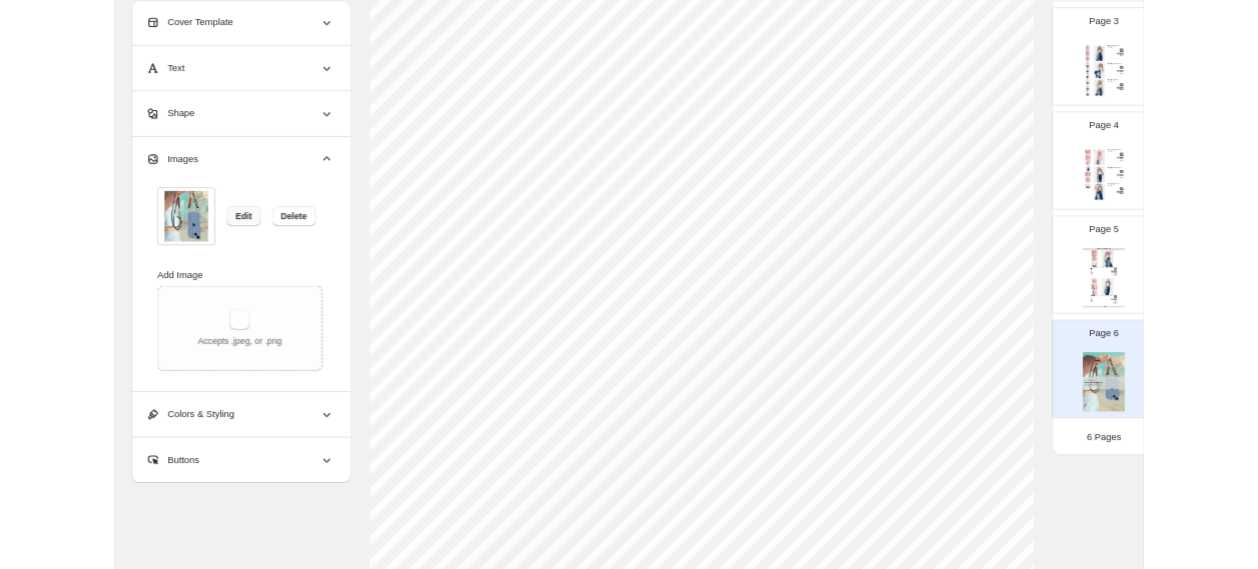 scroll, scrollTop: 150, scrollLeft: 0, axis: vertical 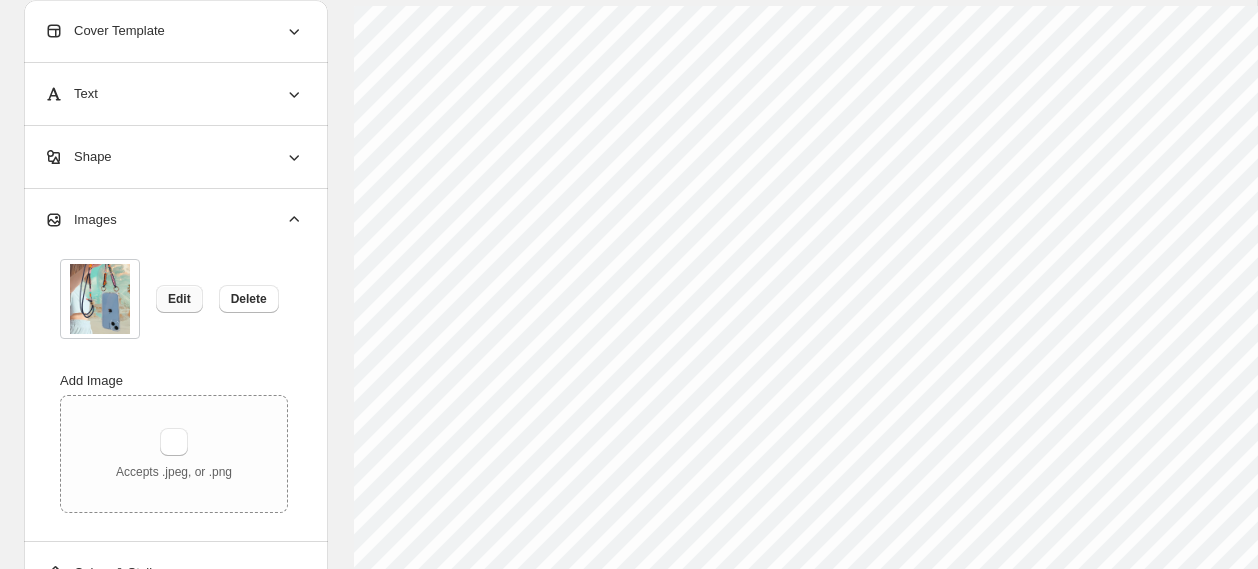 click on "Edit" at bounding box center (179, 299) 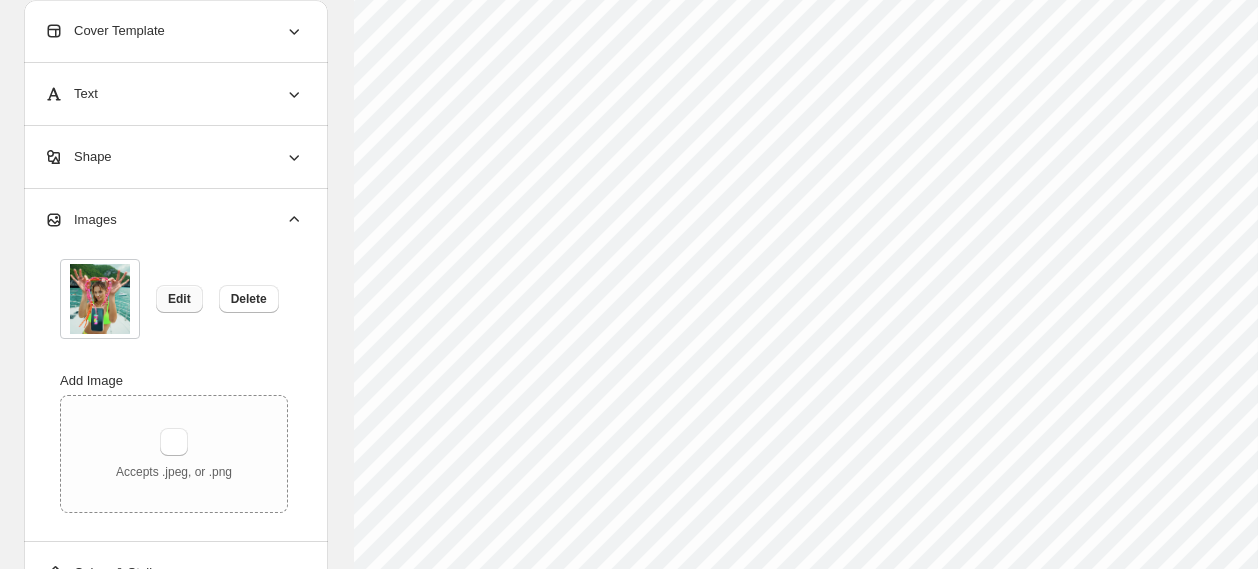 scroll, scrollTop: 503, scrollLeft: 0, axis: vertical 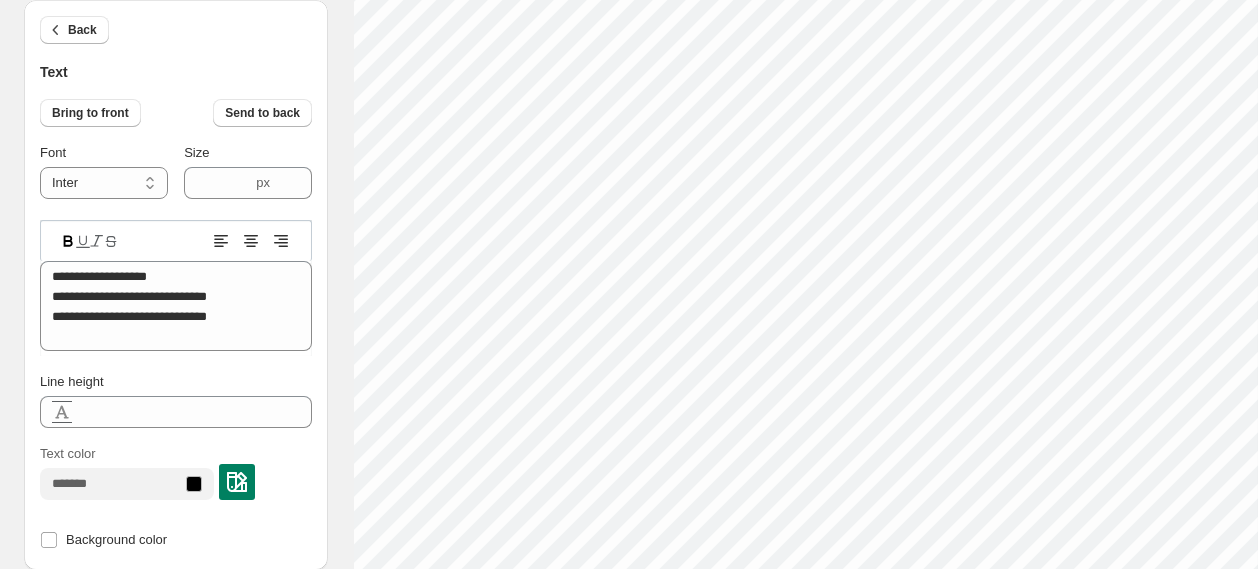 type on "**********" 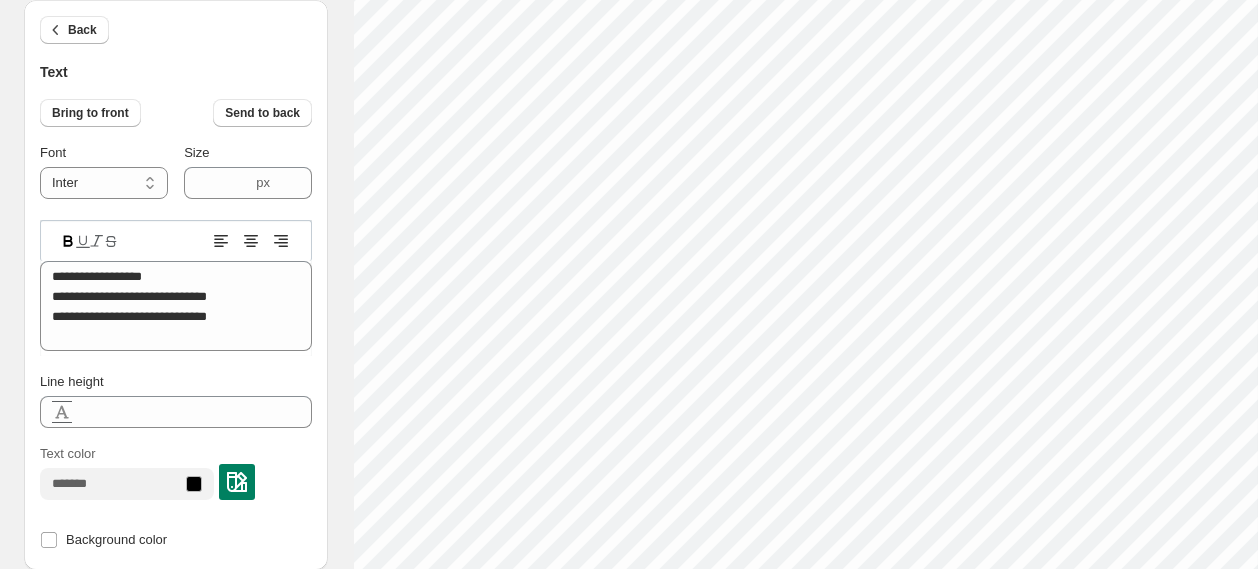 type on "**********" 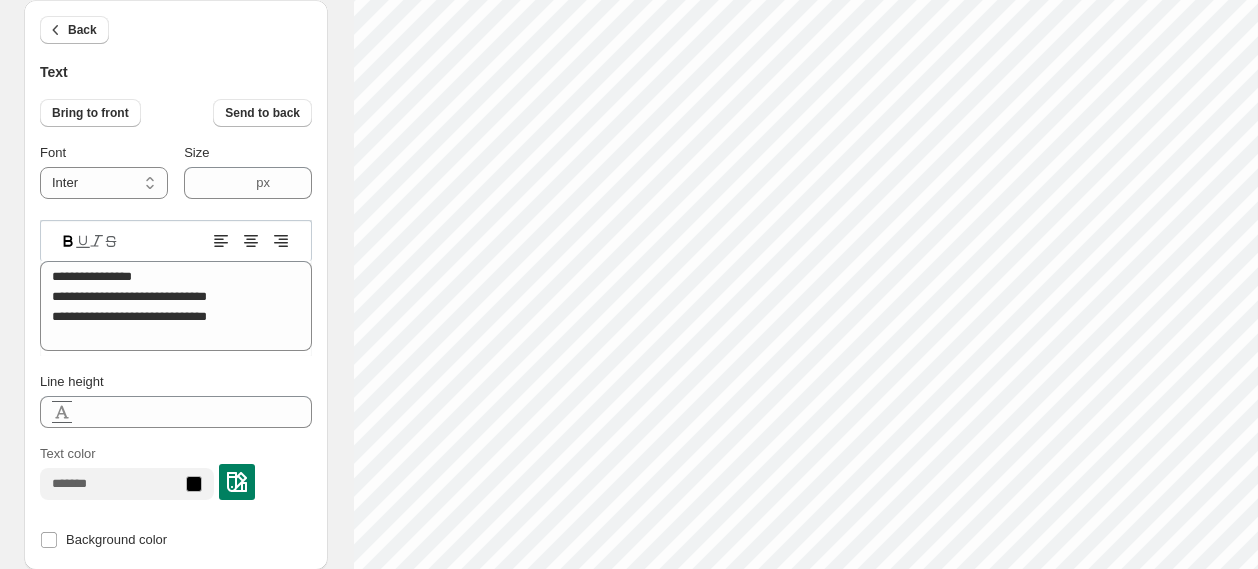 type on "**********" 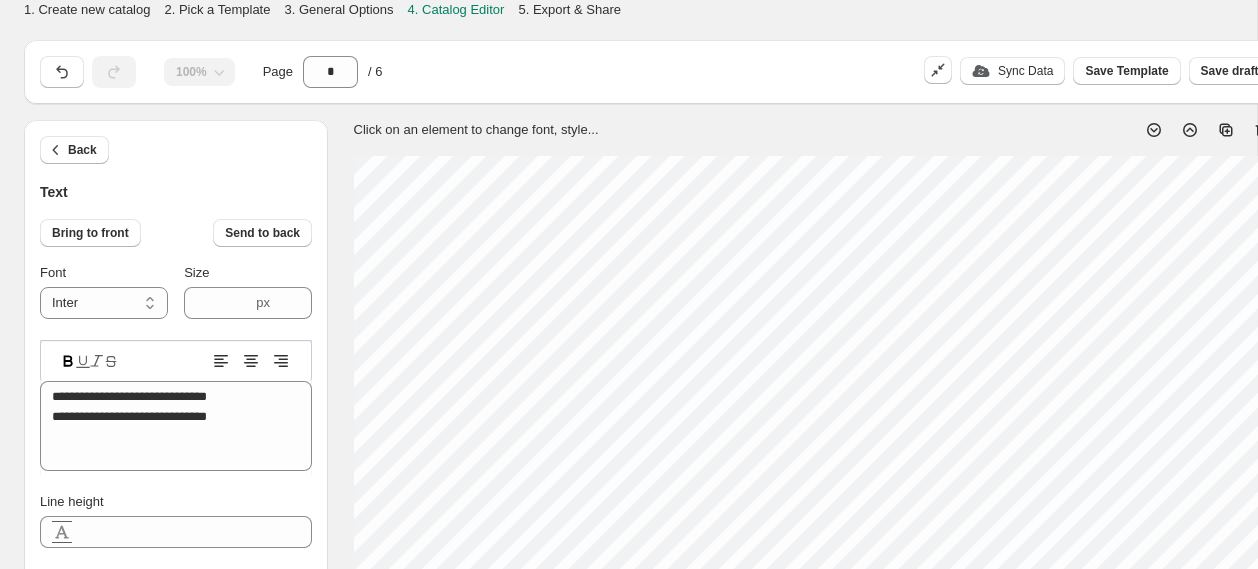 scroll, scrollTop: 503, scrollLeft: 0, axis: vertical 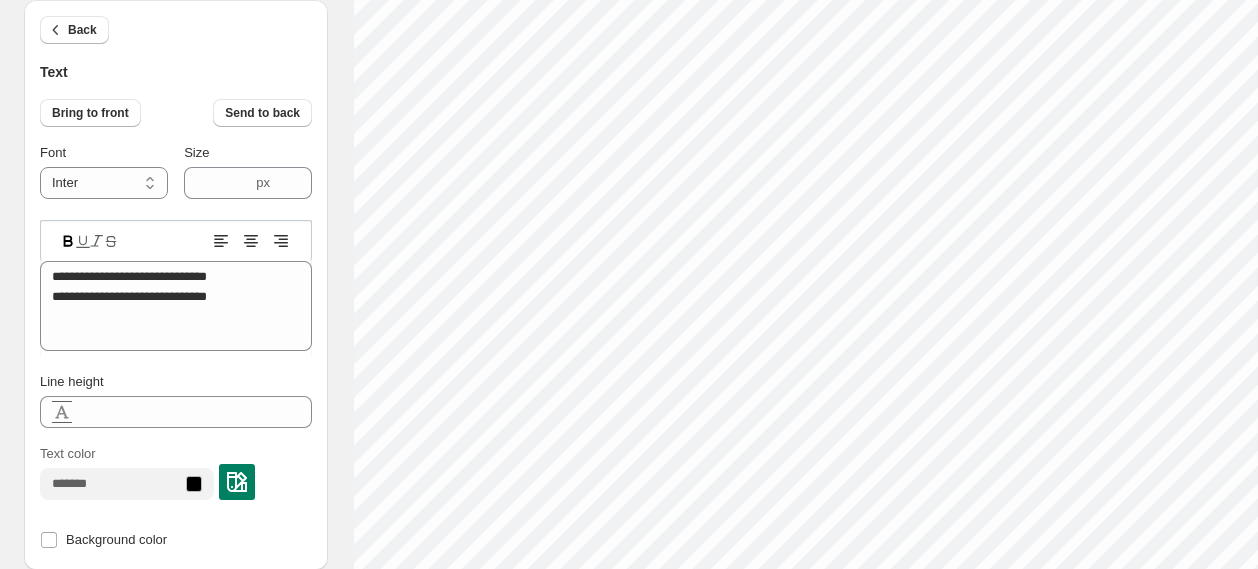 type on "**********" 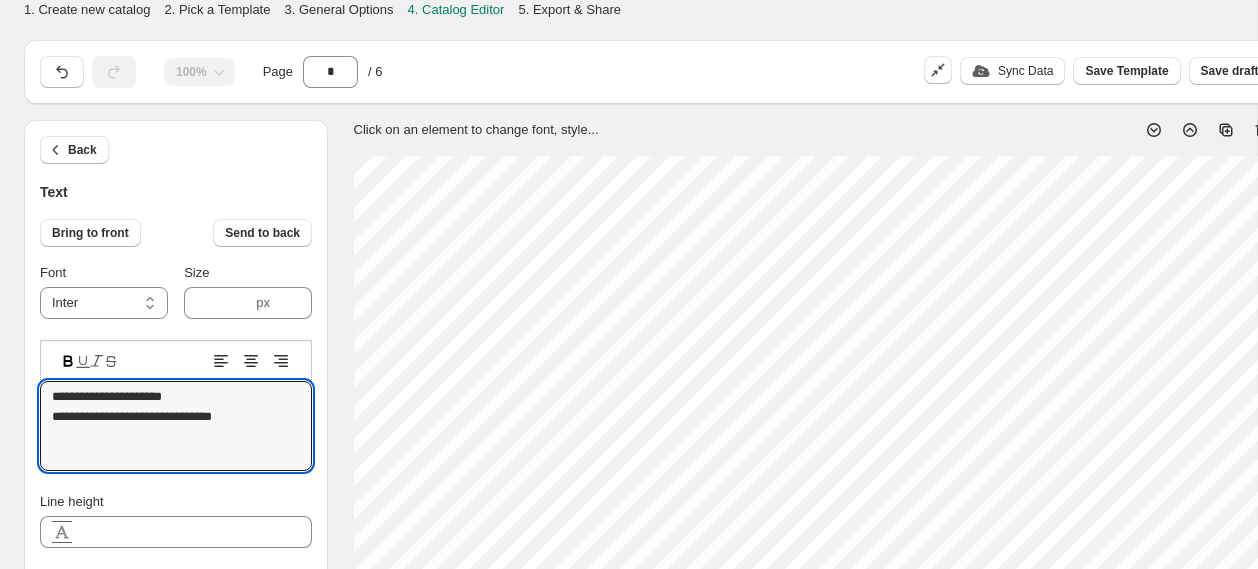 scroll, scrollTop: 503, scrollLeft: 0, axis: vertical 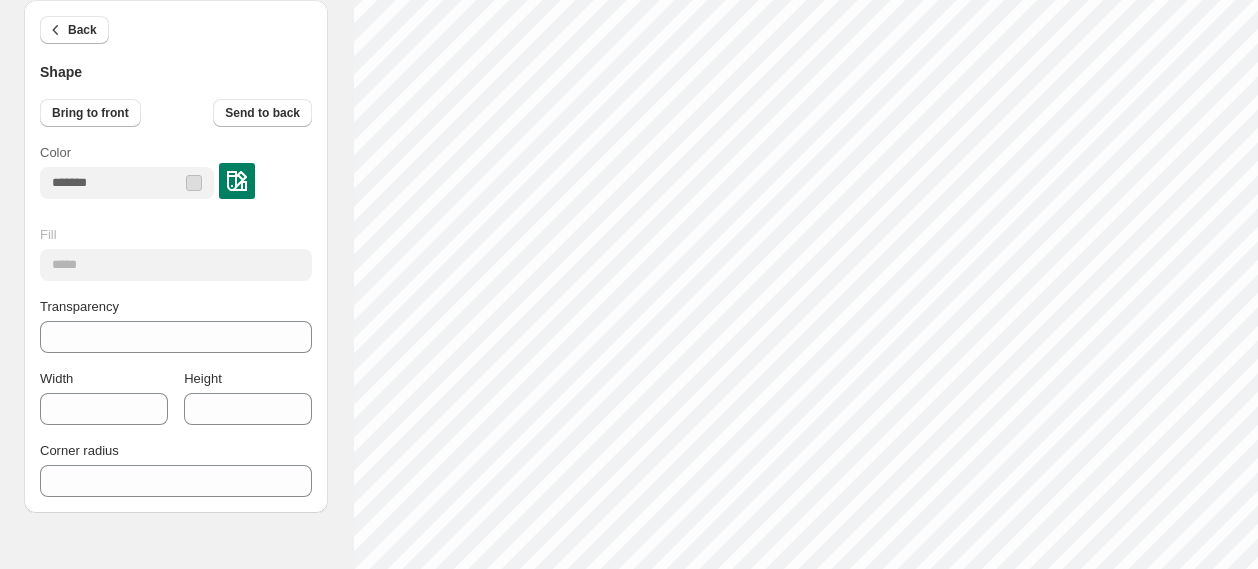 type on "**" 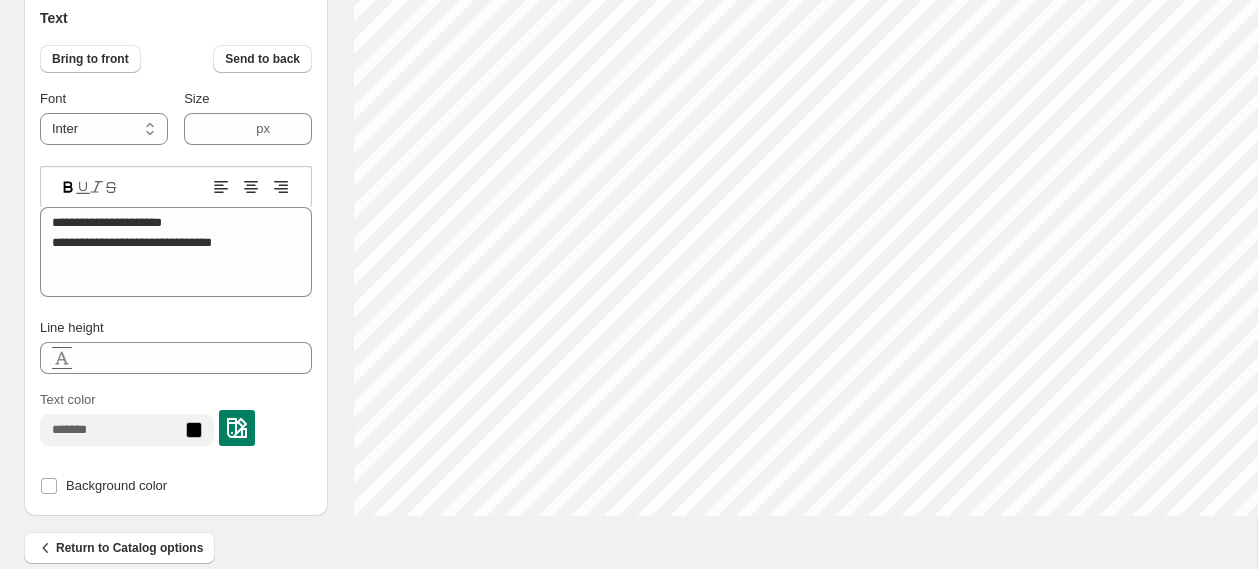 scroll, scrollTop: 841, scrollLeft: 0, axis: vertical 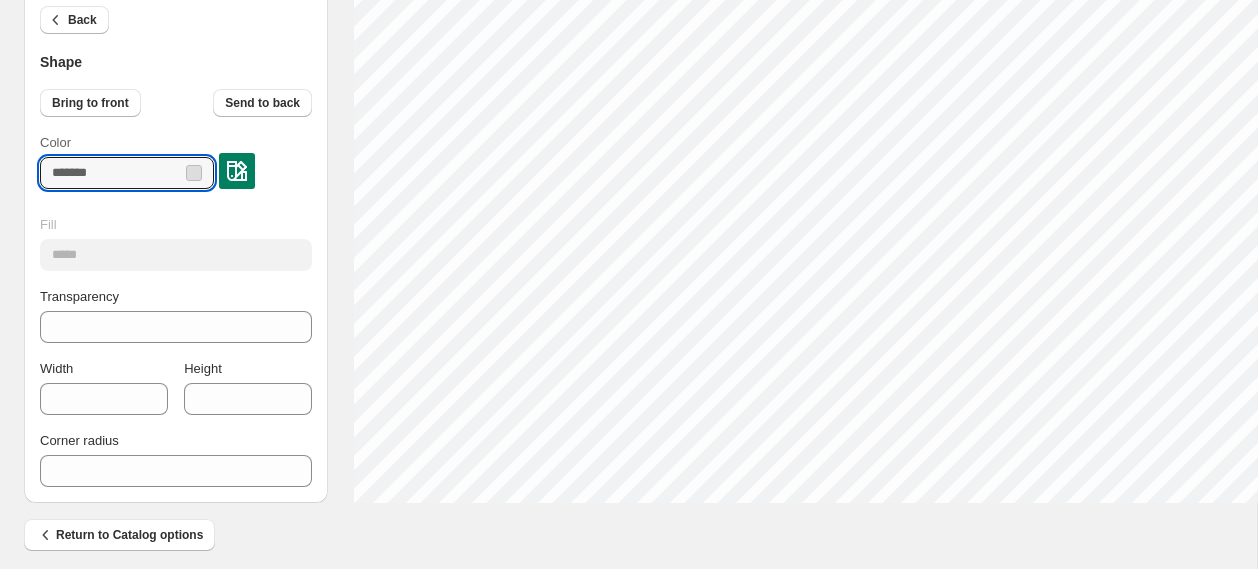click on "Color" at bounding box center [111, 173] 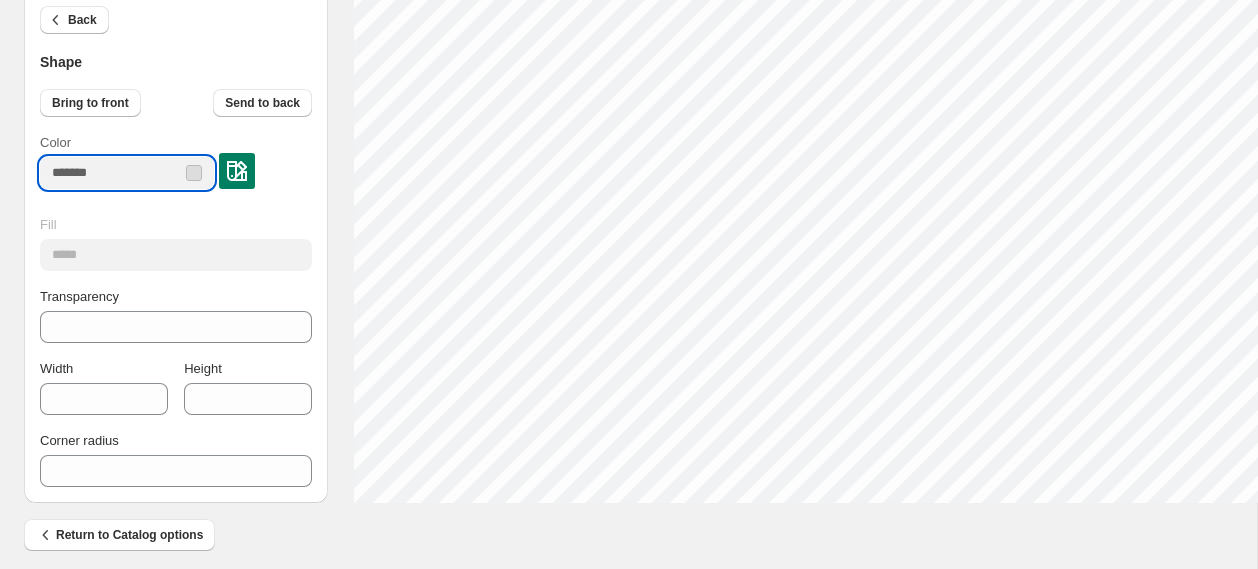 click at bounding box center [237, 171] 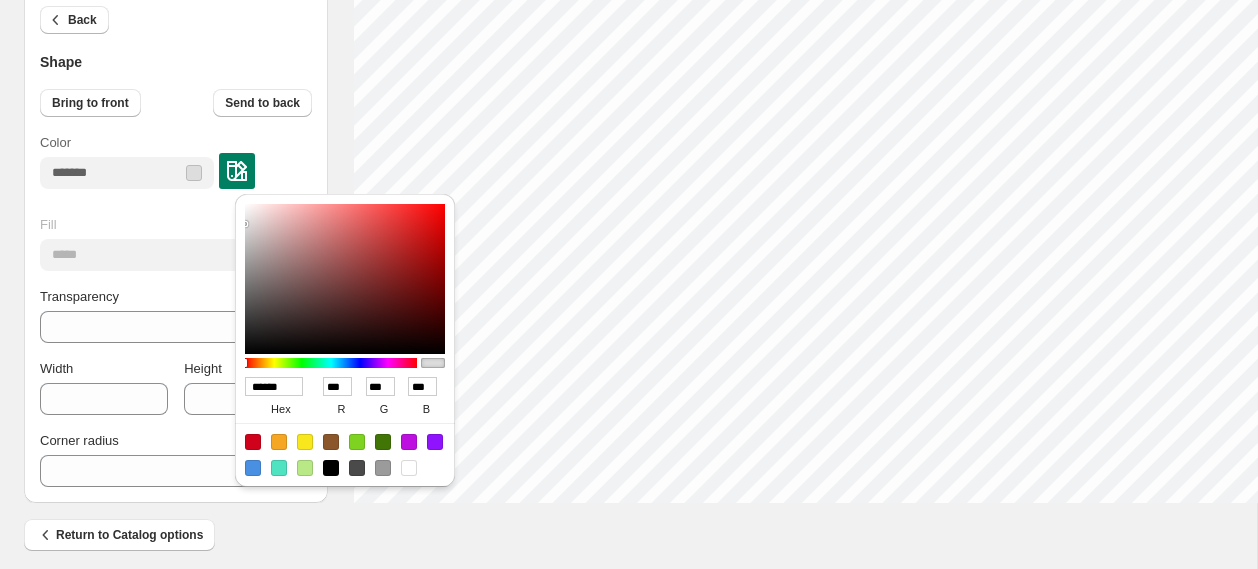 type on "******" 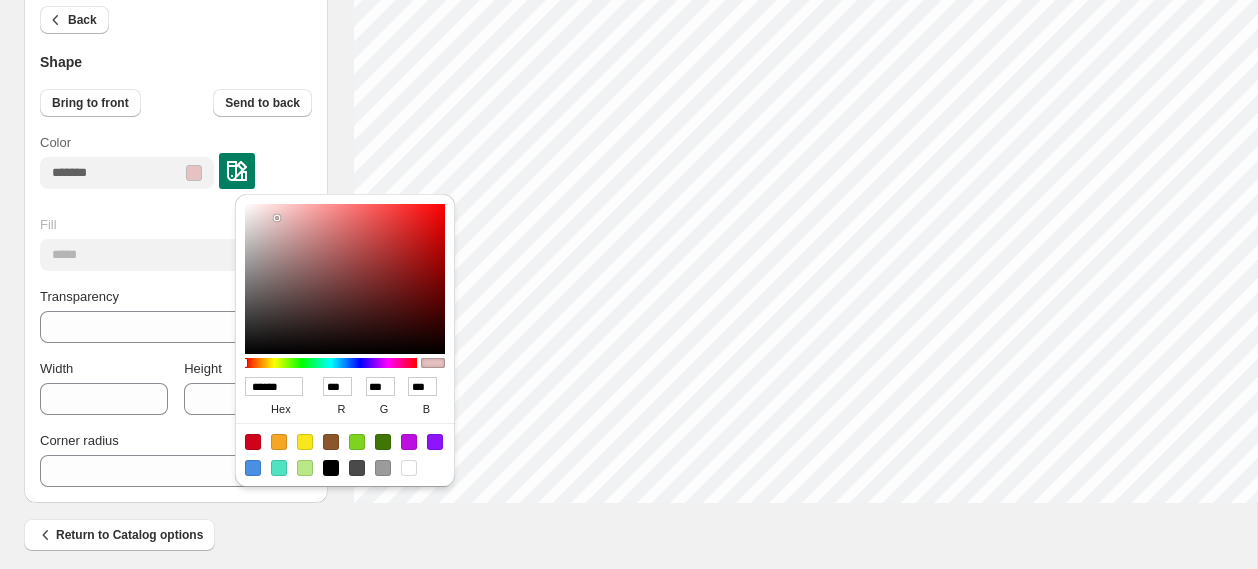 type on "******" 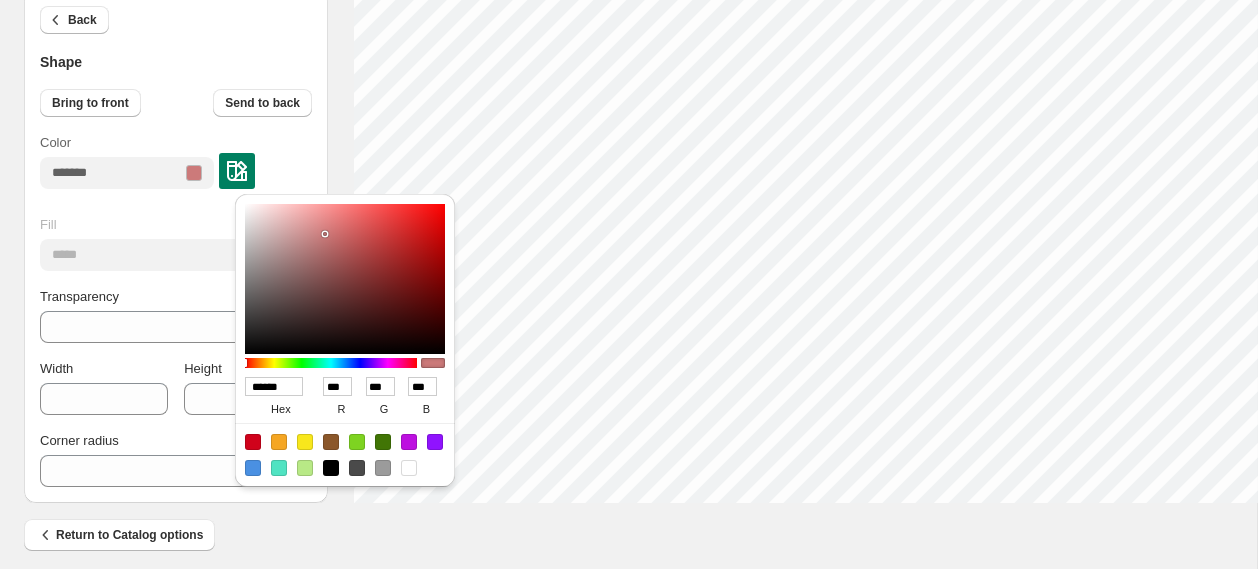 type on "******" 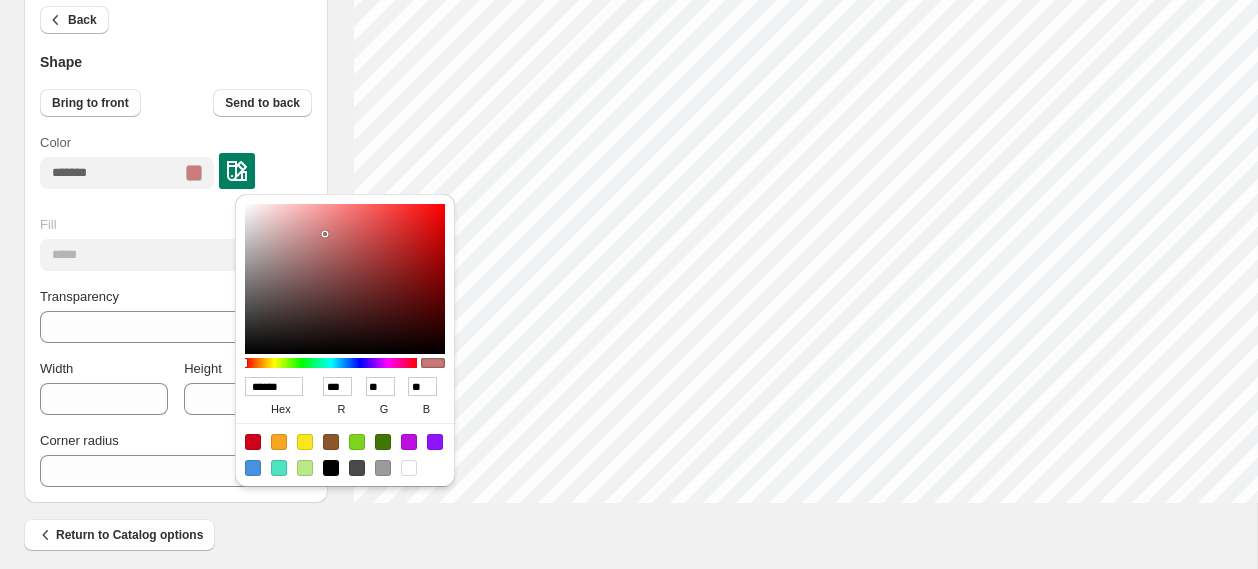 click at bounding box center [345, 279] 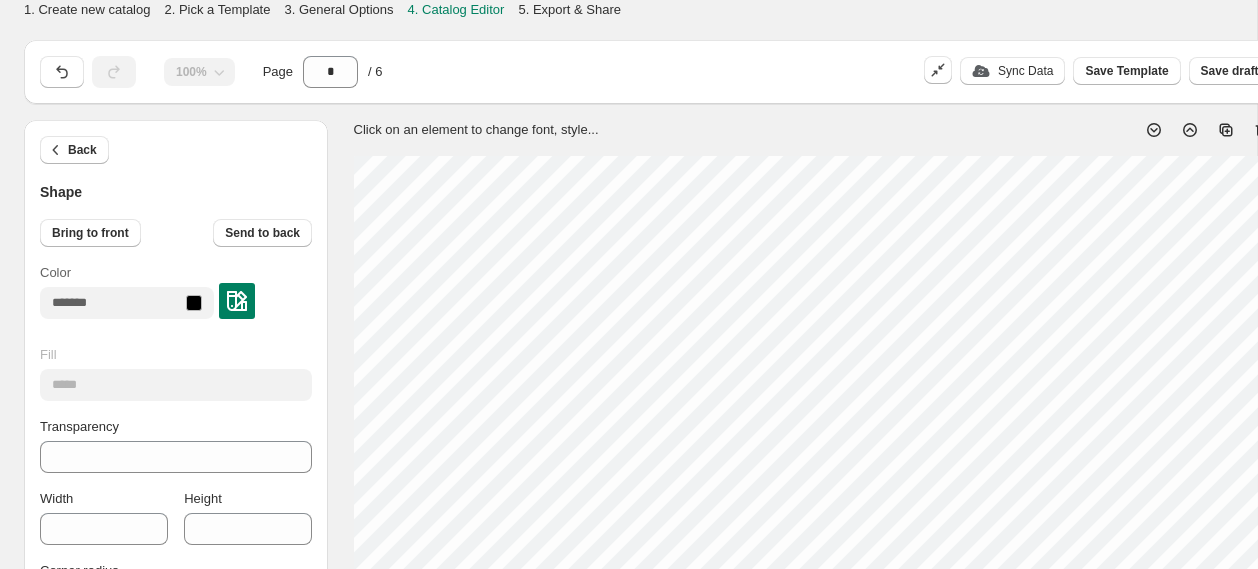 scroll, scrollTop: 856, scrollLeft: 0, axis: vertical 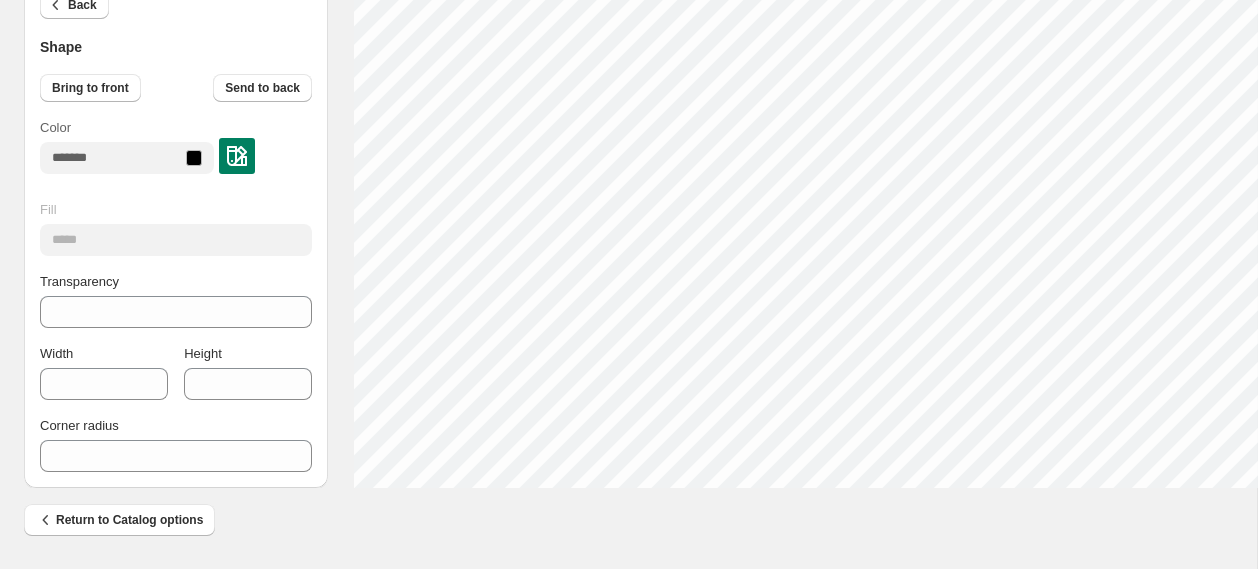 click on "Return to Catalog options" at bounding box center (620, 512) 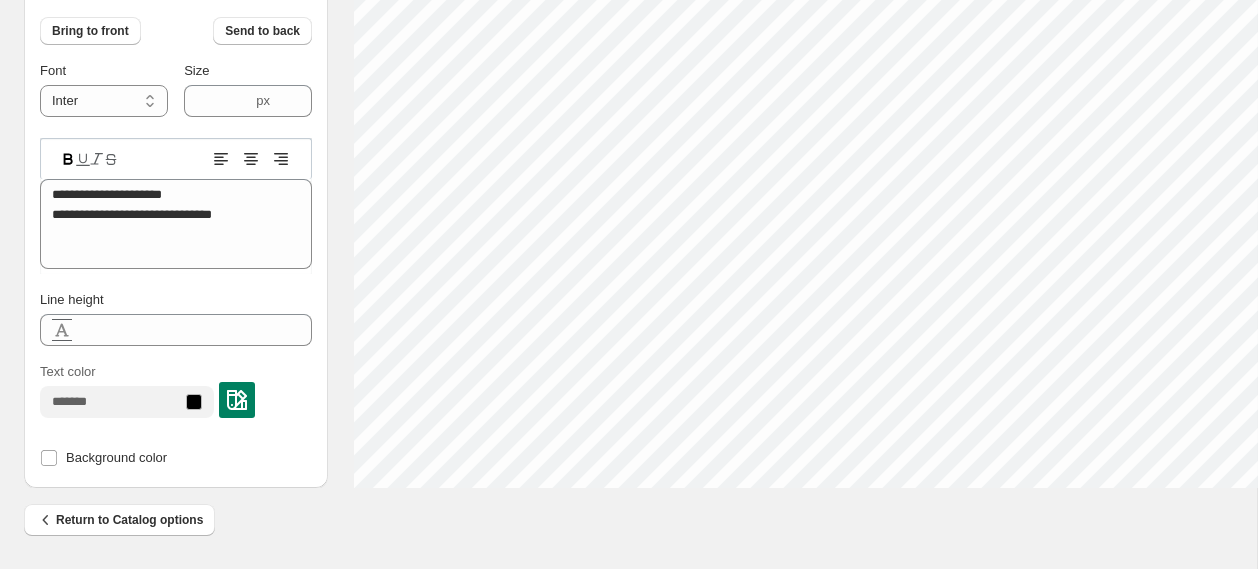 click at bounding box center [194, 402] 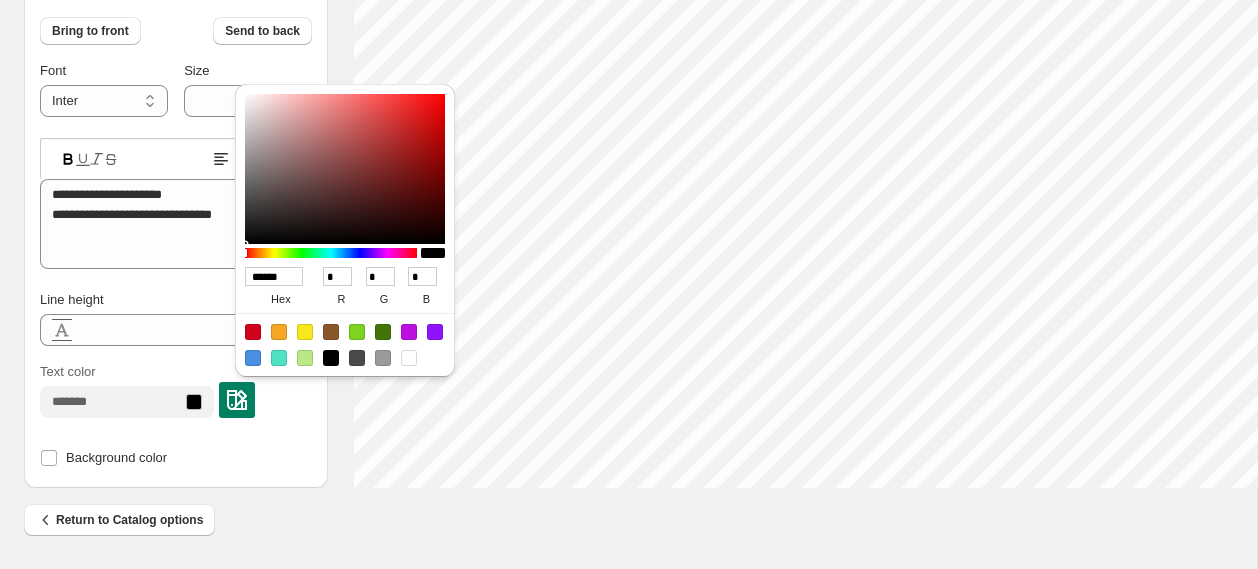 type on "******" 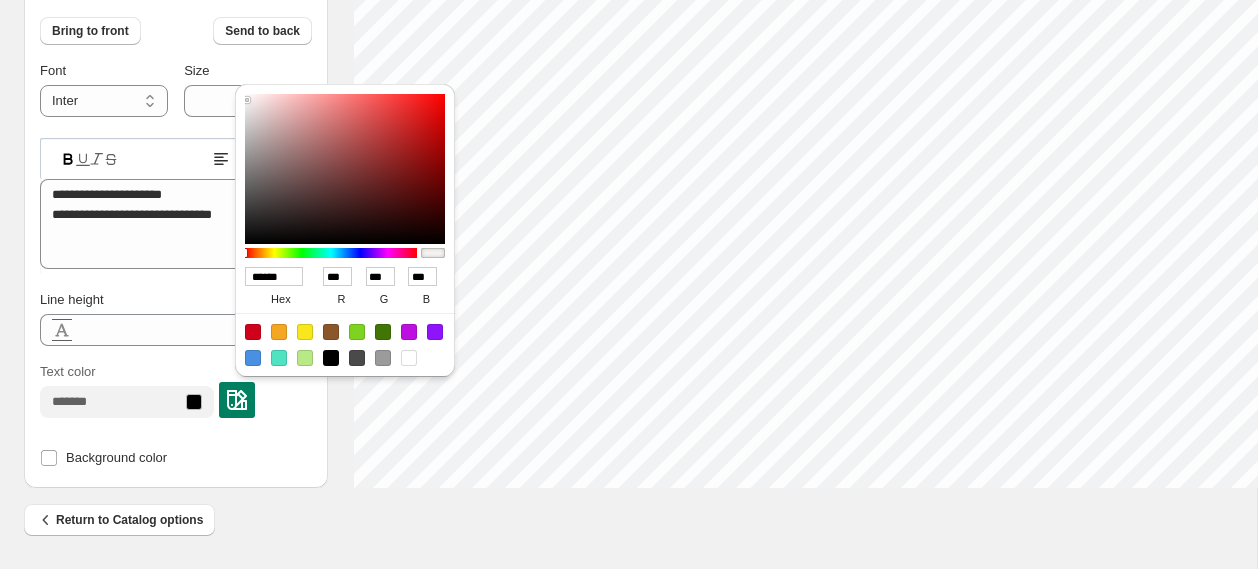 click at bounding box center (345, 169) 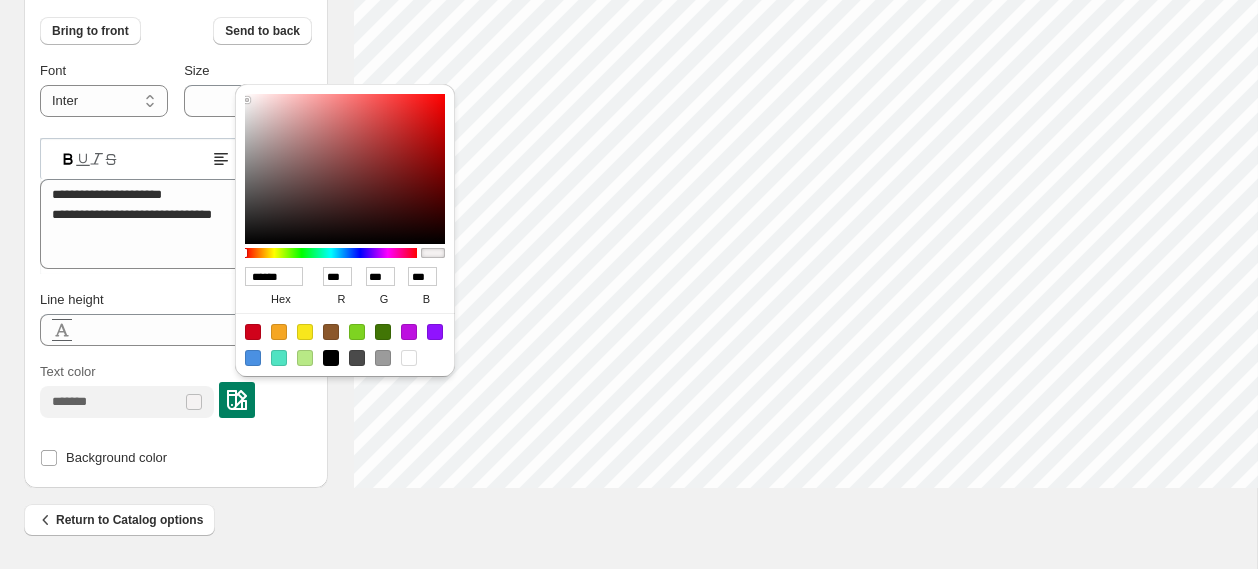 click on "Return to Catalog options" at bounding box center [620, 512] 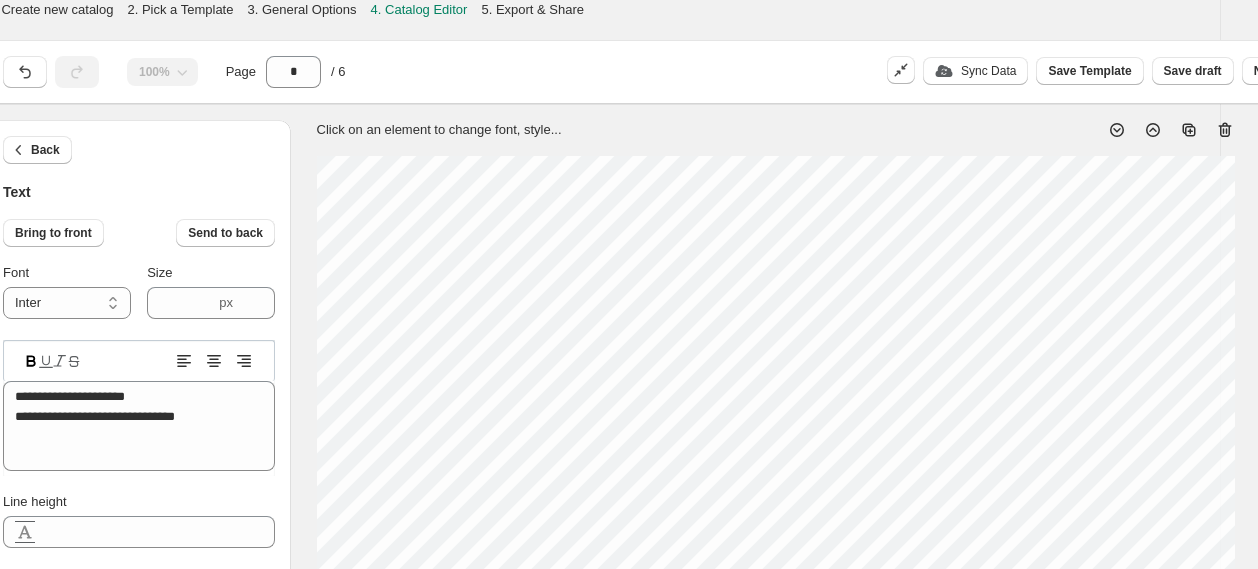 scroll, scrollTop: 0, scrollLeft: 183, axis: horizontal 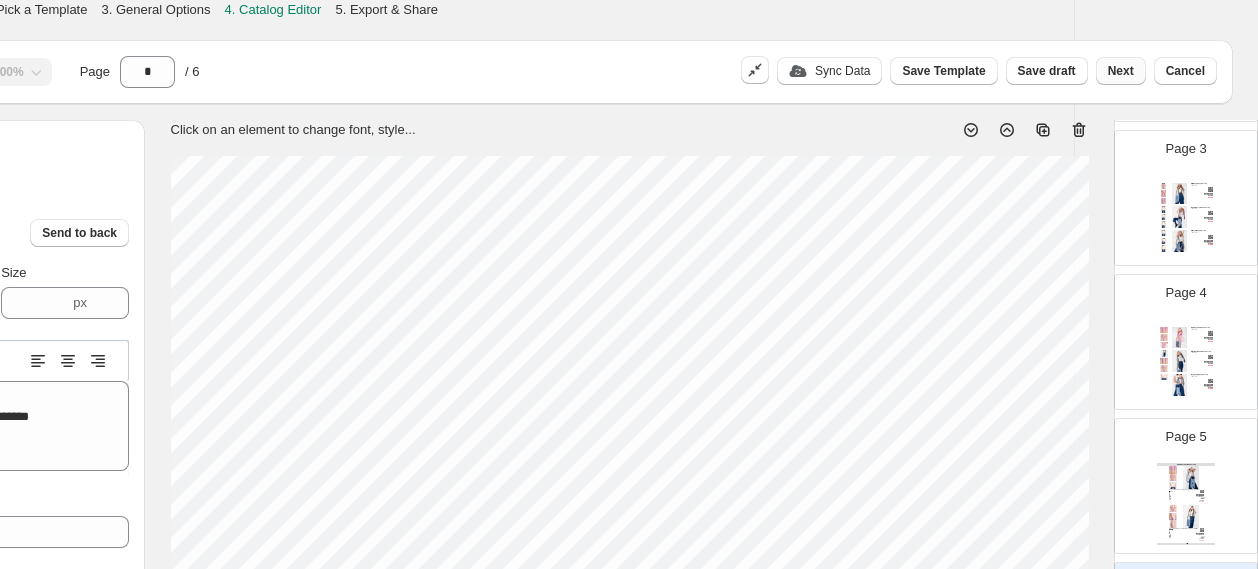 click on "Next" at bounding box center [1121, 71] 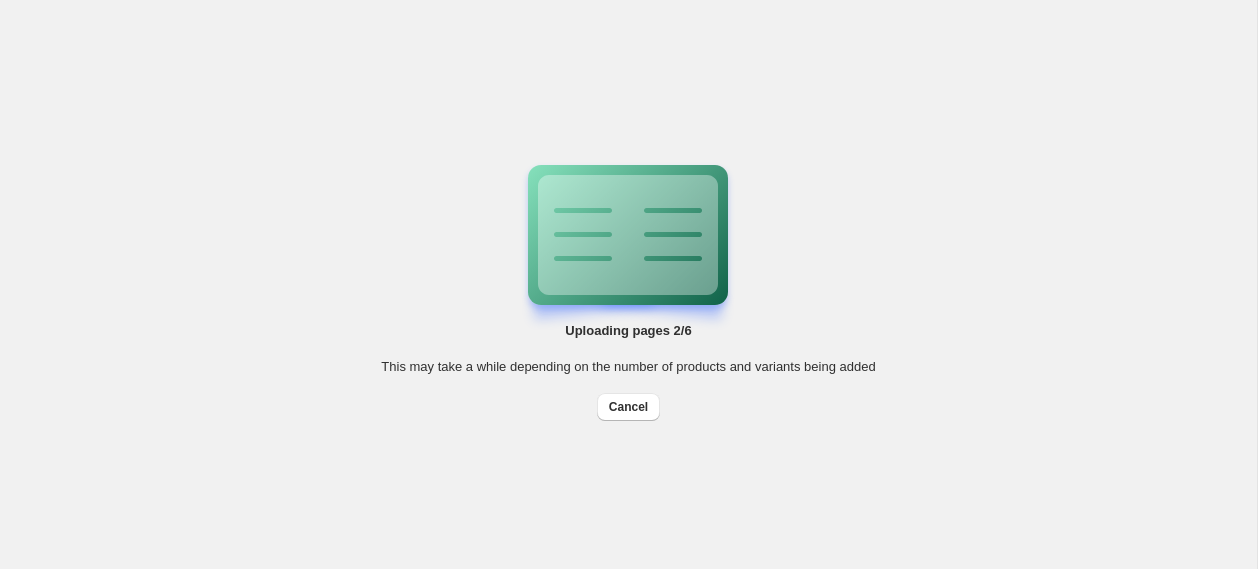 scroll, scrollTop: 0, scrollLeft: 0, axis: both 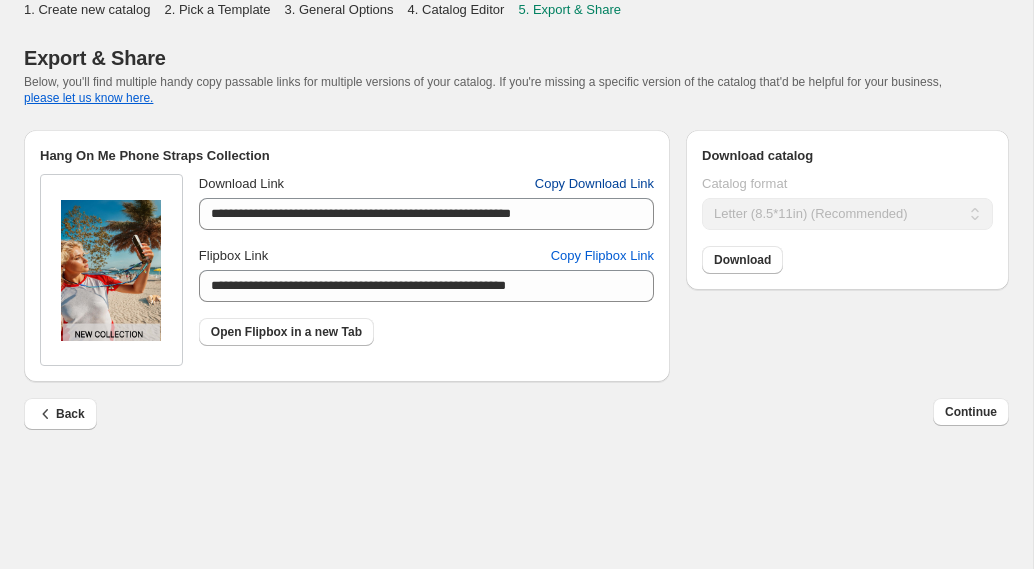 click on "Copy Download Link" at bounding box center (594, 184) 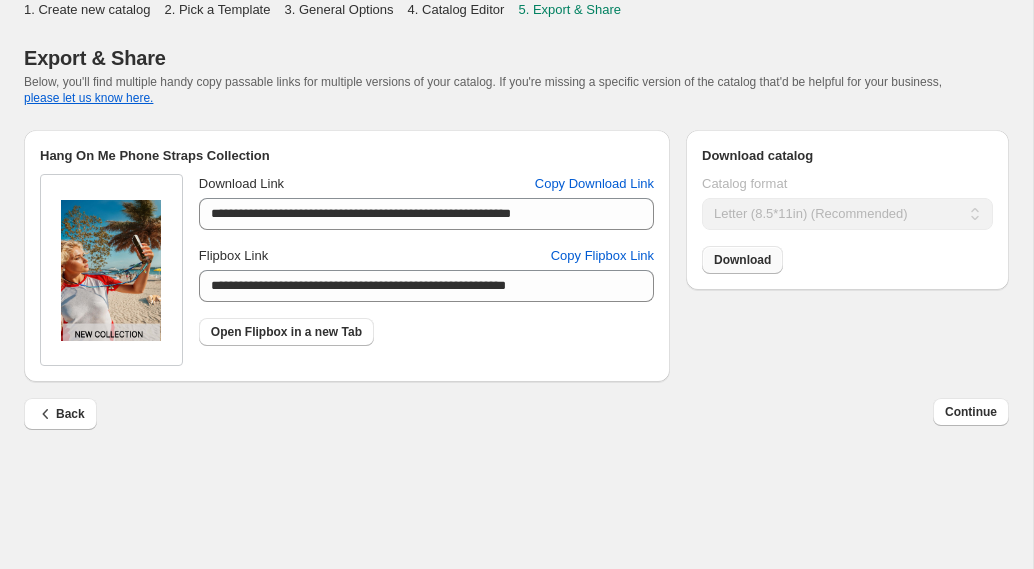 click on "Download" at bounding box center (742, 260) 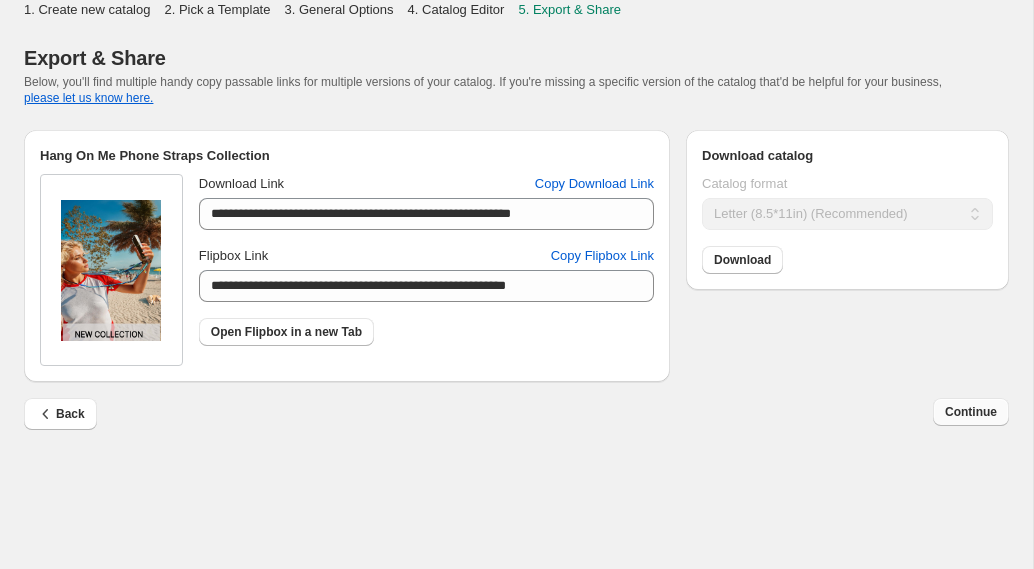 click on "Continue" at bounding box center [971, 412] 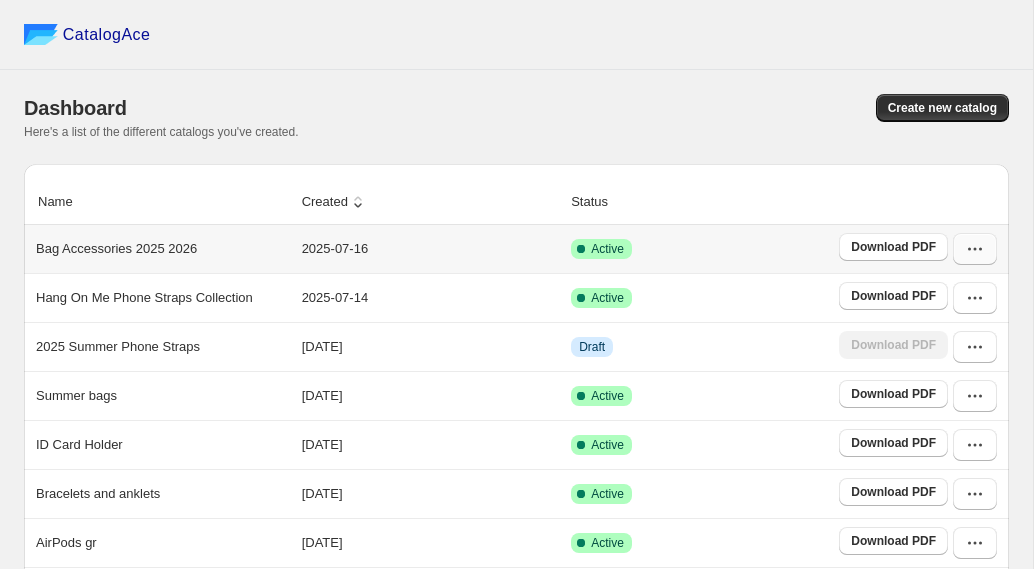 click 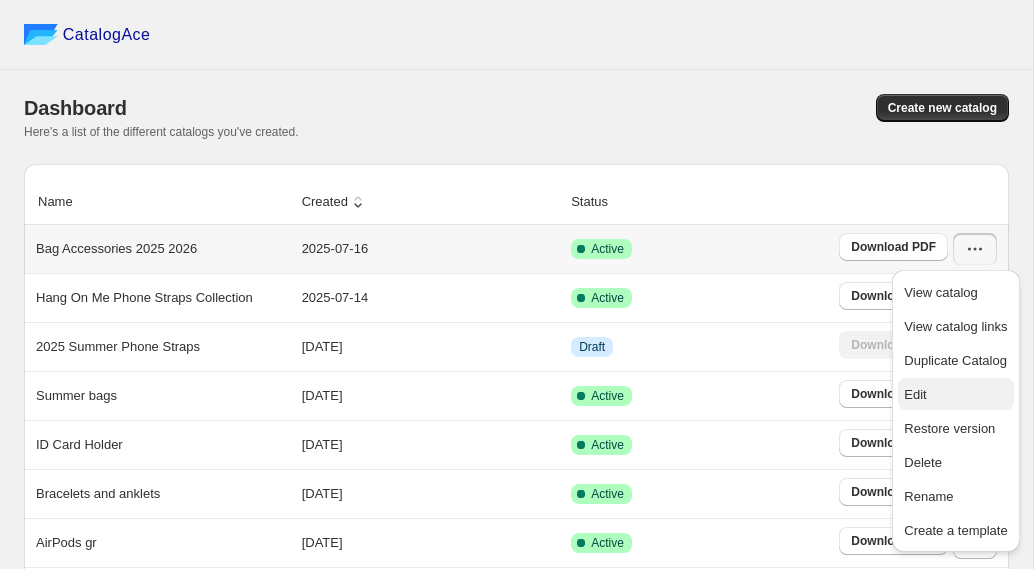 click on "Edit" at bounding box center [915, 394] 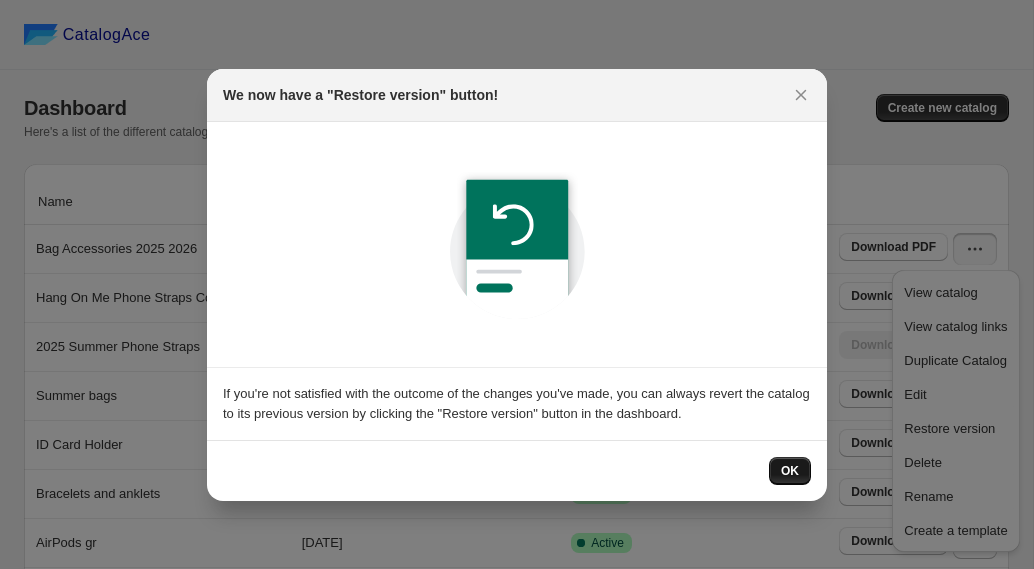 click on "OK" at bounding box center [790, 471] 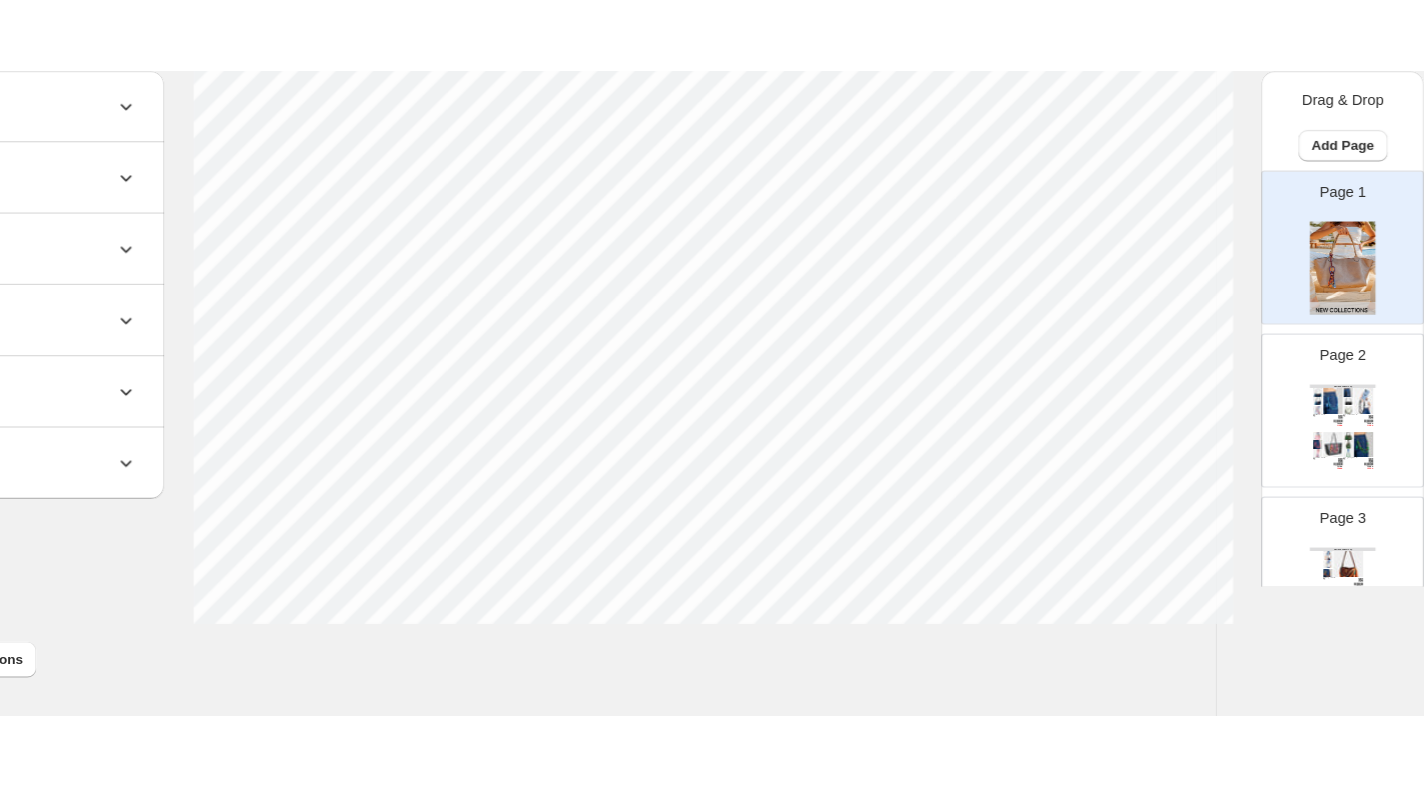 scroll, scrollTop: 638, scrollLeft: 17, axis: both 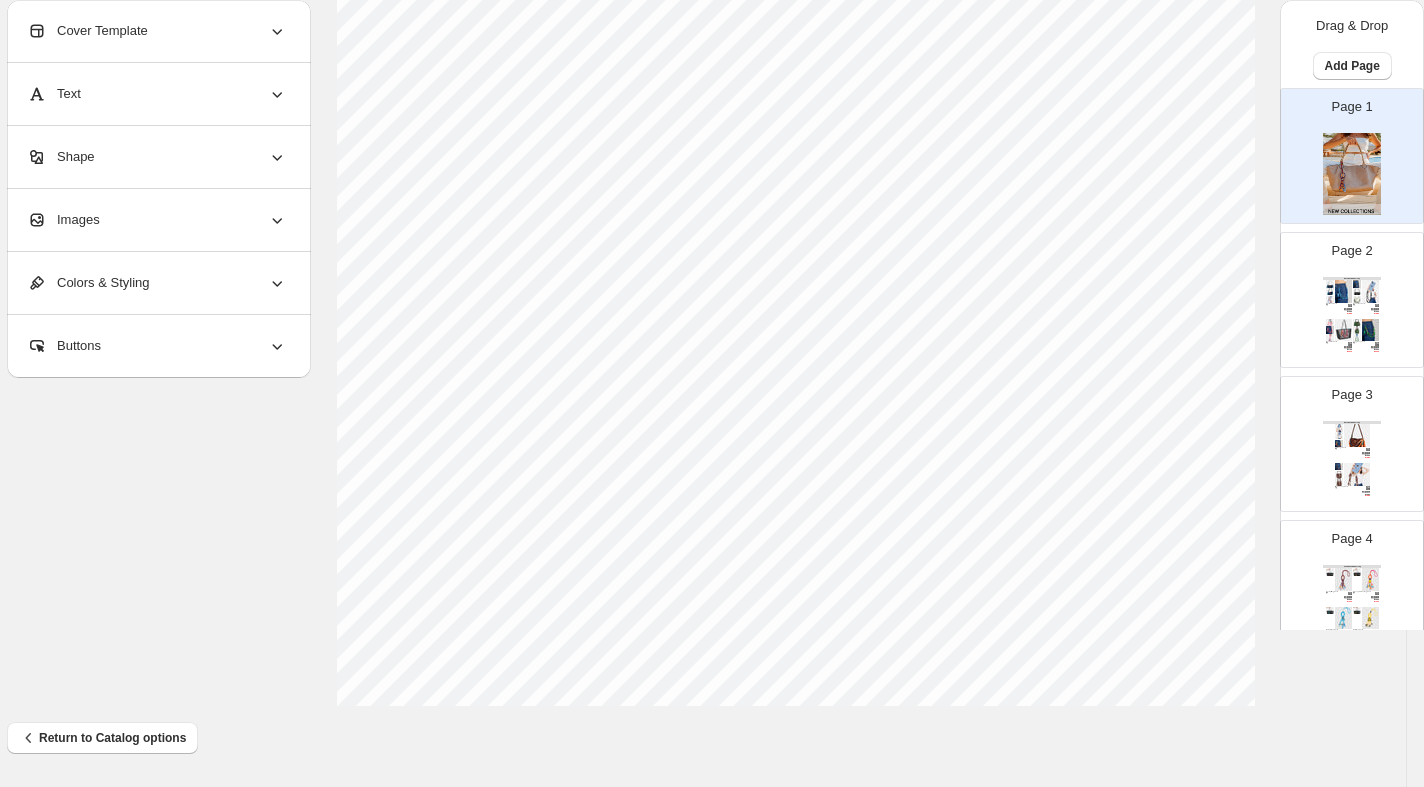 click at bounding box center [1370, 291] 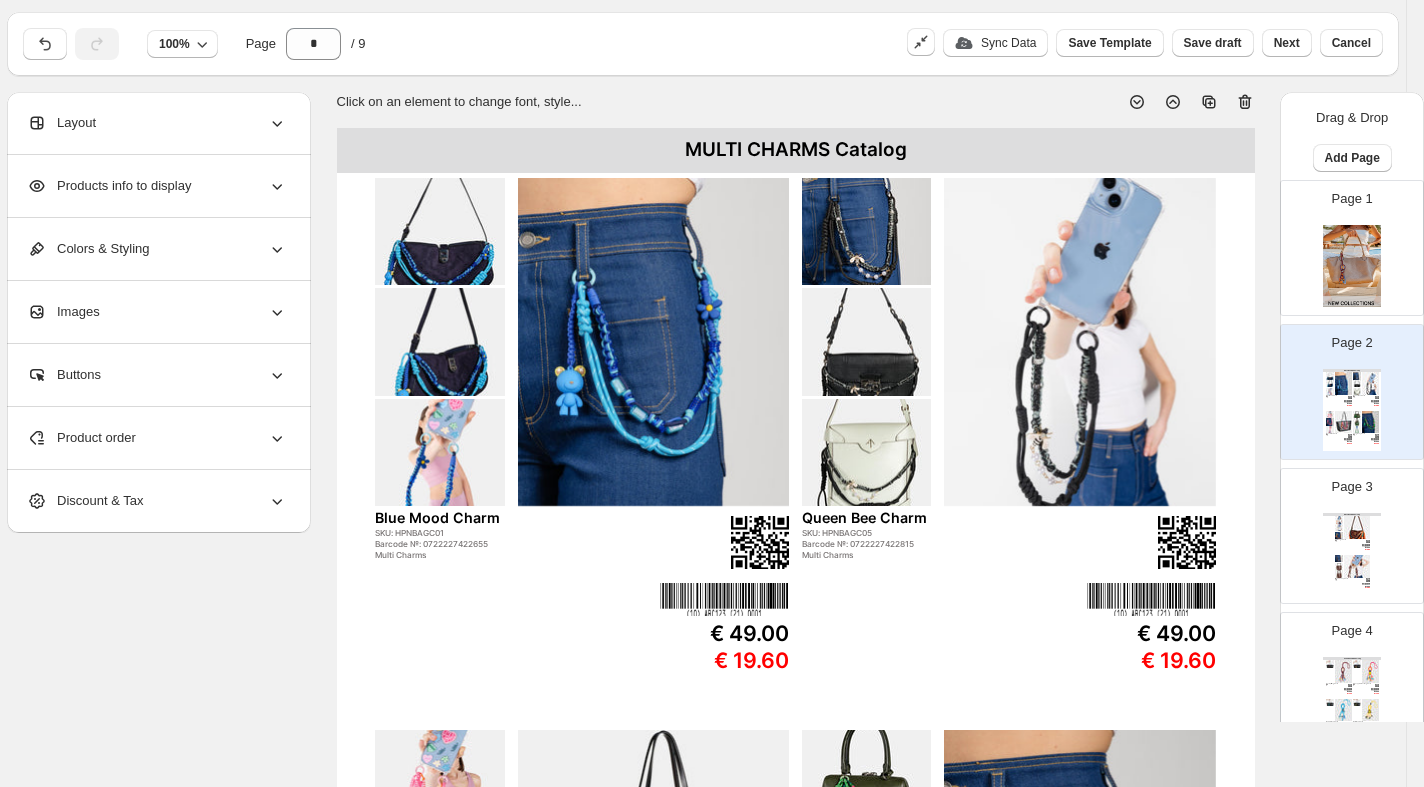 scroll, scrollTop: 0, scrollLeft: 17, axis: horizontal 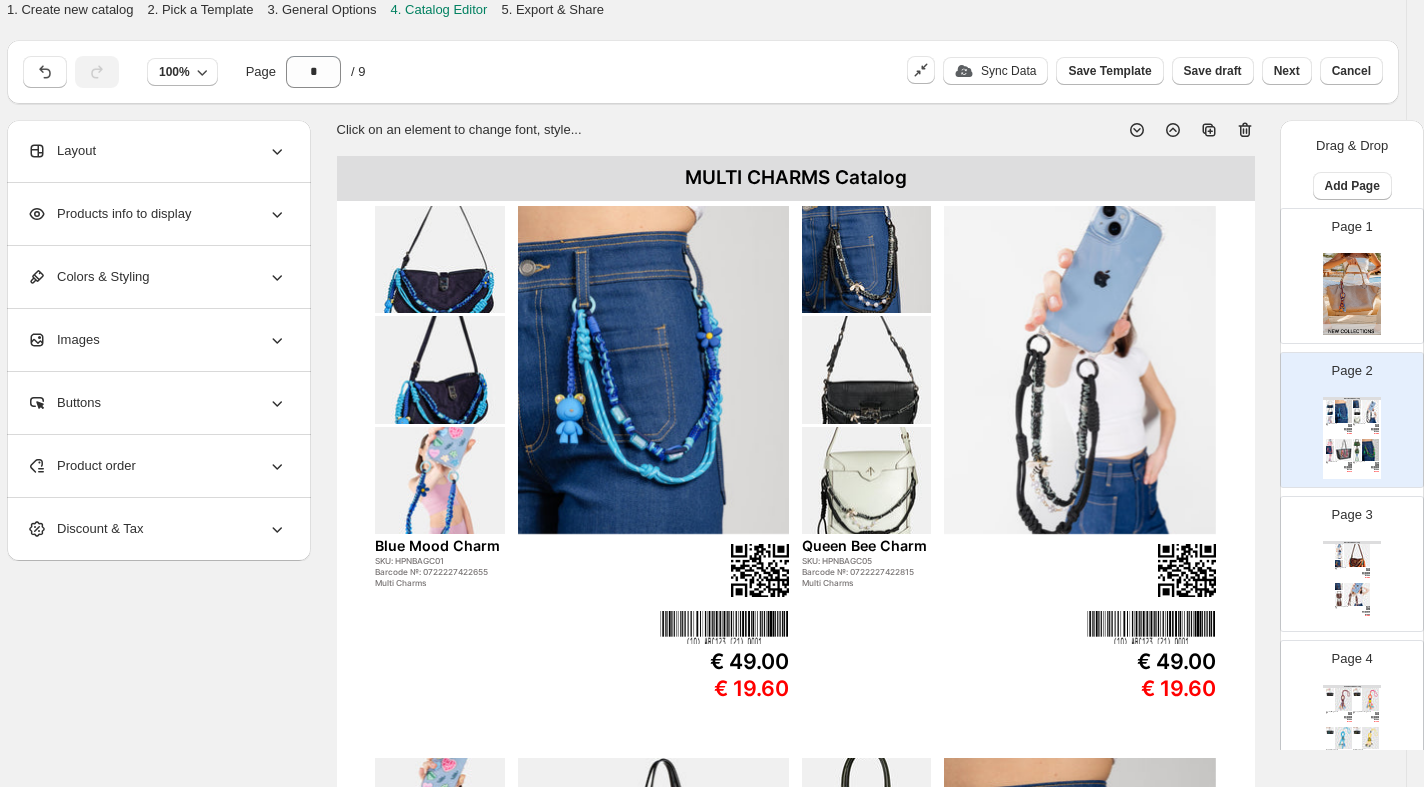 click at bounding box center [1352, 294] 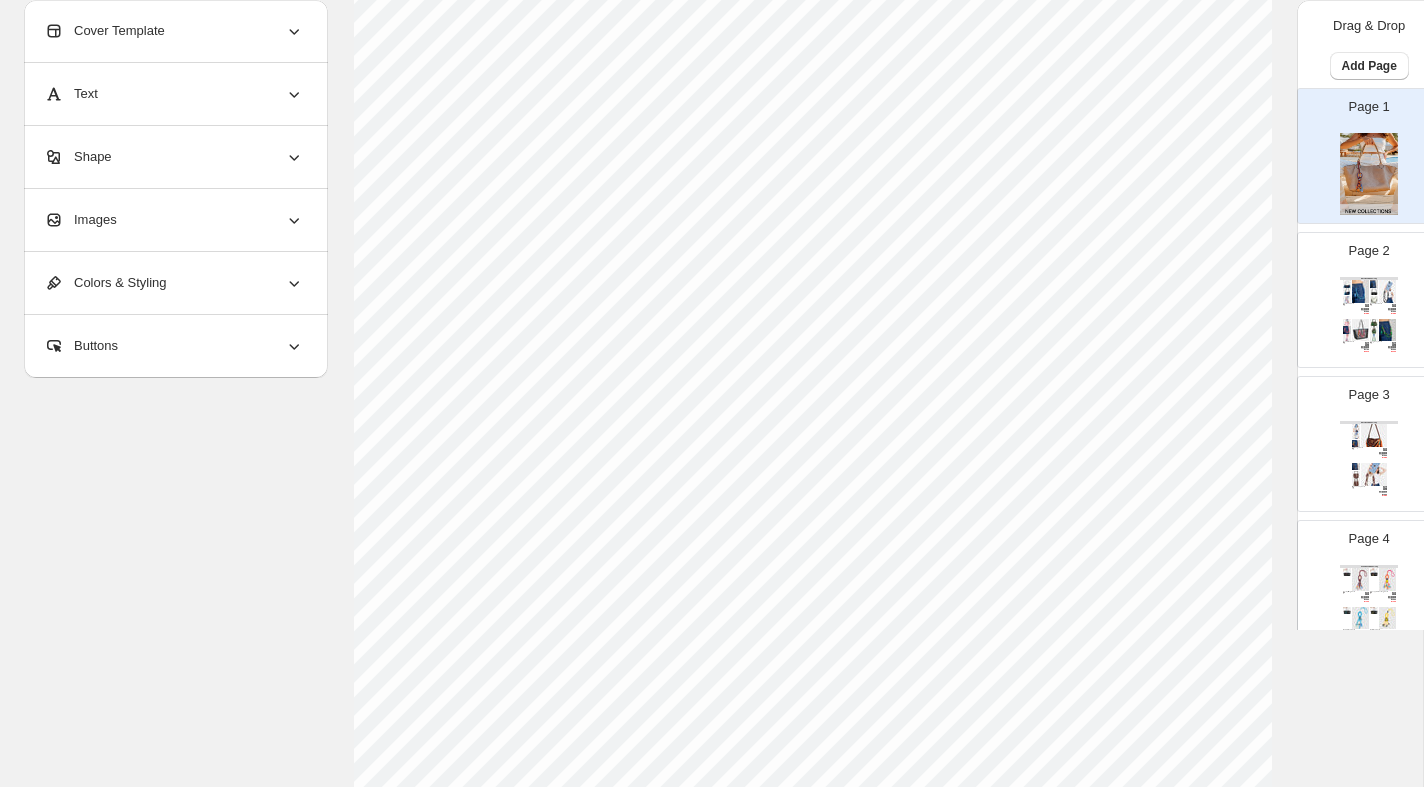 scroll, scrollTop: 319, scrollLeft: 0, axis: vertical 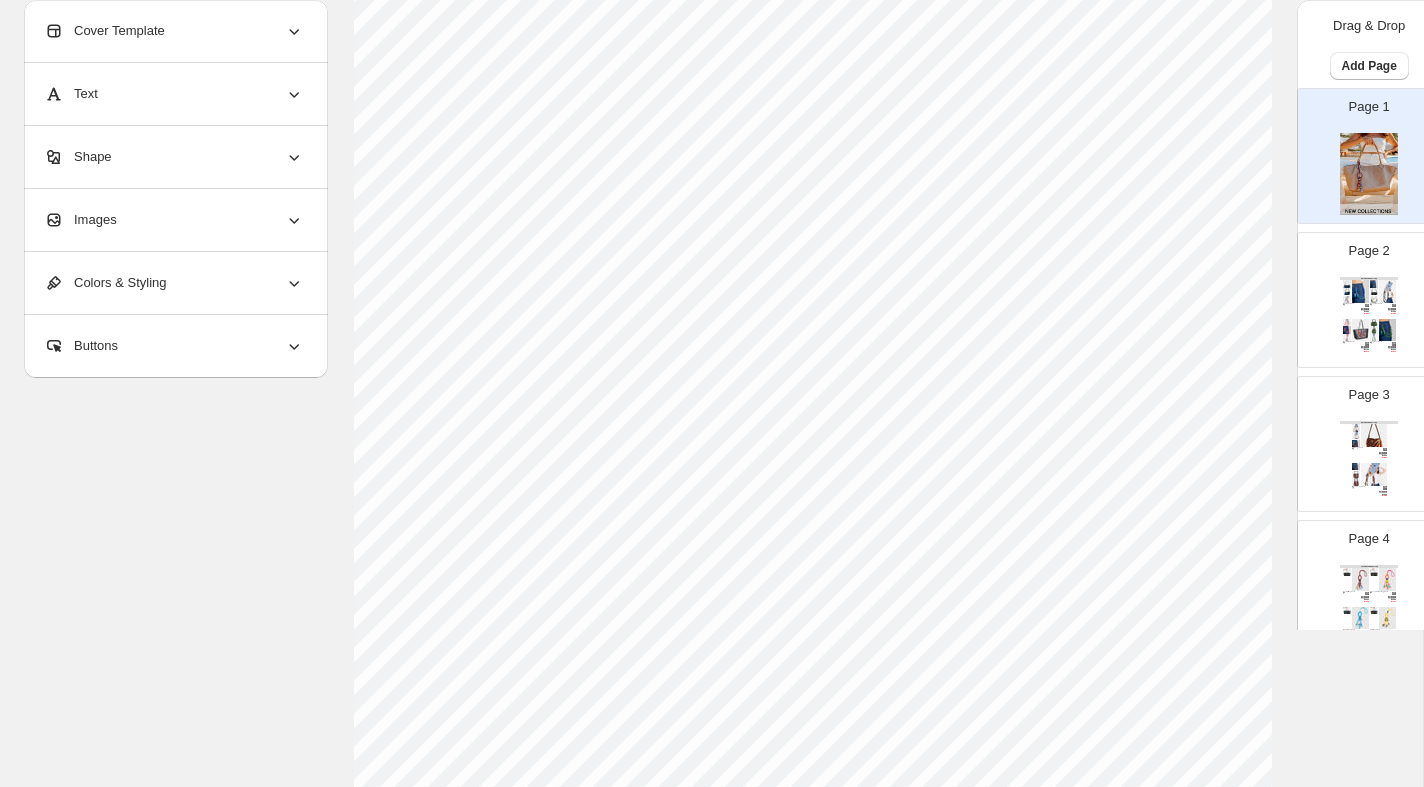 click on "Barcode №:  0722227422655" at bounding box center [1352, 305] 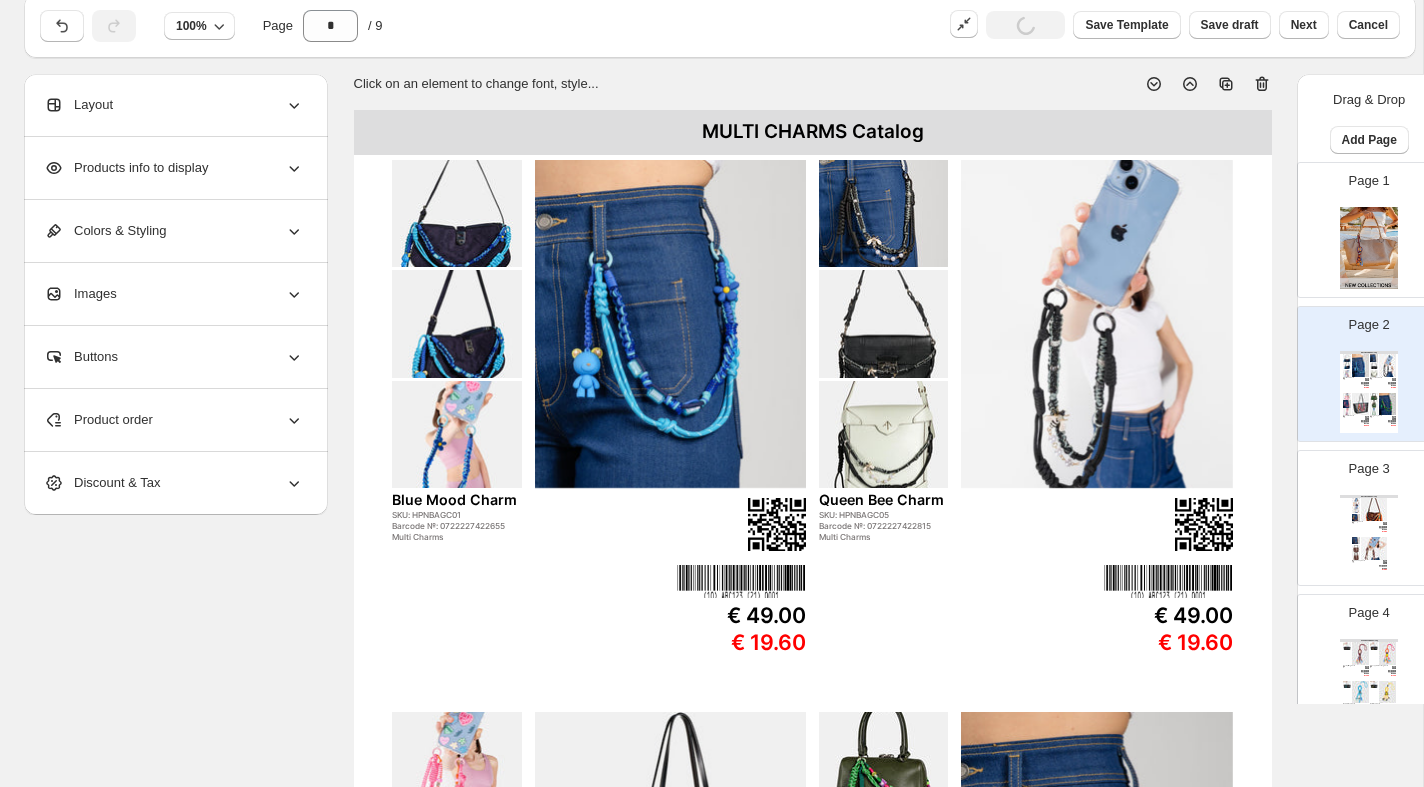 scroll, scrollTop: 0, scrollLeft: 0, axis: both 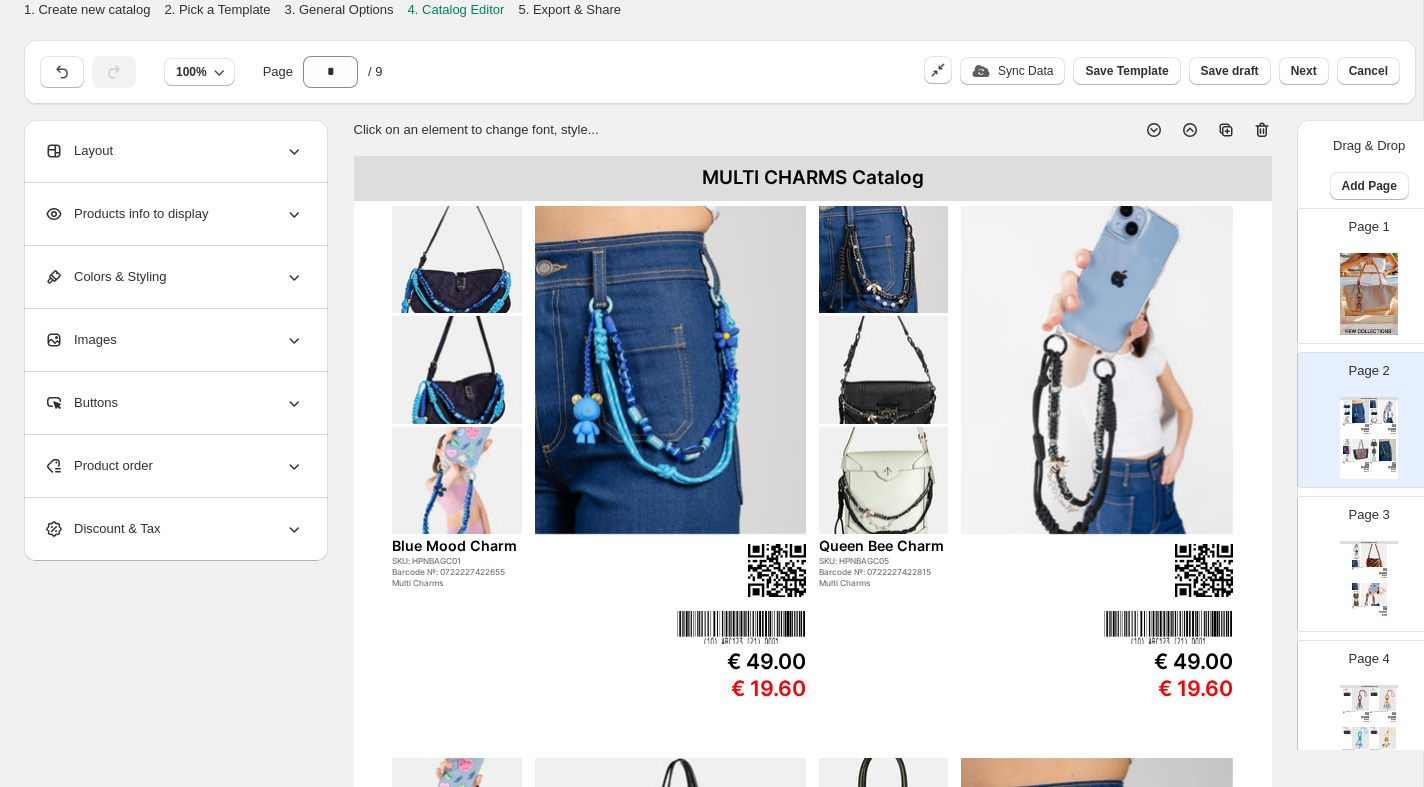 click at bounding box center [671, 370] 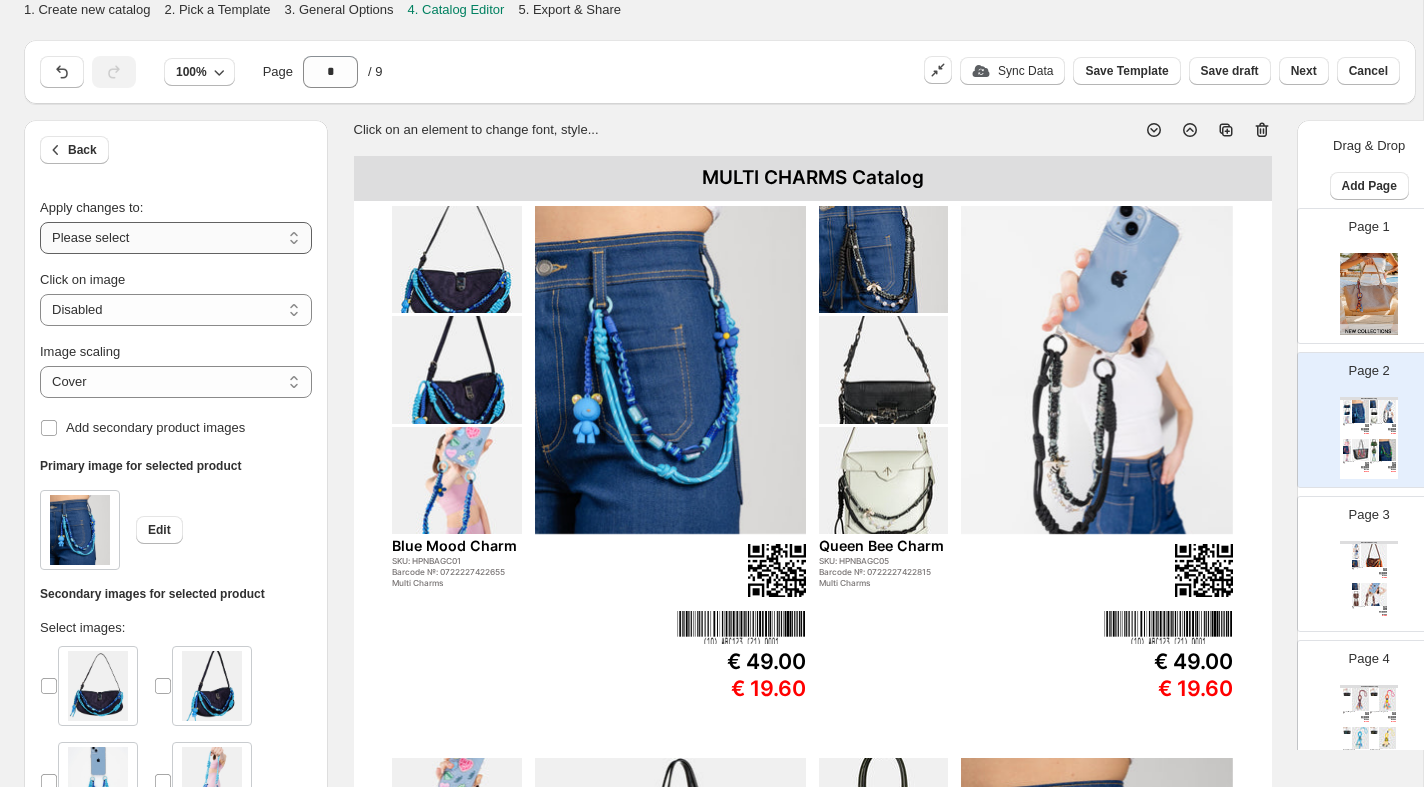 click on "**********" at bounding box center (176, 238) 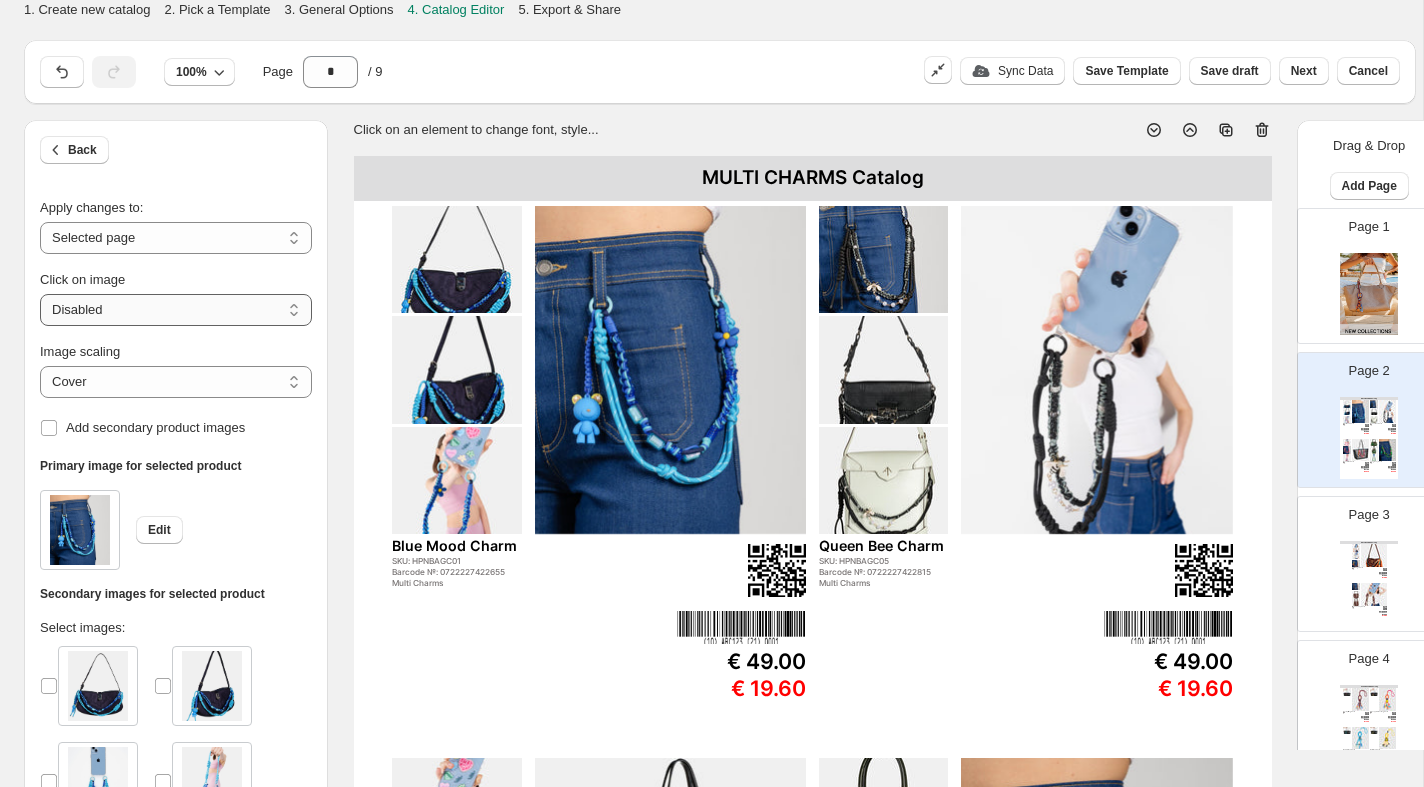 click on "**********" at bounding box center (176, 310) 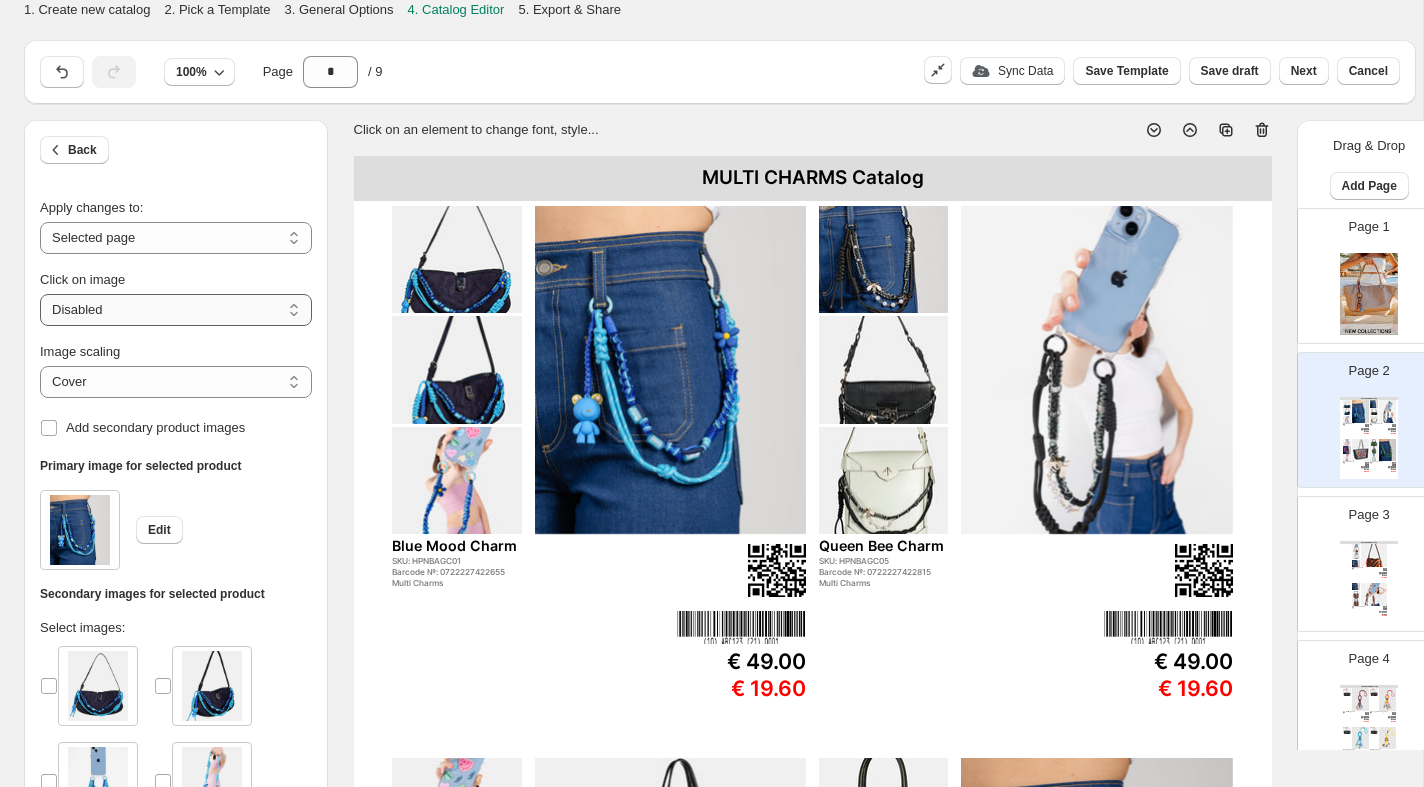 select on "**********" 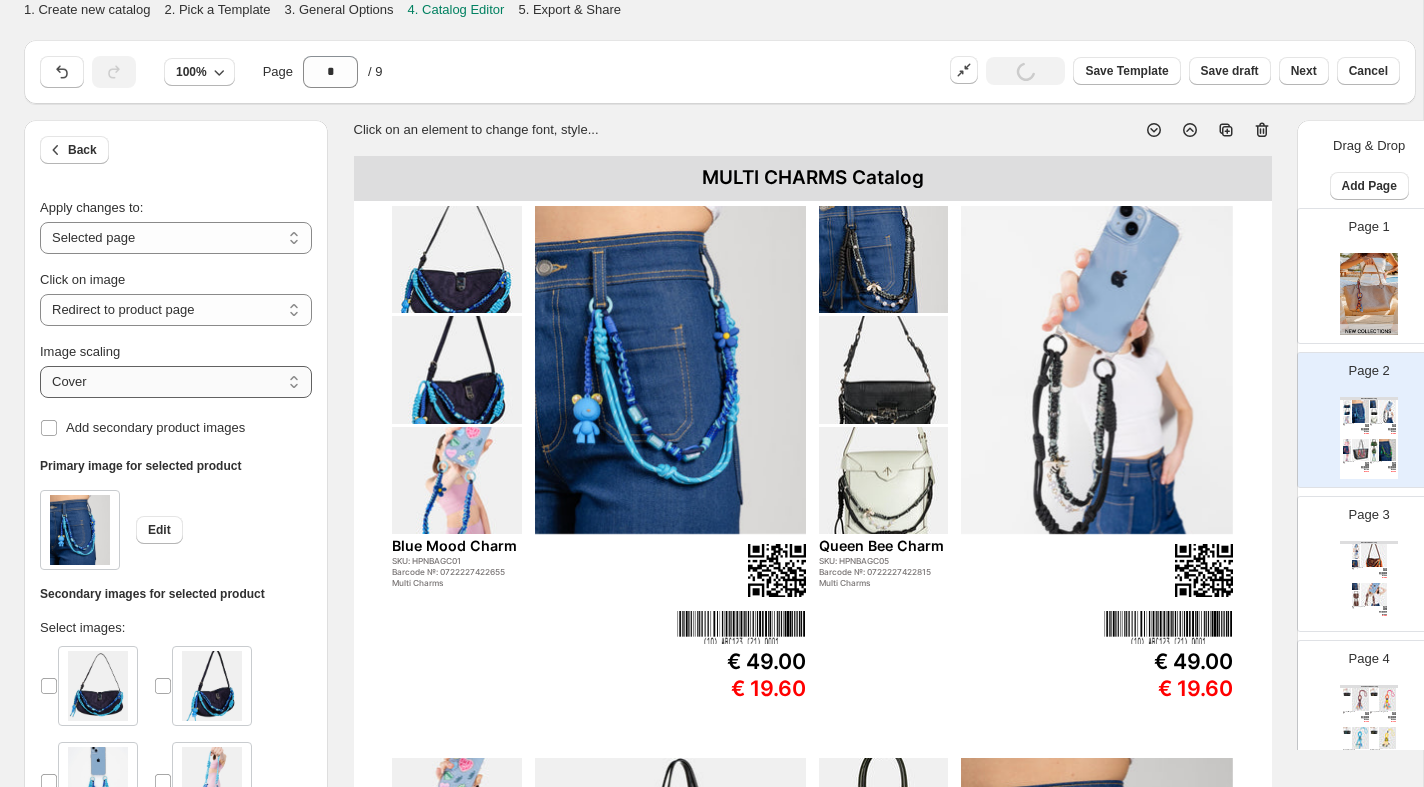 click on "***** *******" at bounding box center (176, 382) 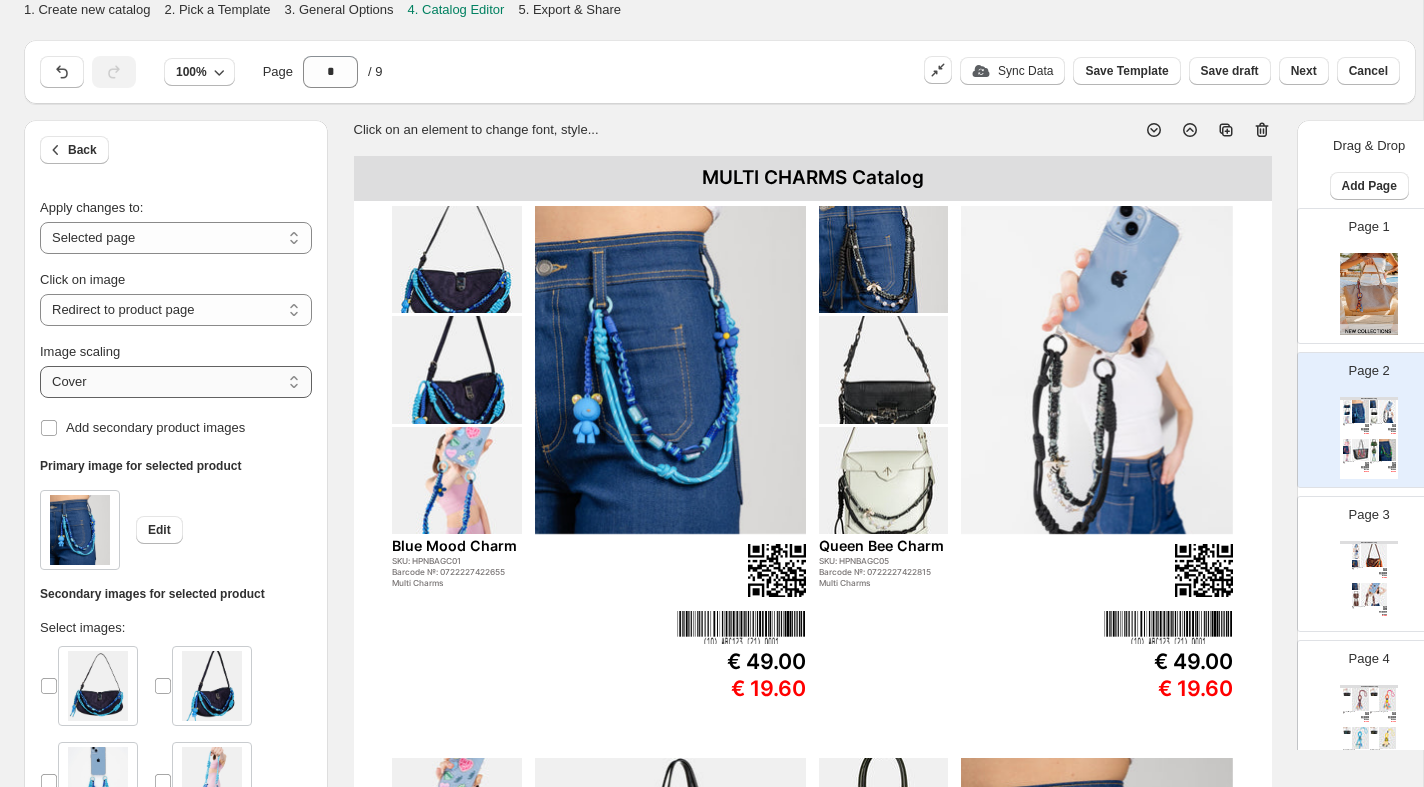 select on "*******" 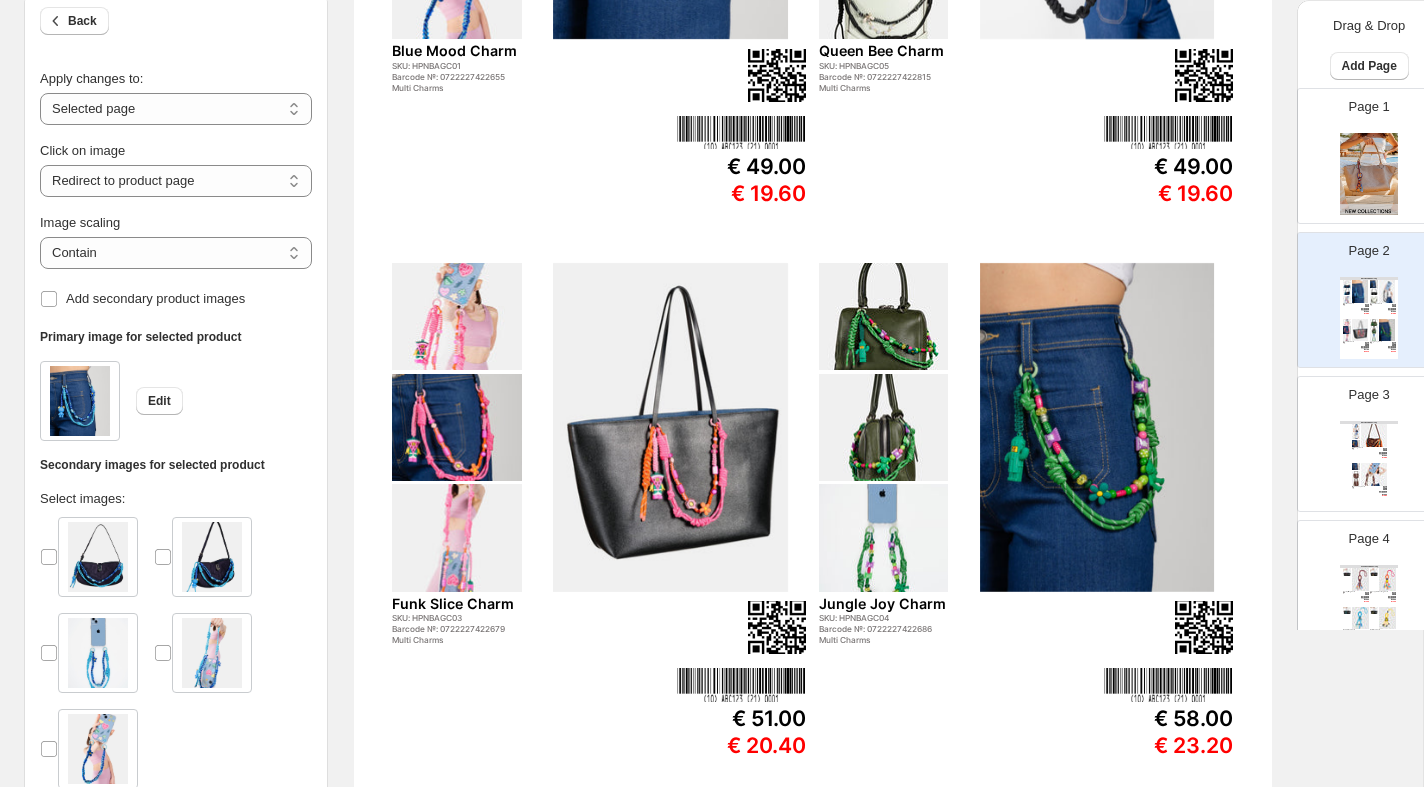 scroll, scrollTop: 502, scrollLeft: 0, axis: vertical 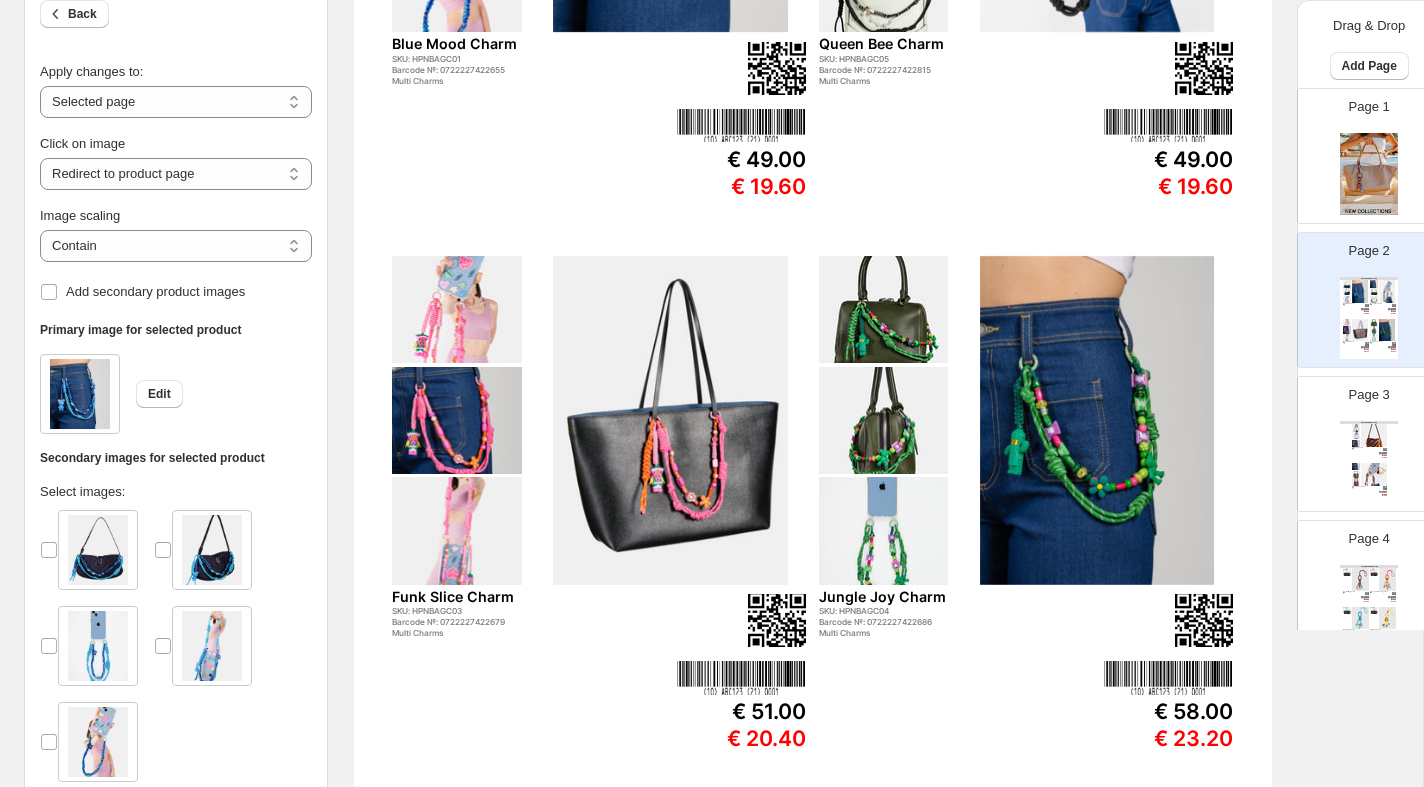 click at bounding box center (1374, 435) 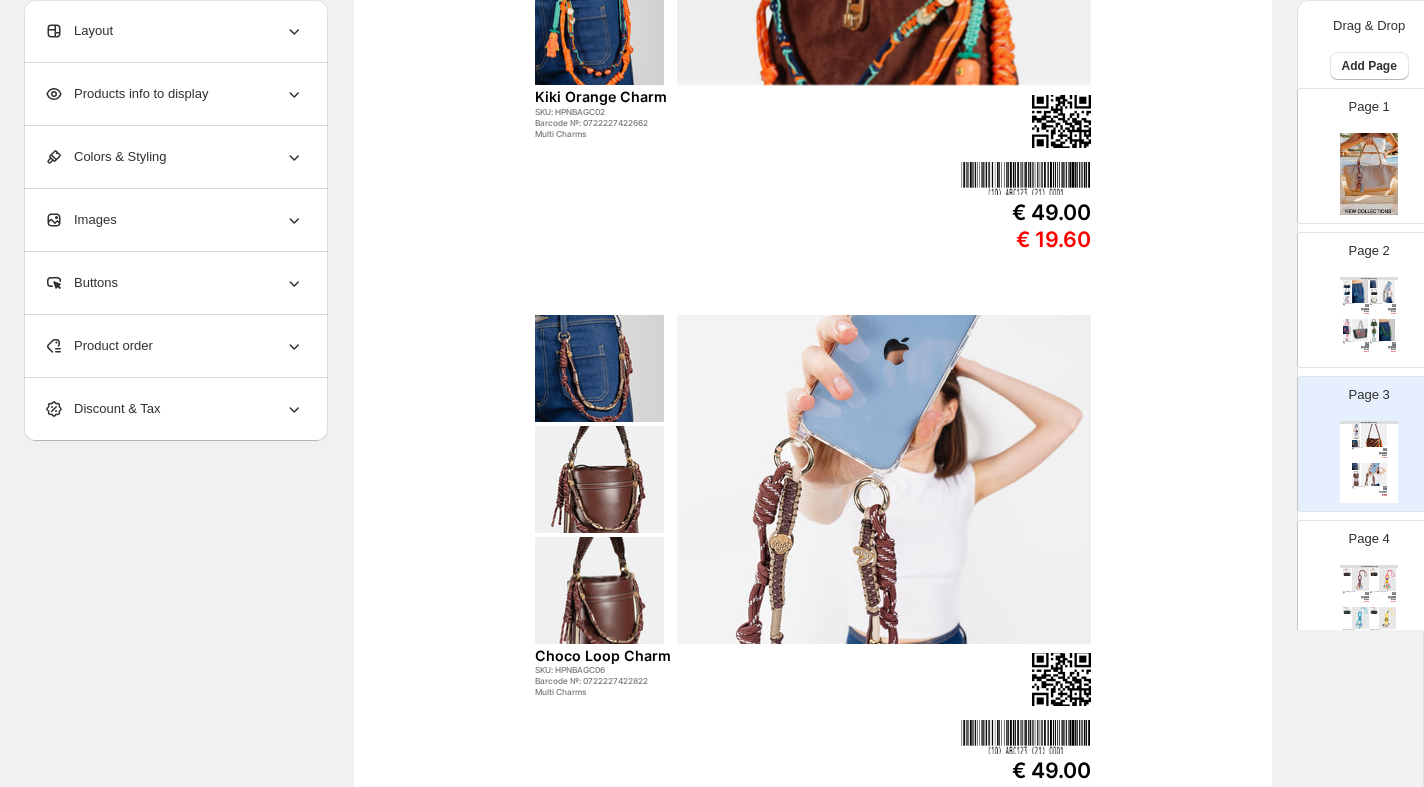 scroll, scrollTop: 0, scrollLeft: 0, axis: both 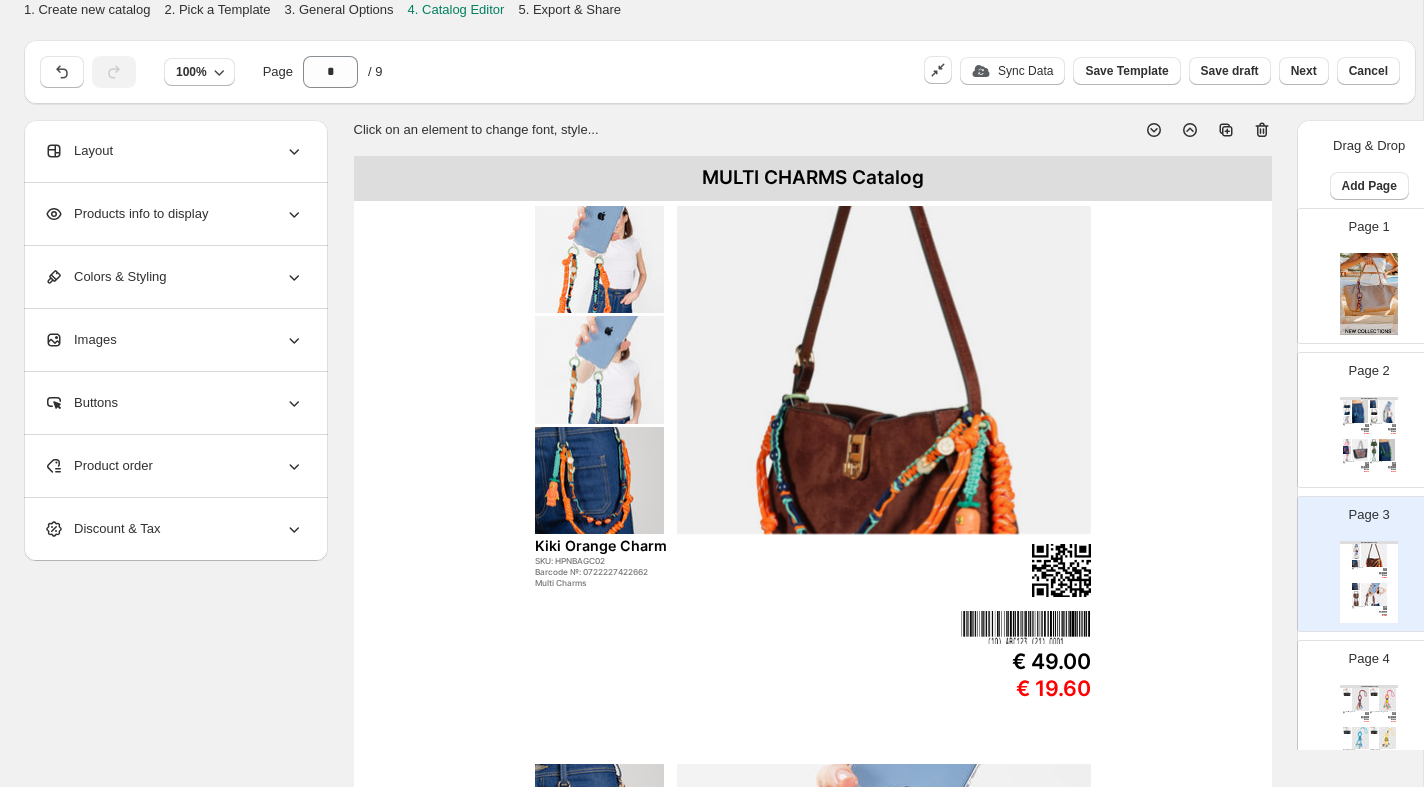 click at bounding box center (884, 370) 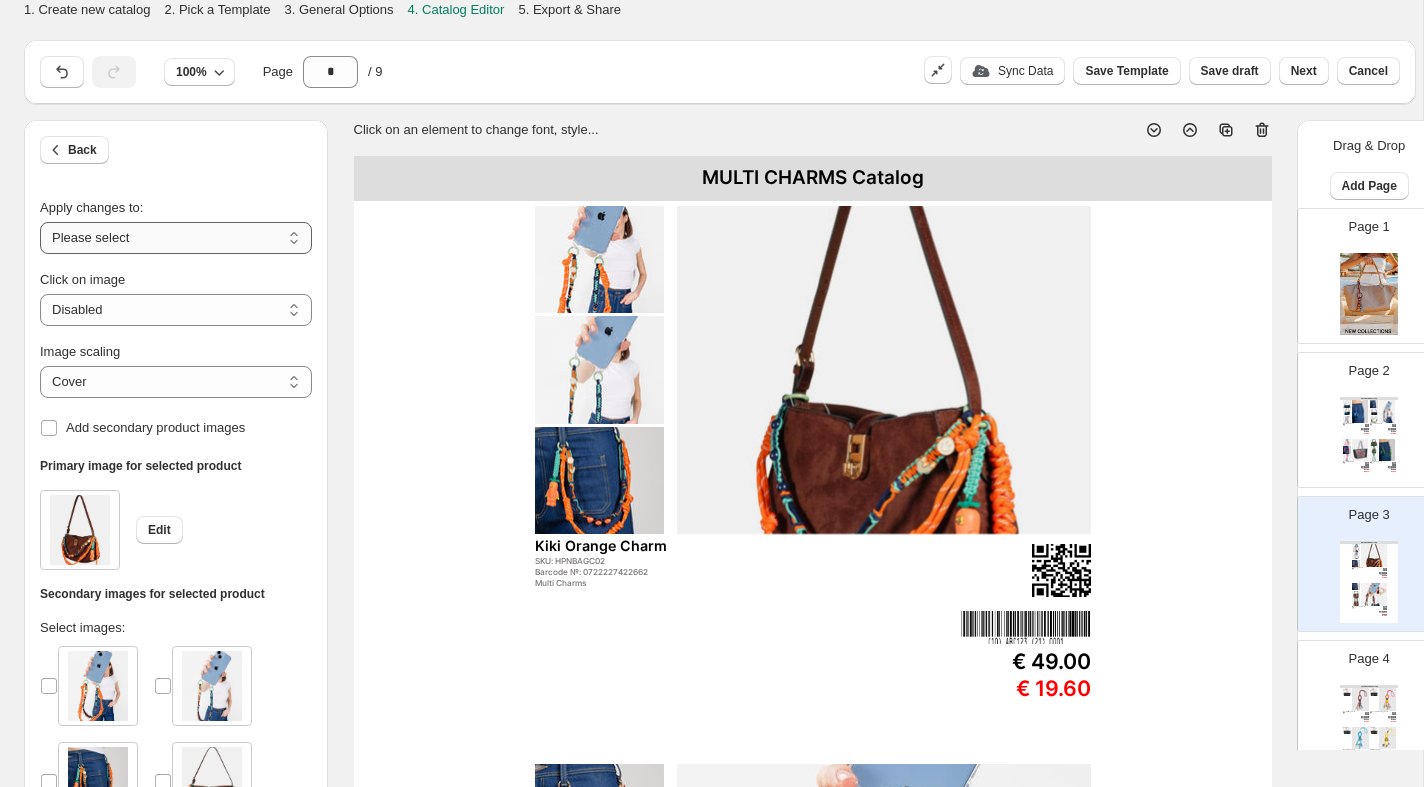 click on "**********" at bounding box center (176, 238) 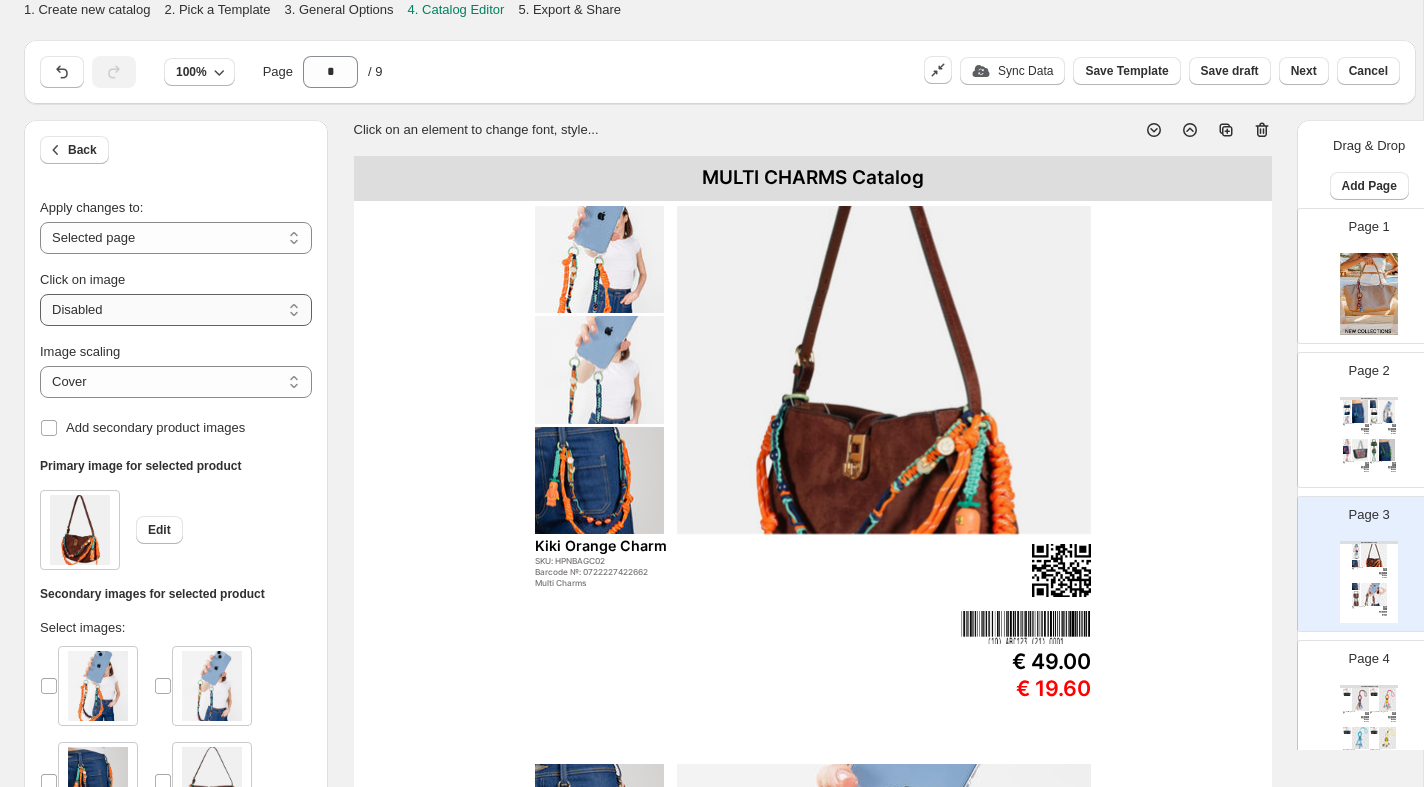 click on "**********" at bounding box center (176, 310) 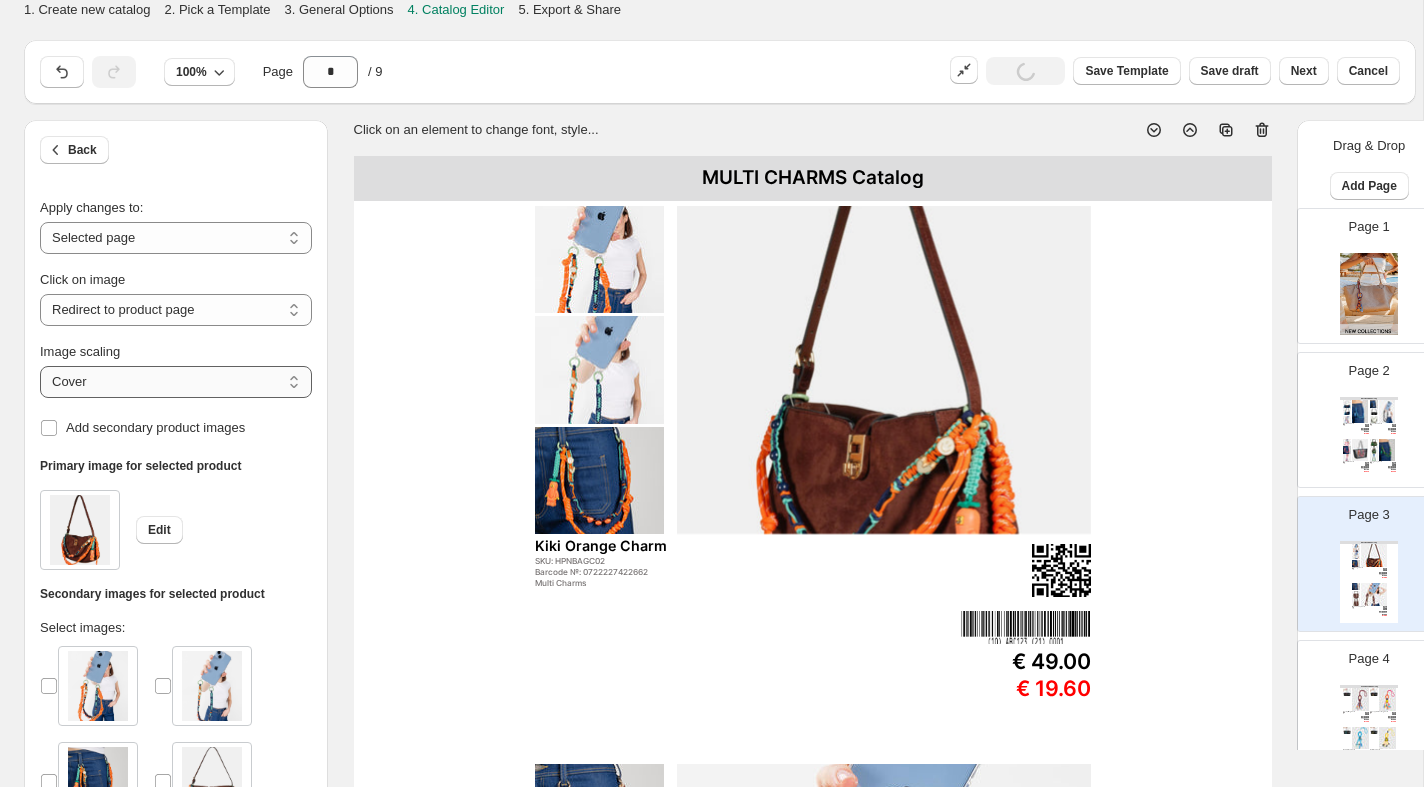 click on "***** *******" at bounding box center [176, 382] 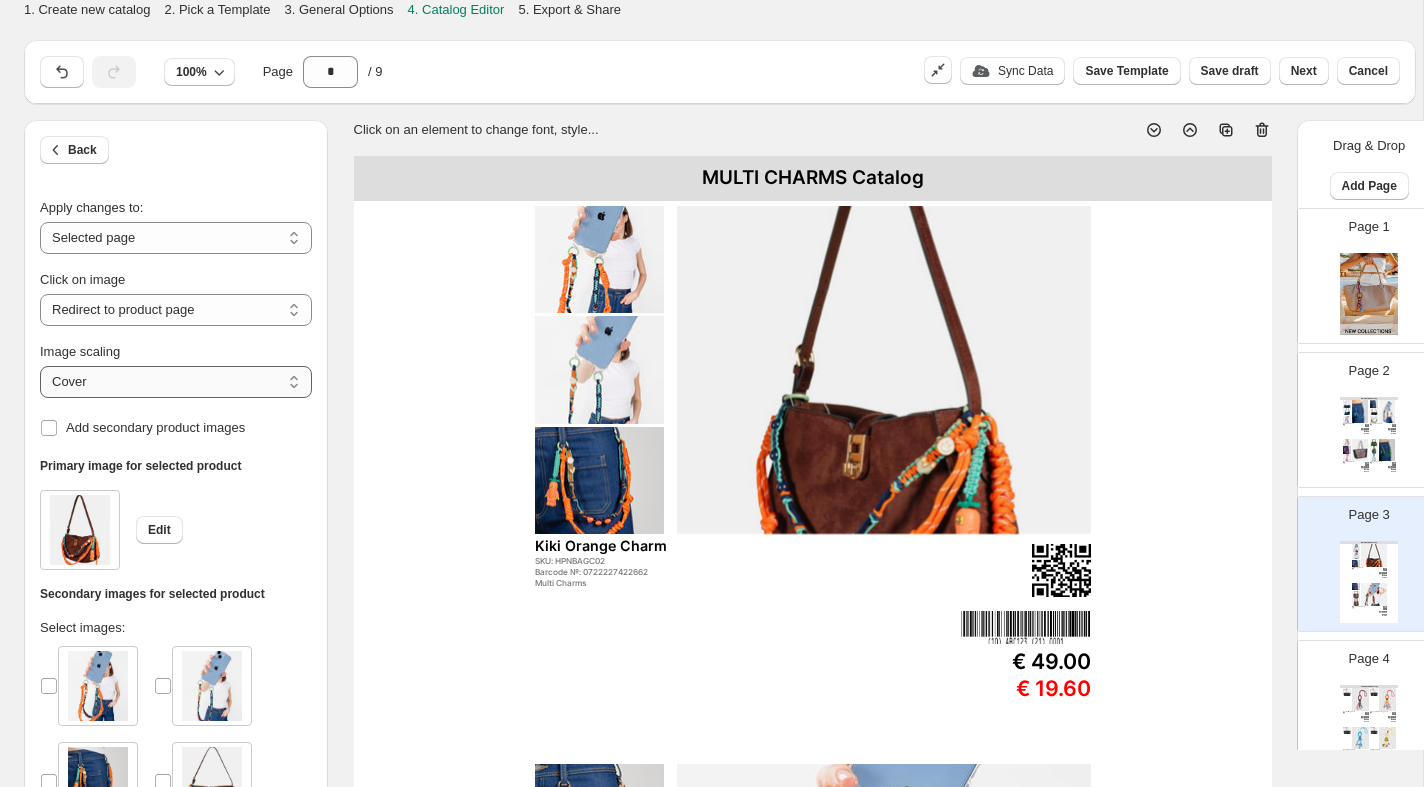 select on "*******" 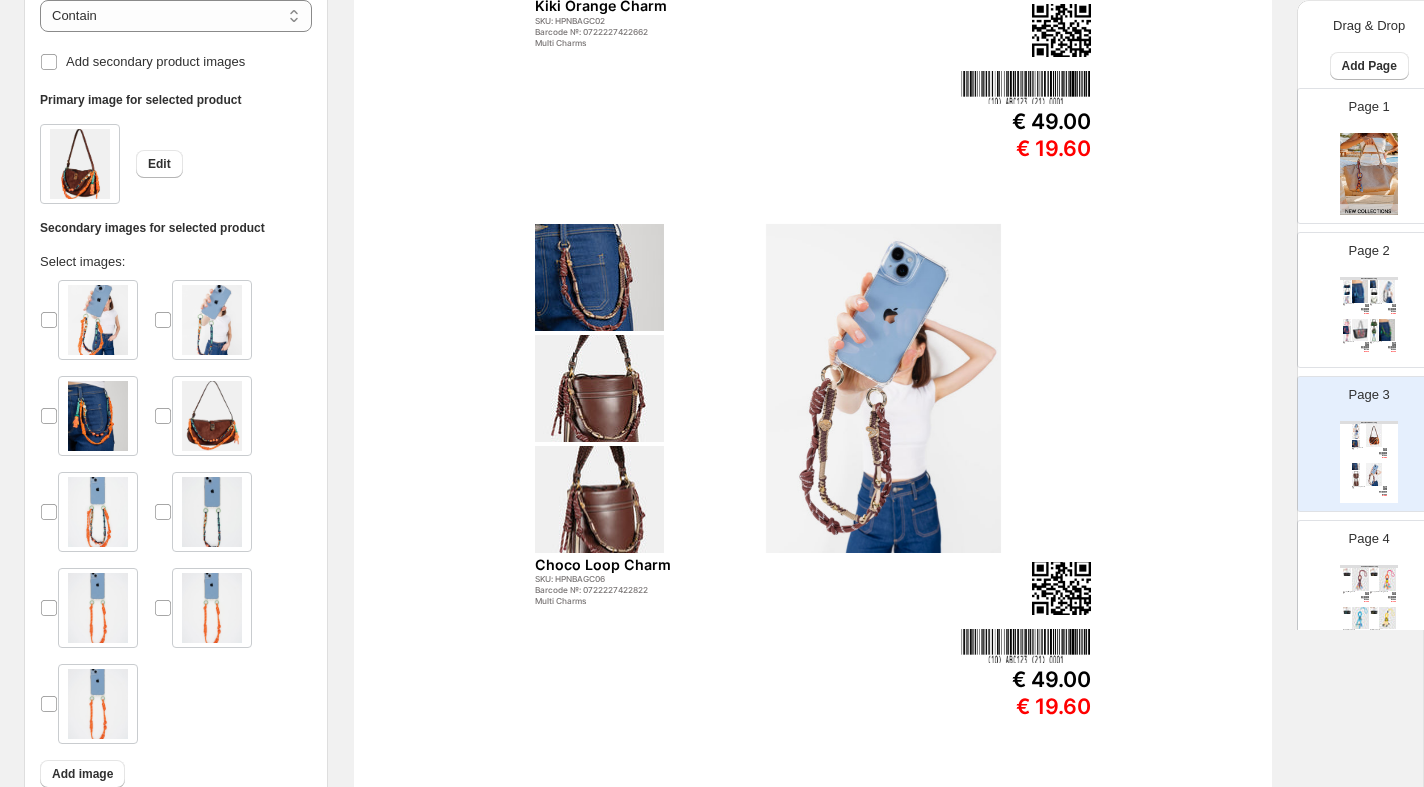scroll, scrollTop: 638, scrollLeft: 0, axis: vertical 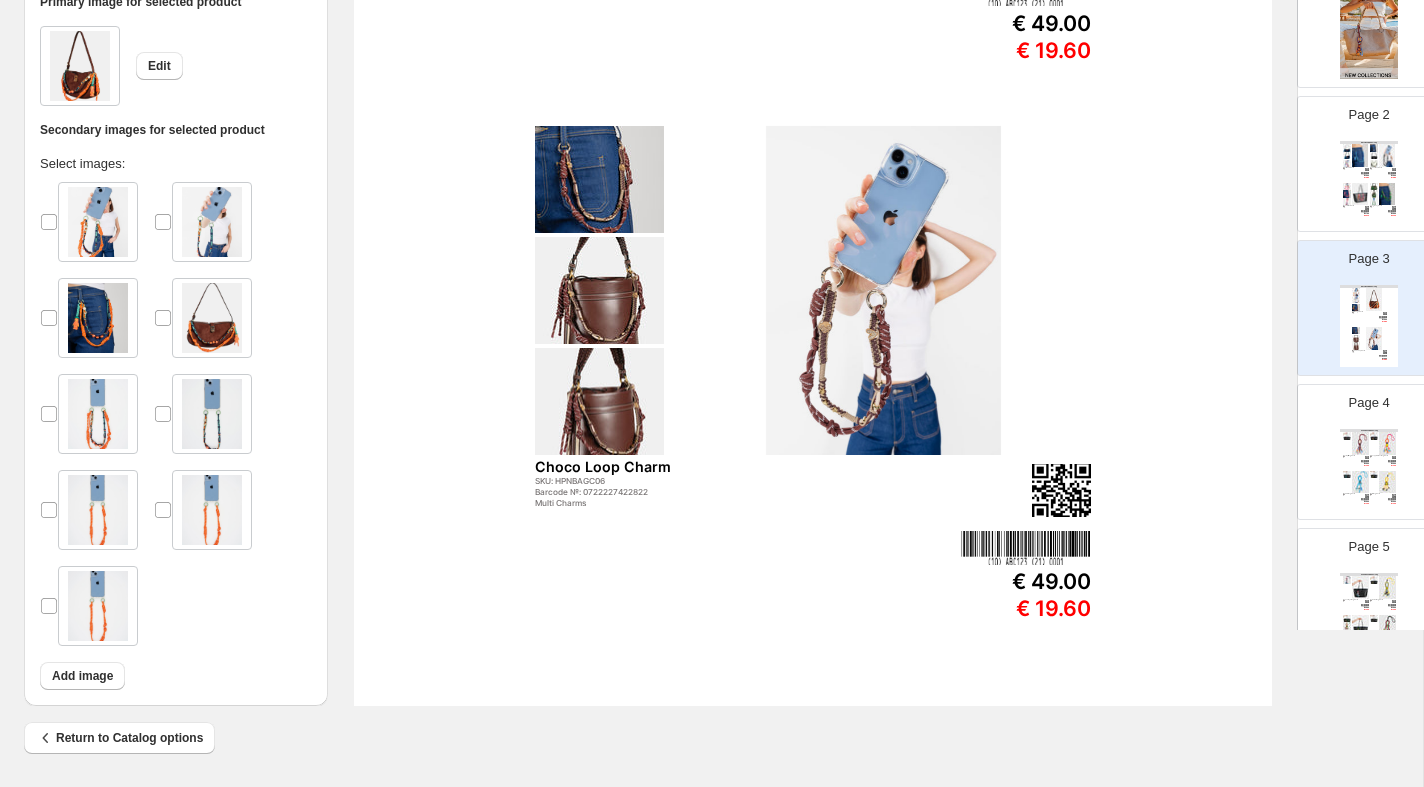 click at bounding box center (1347, 451) 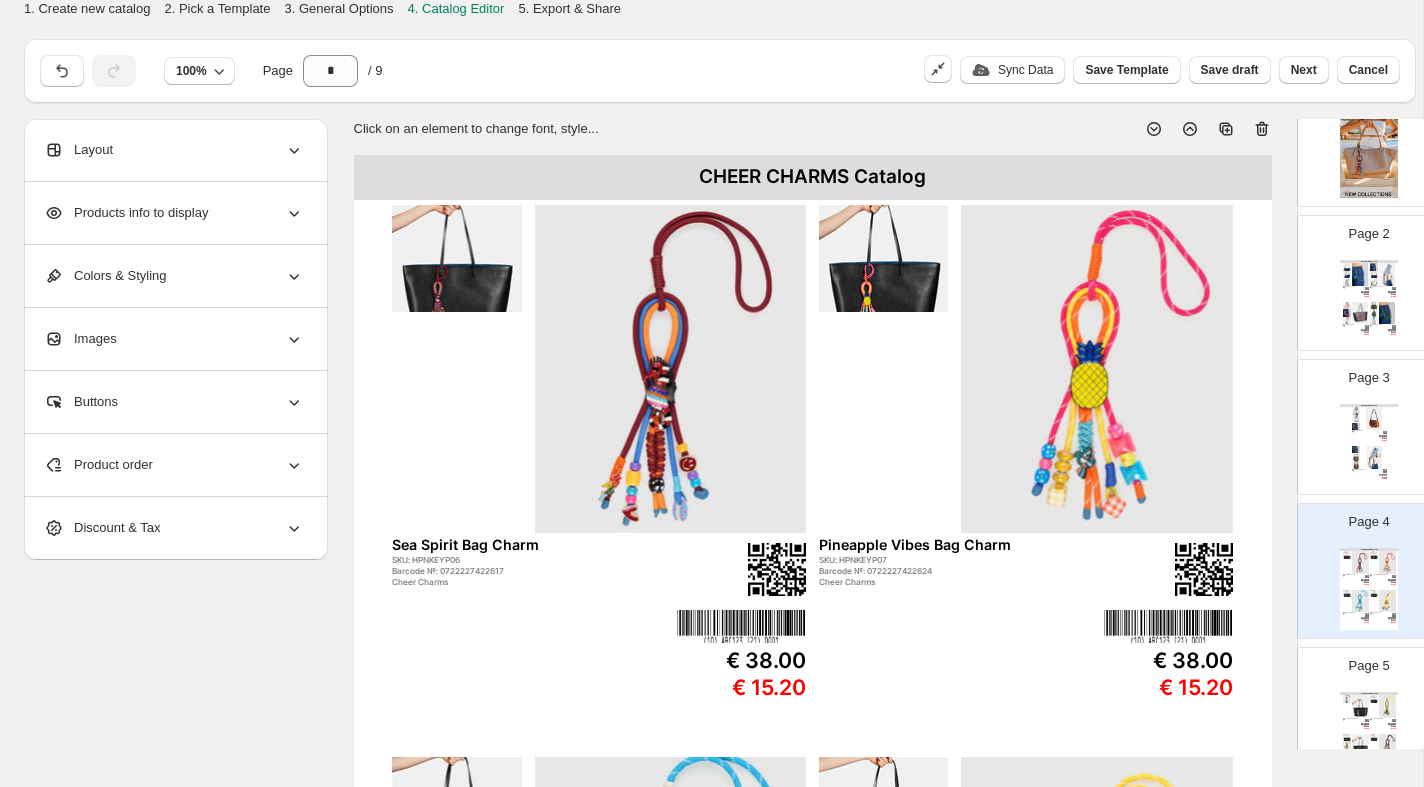 scroll, scrollTop: 0, scrollLeft: 0, axis: both 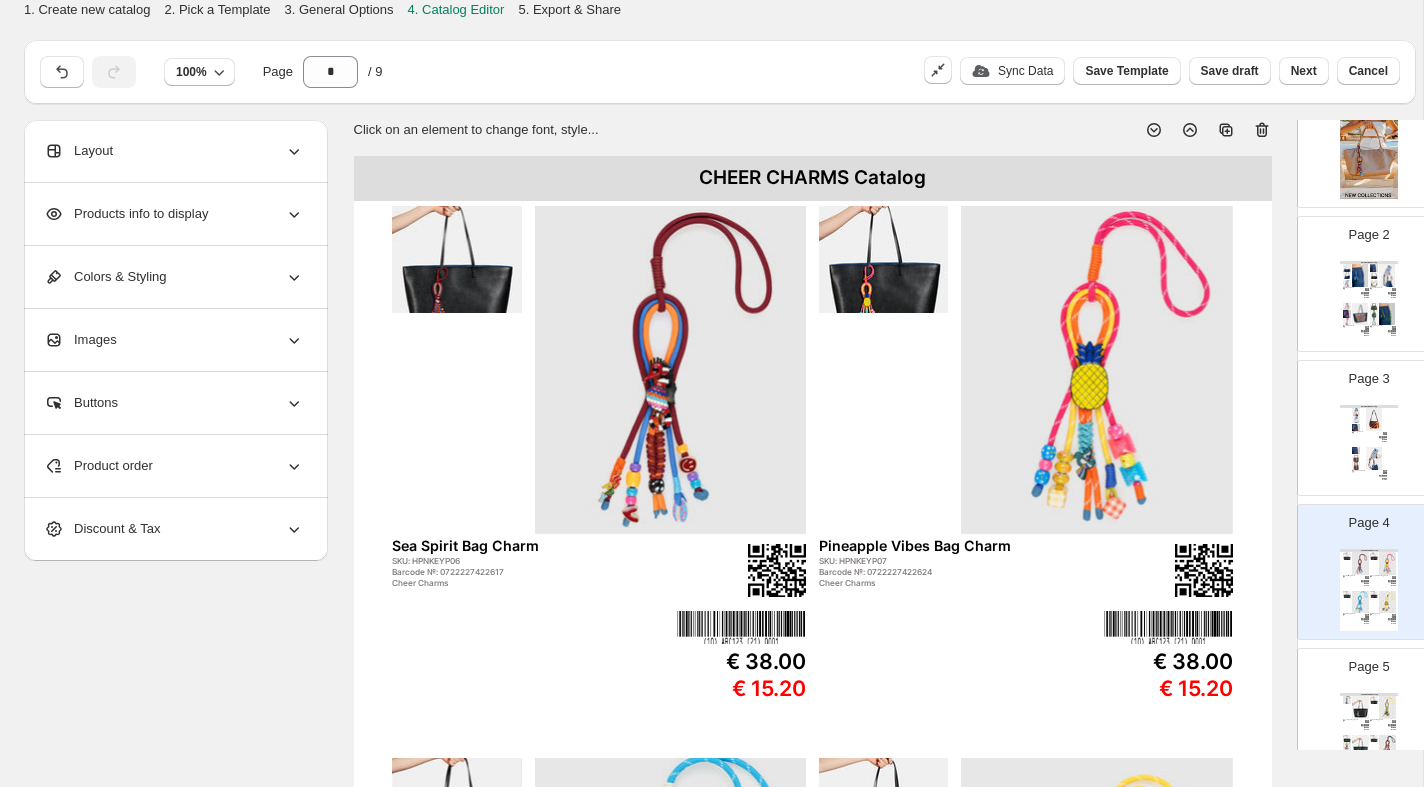 click at bounding box center [671, 370] 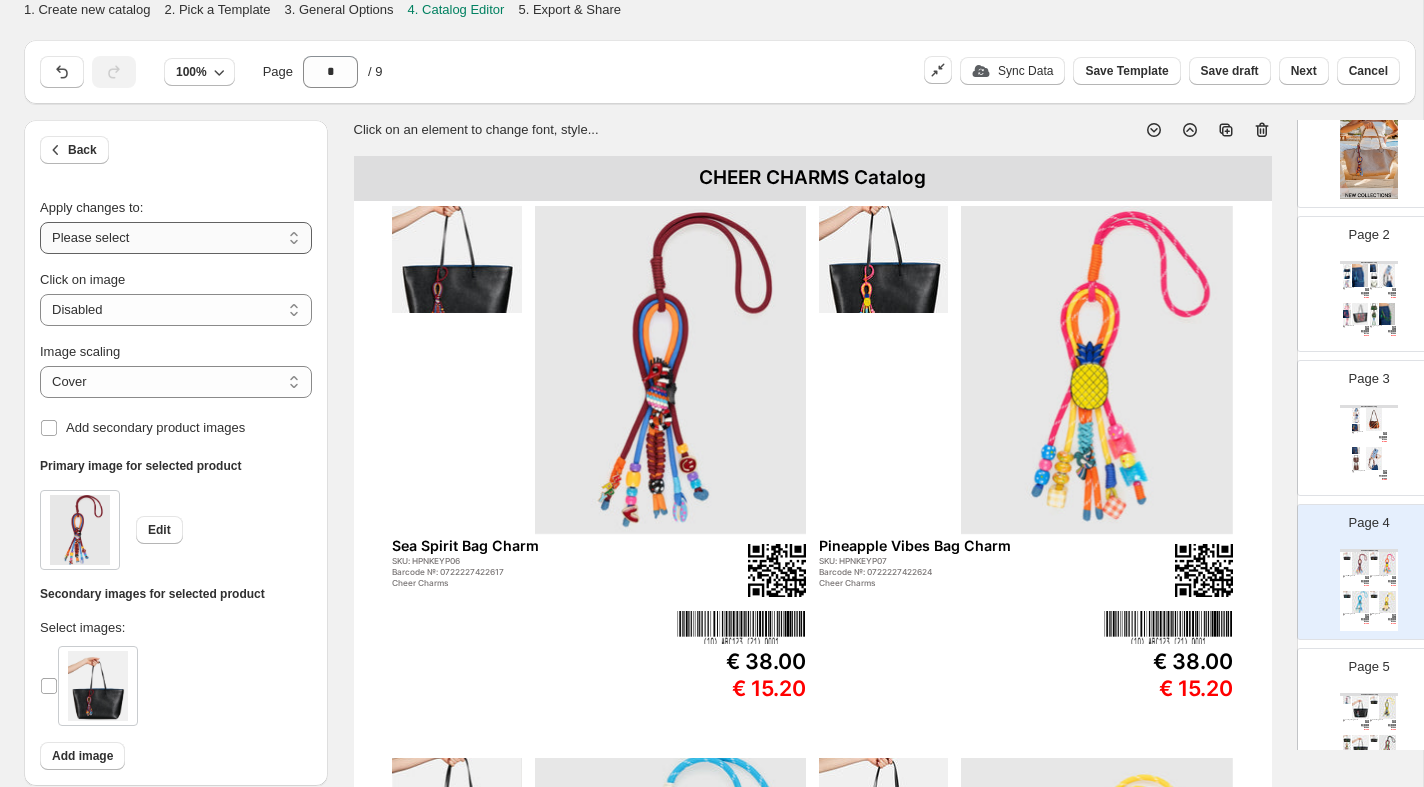 click on "**********" at bounding box center (176, 238) 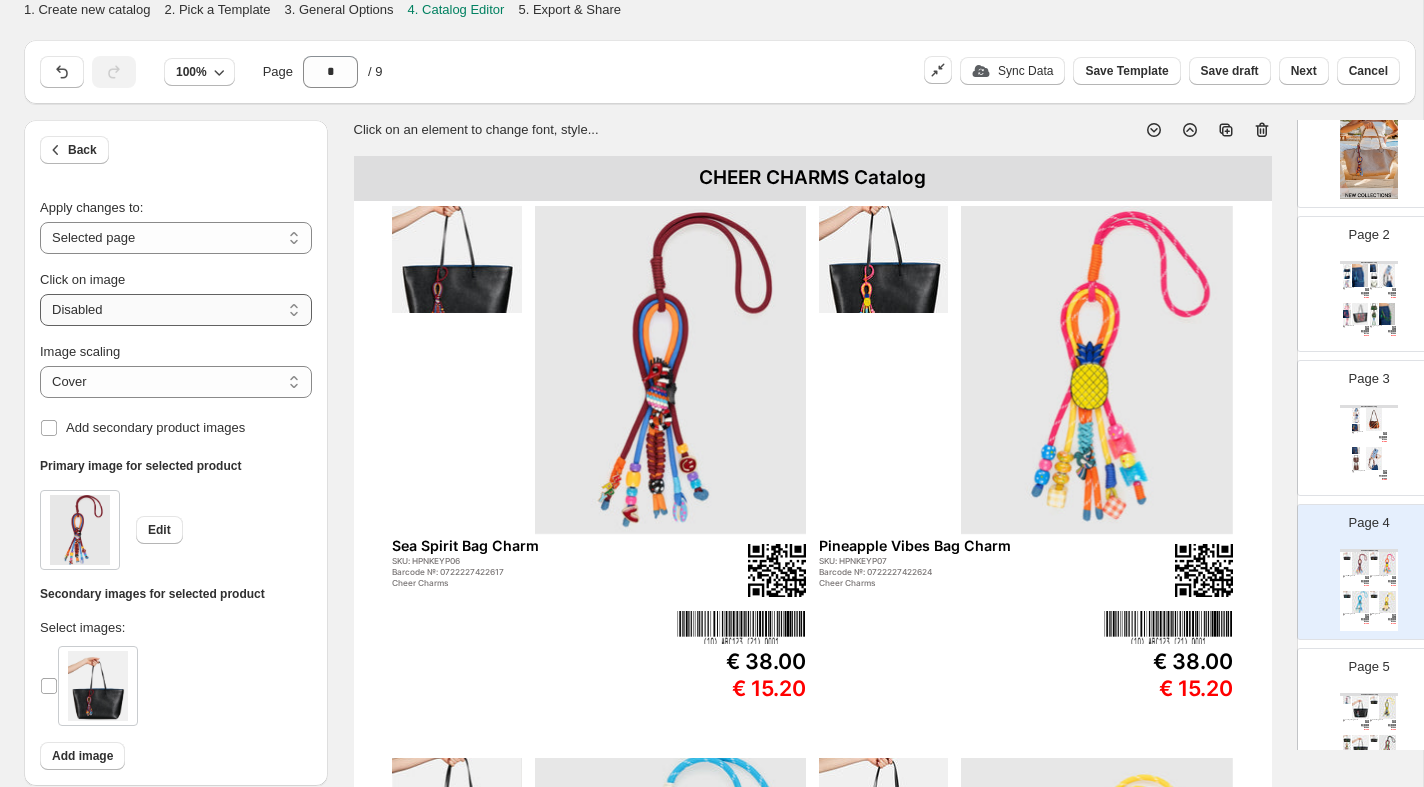 click on "**********" at bounding box center (176, 310) 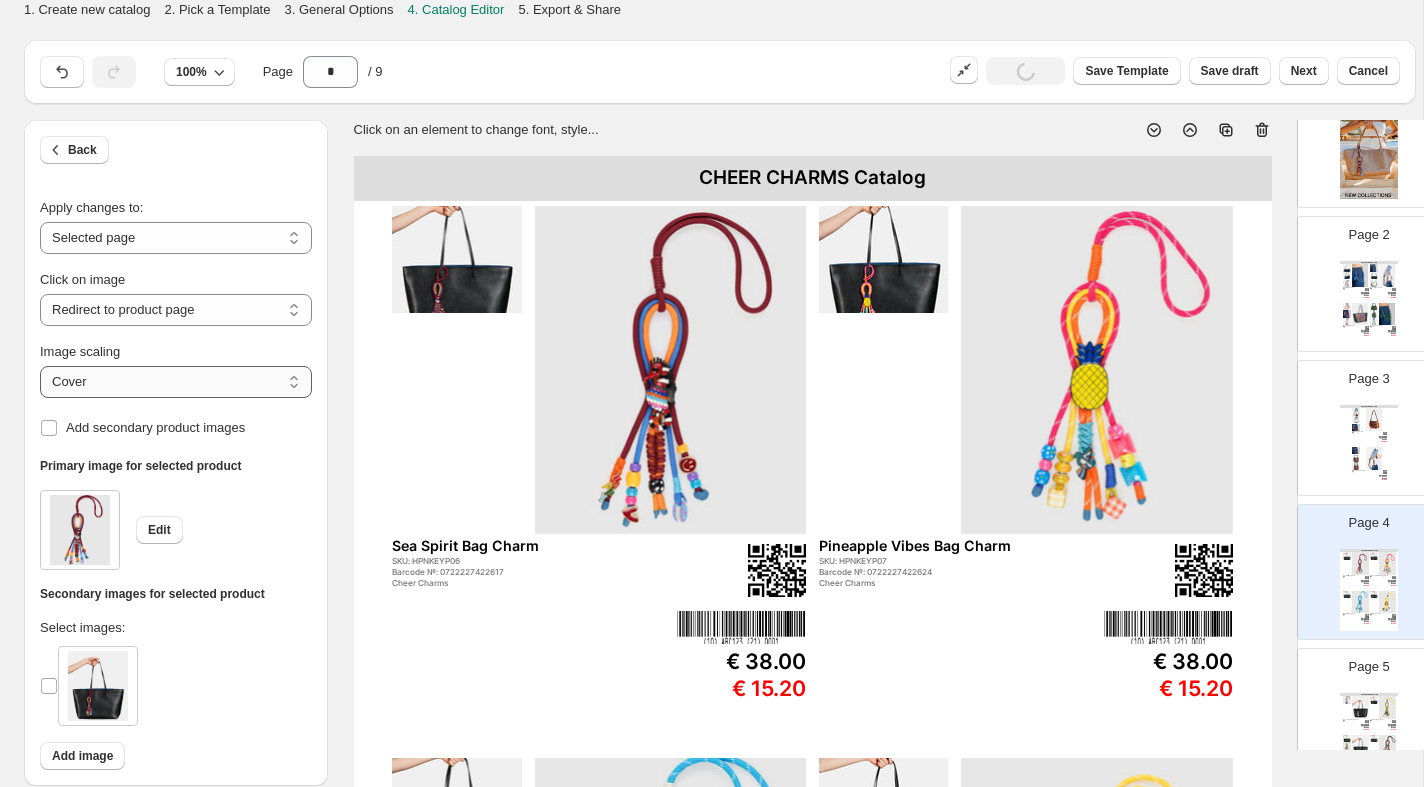 click on "***** *******" at bounding box center [176, 382] 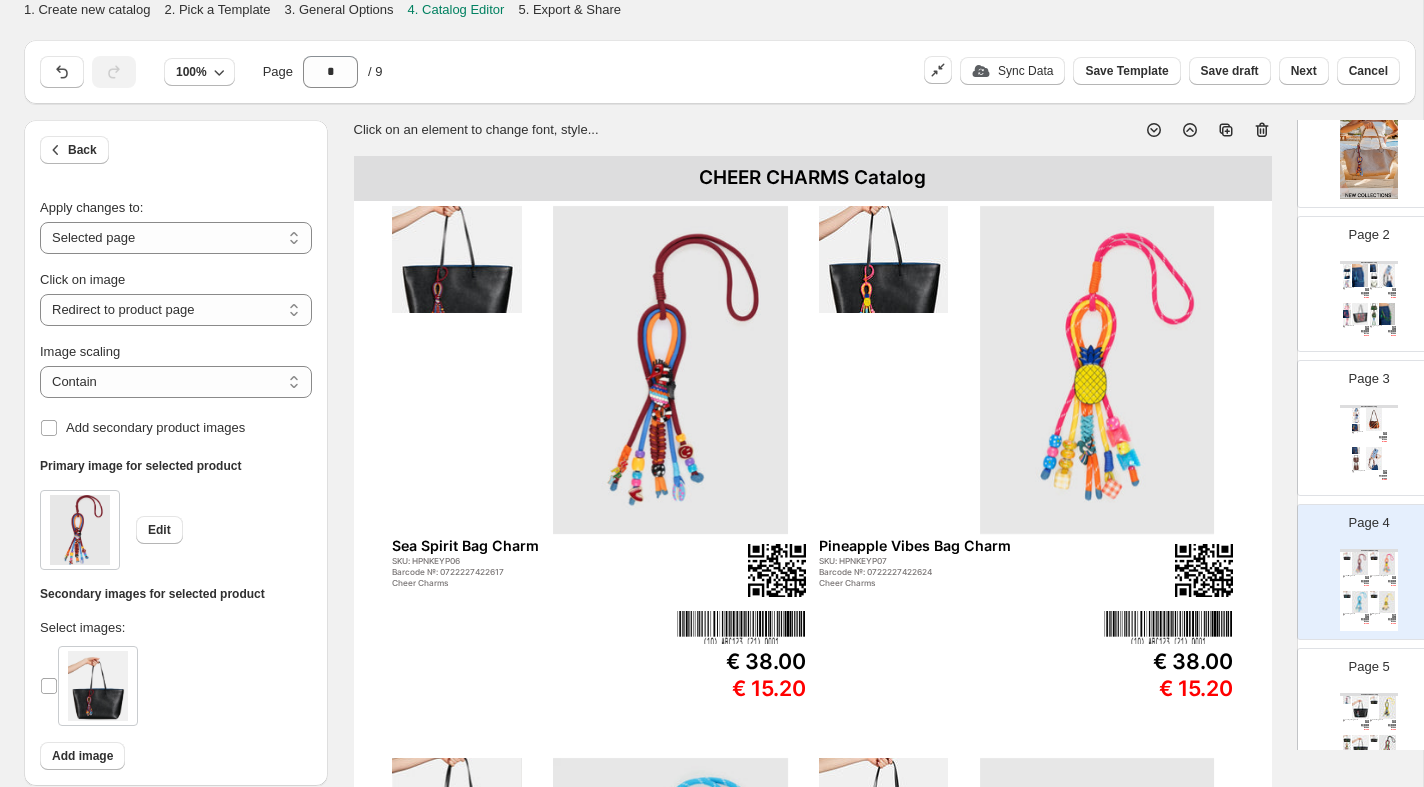 click at bounding box center (456, 369) 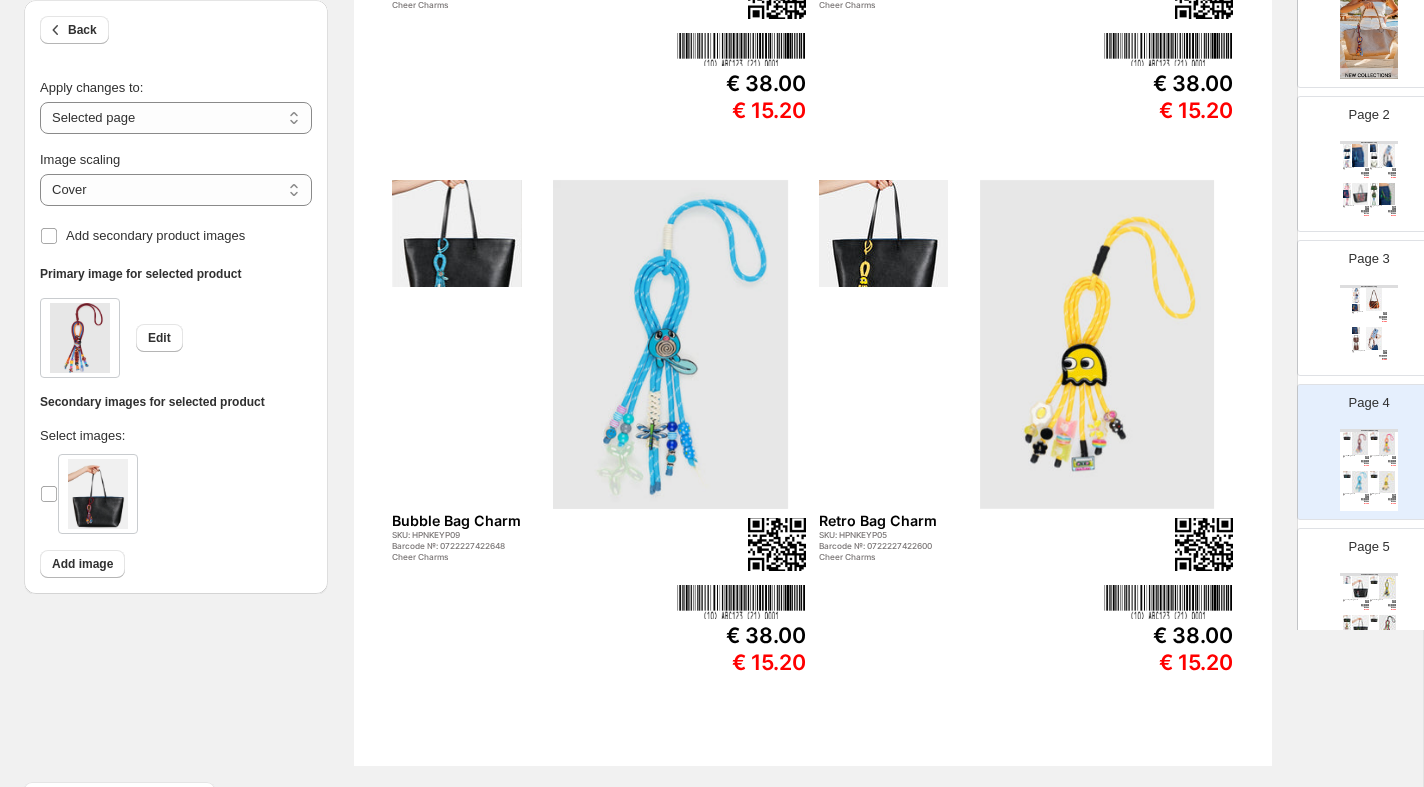 scroll, scrollTop: 581, scrollLeft: 0, axis: vertical 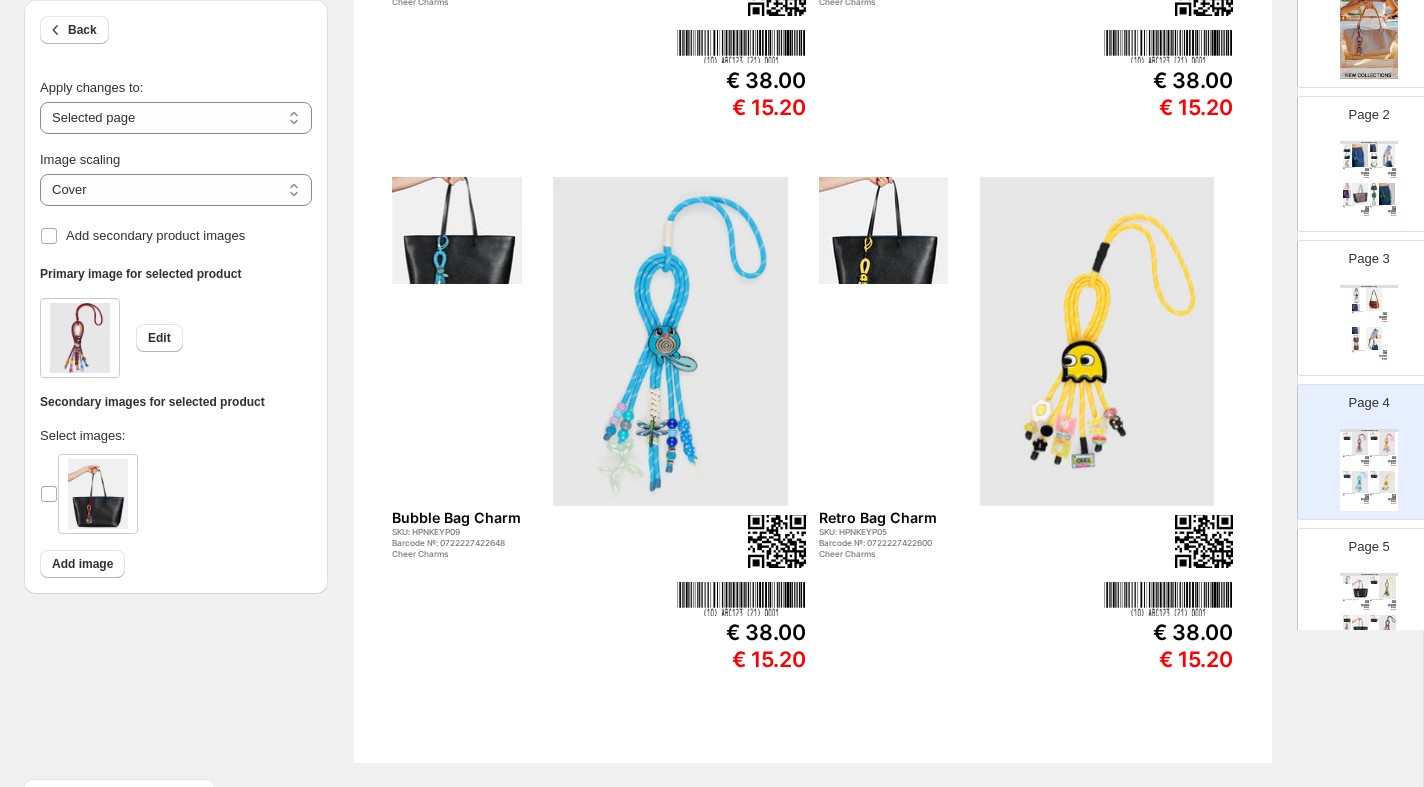 click at bounding box center [671, 341] 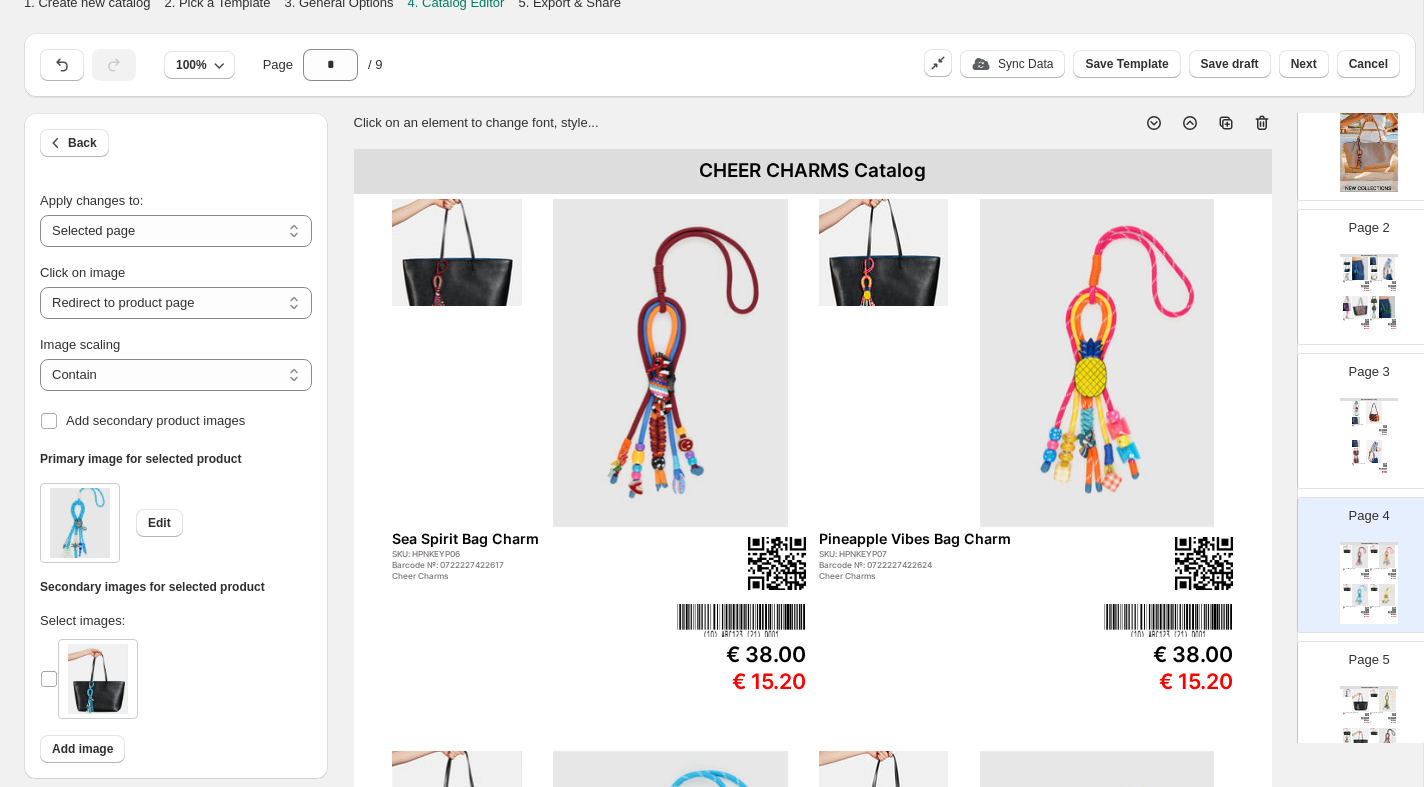 scroll, scrollTop: 0, scrollLeft: 0, axis: both 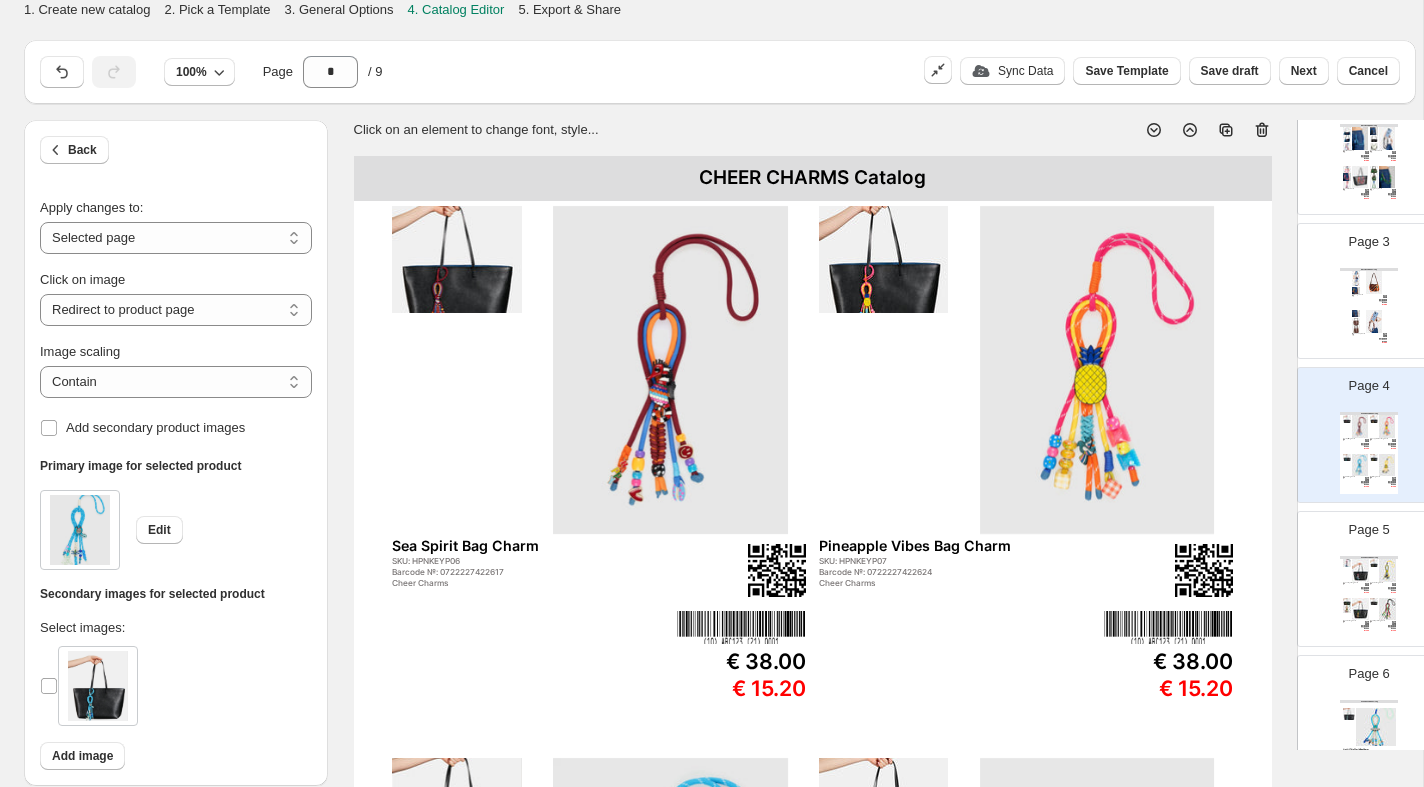 click at bounding box center [1360, 570] 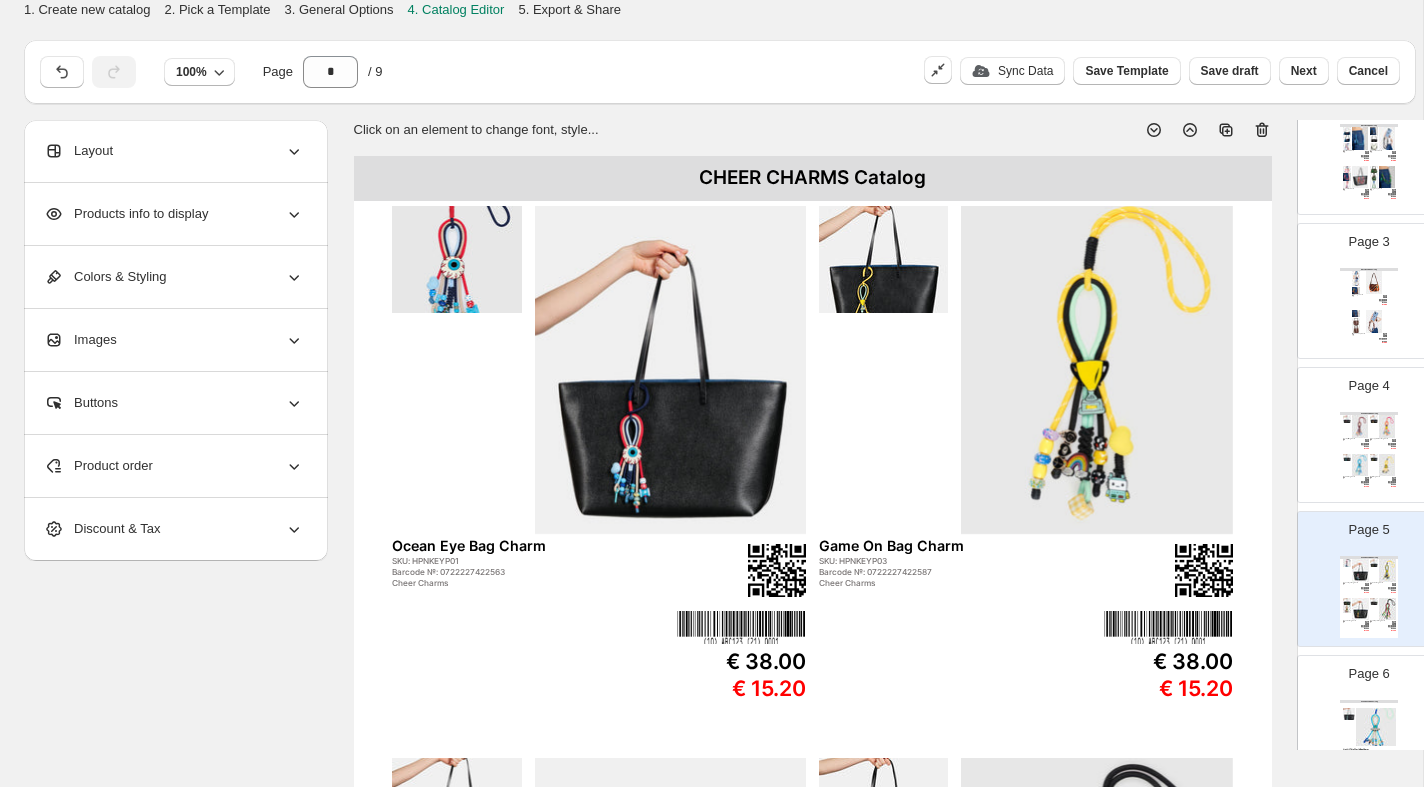 click at bounding box center (456, 369) 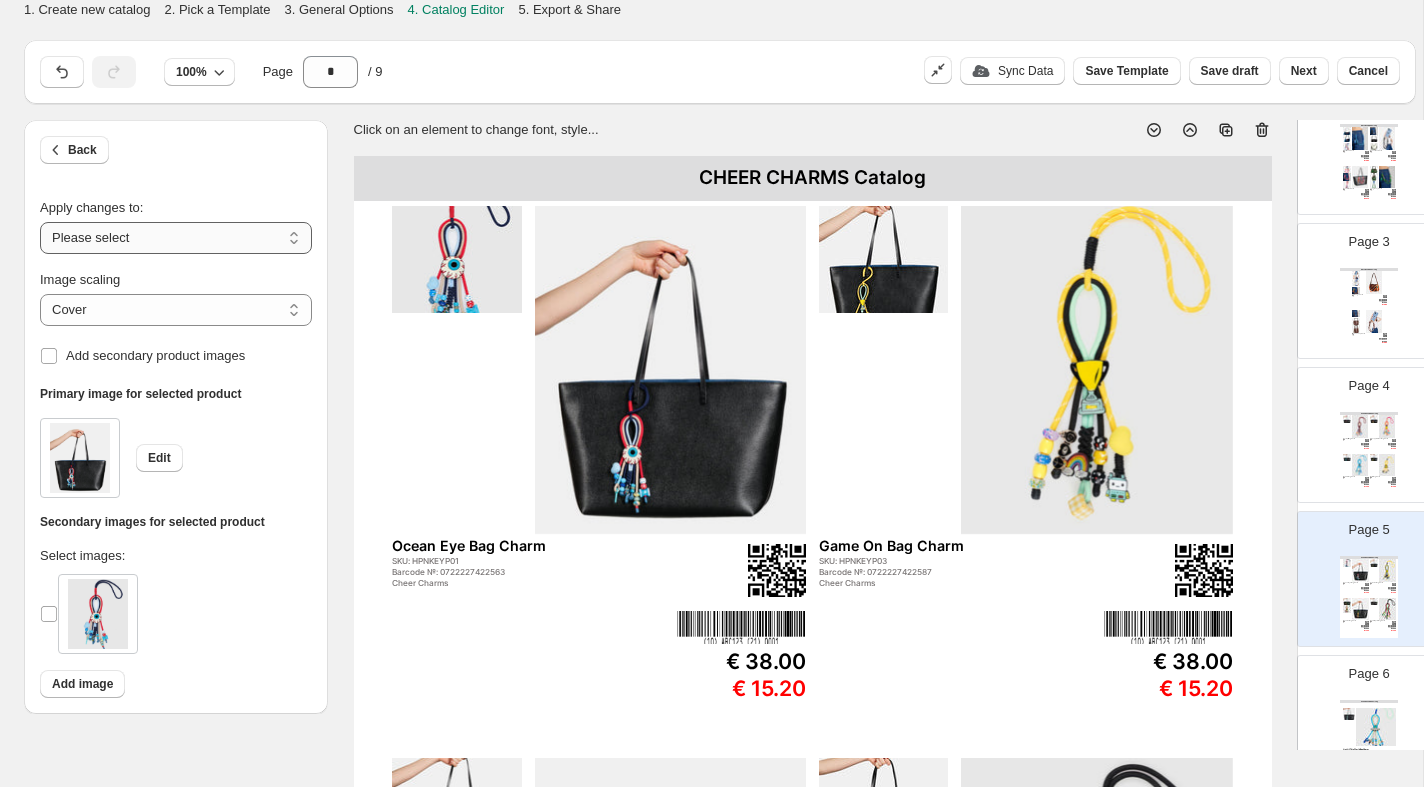 click on "**********" at bounding box center (176, 238) 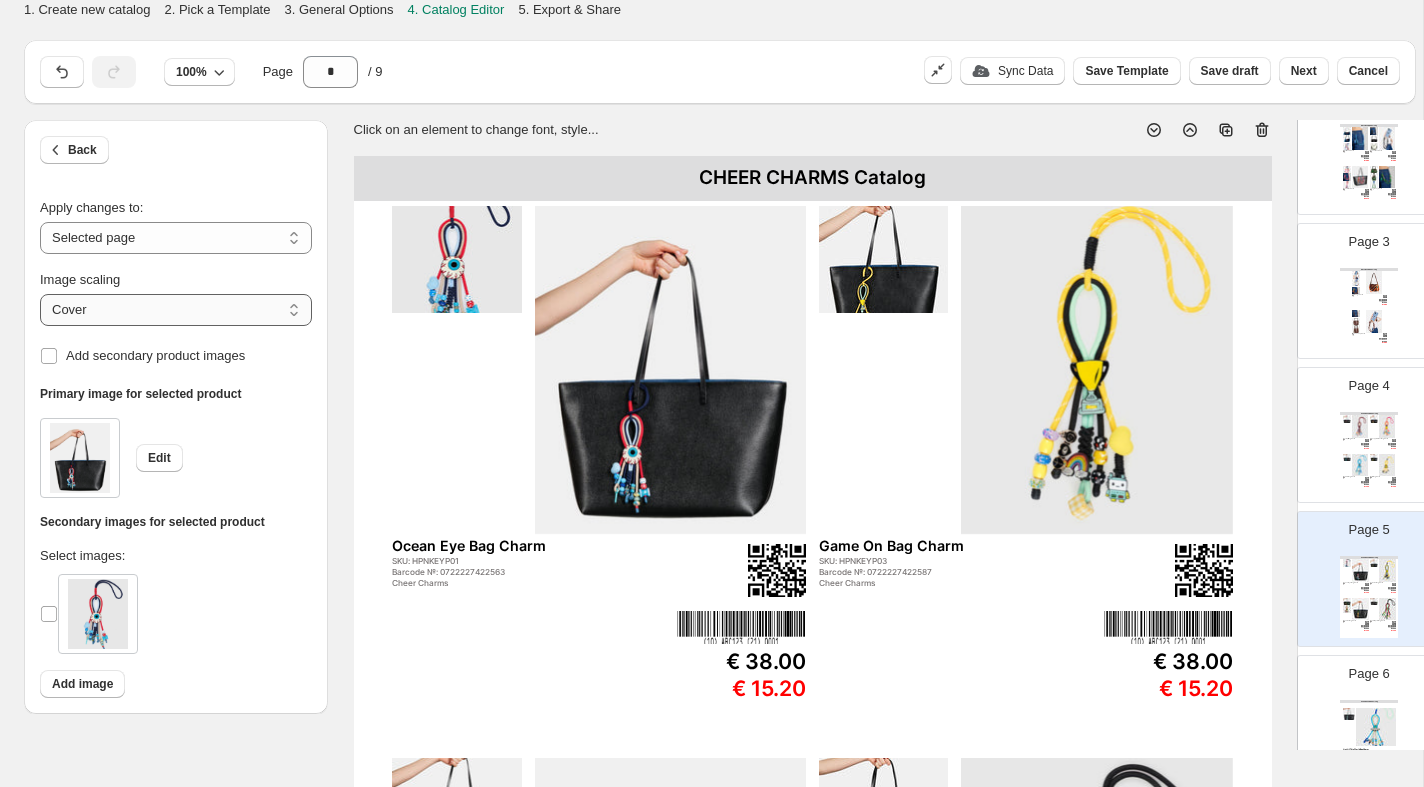 click on "***** *******" at bounding box center (176, 310) 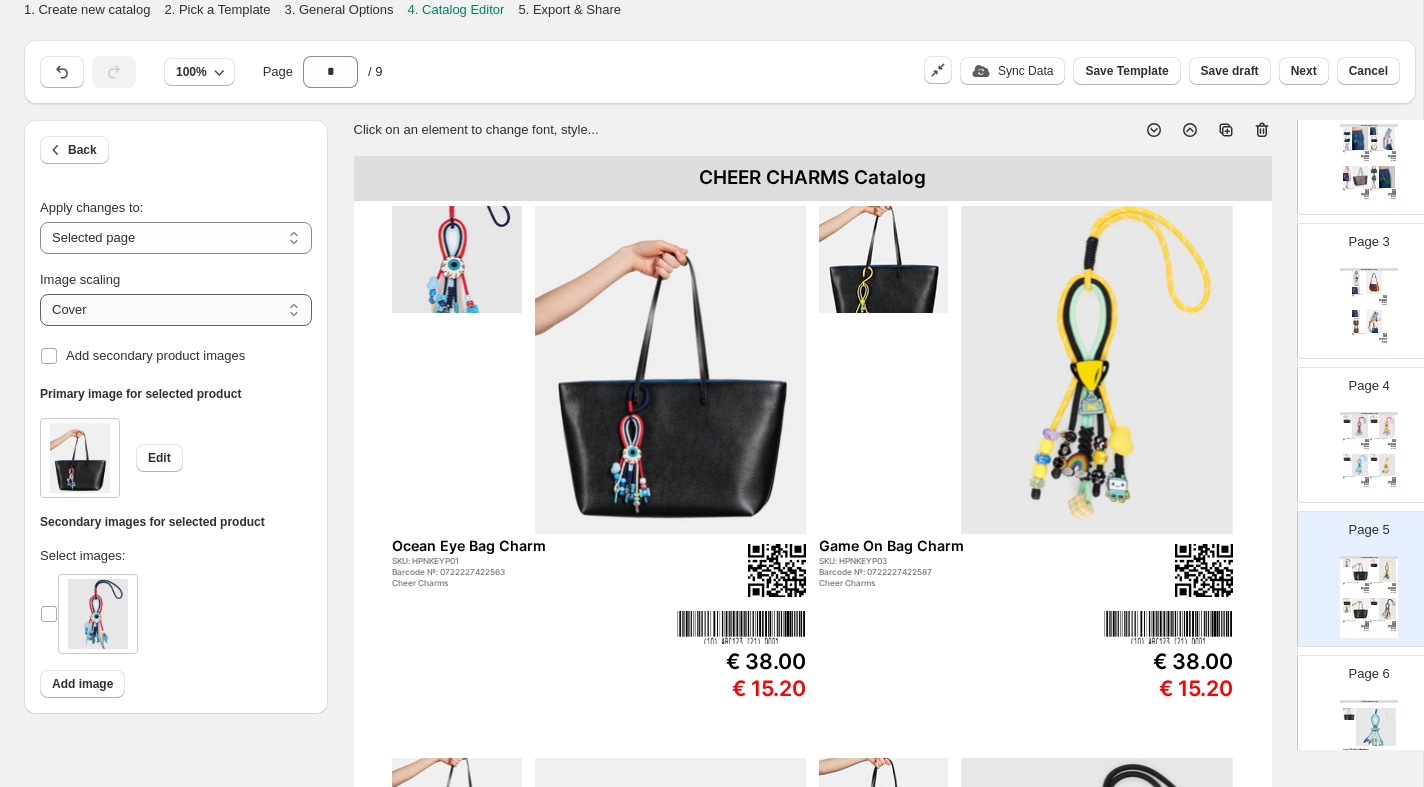 select on "*******" 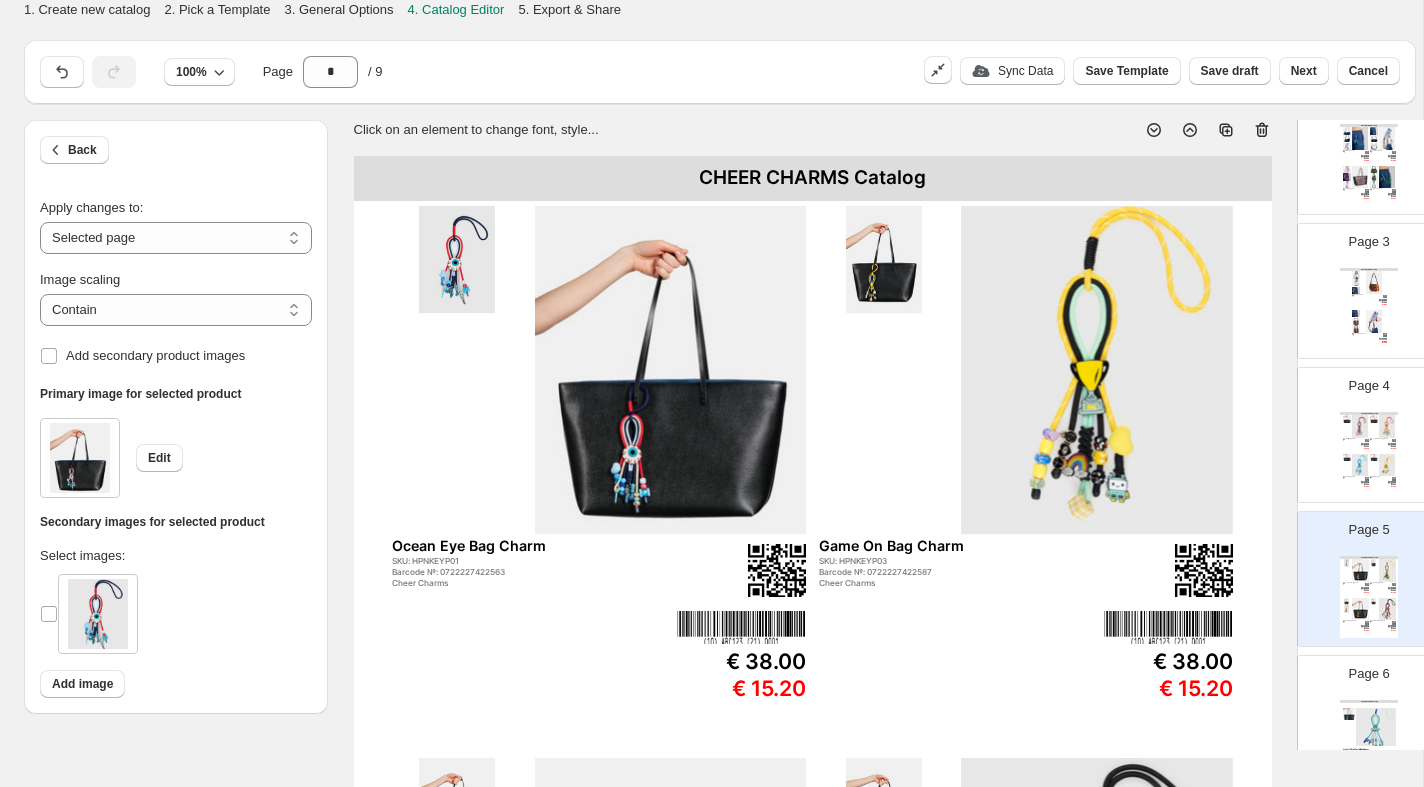 click on "CHEER CHARMS Catalog Sea Spirit Bag Charm SKU:  HPNKEYP06 Barcode №:  0722227422617 Cheer Charms € 38.00 € 15.20 Pineapple Vibes Bag Charm SKU:  HPNKEYP07 Barcode №:  0722227422624 Cheer Charms € 38.00 € 15.20 Bubble Bag Charm SKU:  HPNKEYP09 Barcode №:  0722227422648 Cheer Charms € 38.00 € 15.20 Retro  Bag Charm SKU:  HPNKEYP05 Barcode №:  0722227422600 Cheer Charms € 38.00 € 15.20" at bounding box center (1369, 453) 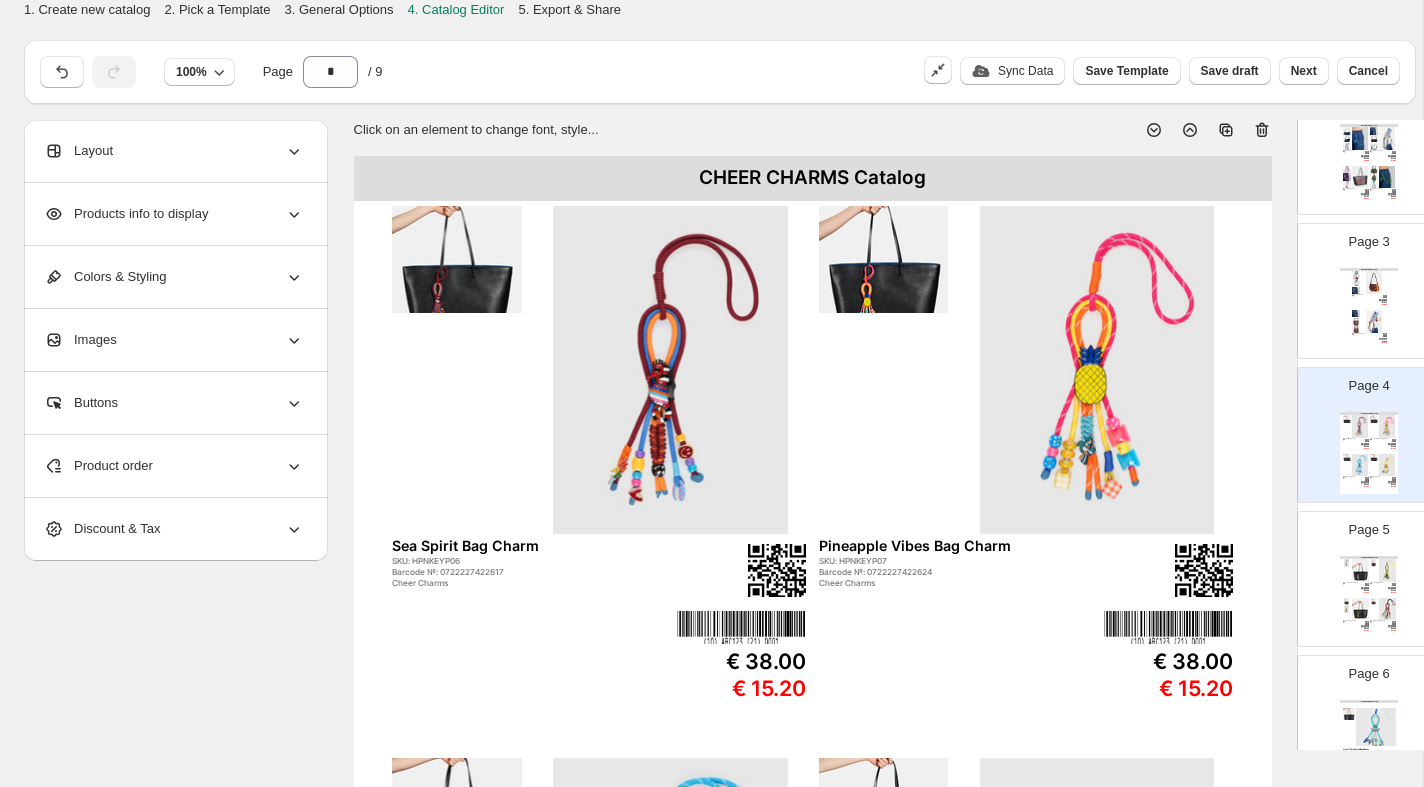 click at bounding box center (456, 369) 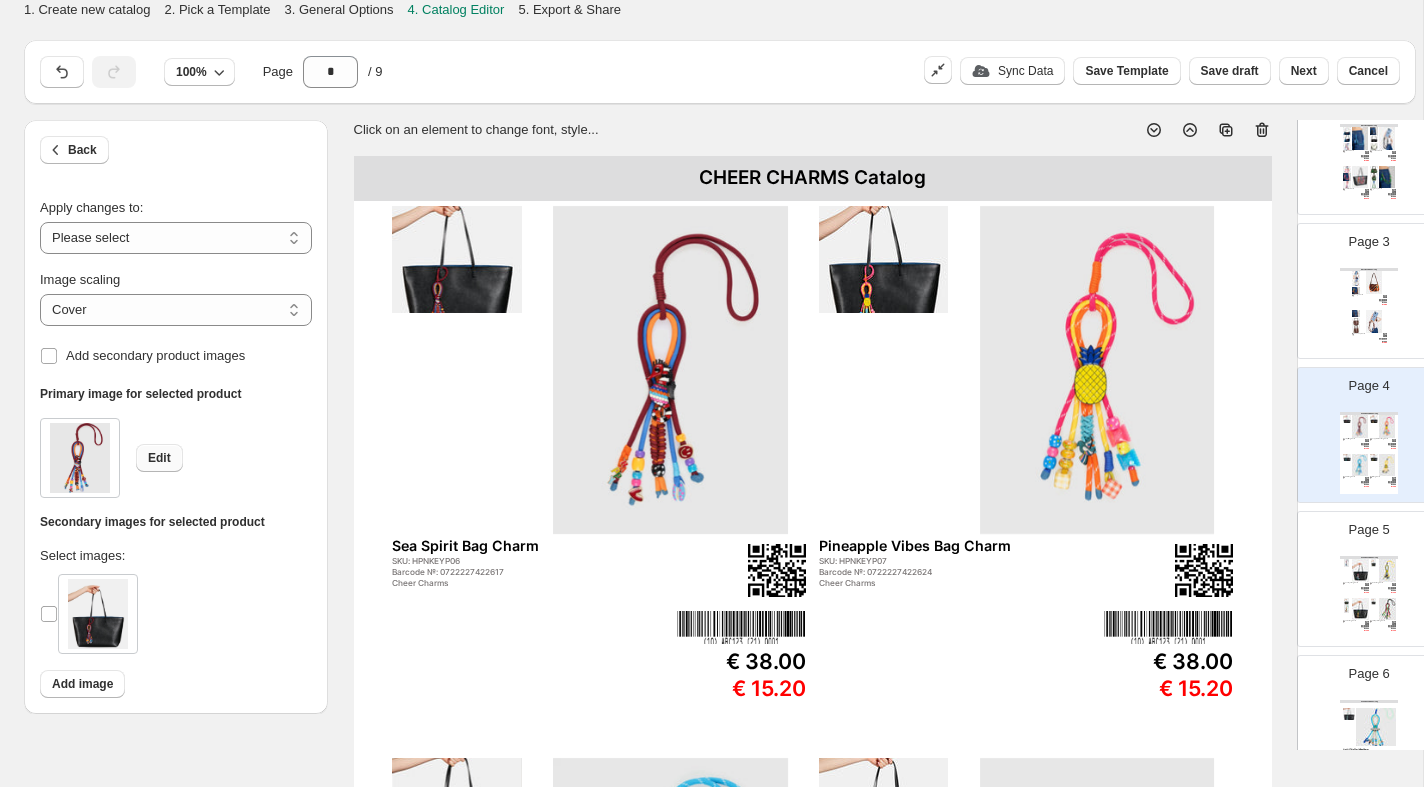 click on "Edit" at bounding box center (159, 458) 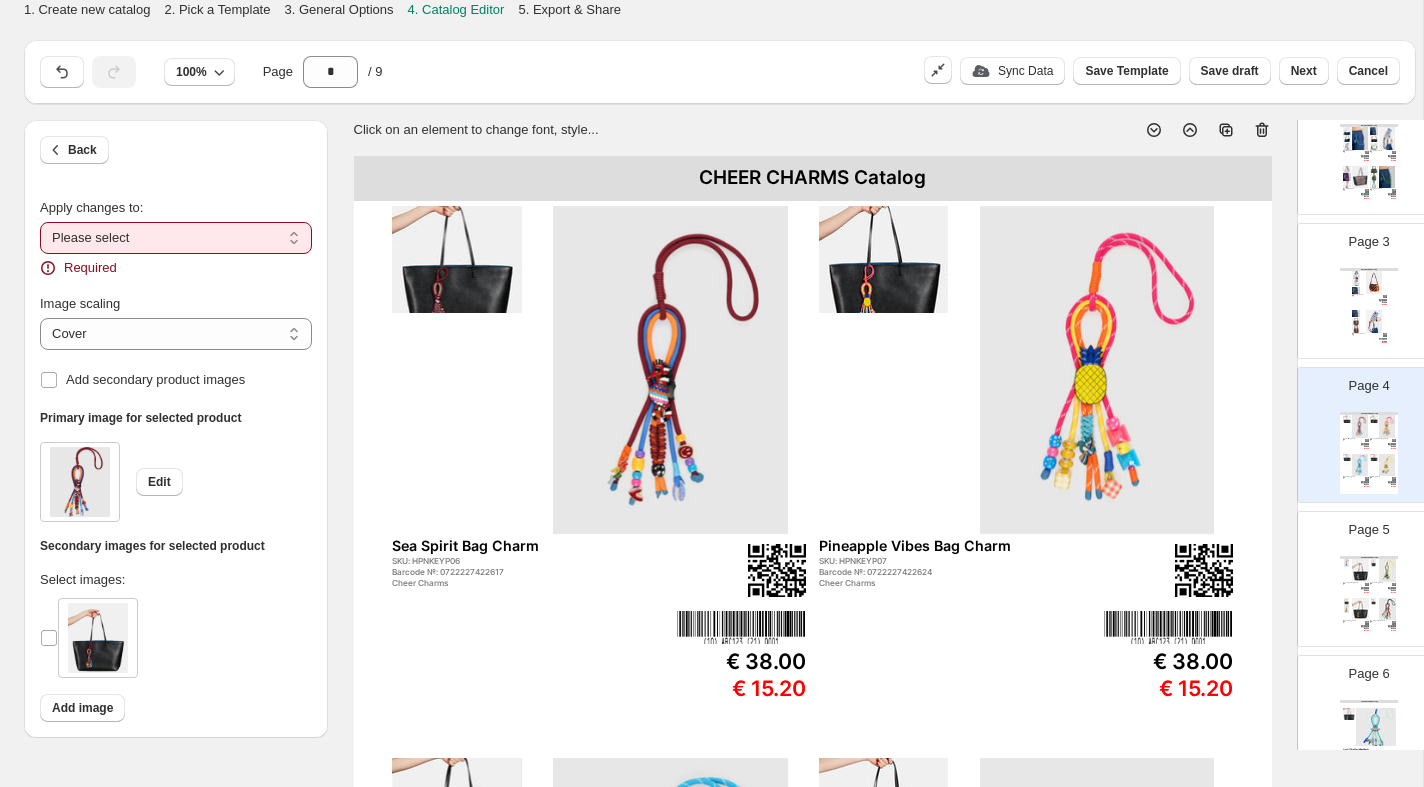 click on "**********" at bounding box center (176, 238) 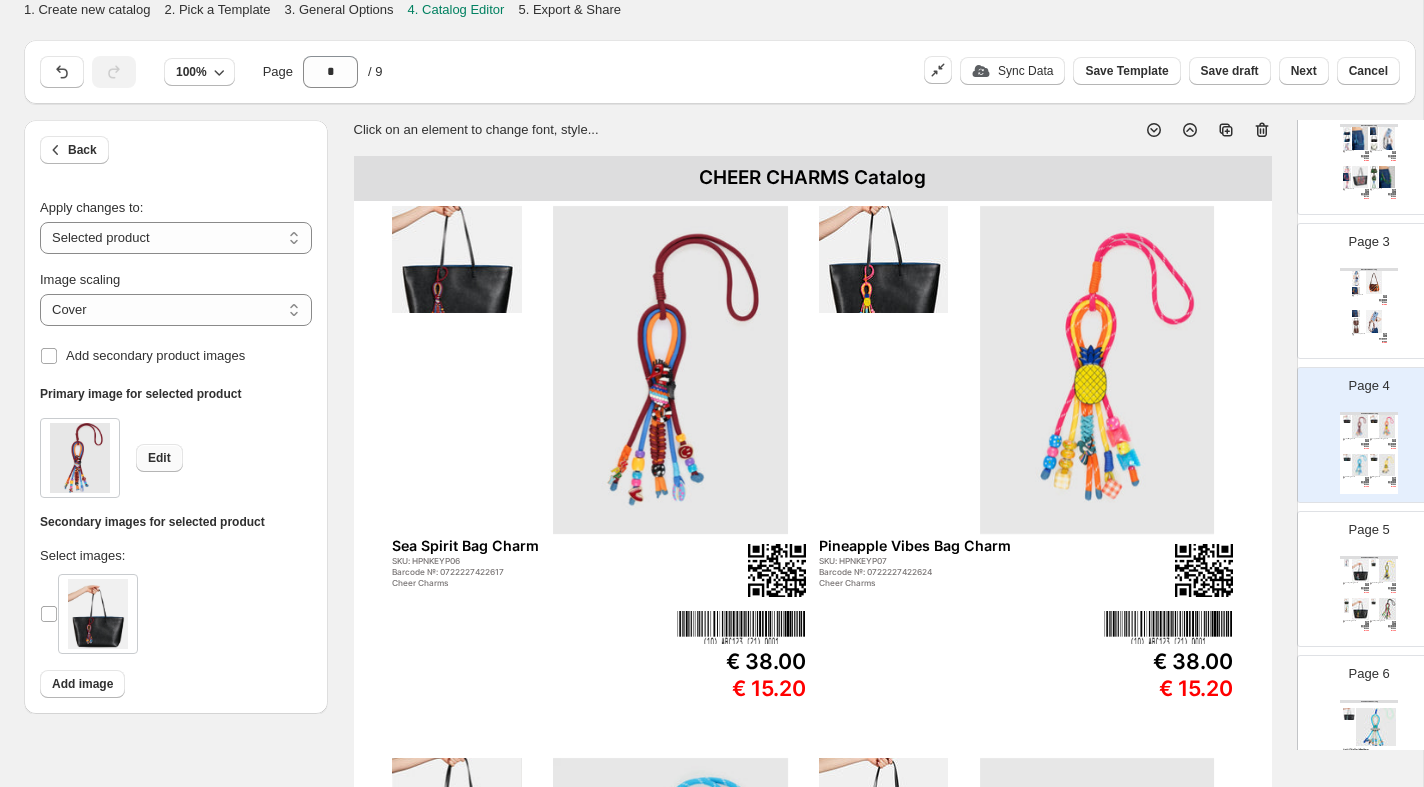 click on "Edit" at bounding box center [159, 458] 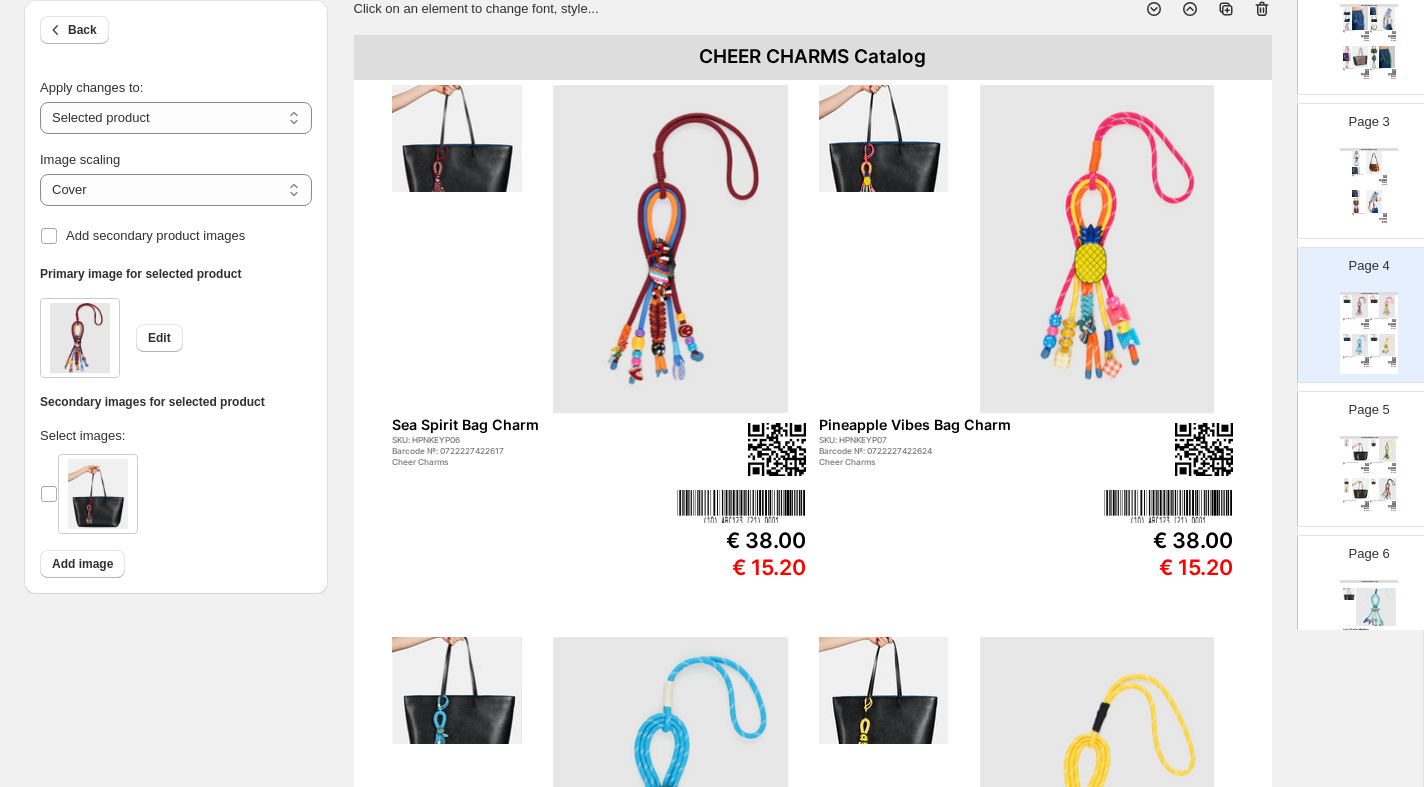 scroll, scrollTop: 0, scrollLeft: 0, axis: both 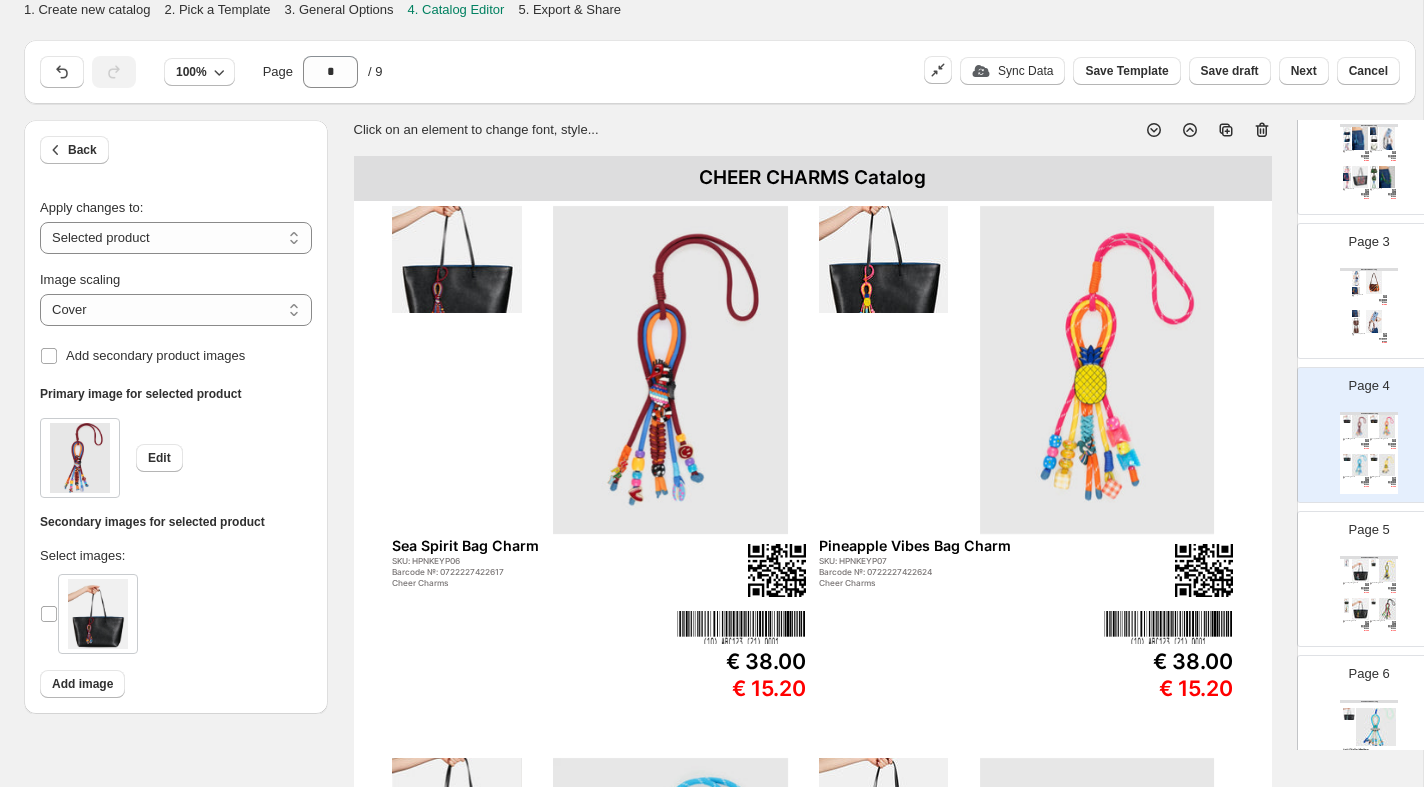 click on "Page 3 MULTI CHARMS  Catalog Kiki Orange Charm SKU:  HPNBAGC02 Barcode №:  0722227422662 Multi Charms € 49.00 € 19.60 Choco Loop Charm SKU:  HPNBAGC06 Barcode №:  0722227422822 Multi Charms € 49.00 € 19.60" at bounding box center [1361, 283] 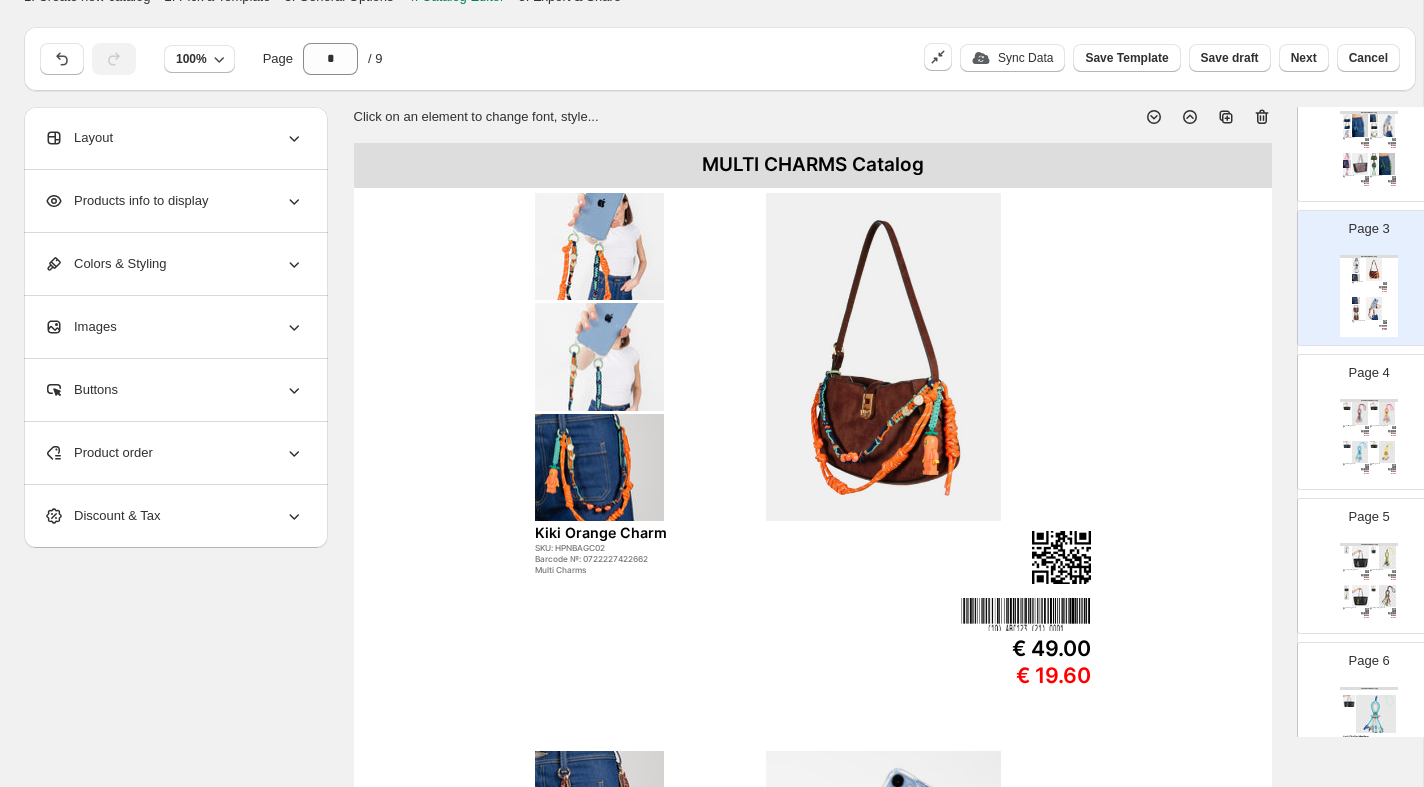 scroll, scrollTop: 0, scrollLeft: 0, axis: both 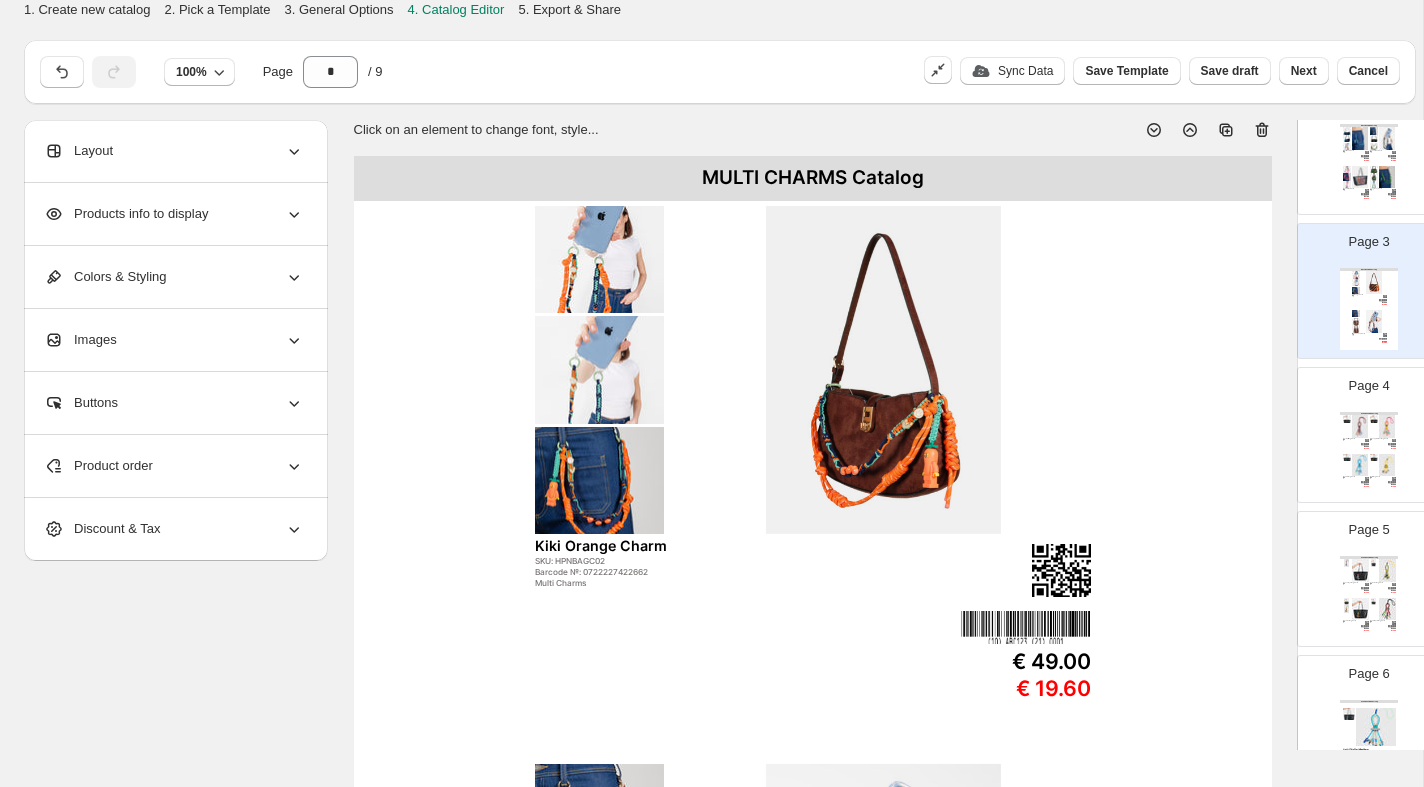click at bounding box center [884, 370] 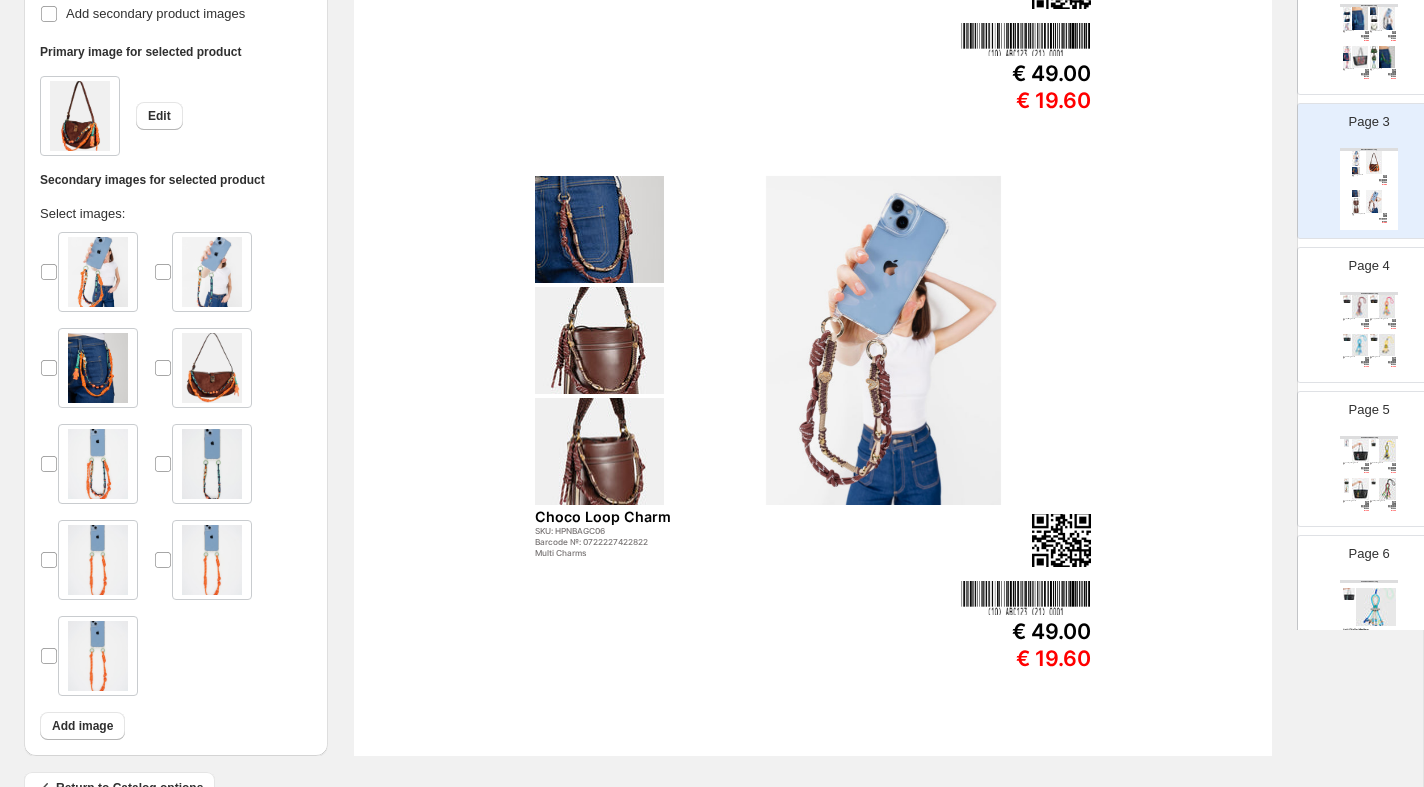 scroll, scrollTop: 590, scrollLeft: 0, axis: vertical 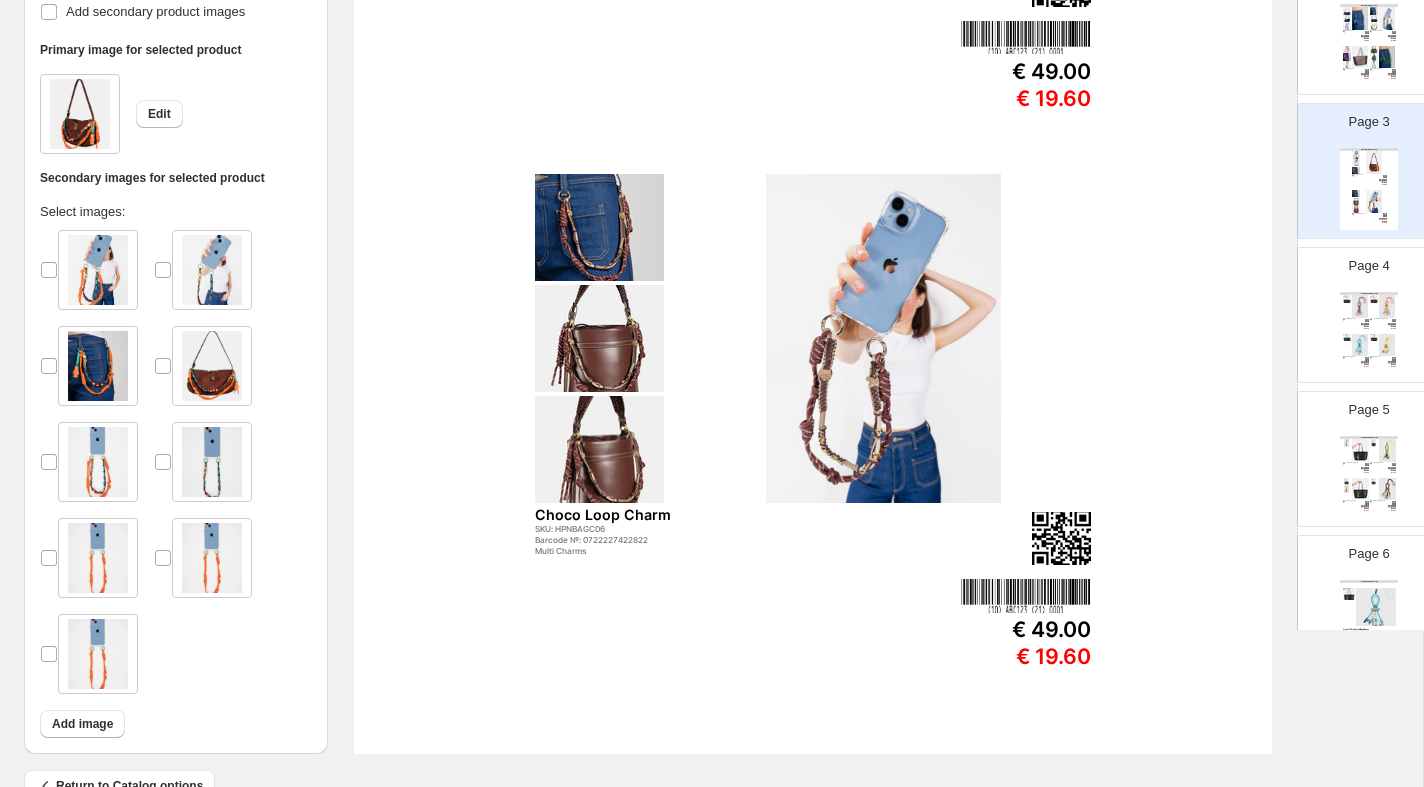 click on "Ocean Eye Bag Charm SKU:  HPNKEYP01 Barcode №:  0722227422563 Cheer Charms" at bounding box center [1356, 464] 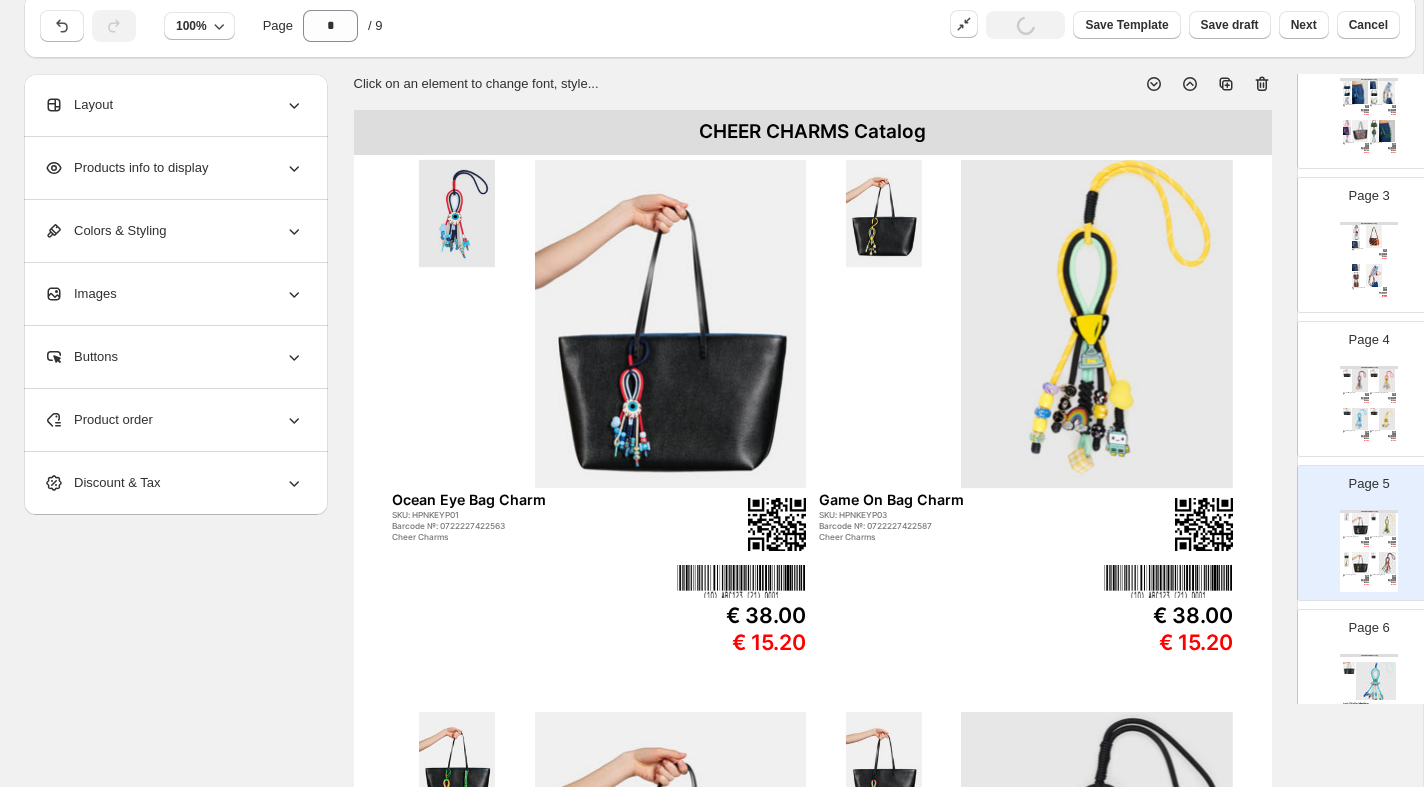 scroll, scrollTop: 0, scrollLeft: 0, axis: both 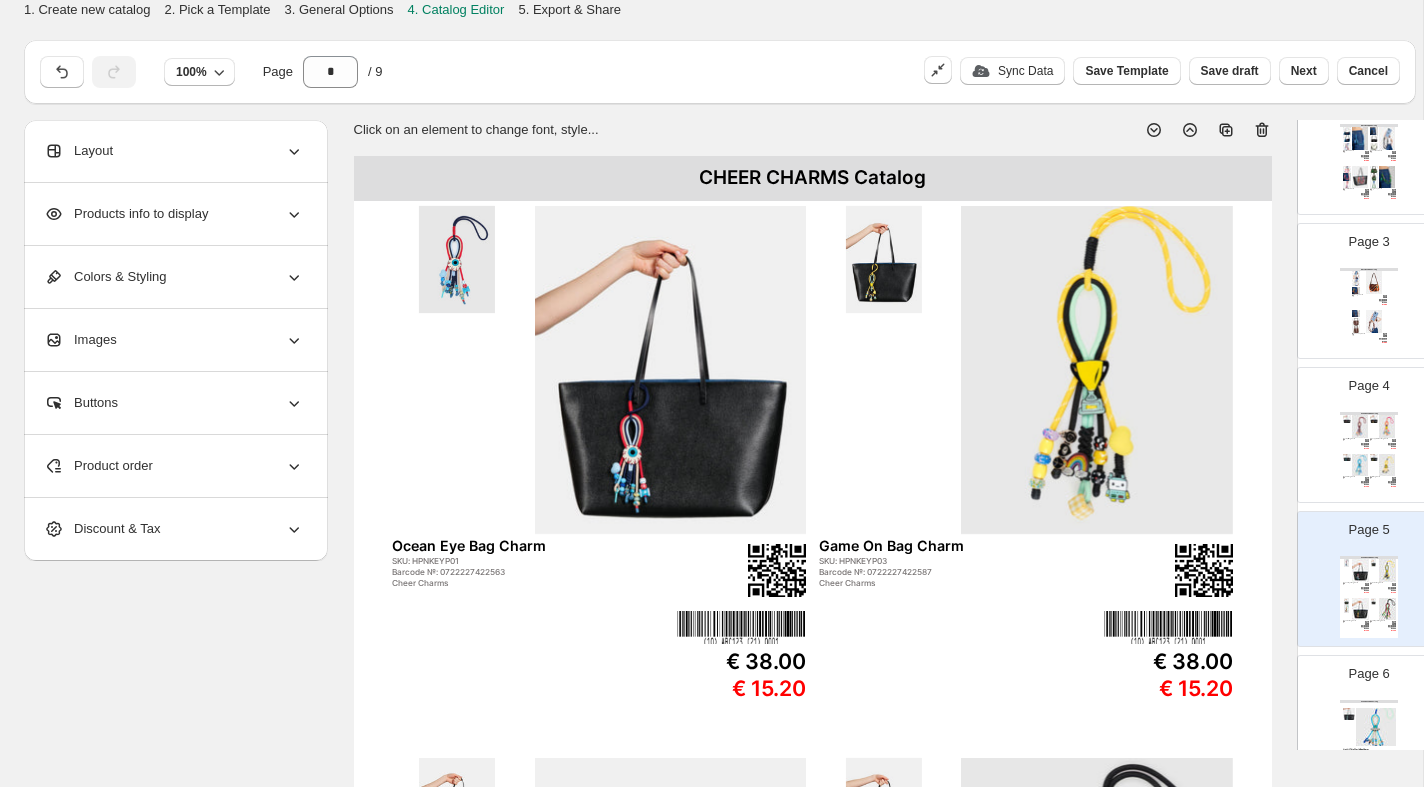 click at bounding box center [671, 370] 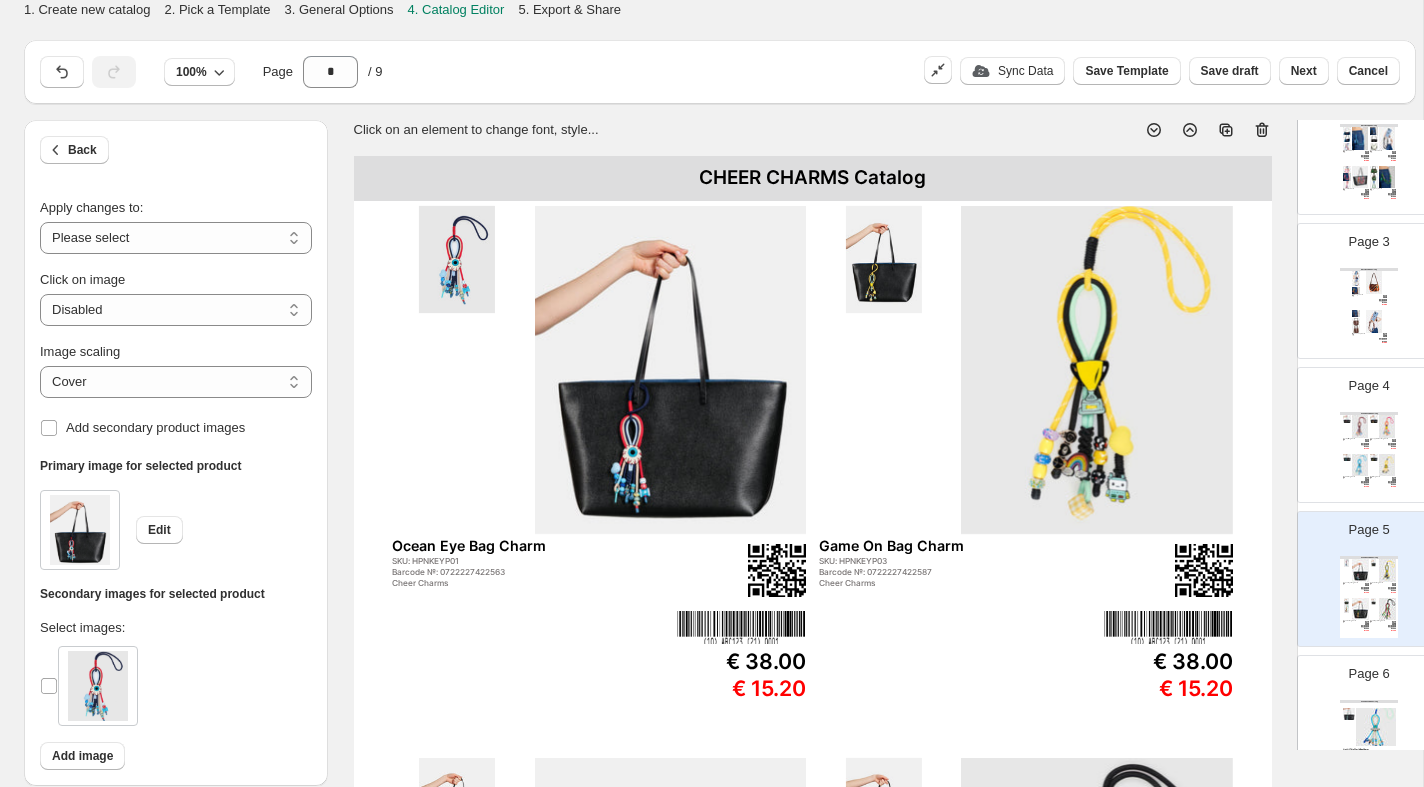 click at bounding box center (1360, 465) 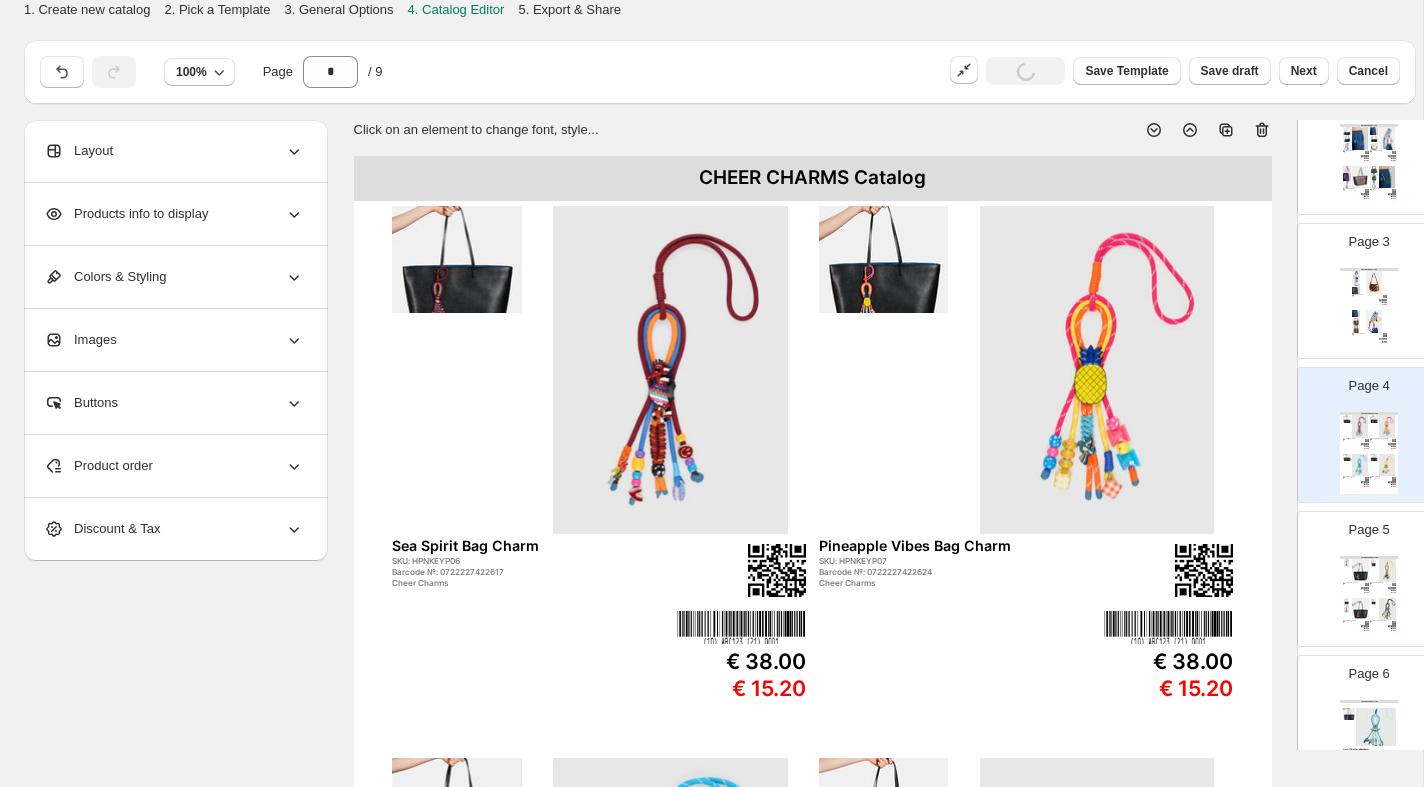 click on "CHEER CHARMS Catalog Sea Spirit Bag Charm SKU:  HPNKEYP06 Barcode №:  0722227422617 Cheer Charms € 38.00 € 15.20 Pineapple Vibes Bag Charm SKU:  HPNKEYP07 Barcode №:  0722227422624 Cheer Charms € 38.00 € 15.20 Bubble Bag Charm SKU:  HPNKEYP09 Barcode №:  0722227422648 Cheer Charms € 38.00 € 15.20 Retro  Bag Charm SKU:  HPNKEYP05 Barcode №:  0722227422600 Cheer Charms € 38.00 € 15.20" at bounding box center (813, 750) 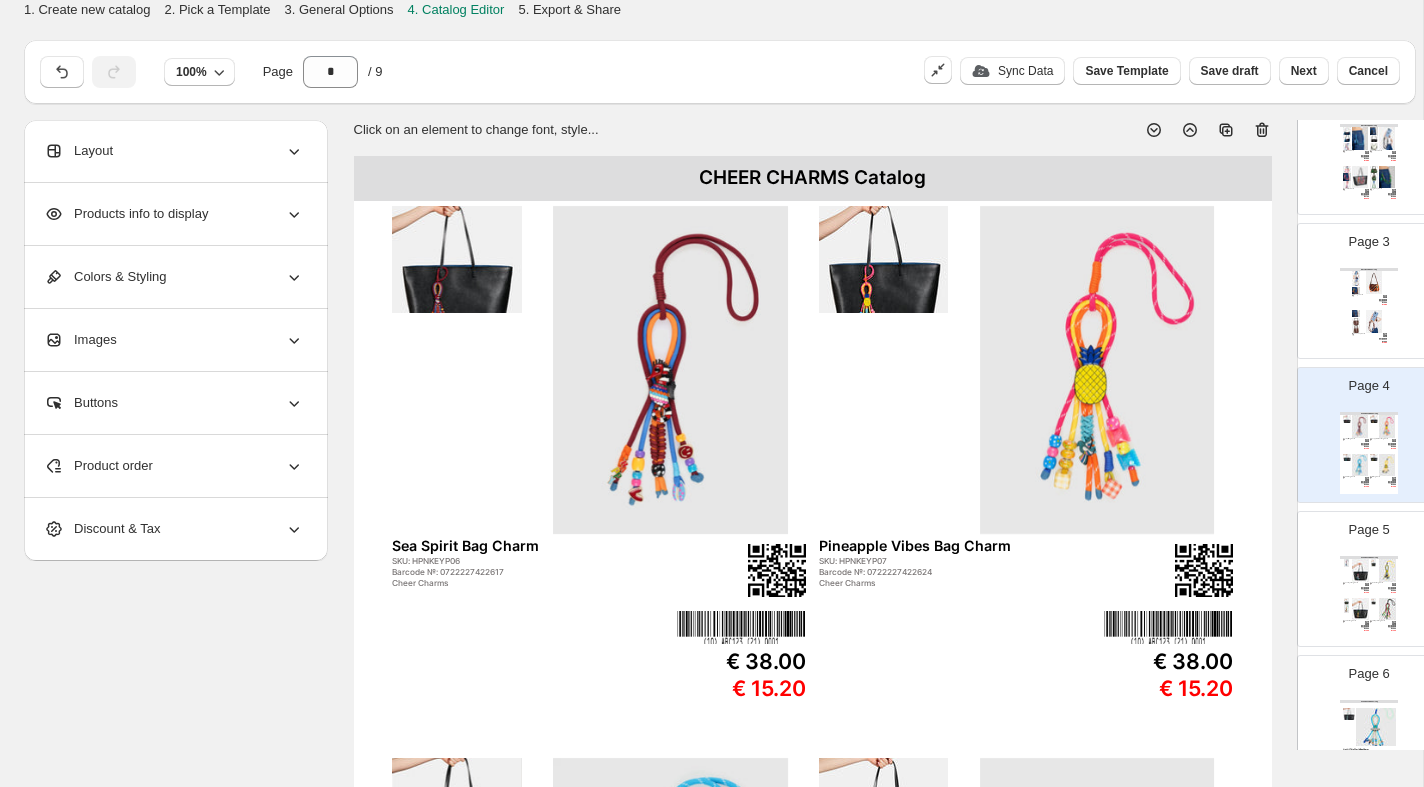 click on "CHEER CHARMS Catalog Sea Spirit Bag Charm SKU:  HPNKEYP06 Barcode №:  0722227422617 Cheer Charms € 38.00 € 15.20 Pineapple Vibes Bag Charm SKU:  HPNKEYP07 Barcode №:  0722227422624 Cheer Charms € 38.00 € 15.20 Bubble Bag Charm SKU:  HPNKEYP09 Barcode №:  0722227422648 Cheer Charms € 38.00 € 15.20 Retro  Bag Charm SKU:  HPNKEYP05 Barcode №:  0722227422600 Cheer Charms € 38.00 € 15.20" at bounding box center (813, 750) 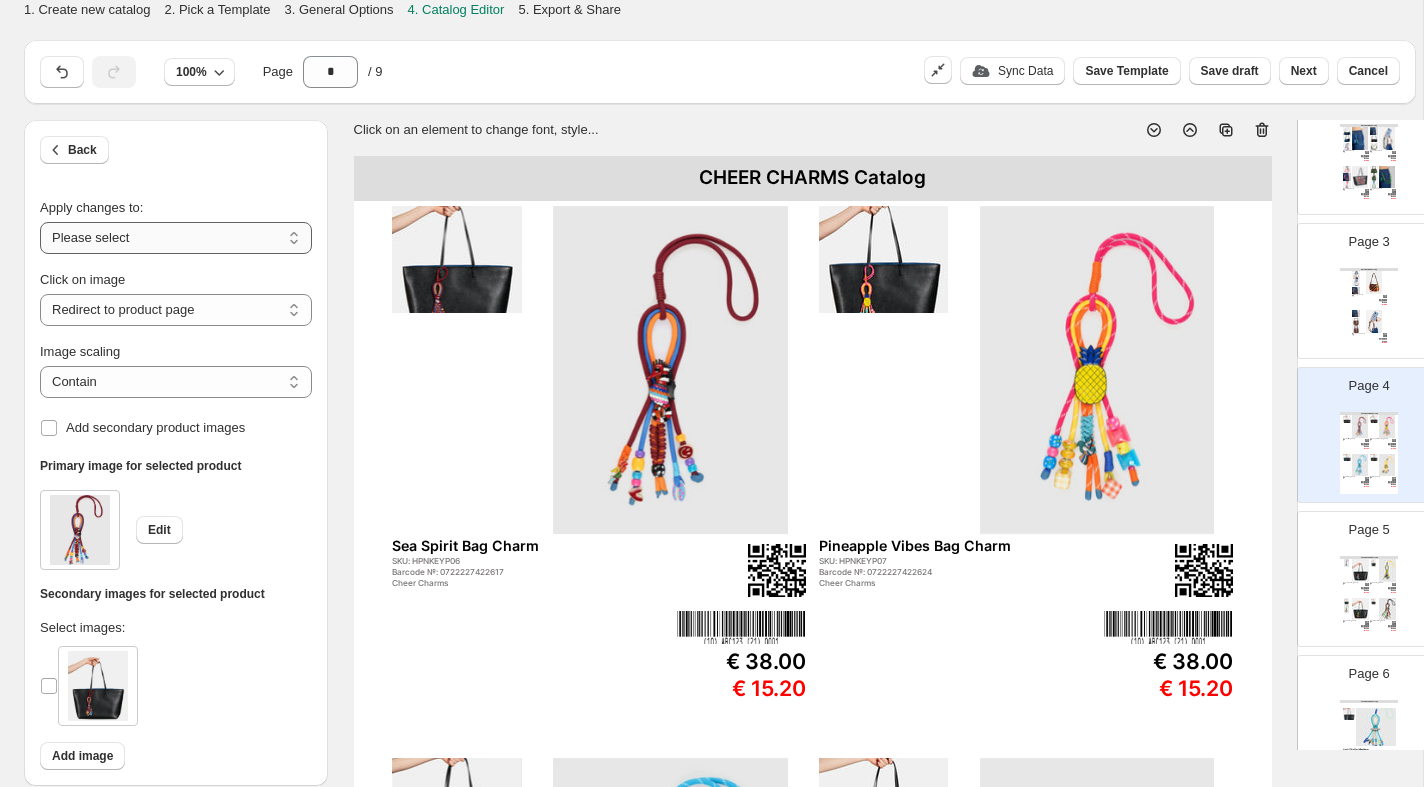 click on "**********" at bounding box center [176, 238] 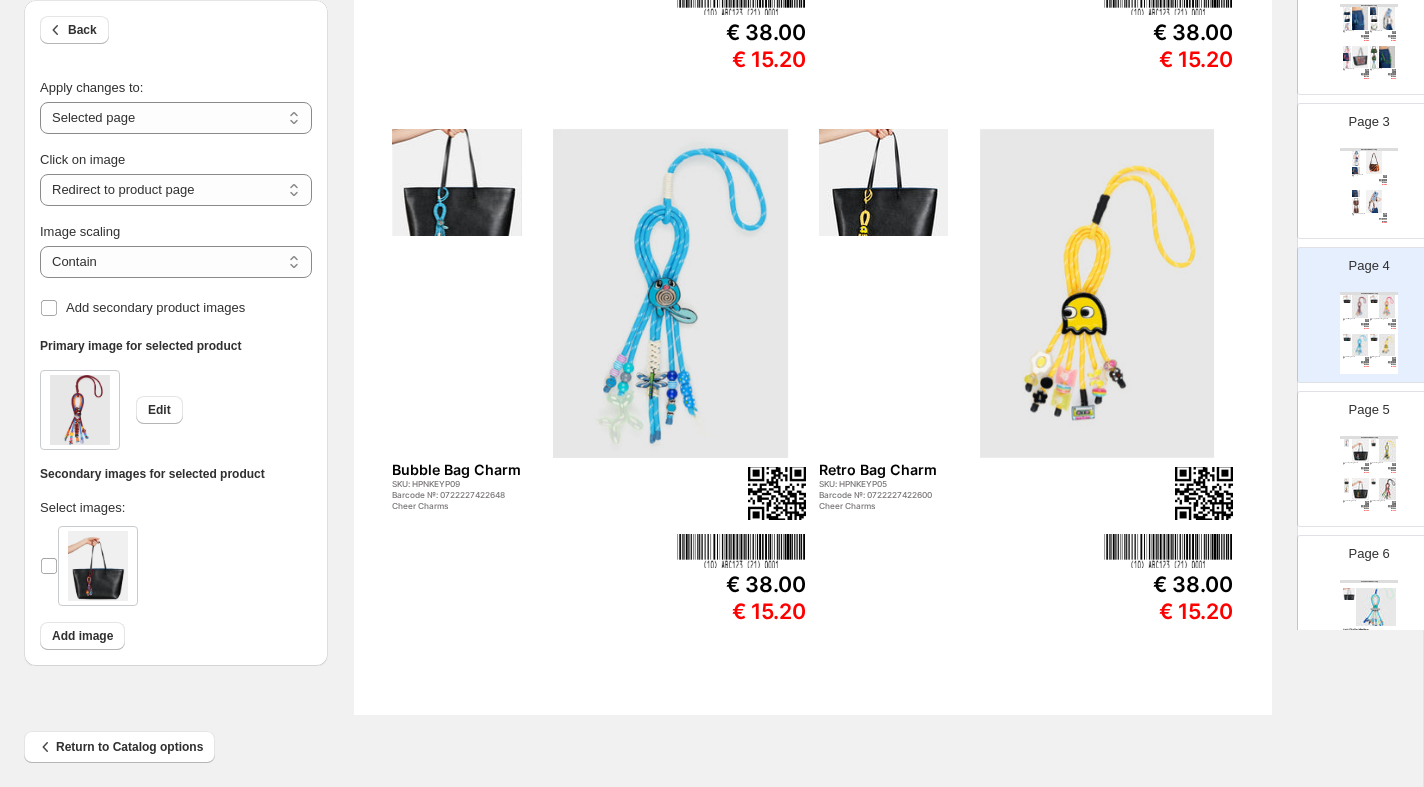 scroll, scrollTop: 638, scrollLeft: 0, axis: vertical 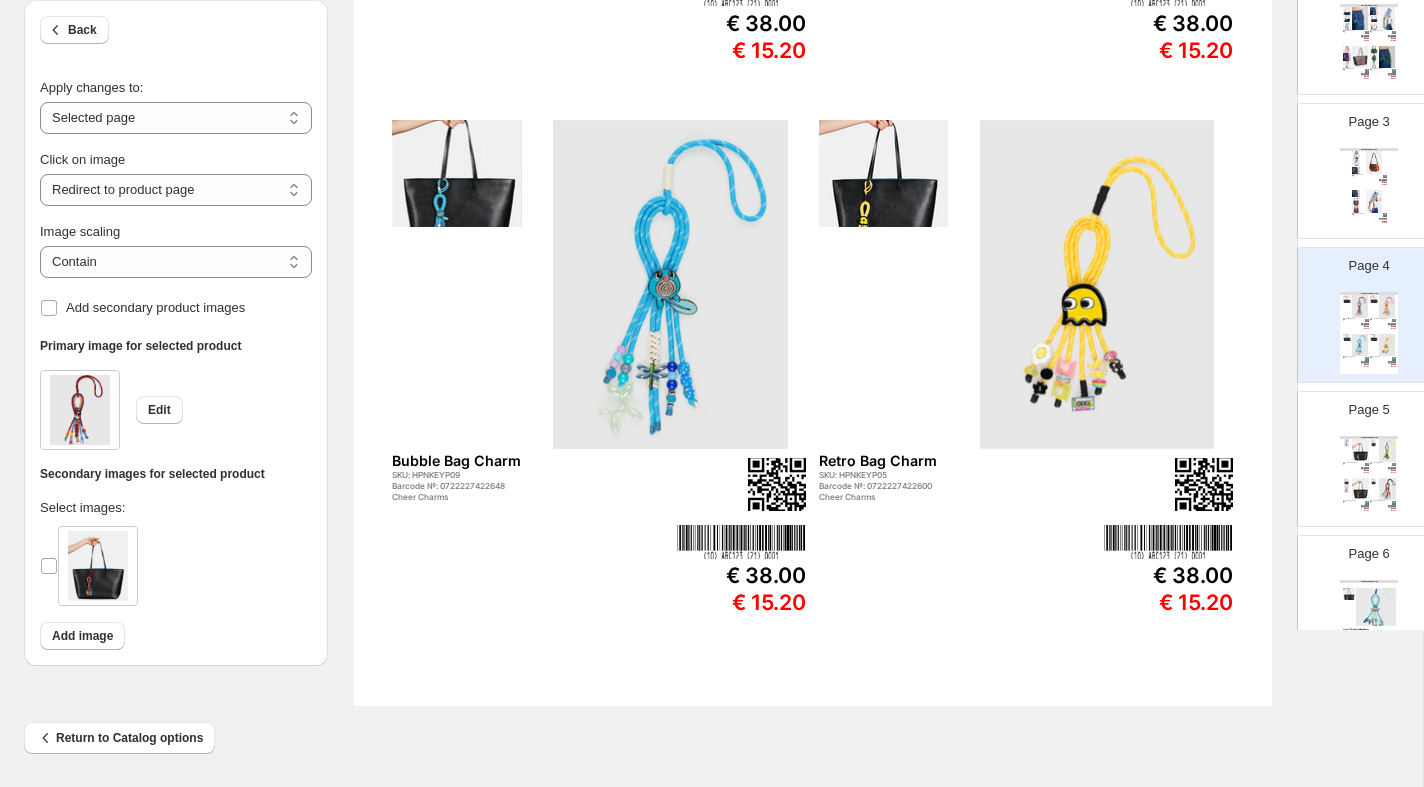 click on "CHEER CHARMS Catalog Ocean Eye Bag Charm SKU:  HPNKEYP01 Barcode №:  0722227422563 Cheer Charms € 38.00 € 15.20 Game On  Bag Charm SKU:  HPNKEYP03 Barcode №:  0722227422587 Cheer Charms € 38.00 € 15.20 Rock On Bag Charm SKU:  HPNKEYP02 Barcode №:  0722227422570 Cheer Charms € 38.00 € 15.20 Social Spark Bag Charm SKU:  HPNKEYP08 Barcode №:  0722227422631 Cheer Charms € 38.00 € 15.20" at bounding box center [1369, 477] 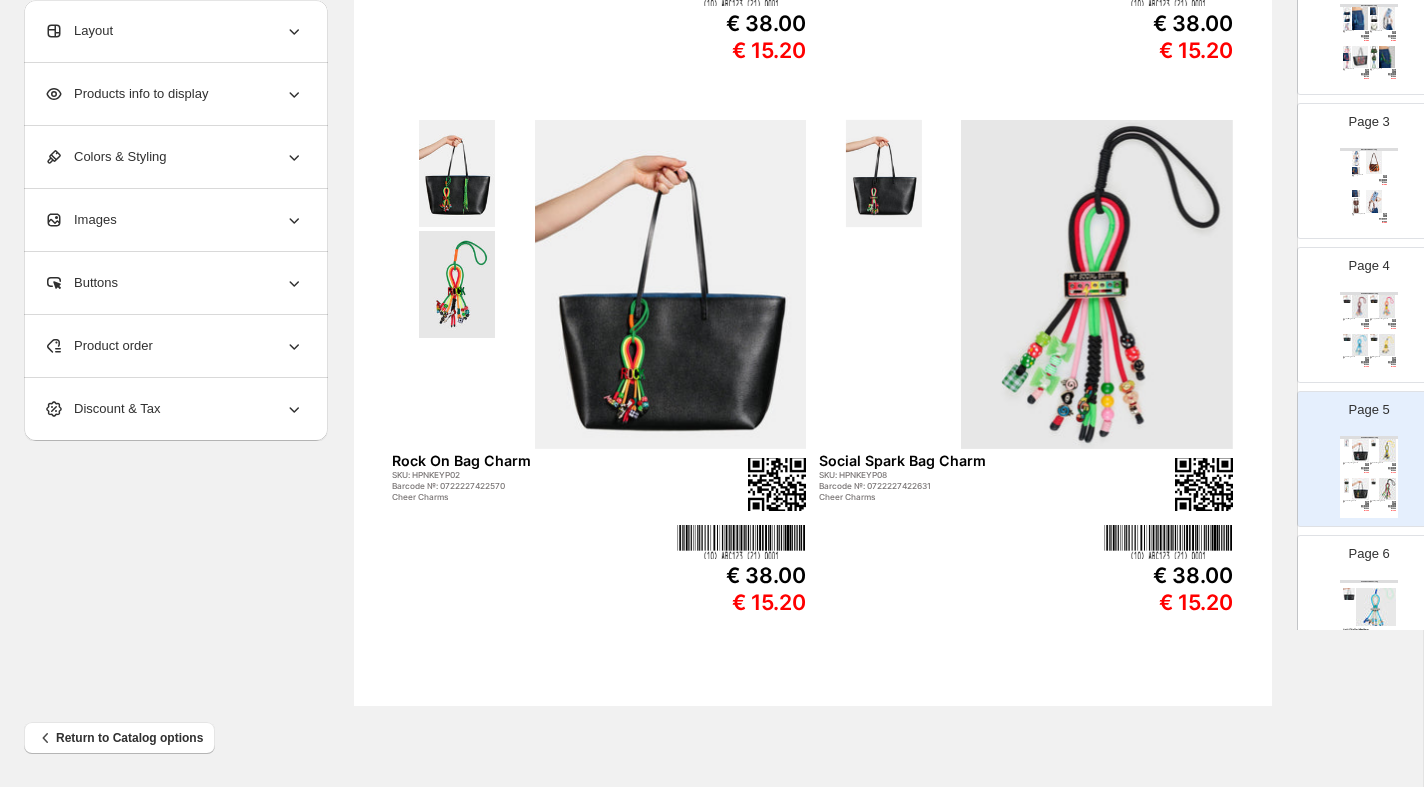 click at bounding box center [671, 284] 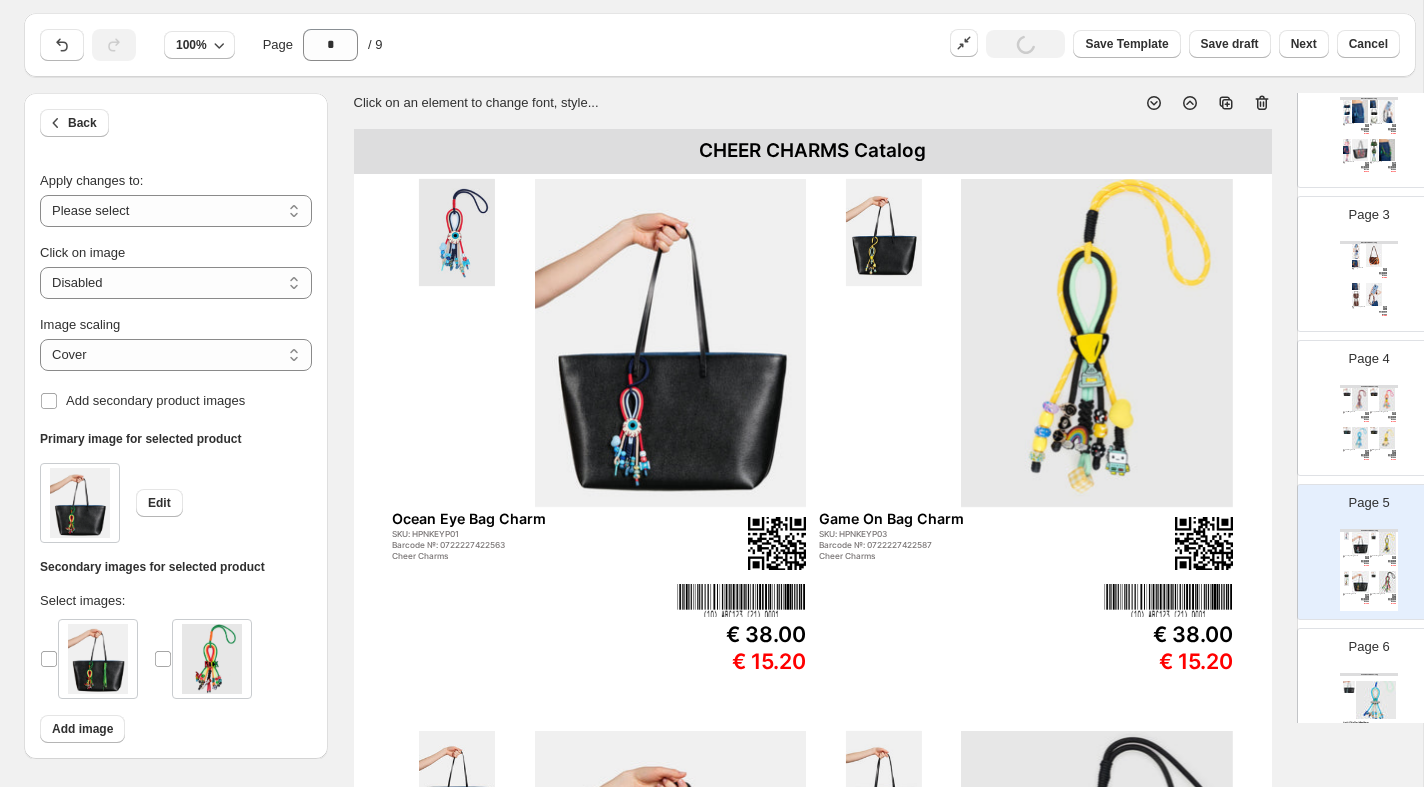scroll, scrollTop: 0, scrollLeft: 0, axis: both 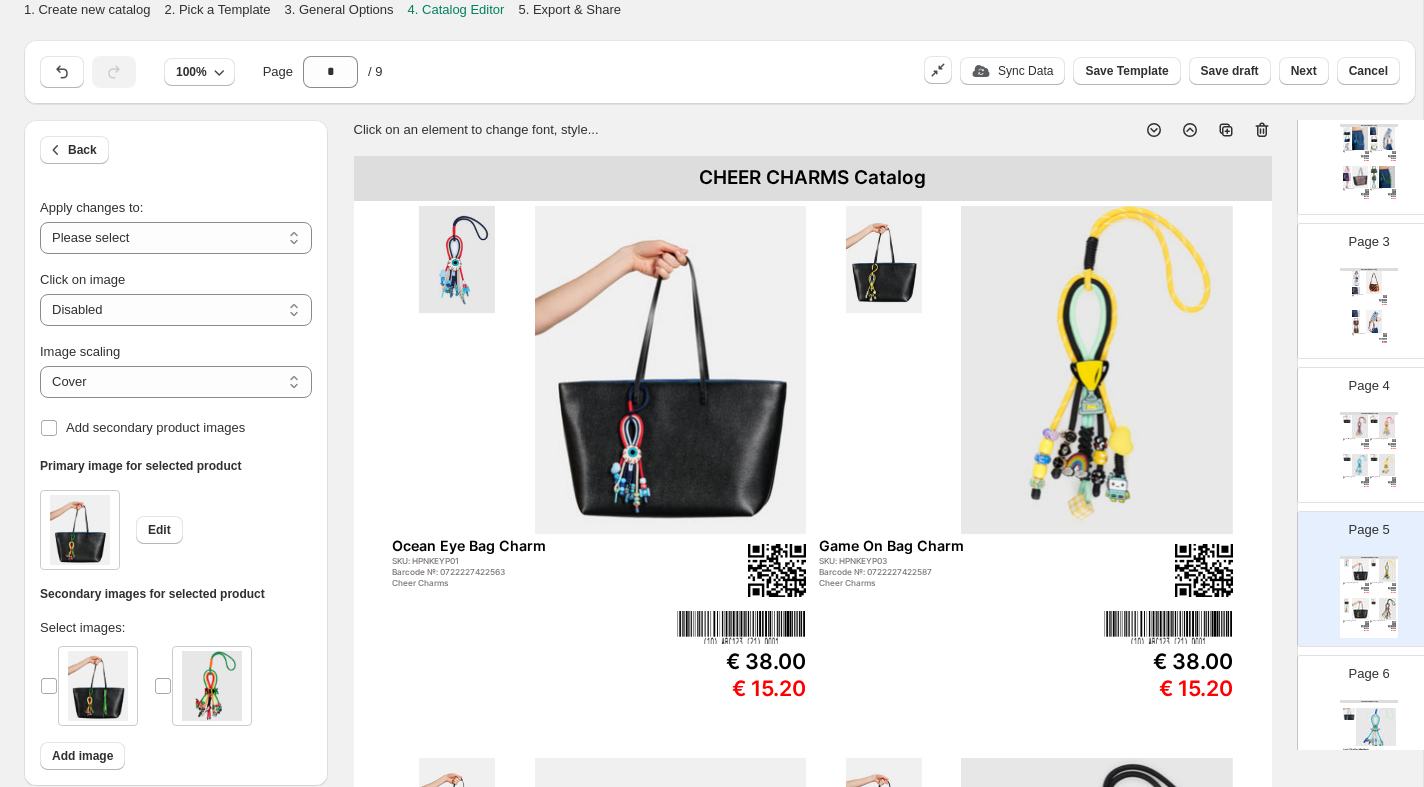 click at bounding box center (671, 370) 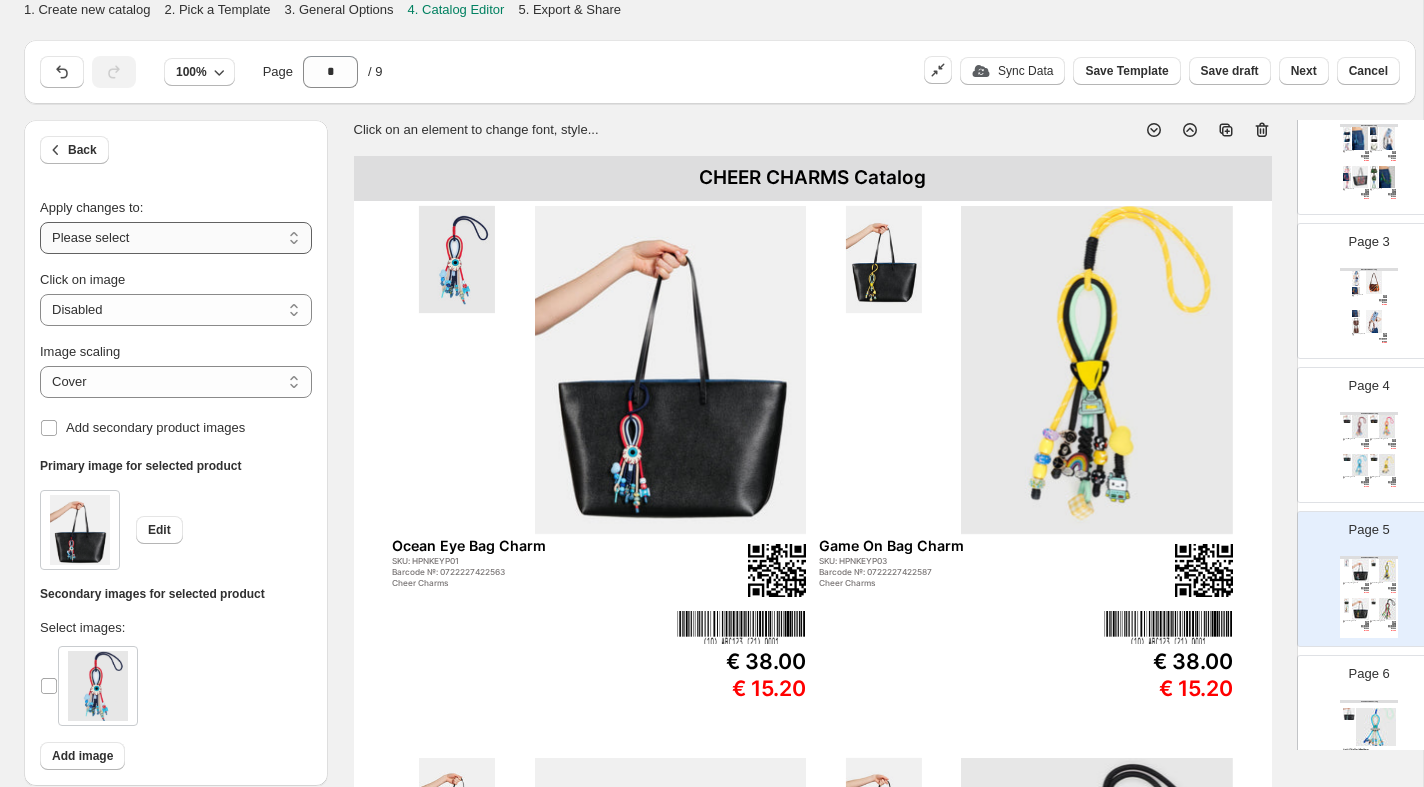 click on "**********" at bounding box center (176, 238) 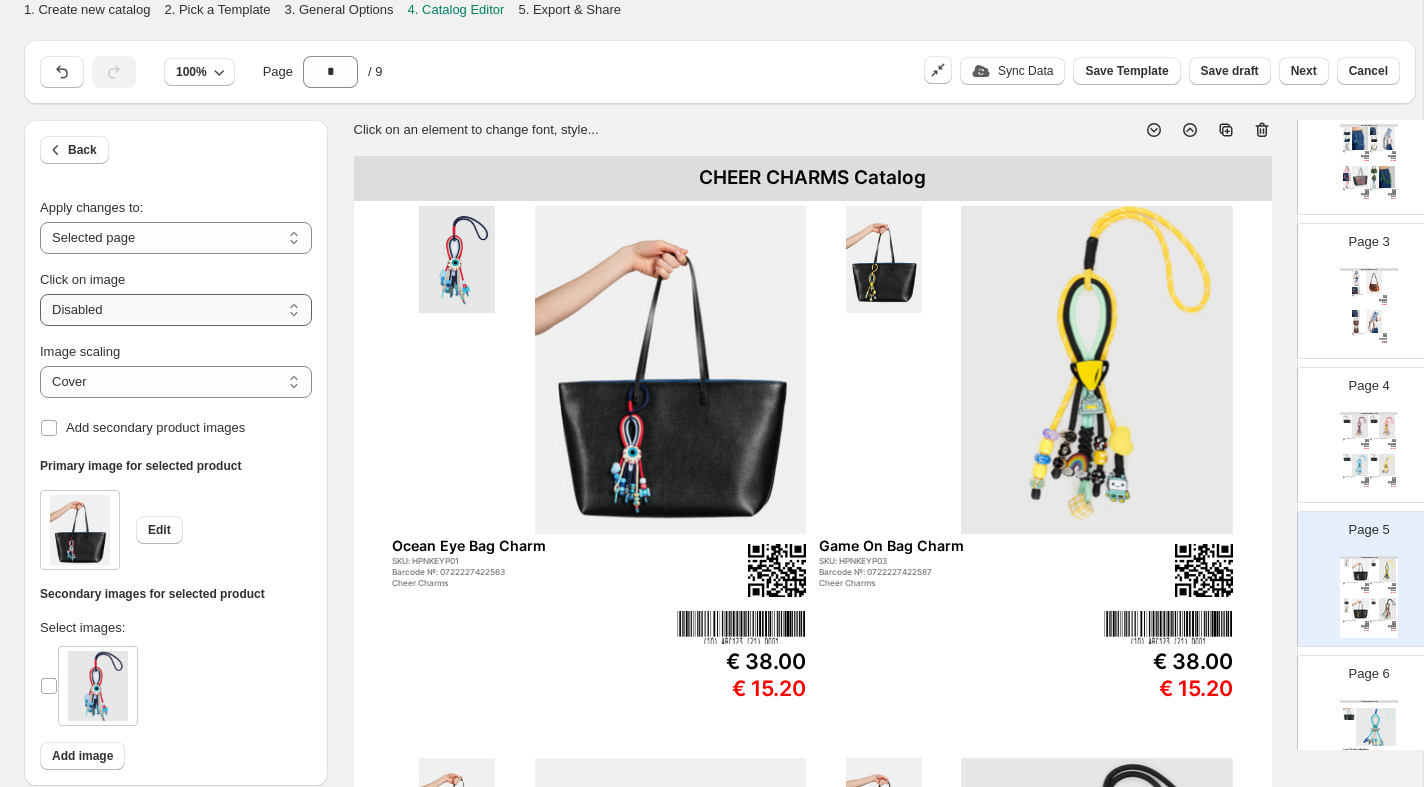 click on "**********" at bounding box center (176, 310) 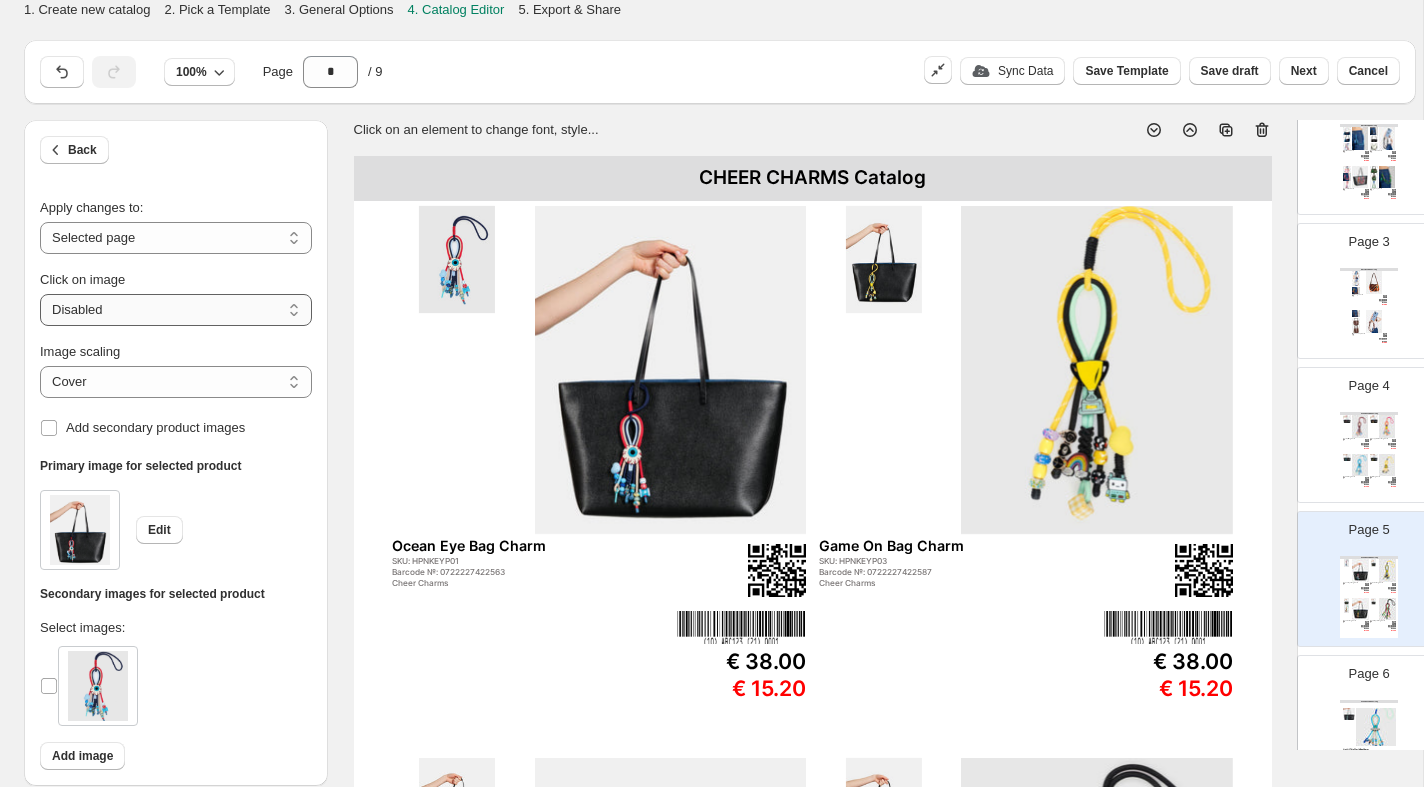 select on "**********" 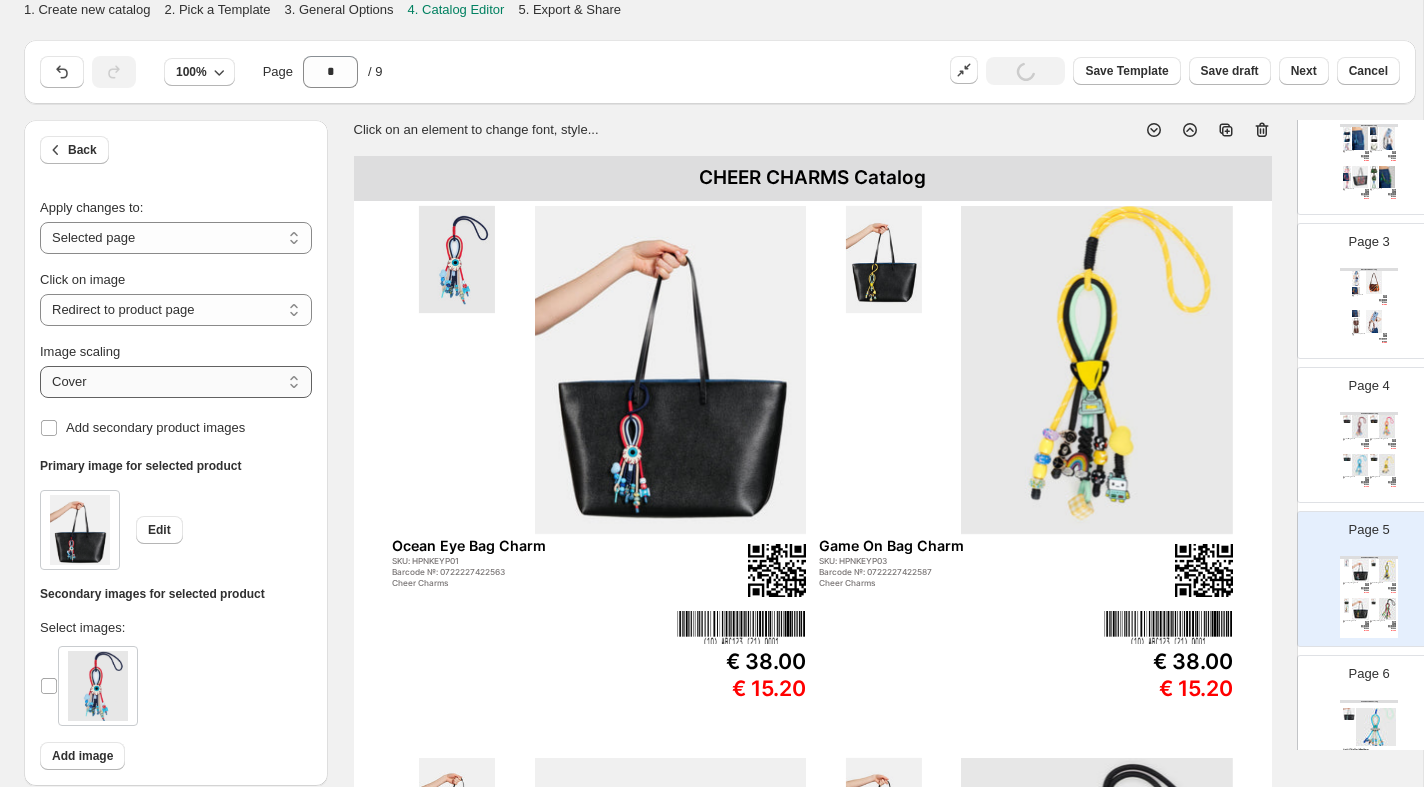 click on "***** *******" at bounding box center (176, 382) 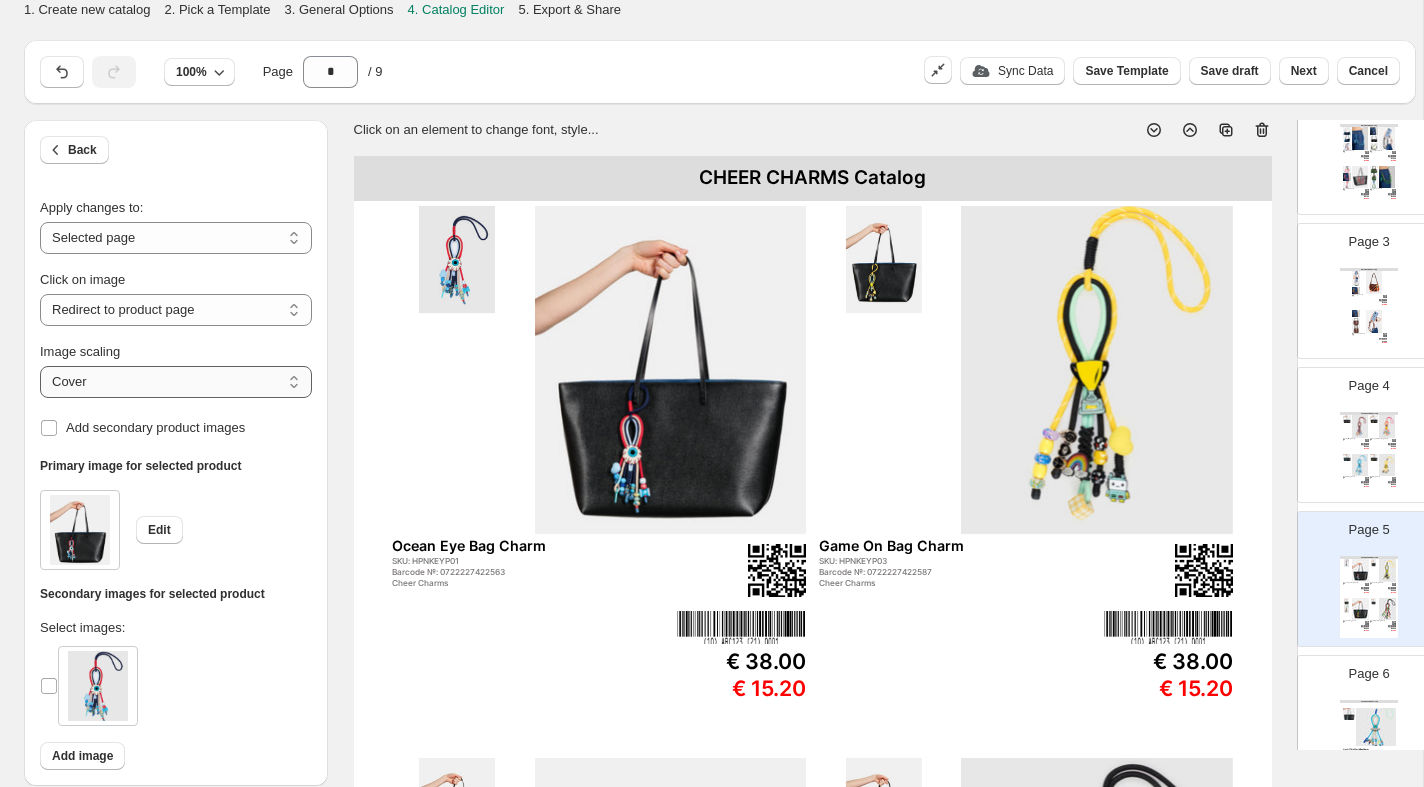 select on "*******" 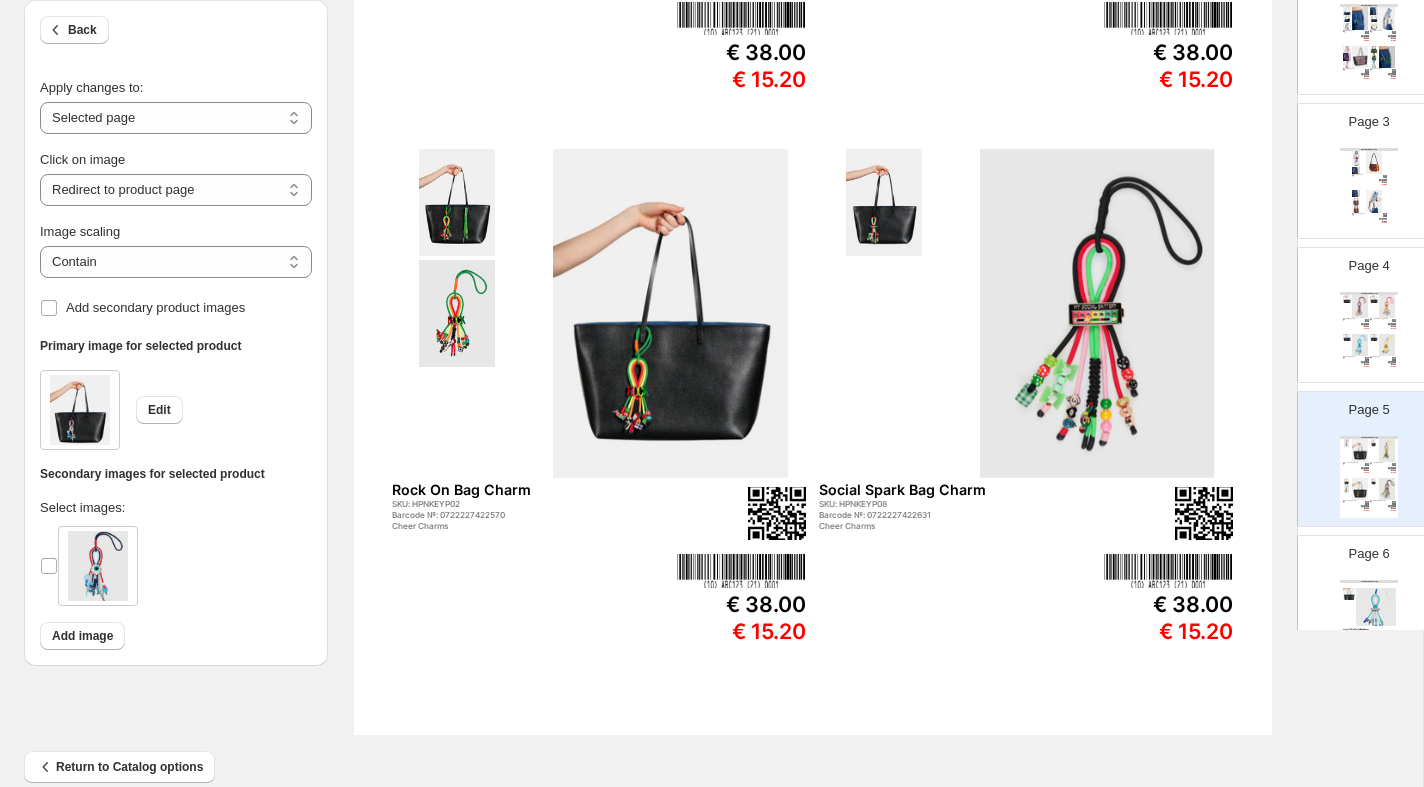 scroll, scrollTop: 638, scrollLeft: 0, axis: vertical 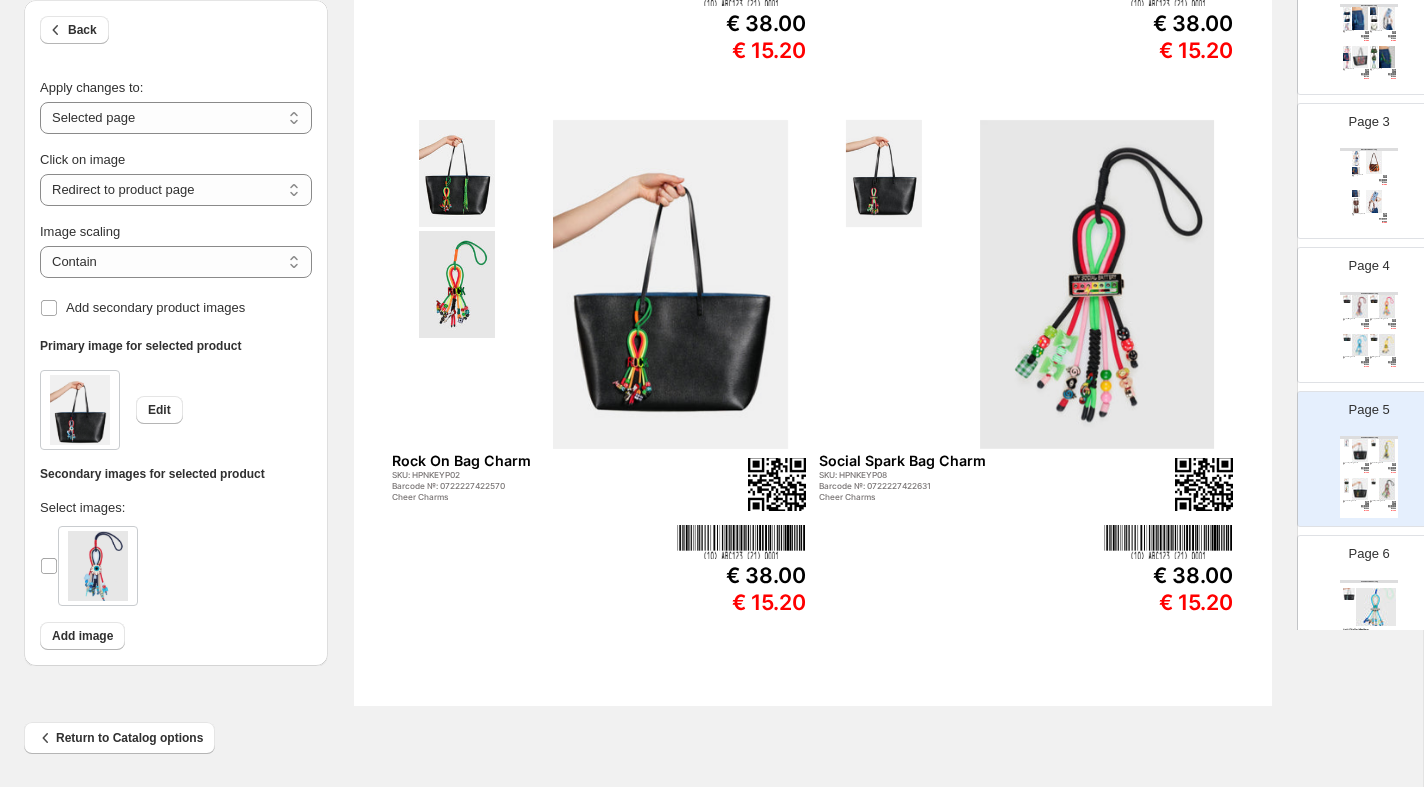 click at bounding box center [1349, 607] 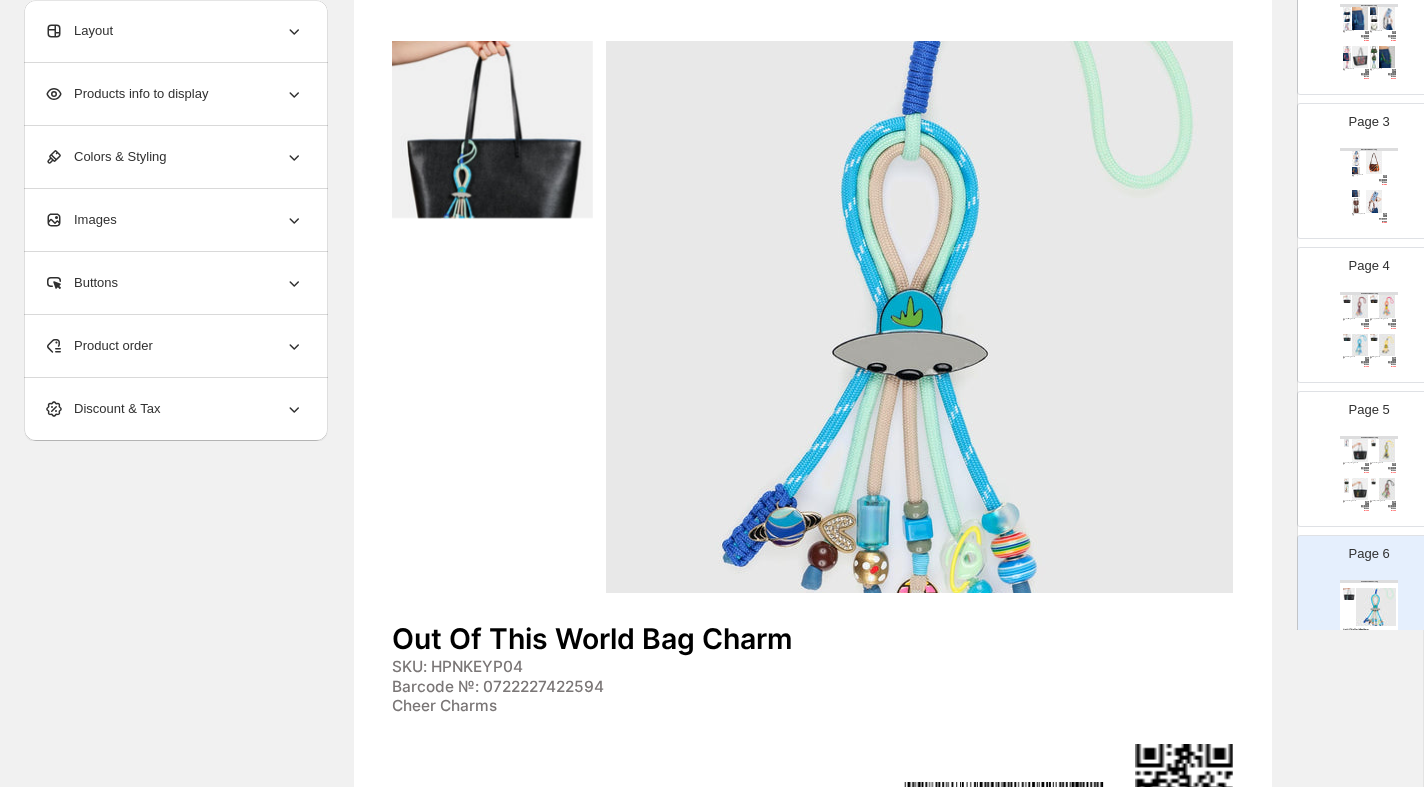 scroll, scrollTop: 233, scrollLeft: 0, axis: vertical 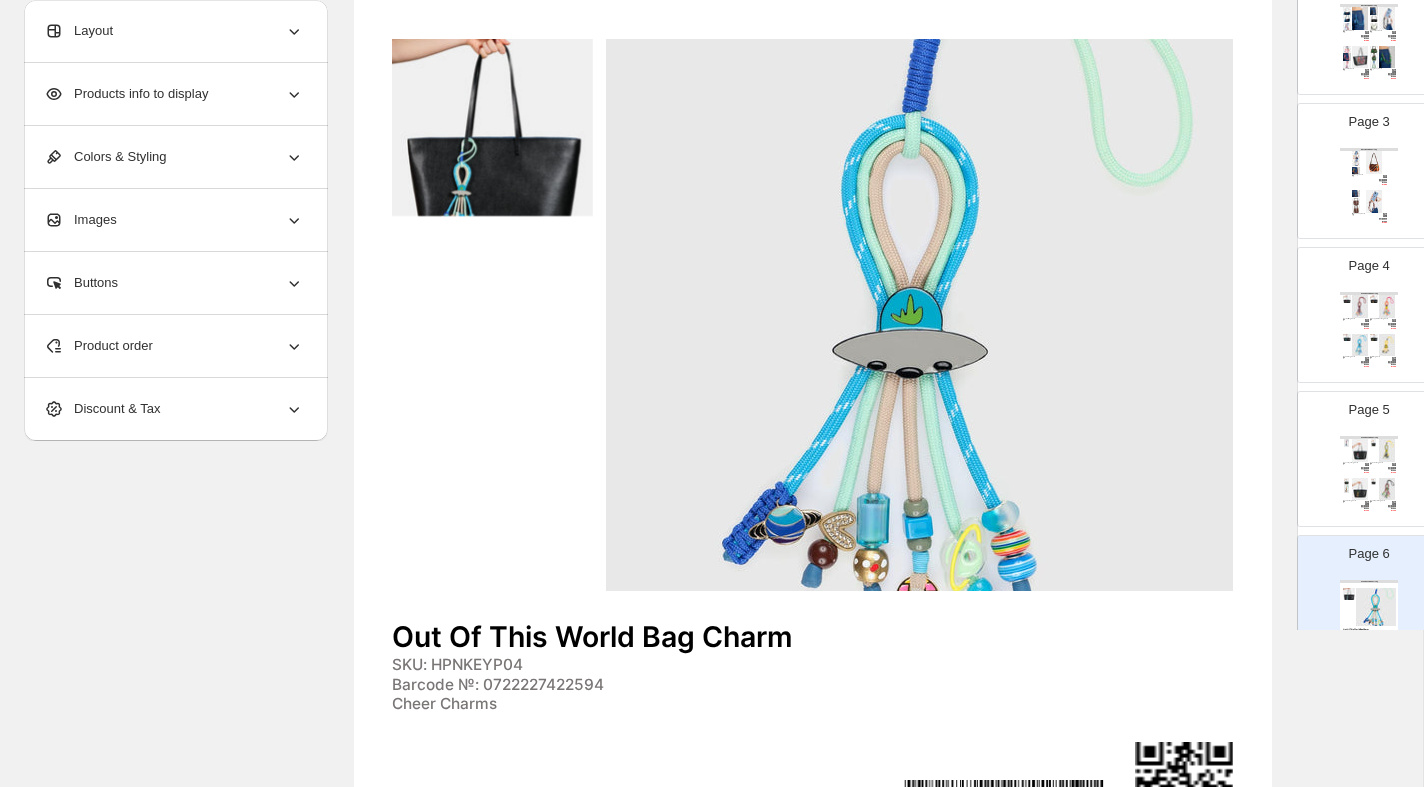 click at bounding box center [919, 314] 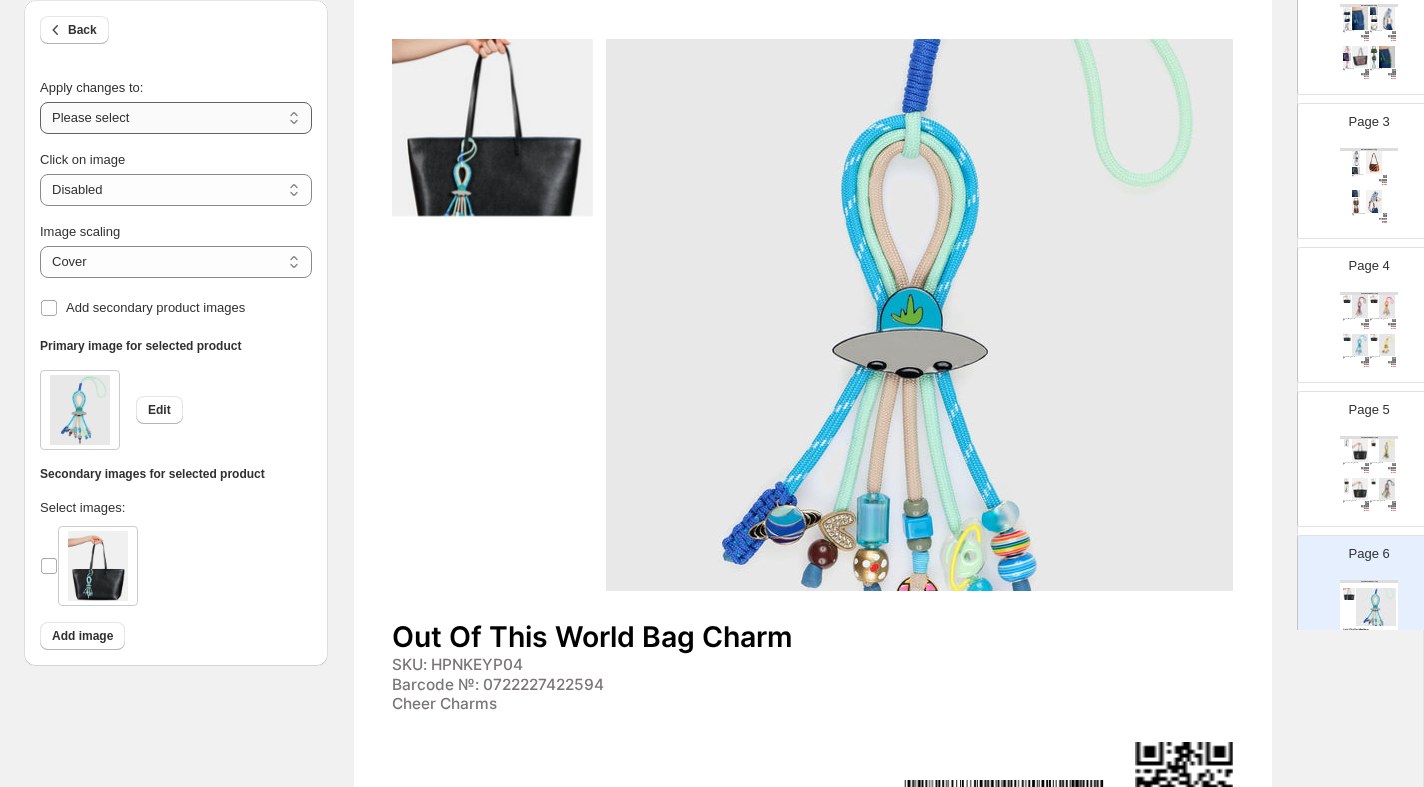click on "**********" at bounding box center (176, 118) 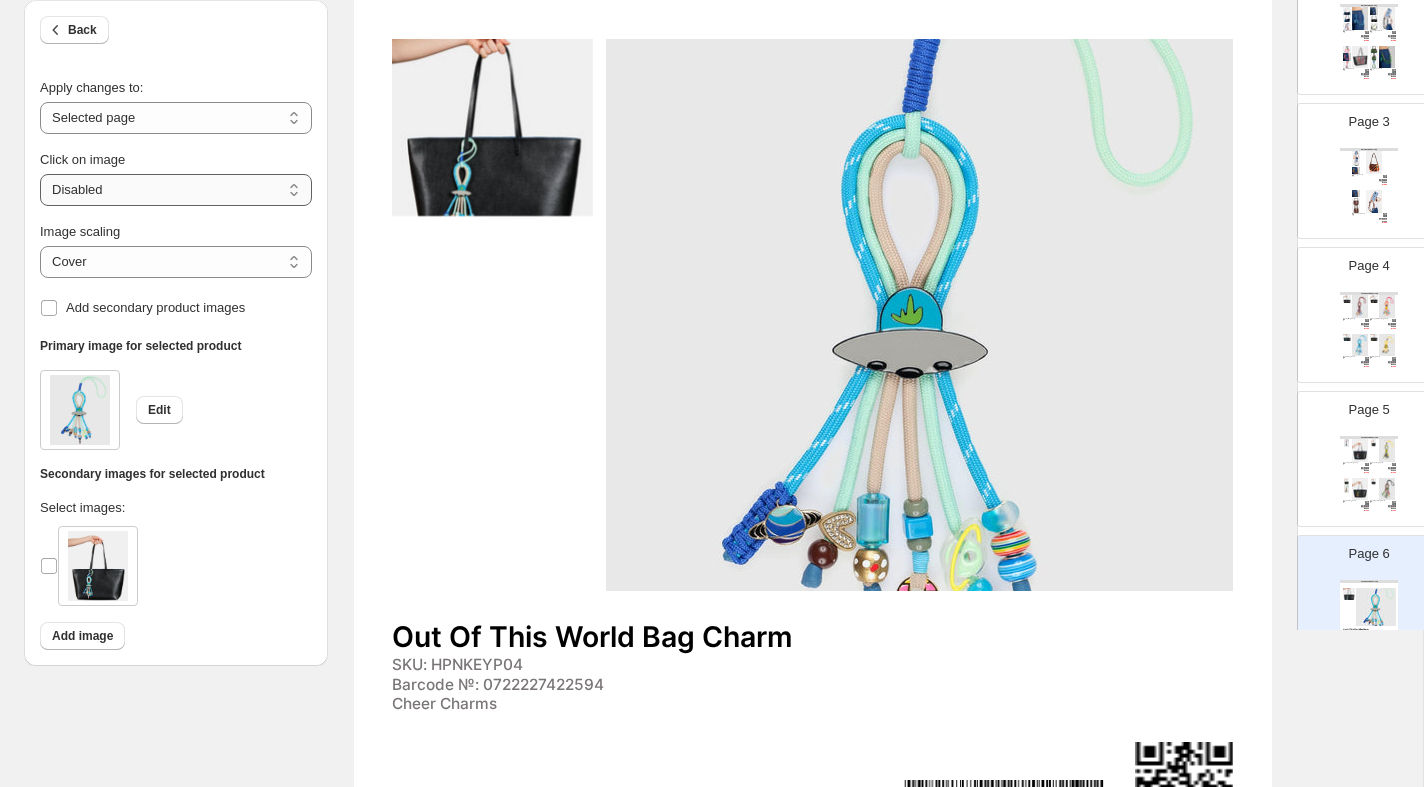 click on "**********" at bounding box center (176, 190) 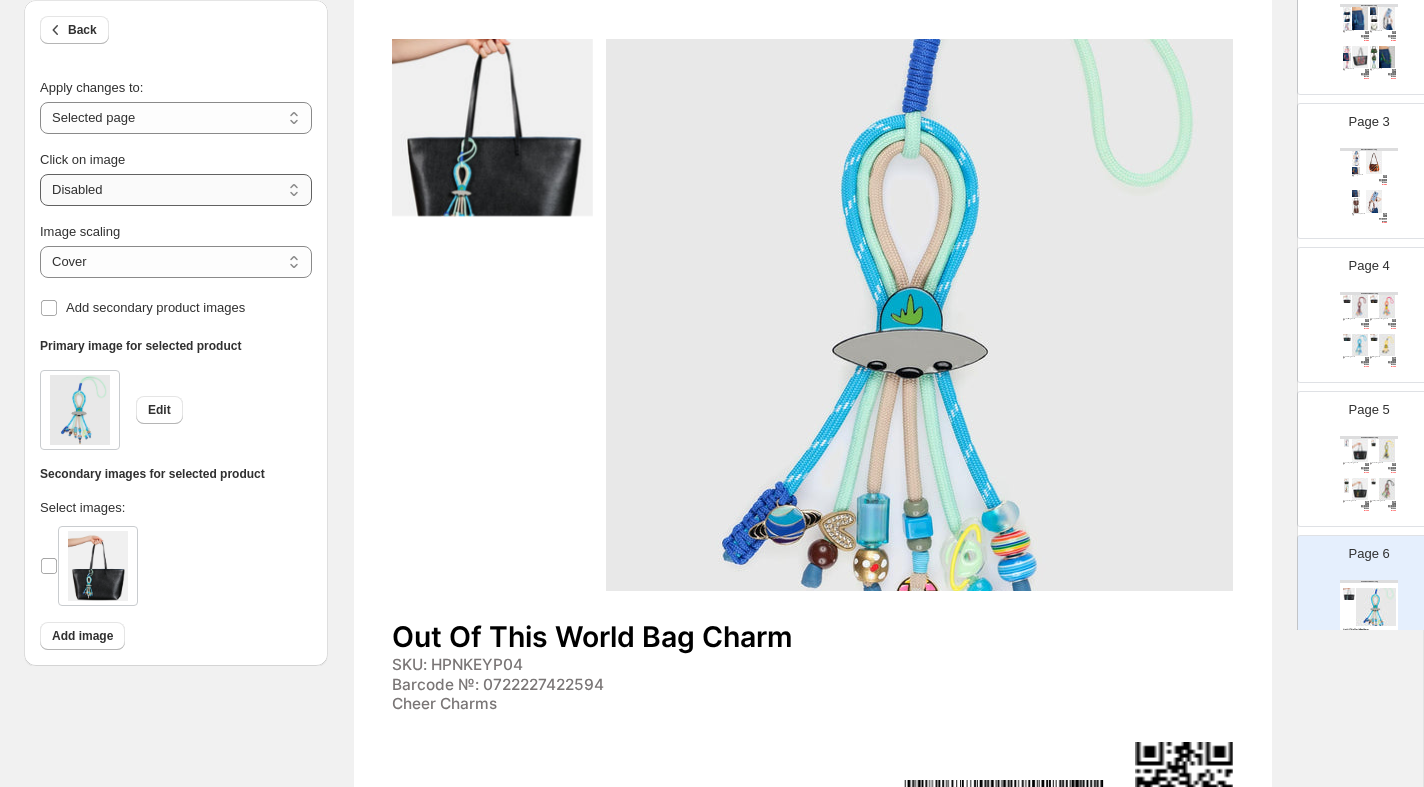 select on "**********" 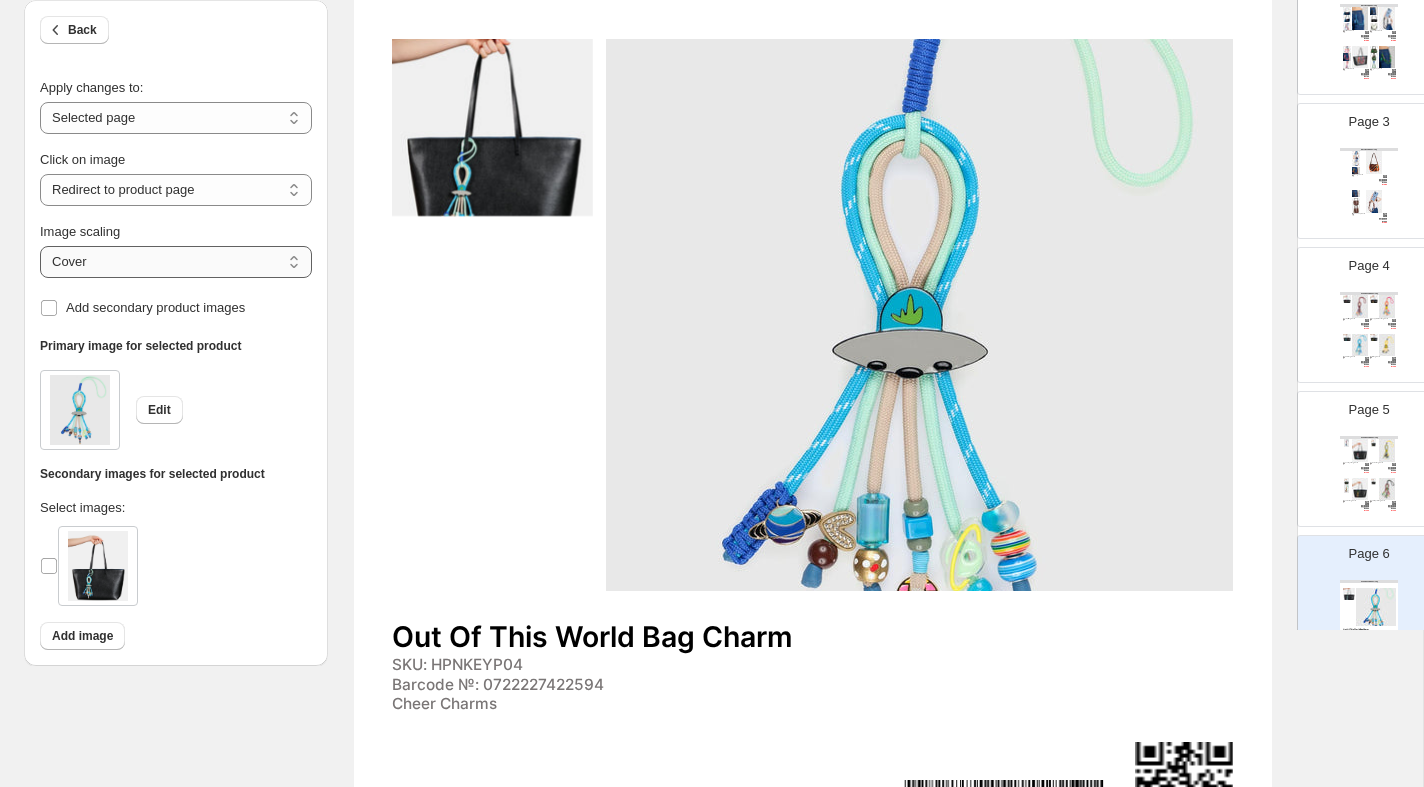 click on "***** *******" at bounding box center [176, 262] 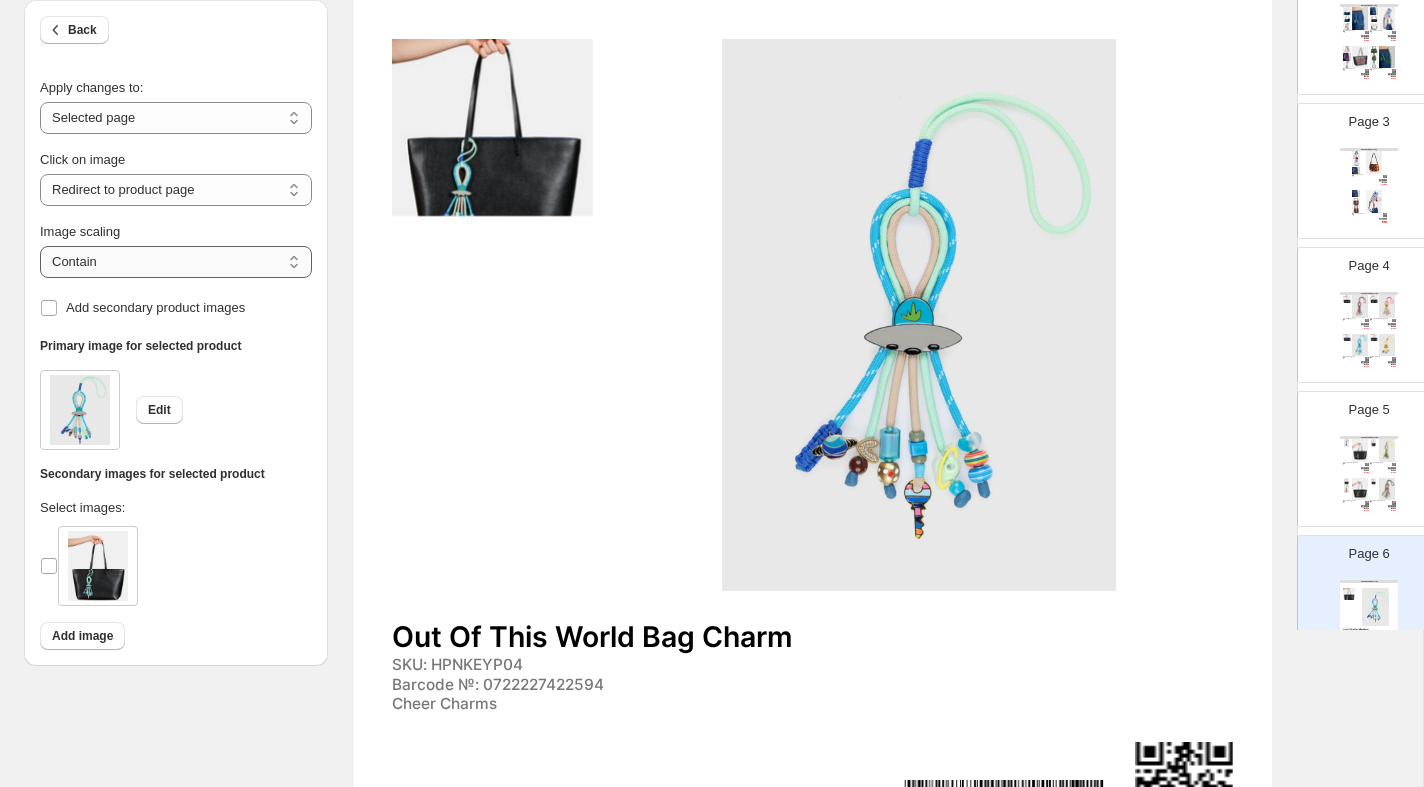 click on "***** *******" at bounding box center [176, 262] 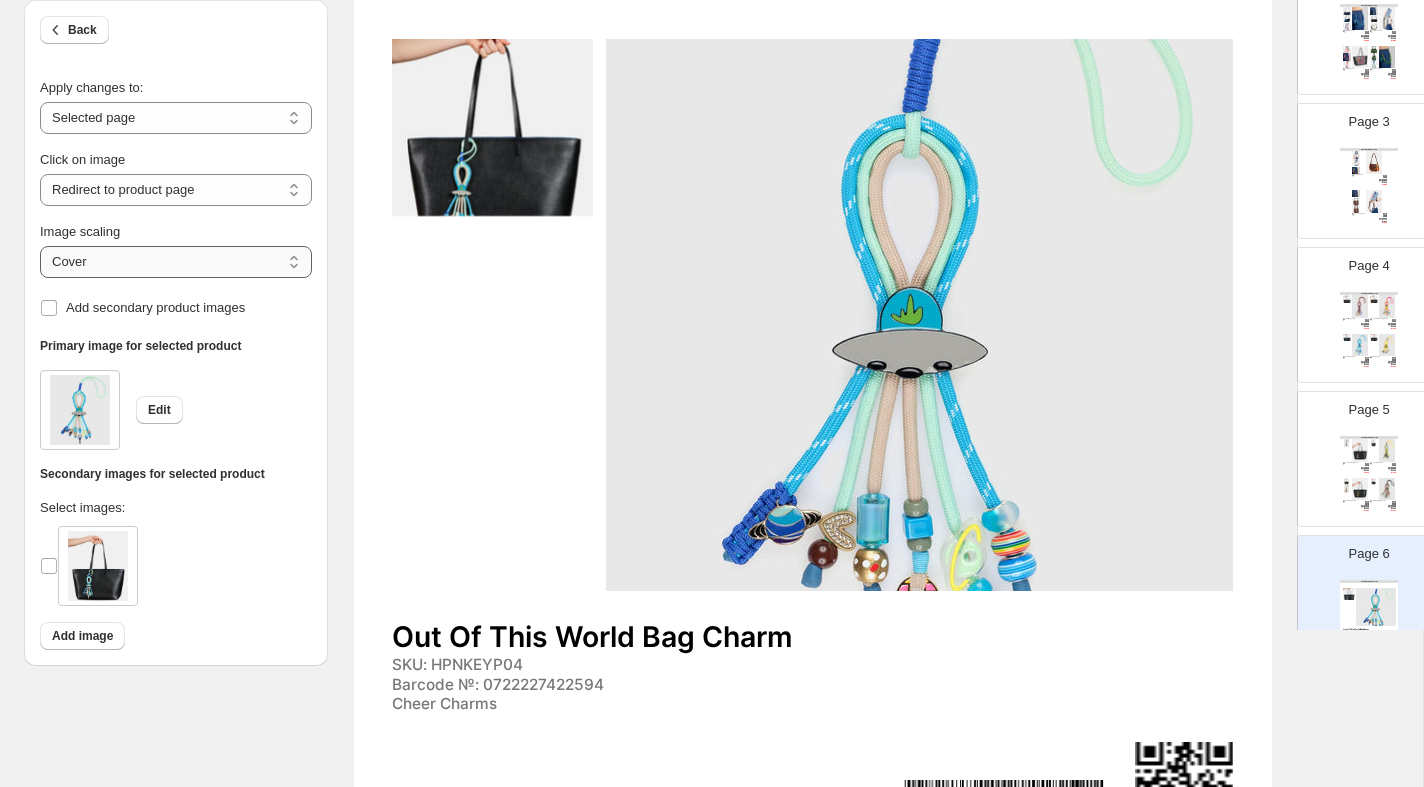 click on "***** *******" at bounding box center [176, 262] 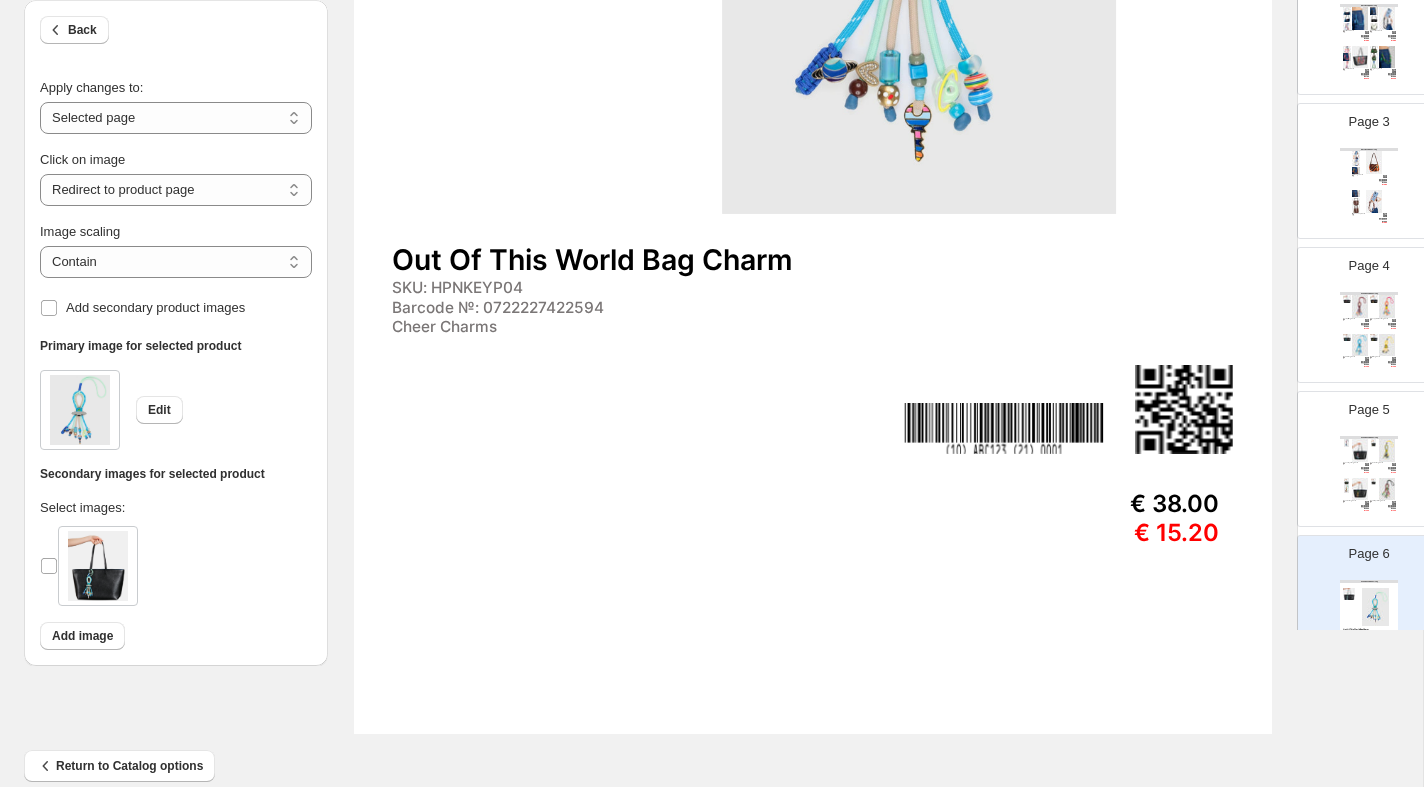 scroll, scrollTop: 638, scrollLeft: 0, axis: vertical 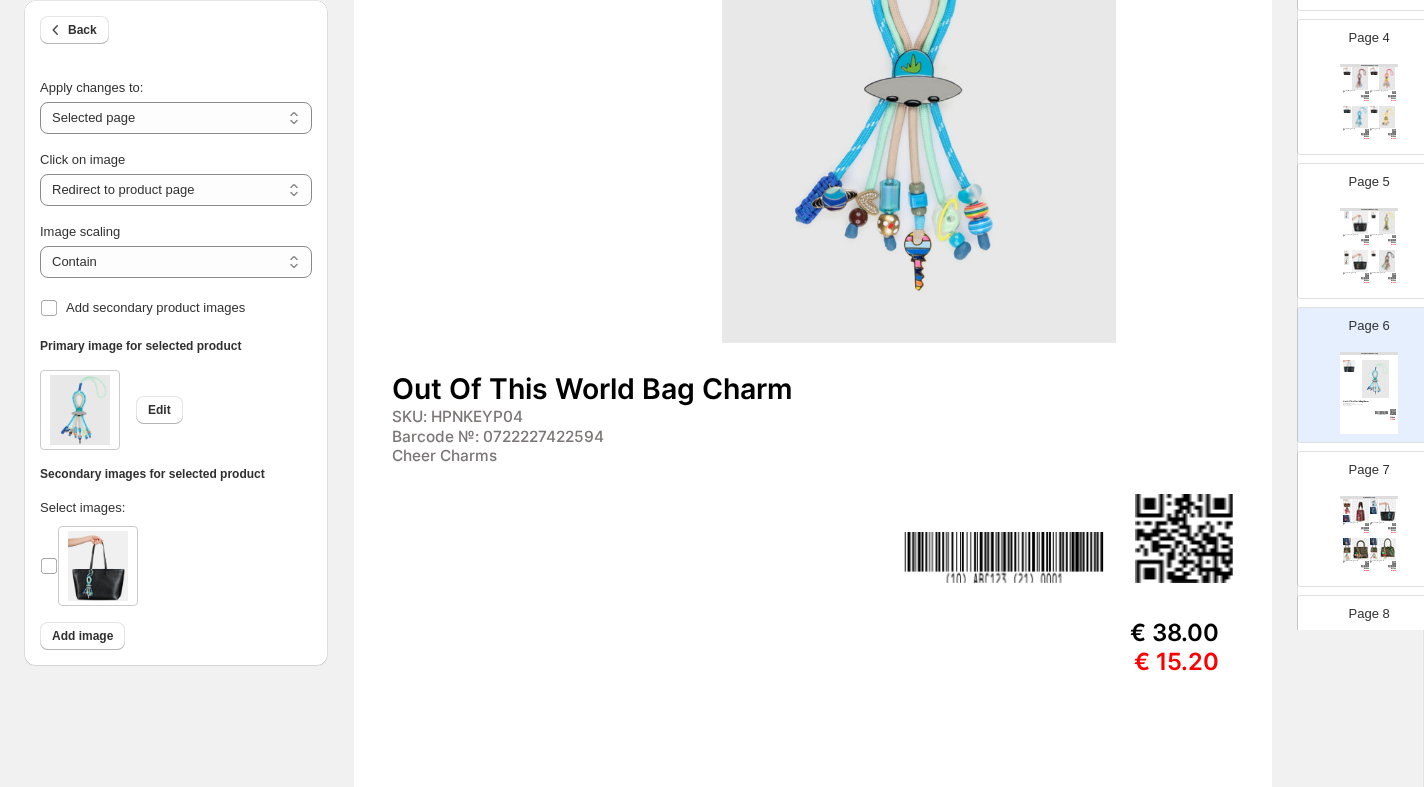 click at bounding box center [1347, 518] 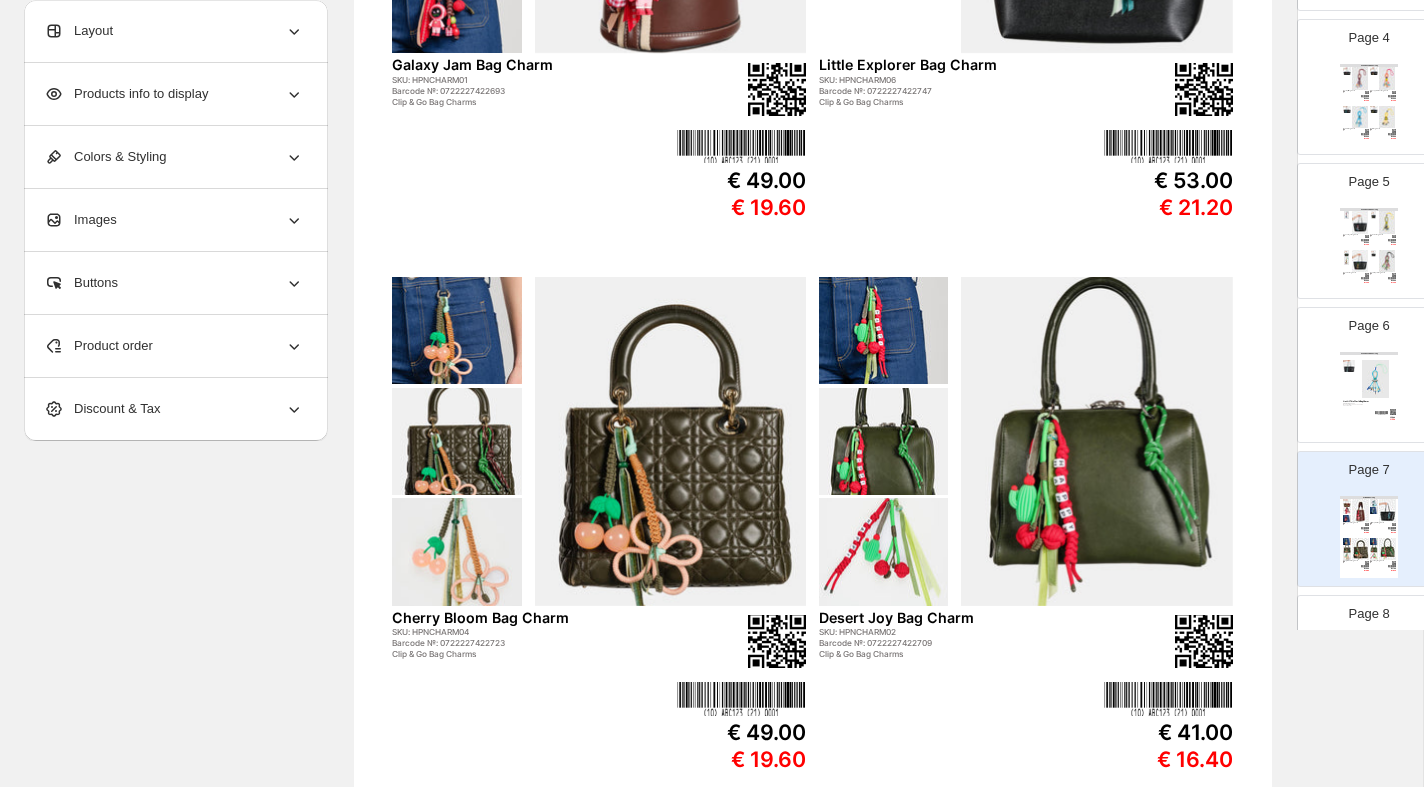 scroll, scrollTop: 0, scrollLeft: 0, axis: both 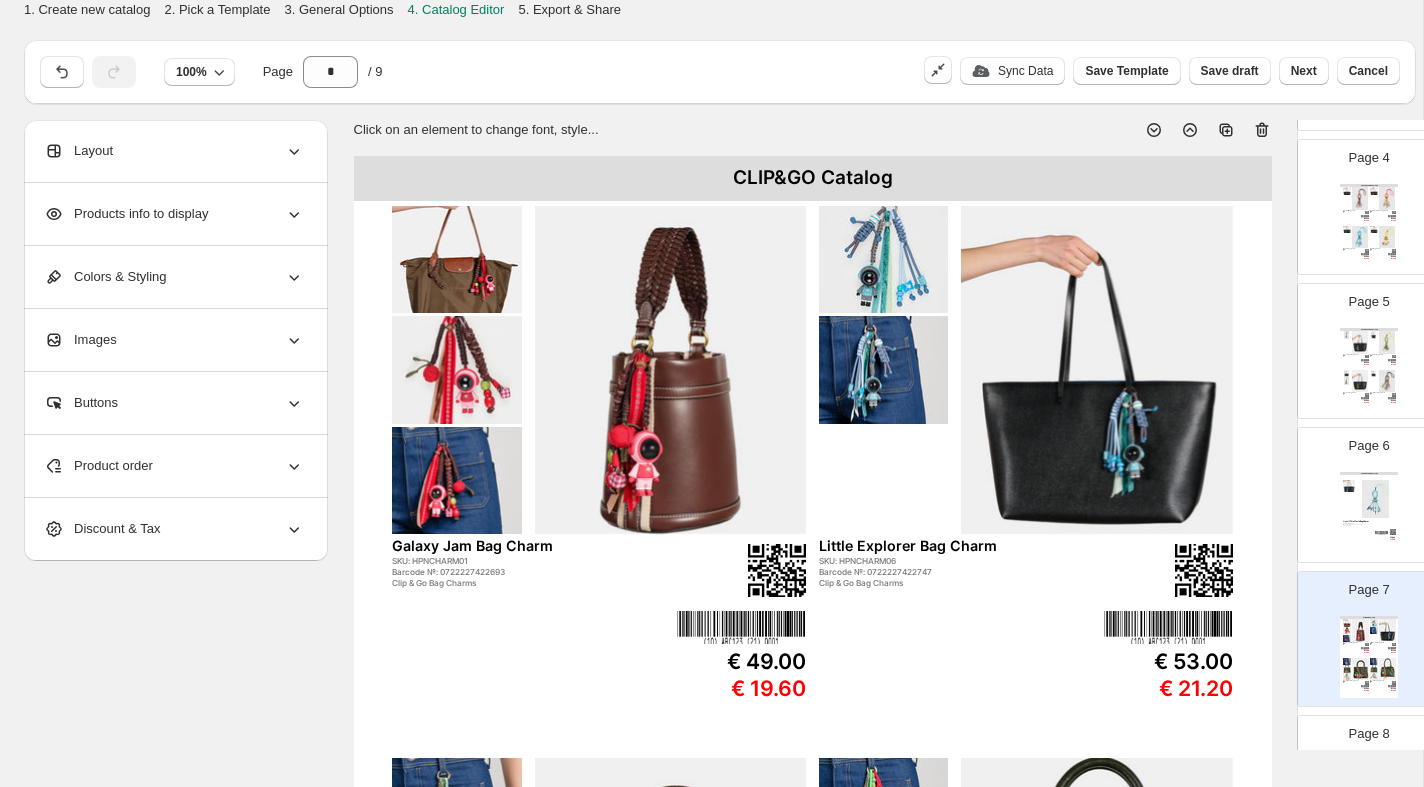 click at bounding box center [671, 370] 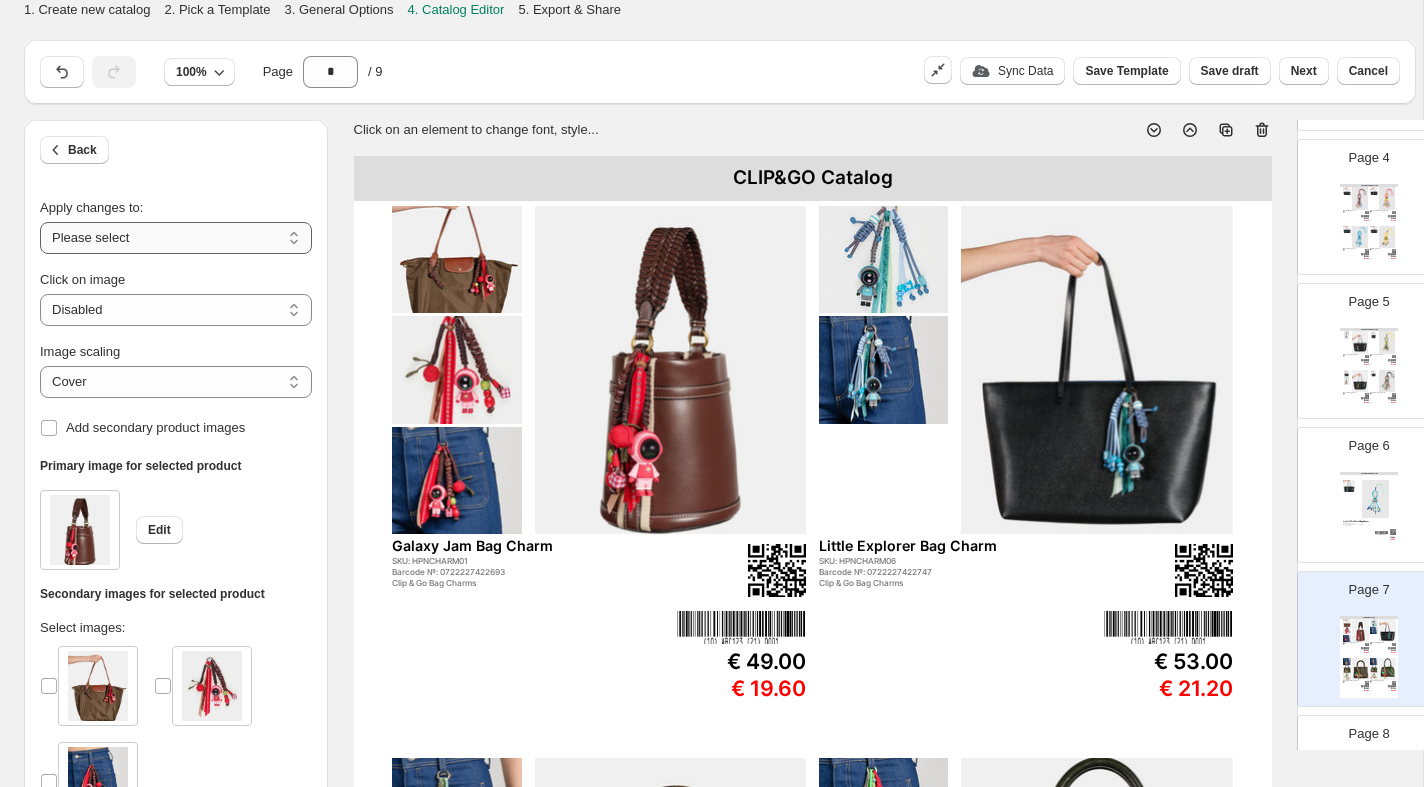 click on "**********" at bounding box center [176, 238] 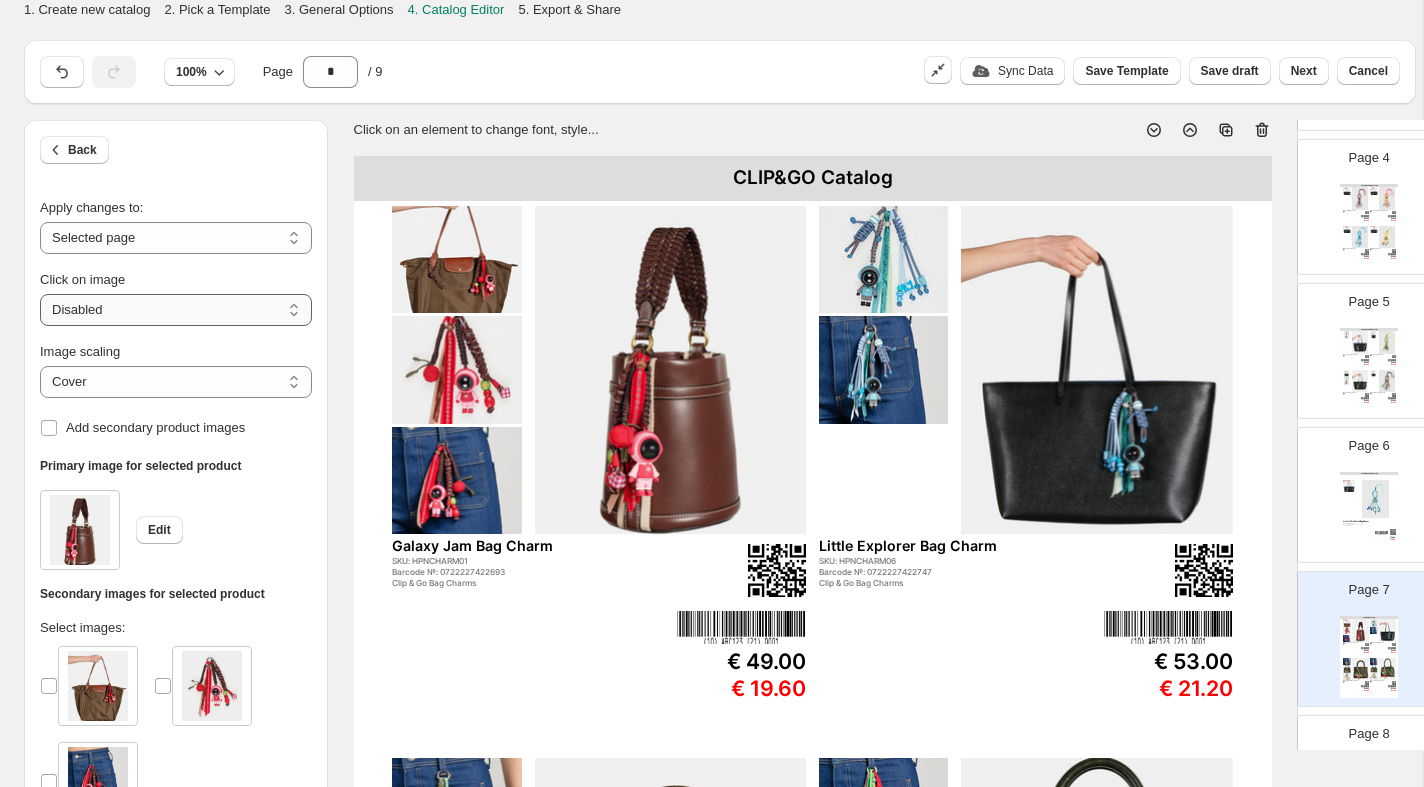 click on "**********" at bounding box center [176, 310] 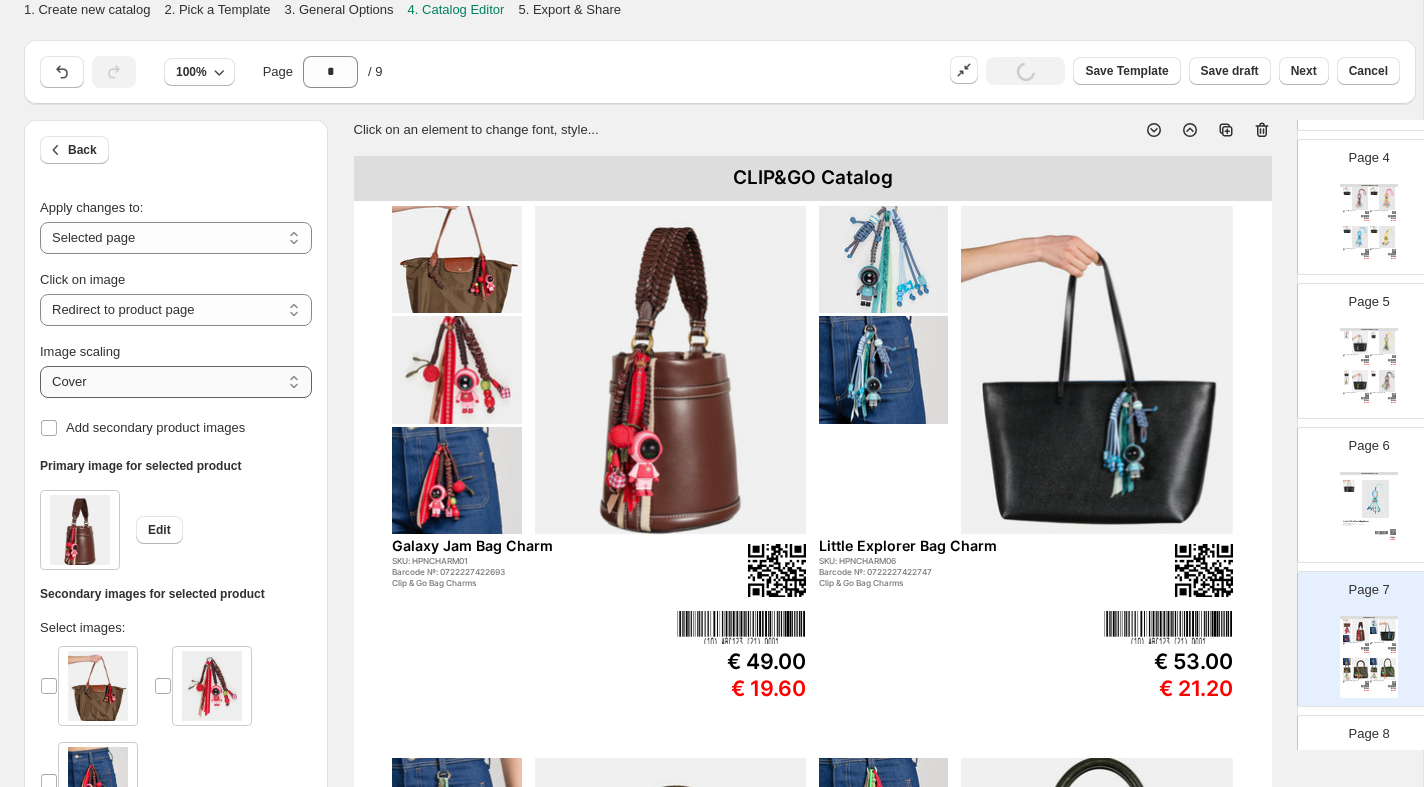 click on "***** *******" at bounding box center (176, 382) 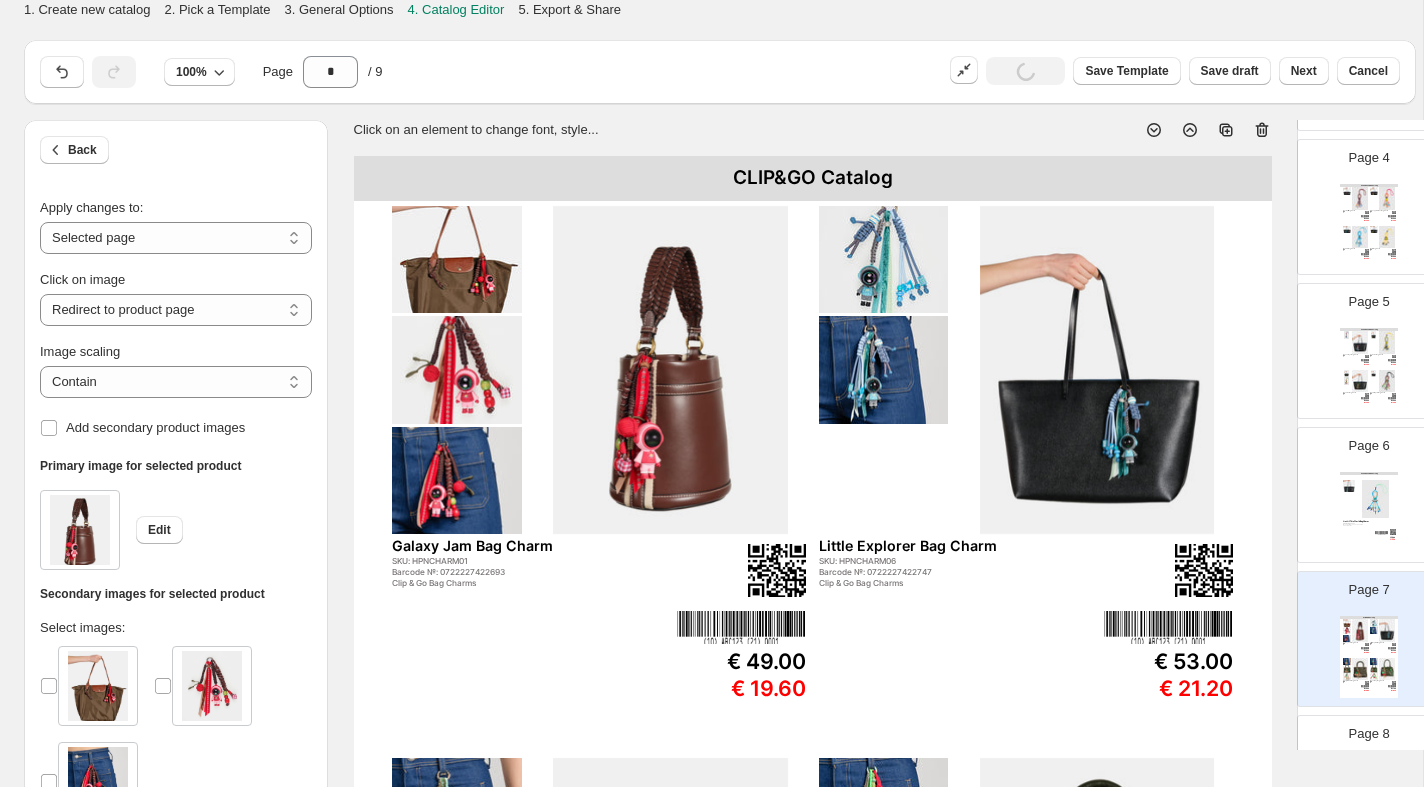 click at bounding box center (456, 259) 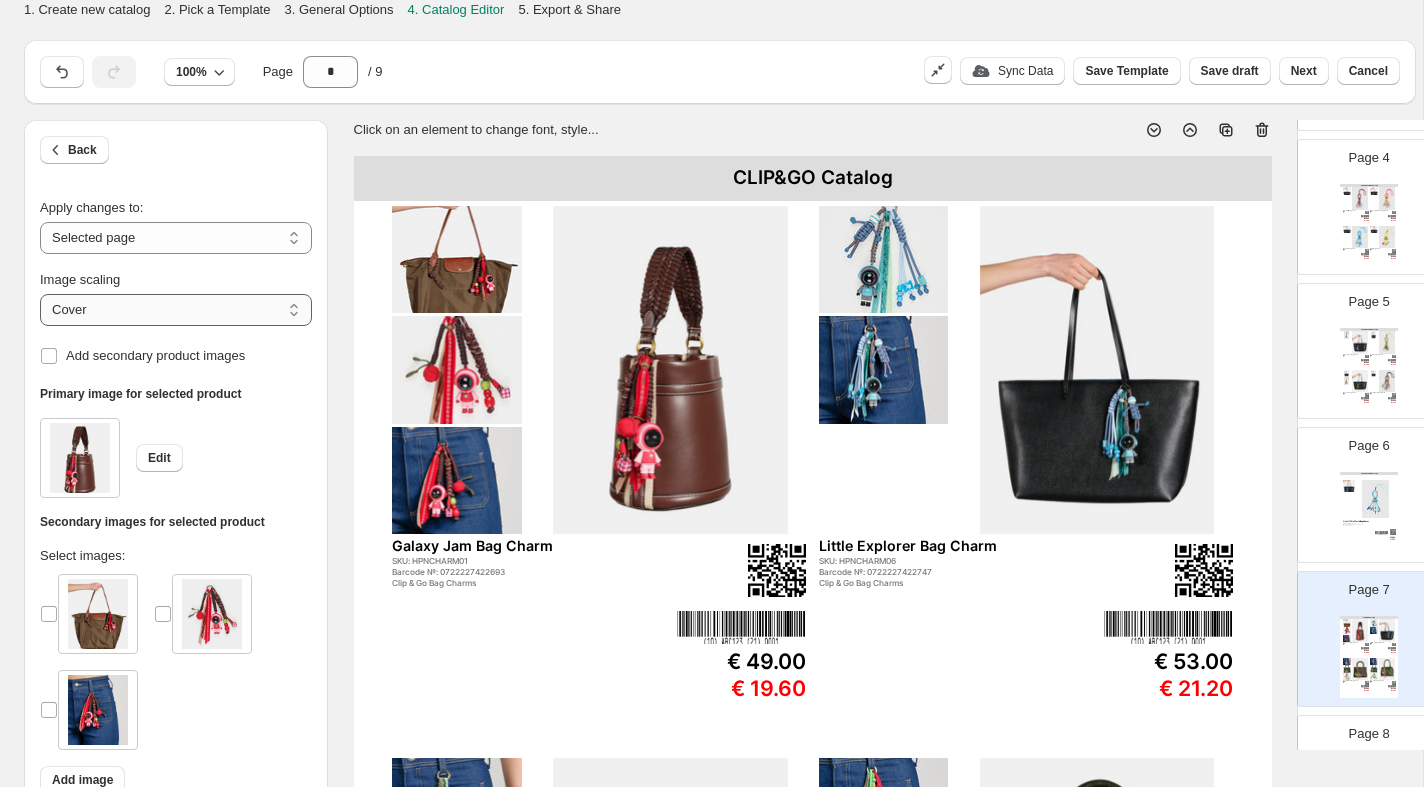 click on "***** *******" at bounding box center (176, 310) 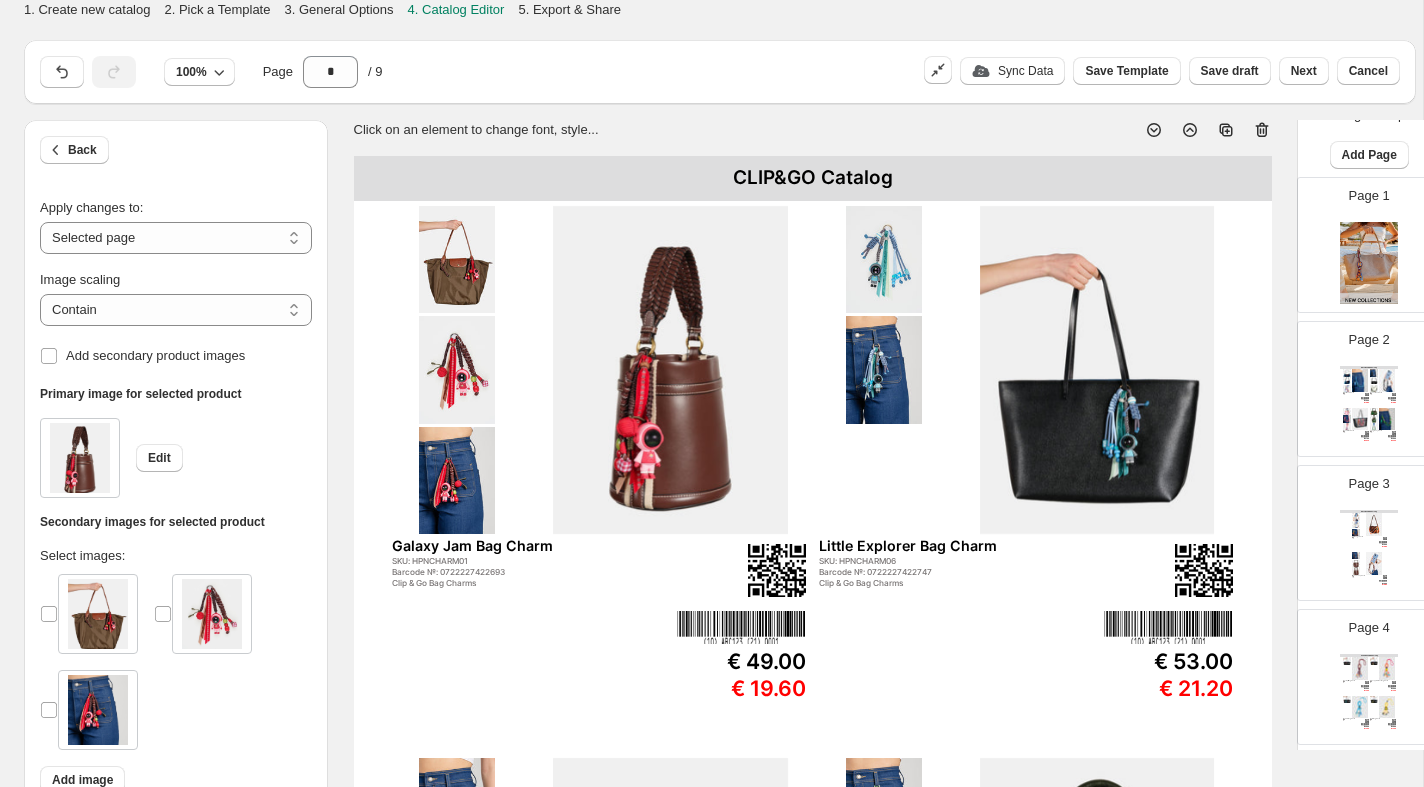scroll, scrollTop: 0, scrollLeft: 0, axis: both 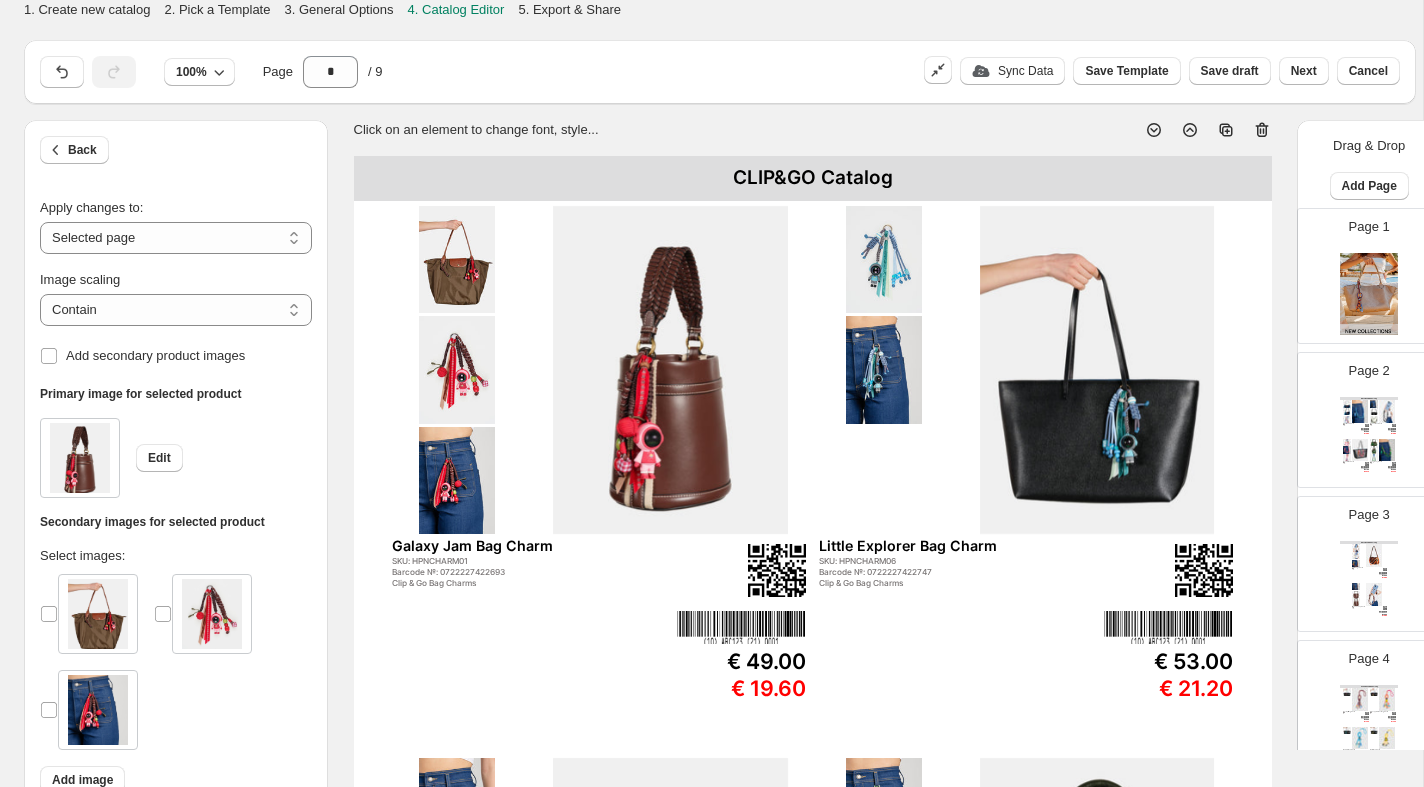 click at bounding box center [1360, 411] 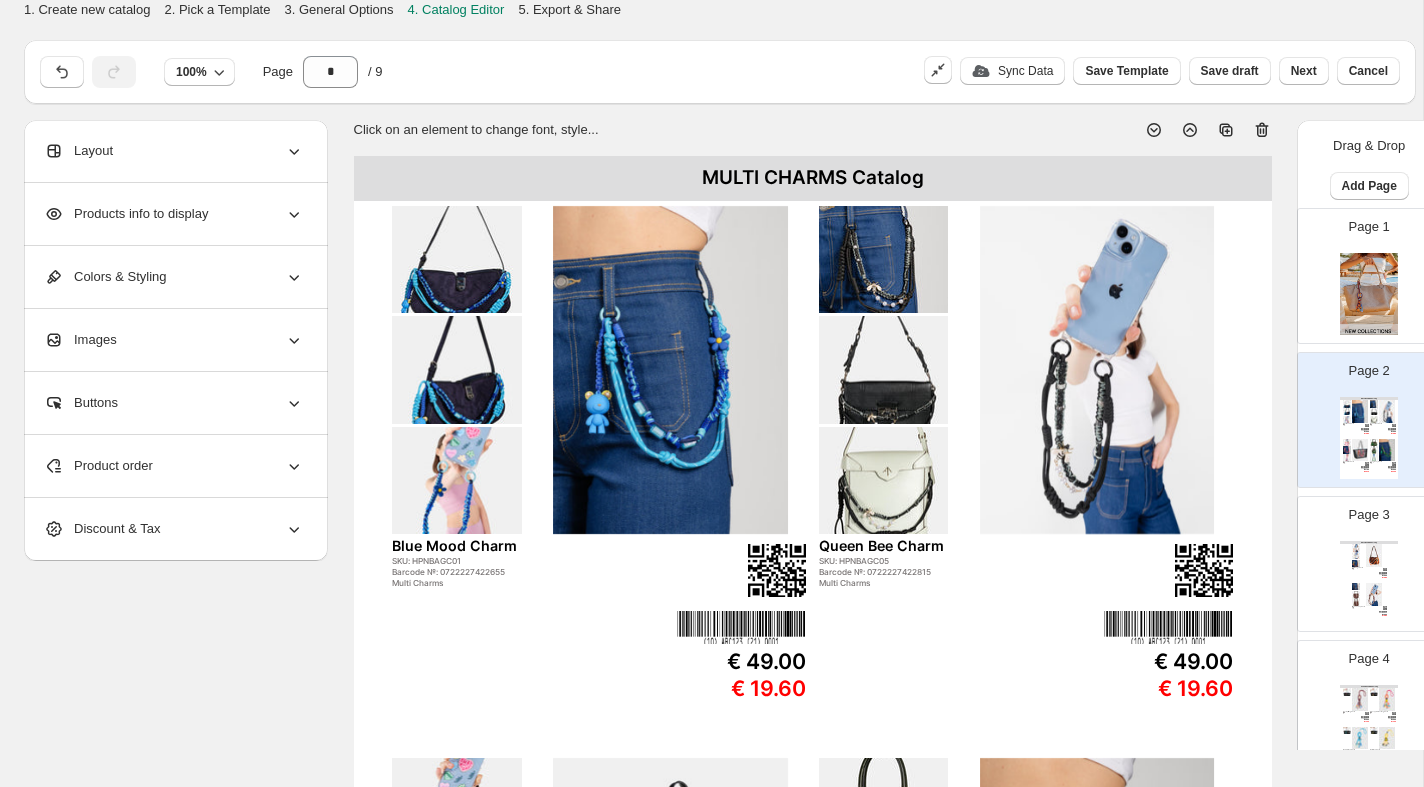 click at bounding box center [456, 259] 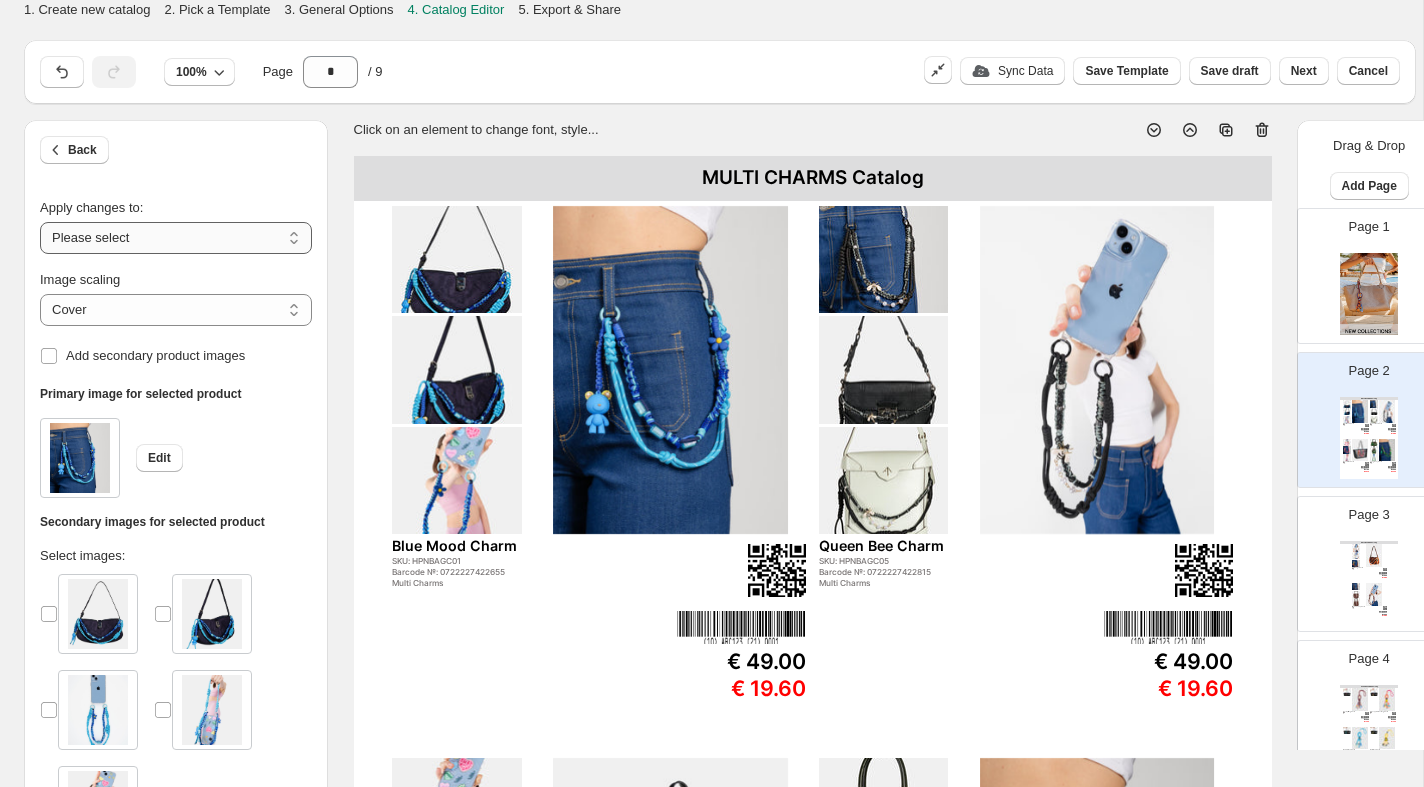 click on "**********" at bounding box center [176, 238] 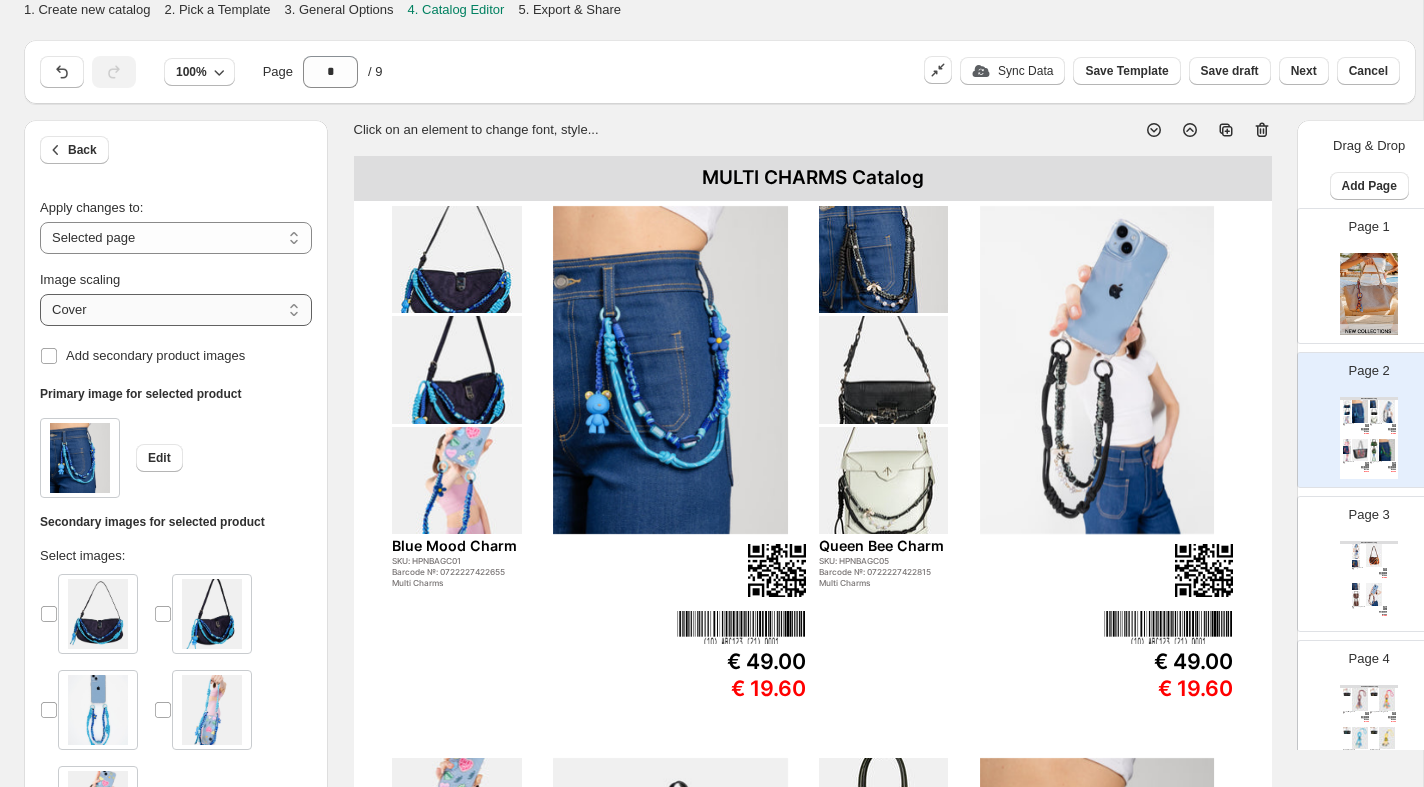 click on "***** *******" at bounding box center (176, 310) 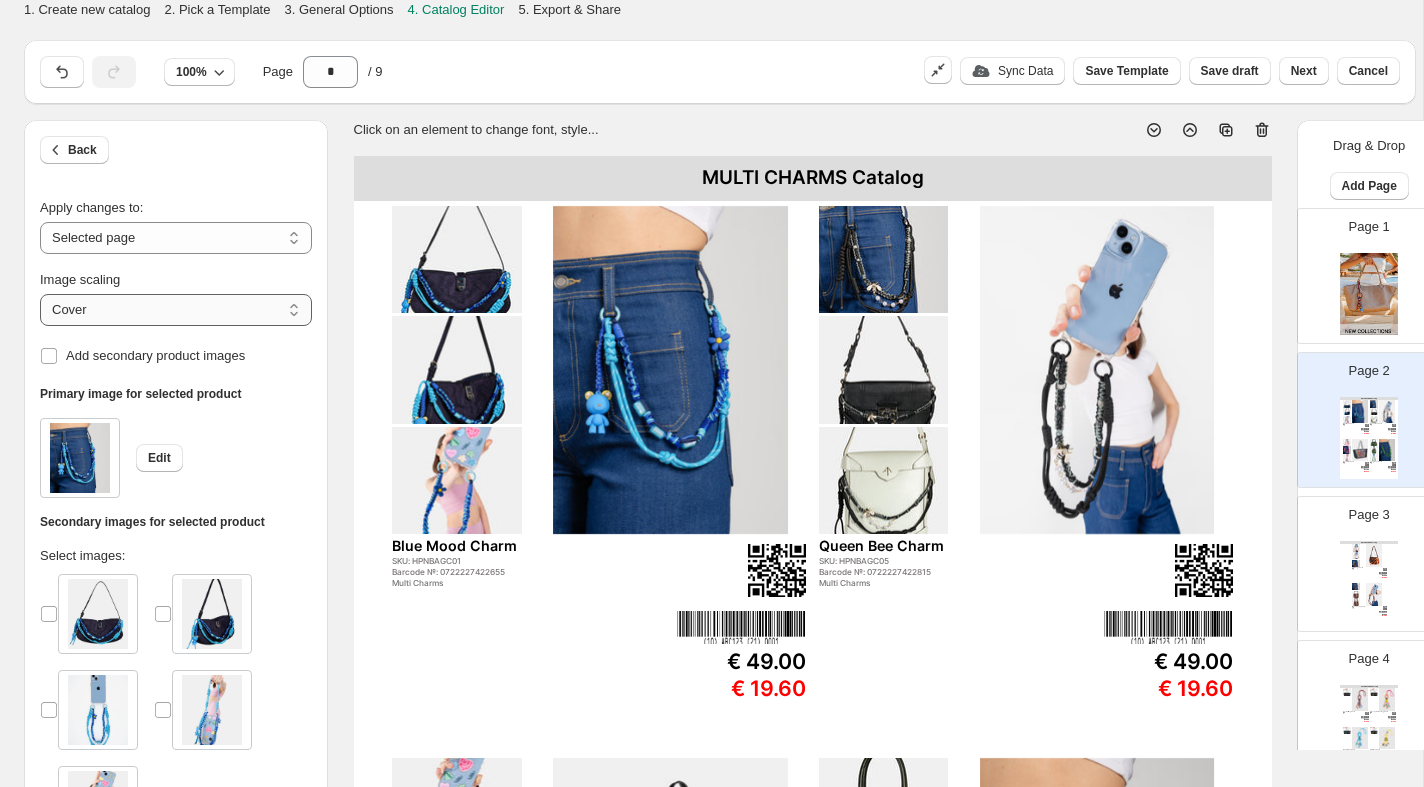 select on "*******" 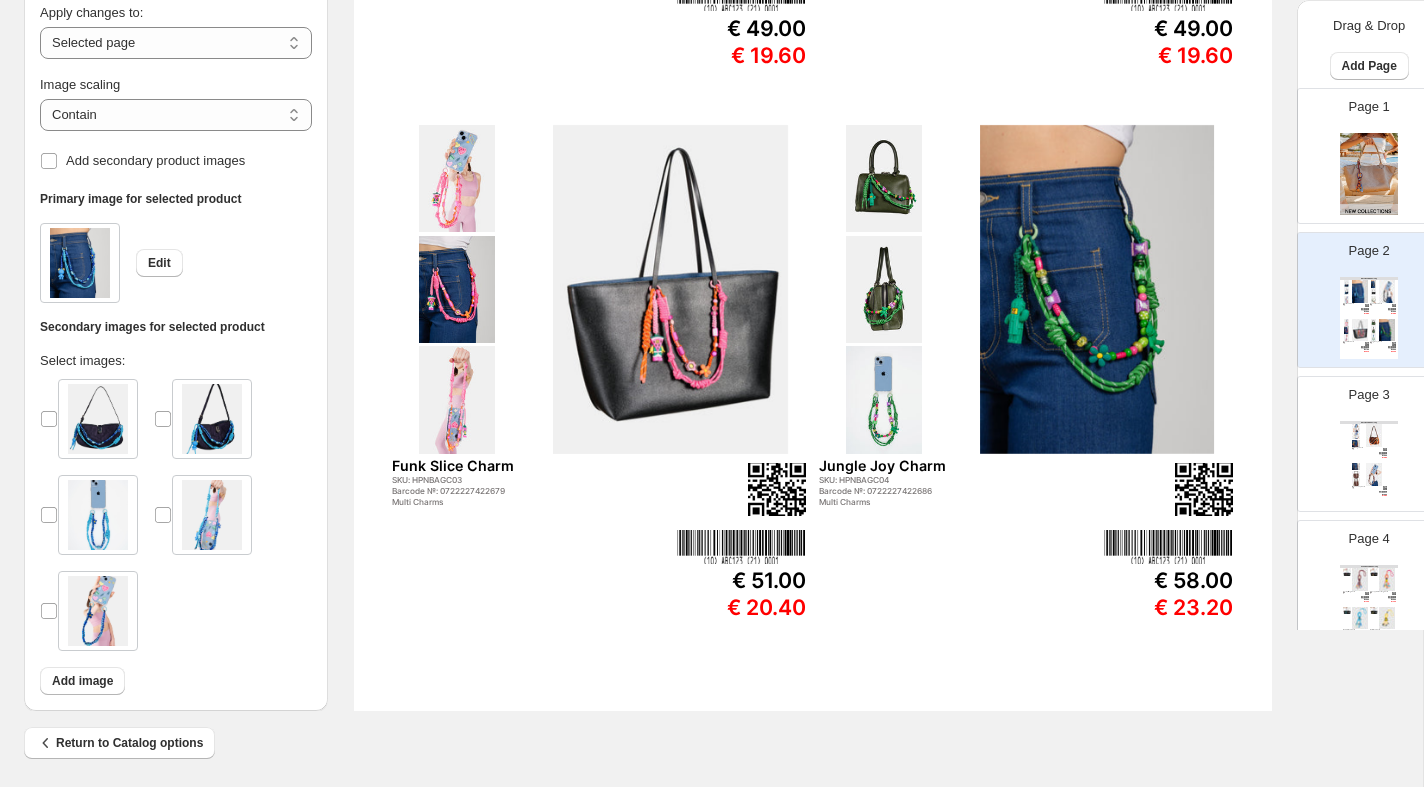 scroll, scrollTop: 638, scrollLeft: 0, axis: vertical 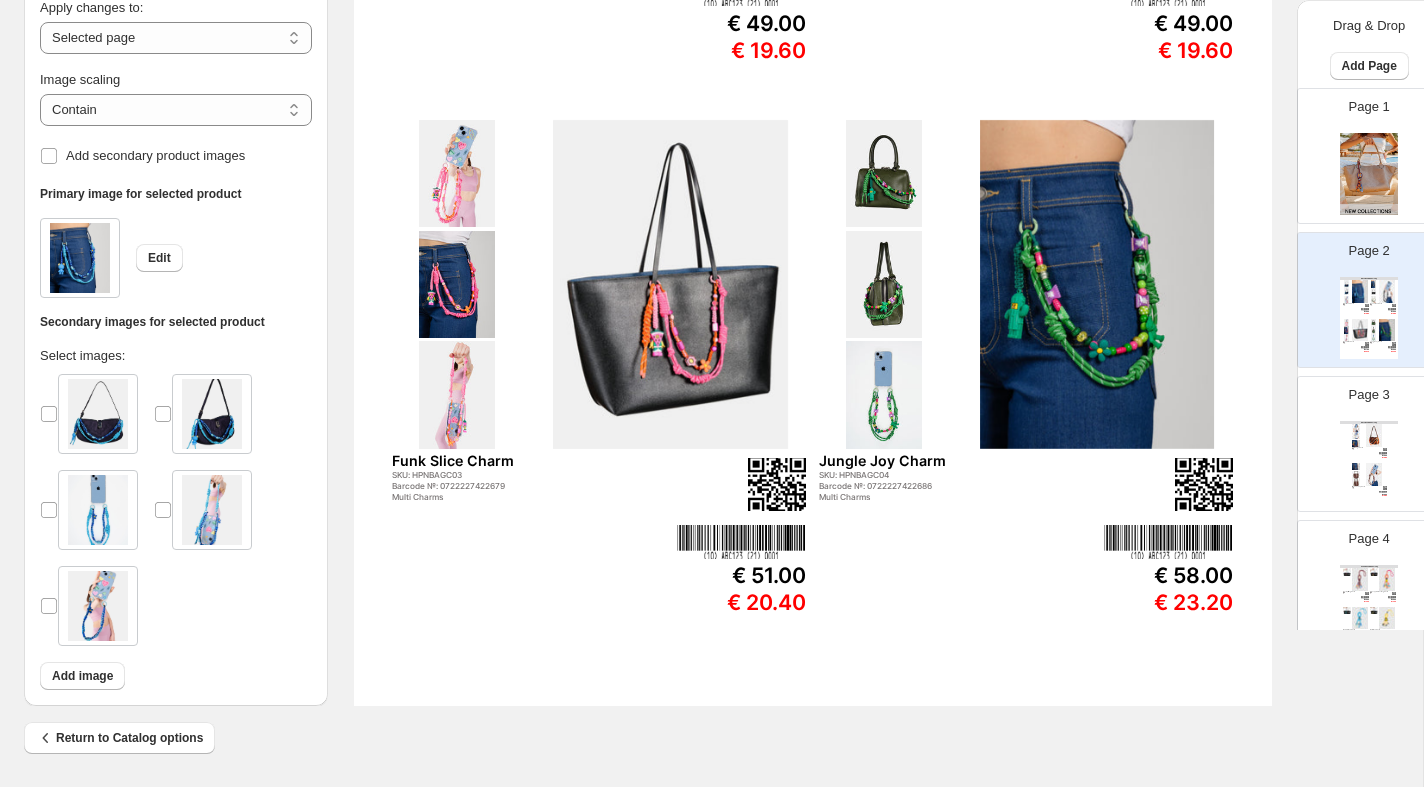 click on "MULTI CHARMS  Catalog Kiki Orange Charm SKU:  HPNBAGC02 Barcode №:  0722227422662 Multi Charms € 49.00 € 19.60 Choco Loop Charm SKU:  HPNBAGC06 Barcode №:  0722227422822 Multi Charms € 49.00 € 19.60" at bounding box center (1369, 462) 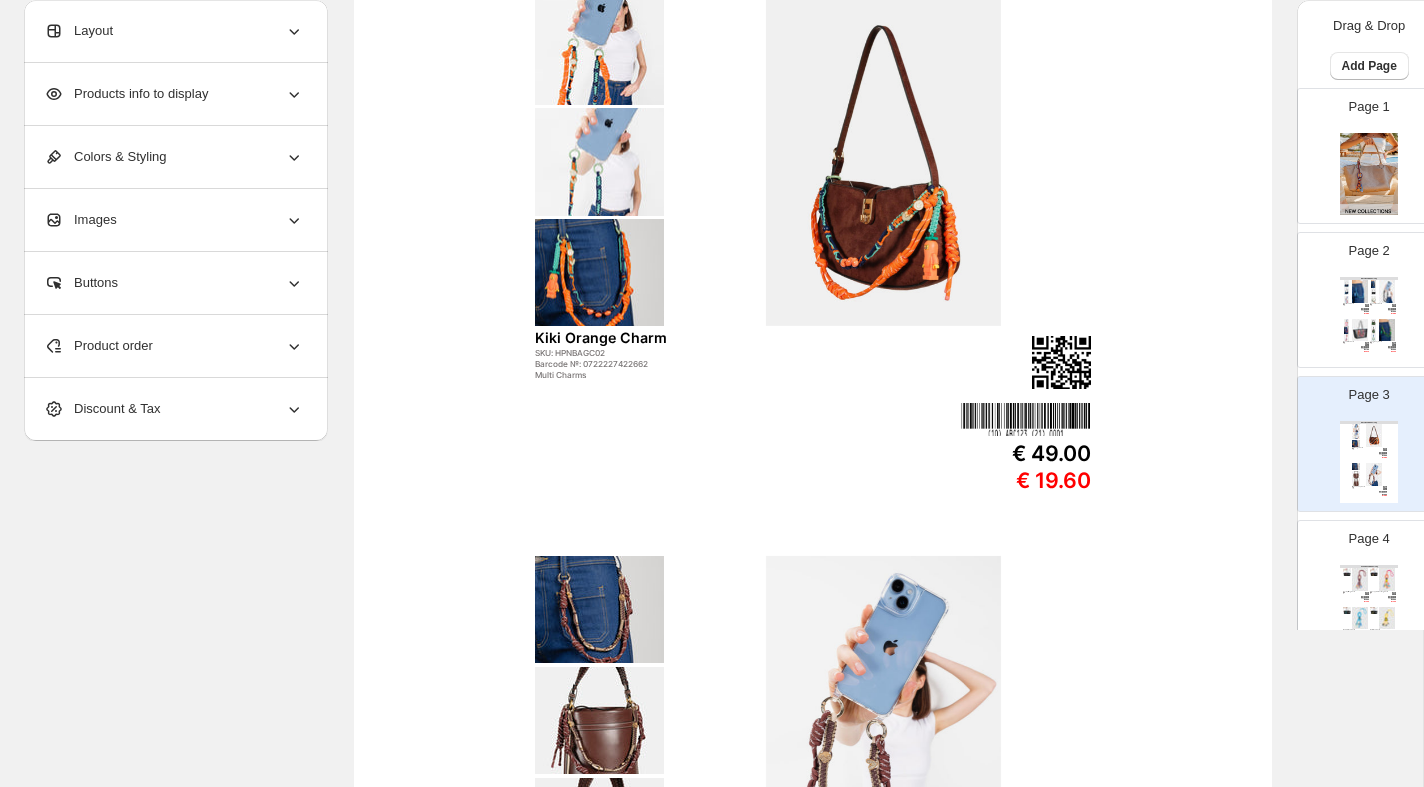 scroll, scrollTop: 0, scrollLeft: 0, axis: both 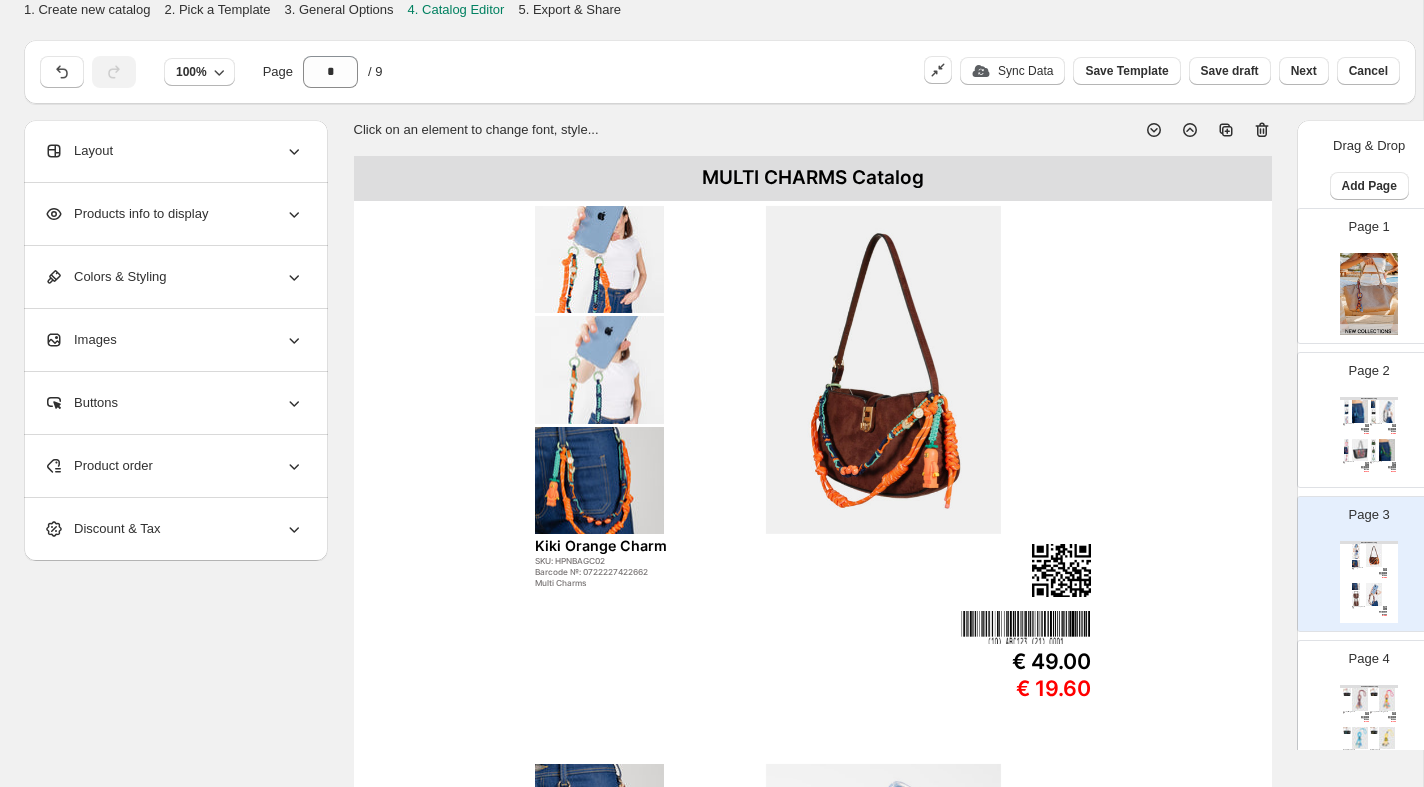 click at bounding box center (599, 259) 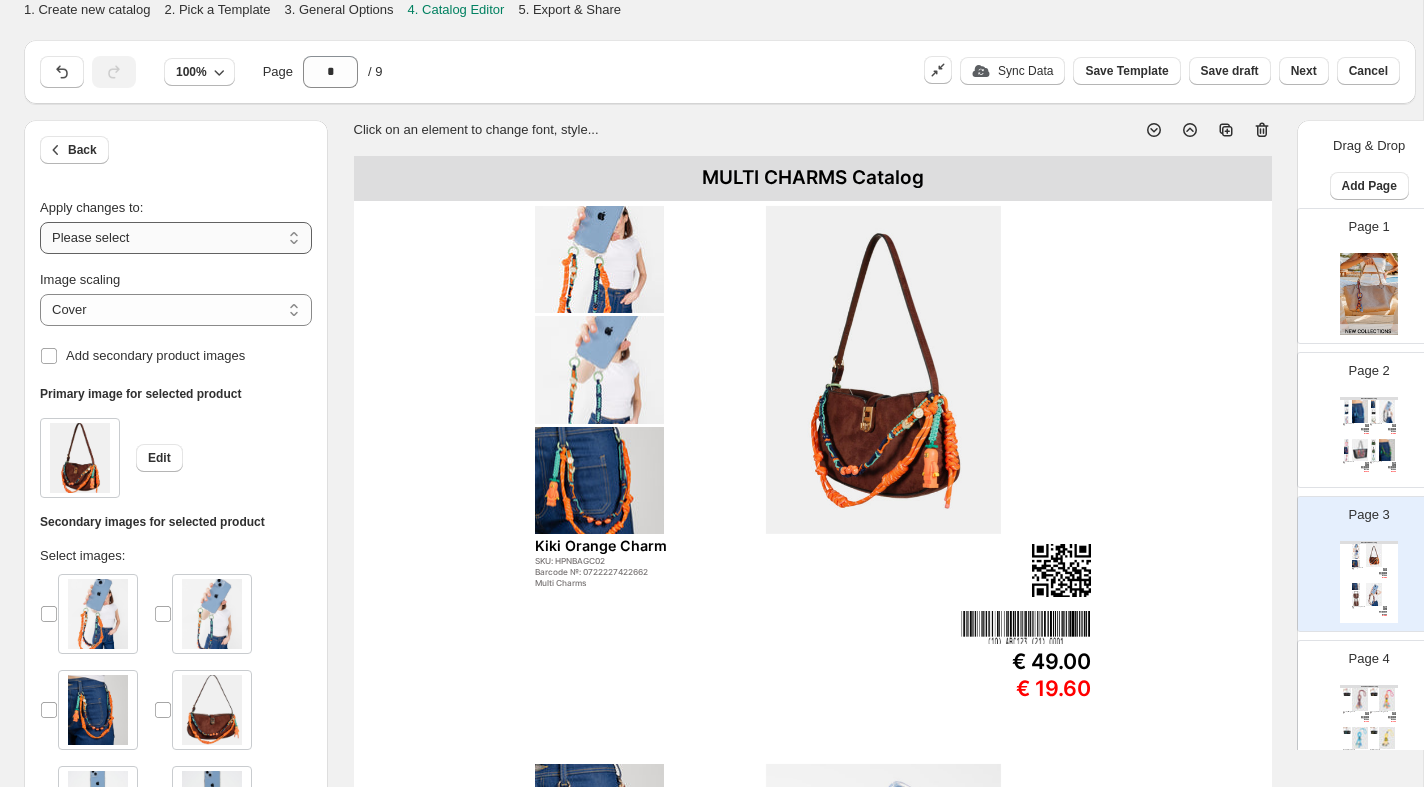 click on "**********" at bounding box center [176, 238] 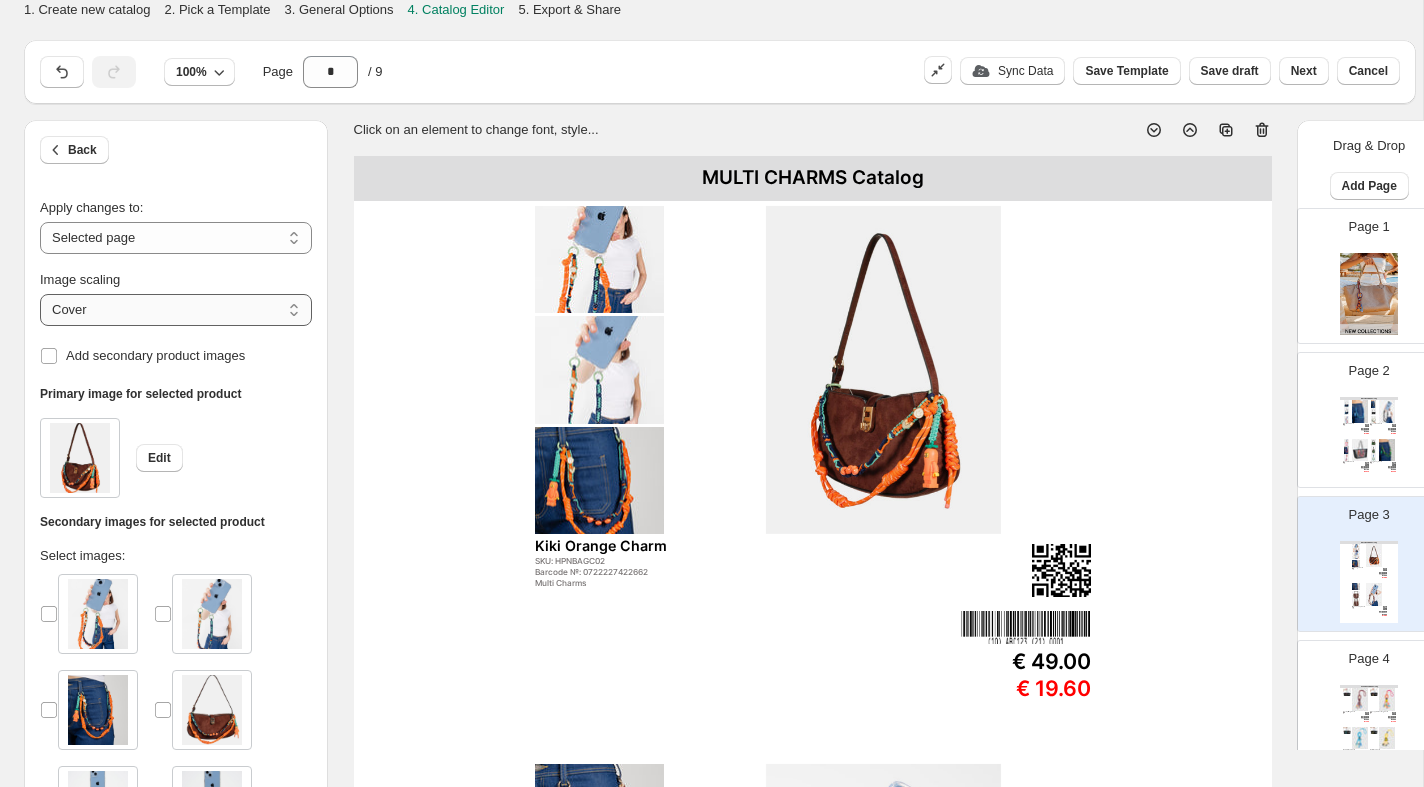 click on "***** *******" at bounding box center (176, 310) 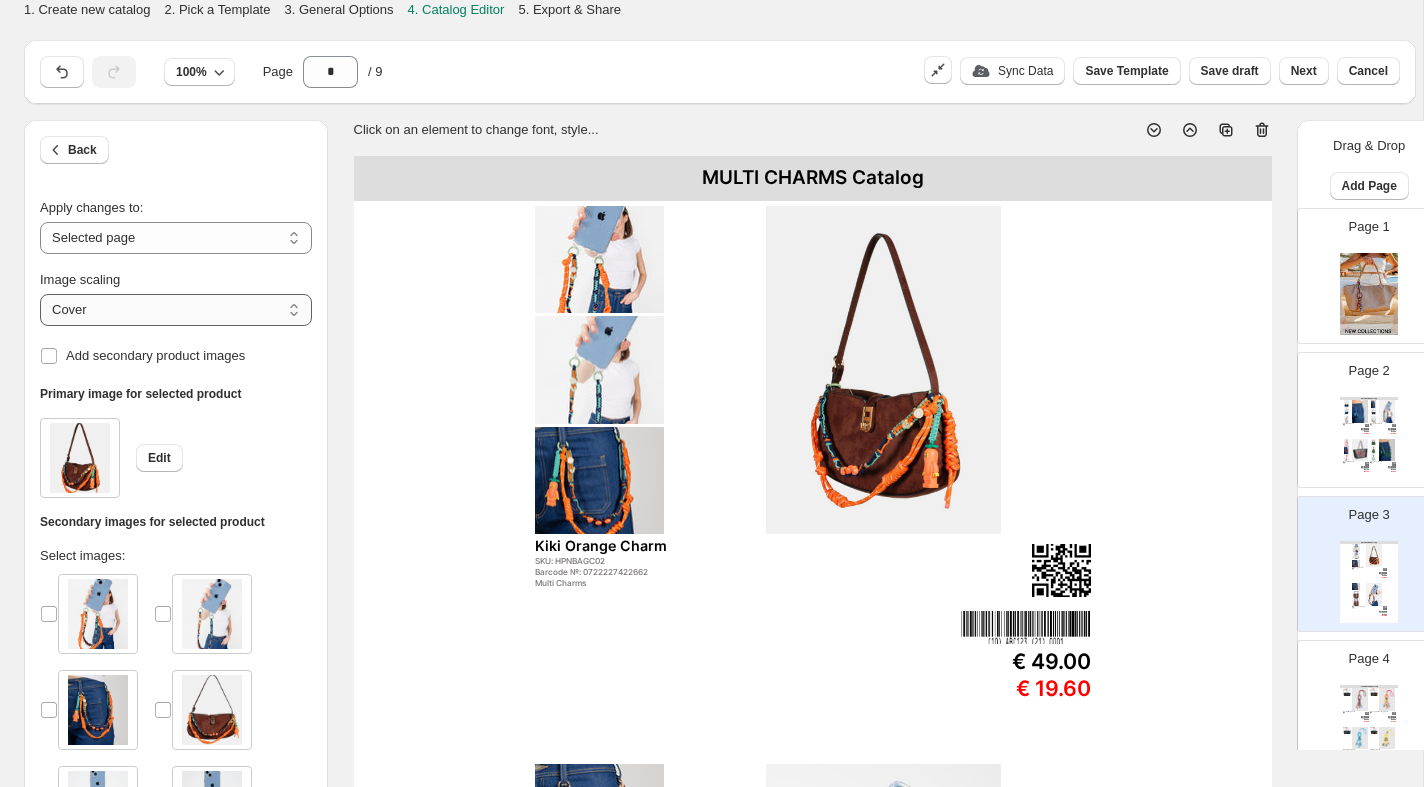 select on "*******" 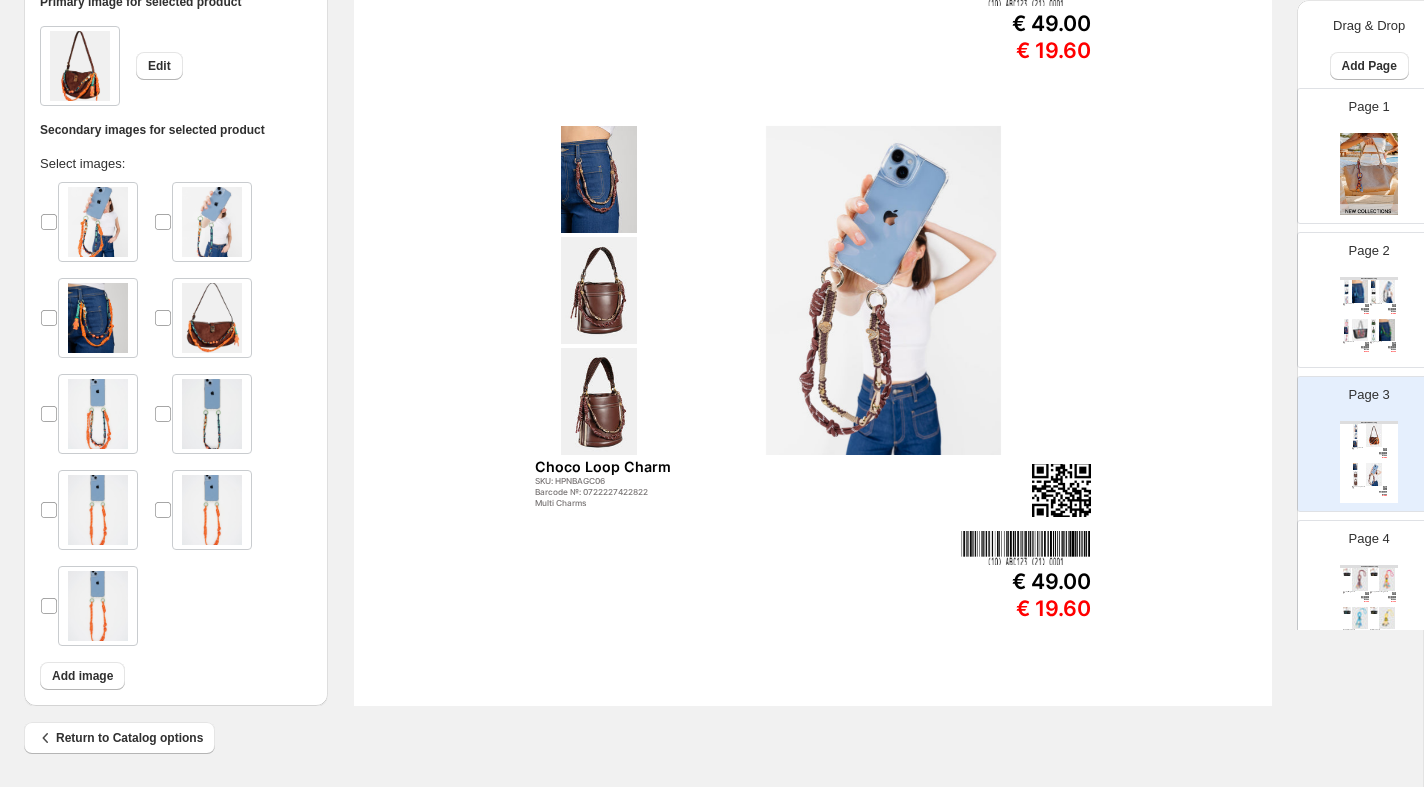 scroll, scrollTop: 638, scrollLeft: 0, axis: vertical 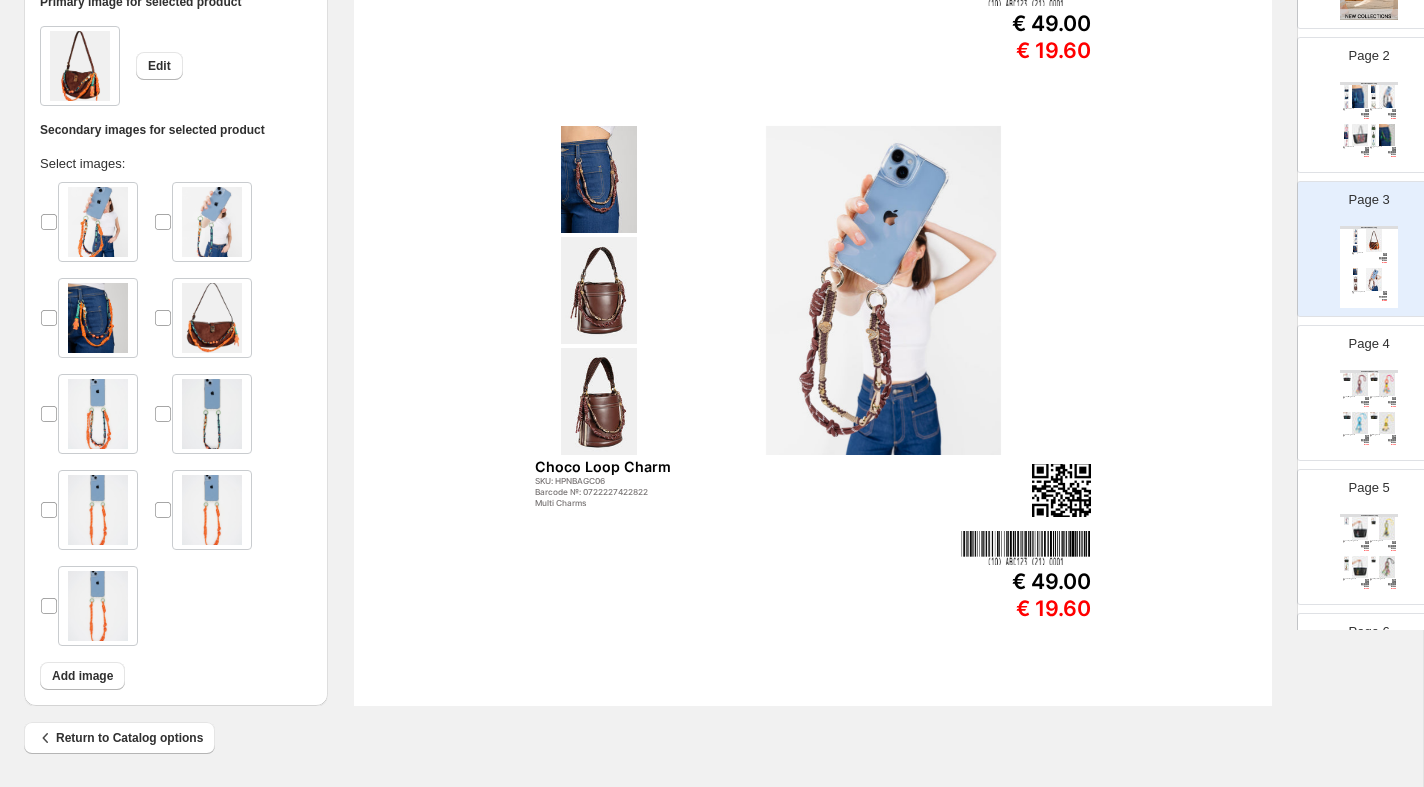 click on "Page 4 CHEER CHARMS Catalog Sea Spirit Bag Charm SKU:  HPNKEYP06 Barcode №:  0722227422617 Cheer Charms € 38.00 € 15.20 Pineapple Vibes Bag Charm SKU:  HPNKEYP07 Barcode №:  0722227422624 Cheer Charms € 38.00 € 15.20 Bubble Bag Charm SKU:  HPNKEYP09 Barcode №:  0722227422648 Cheer Charms € 38.00 € 15.20 Retro  Bag Charm SKU:  HPNKEYP05 Barcode №:  0722227422600 Cheer Charms € 38.00 € 15.20" at bounding box center (1361, 385) 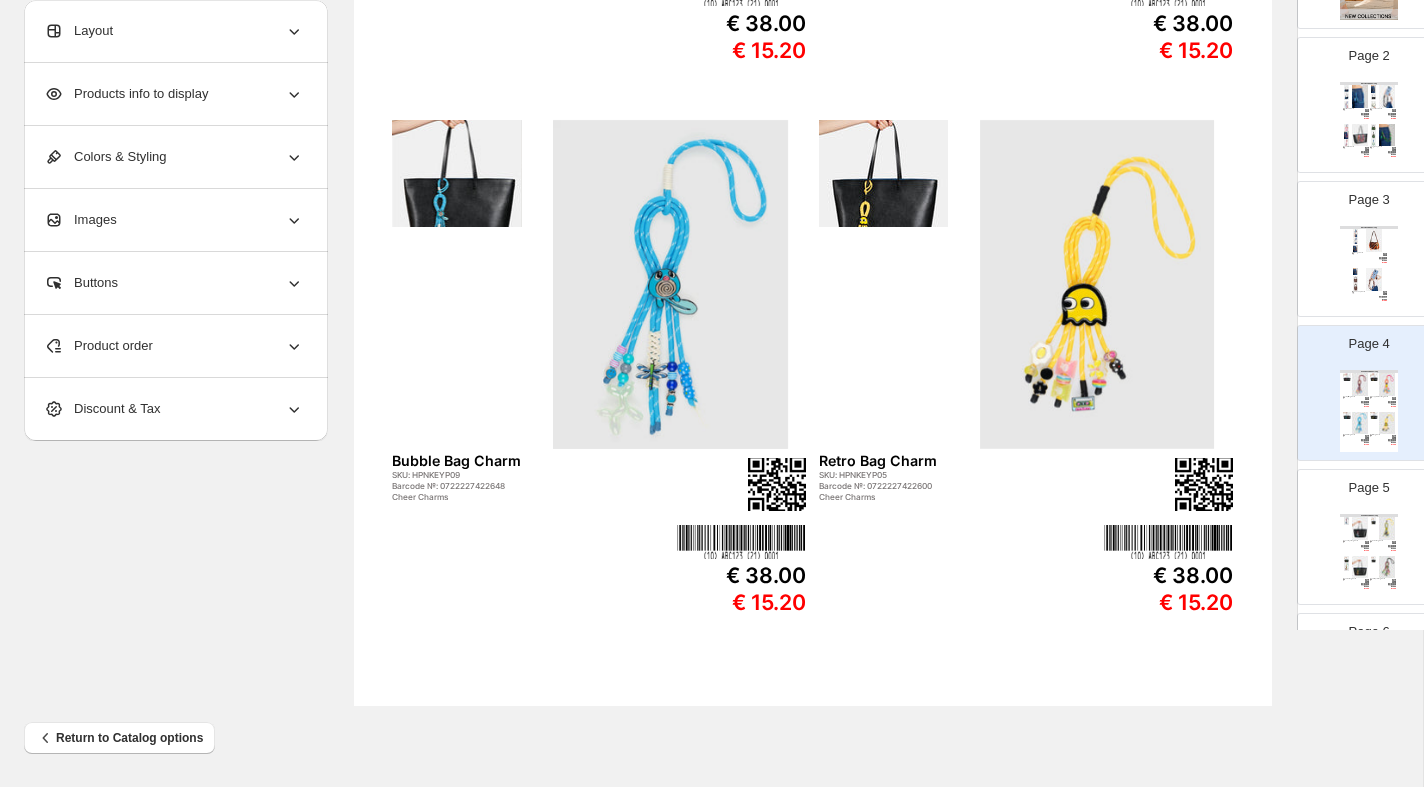 click at bounding box center (456, 173) 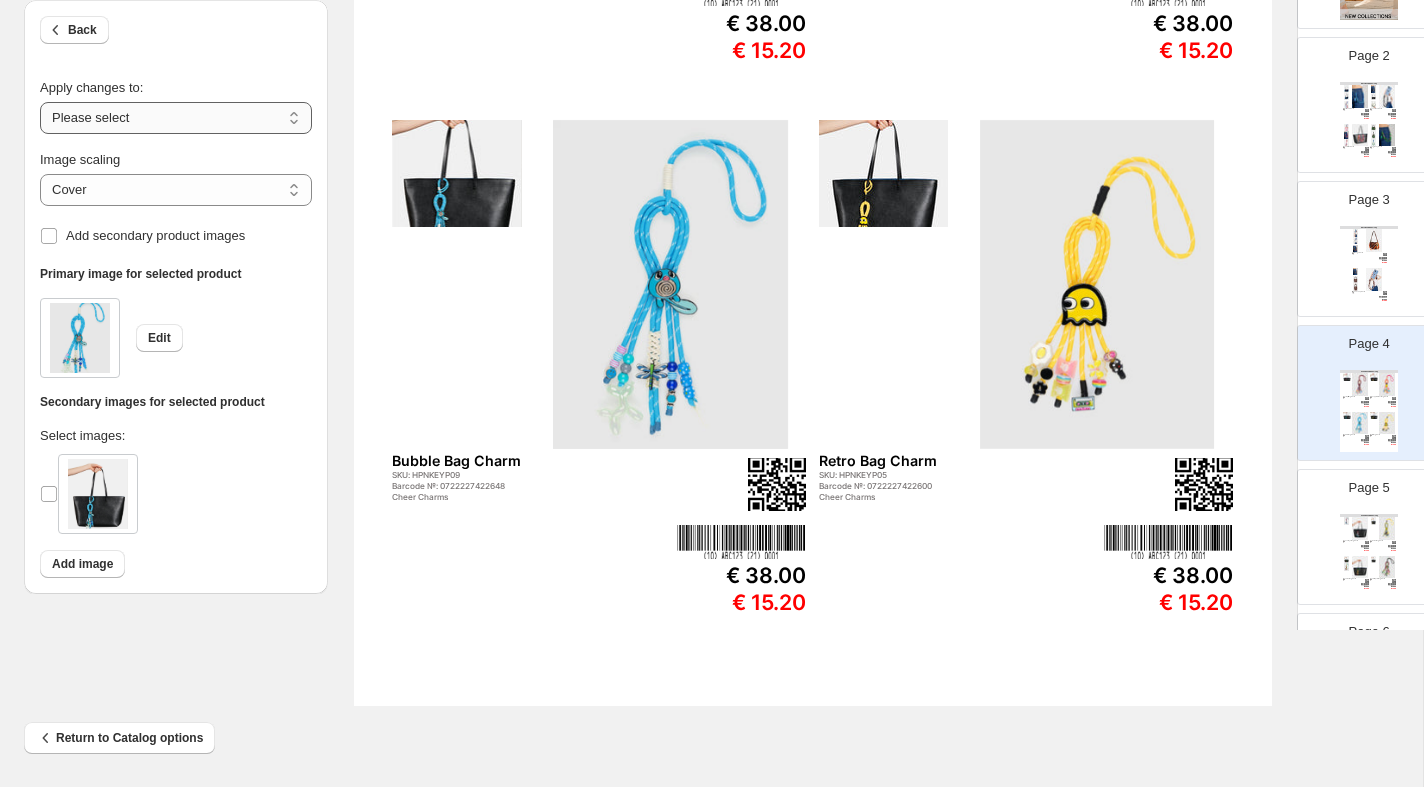 click on "**********" at bounding box center (176, 118) 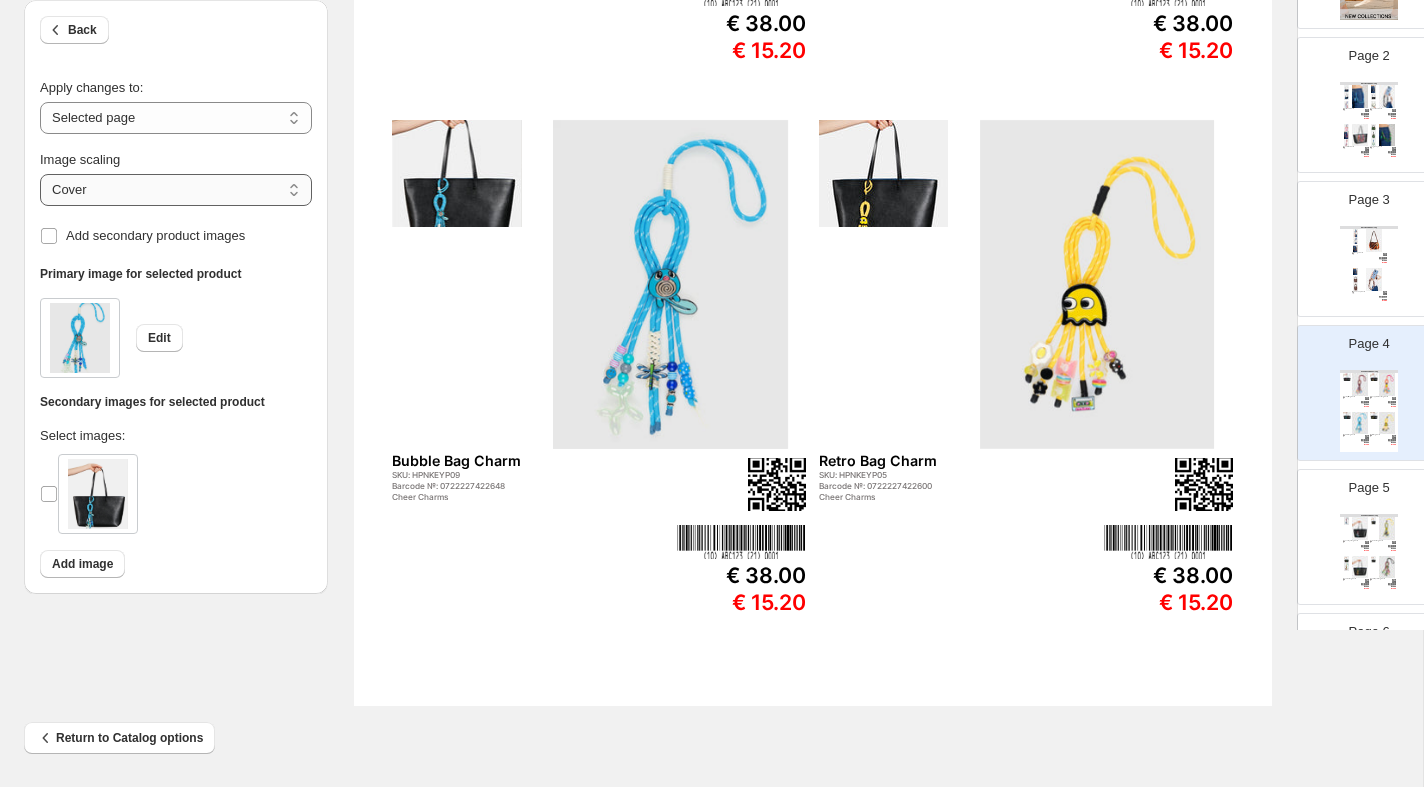 click on "***** *******" at bounding box center (176, 190) 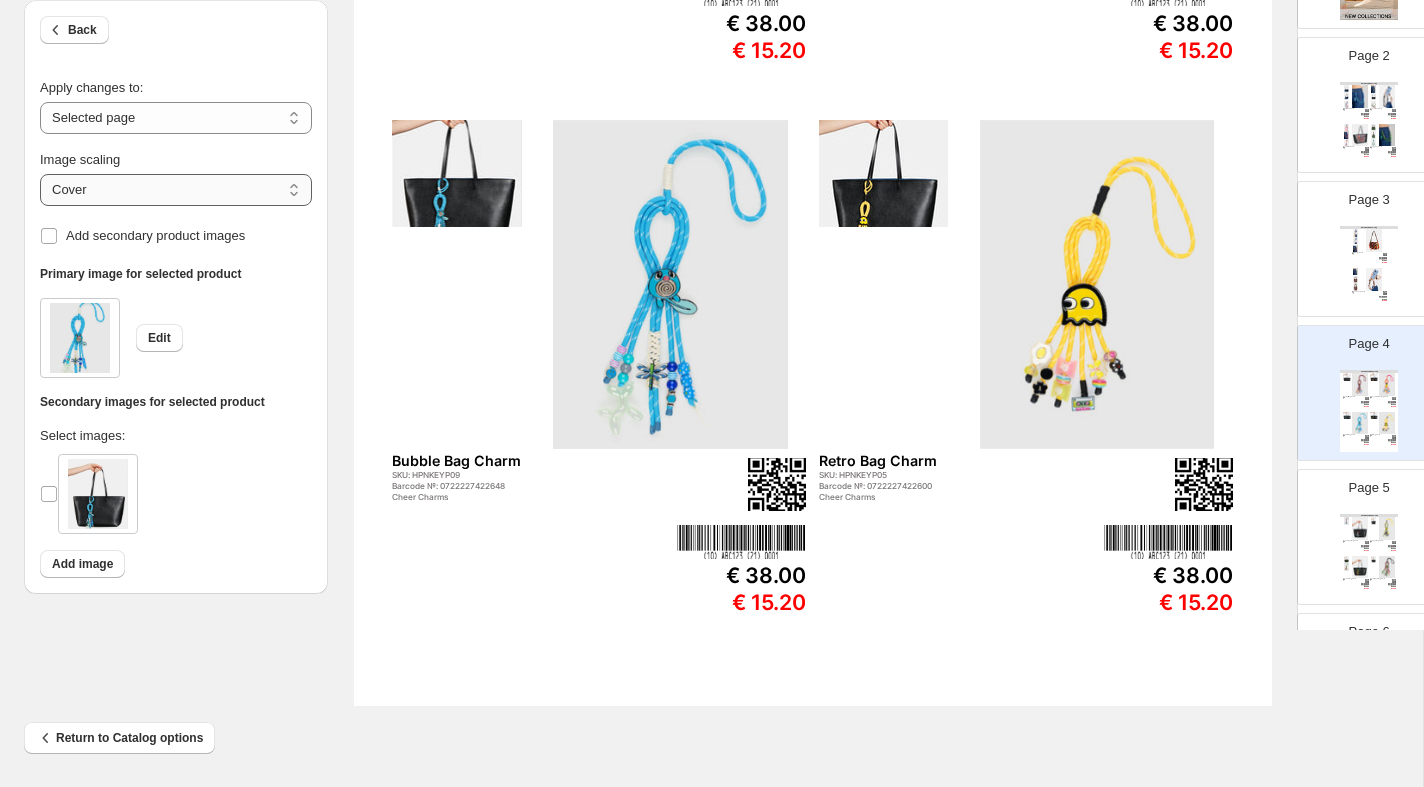 select on "*******" 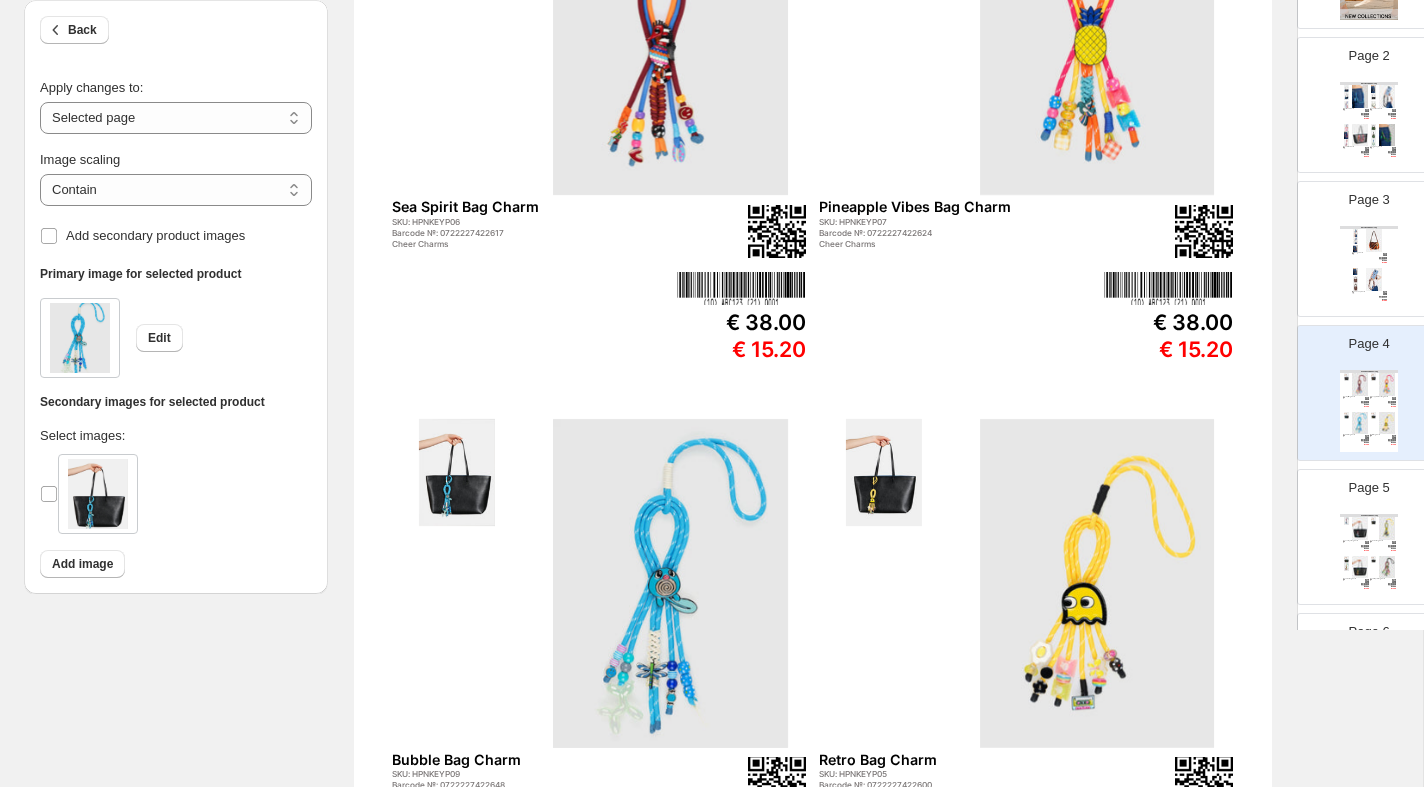 scroll, scrollTop: 638, scrollLeft: 0, axis: vertical 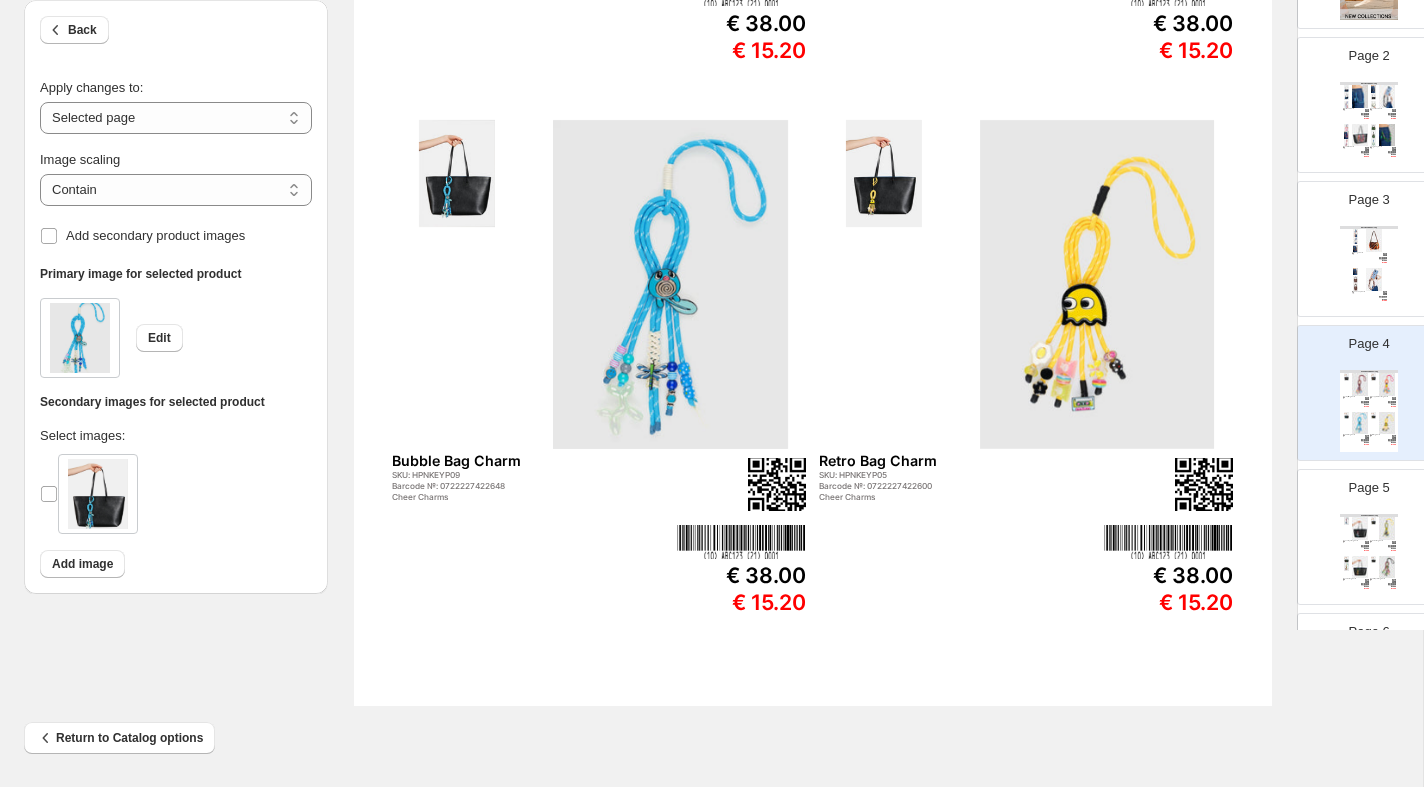 click on "Page 5 CHEER CHARMS Catalog Ocean Eye Bag Charm SKU:  HPNKEYP01 Barcode №:  0722227422563 Cheer Charms € 38.00 € 15.20 Game On  Bag Charm SKU:  HPNKEYP03 Barcode №:  0722227422587 Cheer Charms € 38.00 € 15.20 Rock On Bag Charm SKU:  HPNKEYP02 Barcode №:  0722227422570 Cheer Charms € 38.00 € 15.20 Social Spark Bag Charm SKU:  HPNKEYP08 Barcode №:  0722227422631 Cheer Charms € 38.00 € 15.20" at bounding box center (1361, 529) 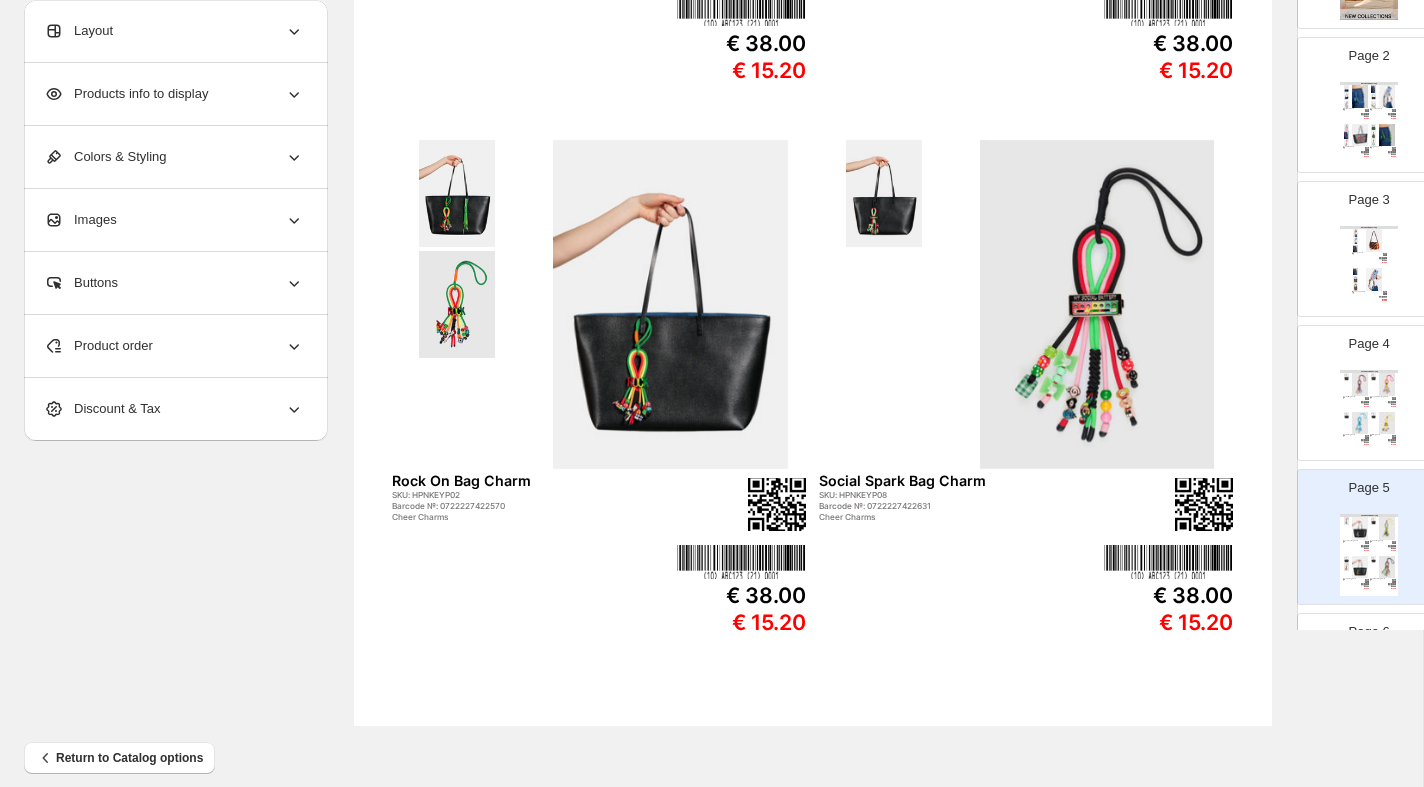 scroll, scrollTop: 638, scrollLeft: 0, axis: vertical 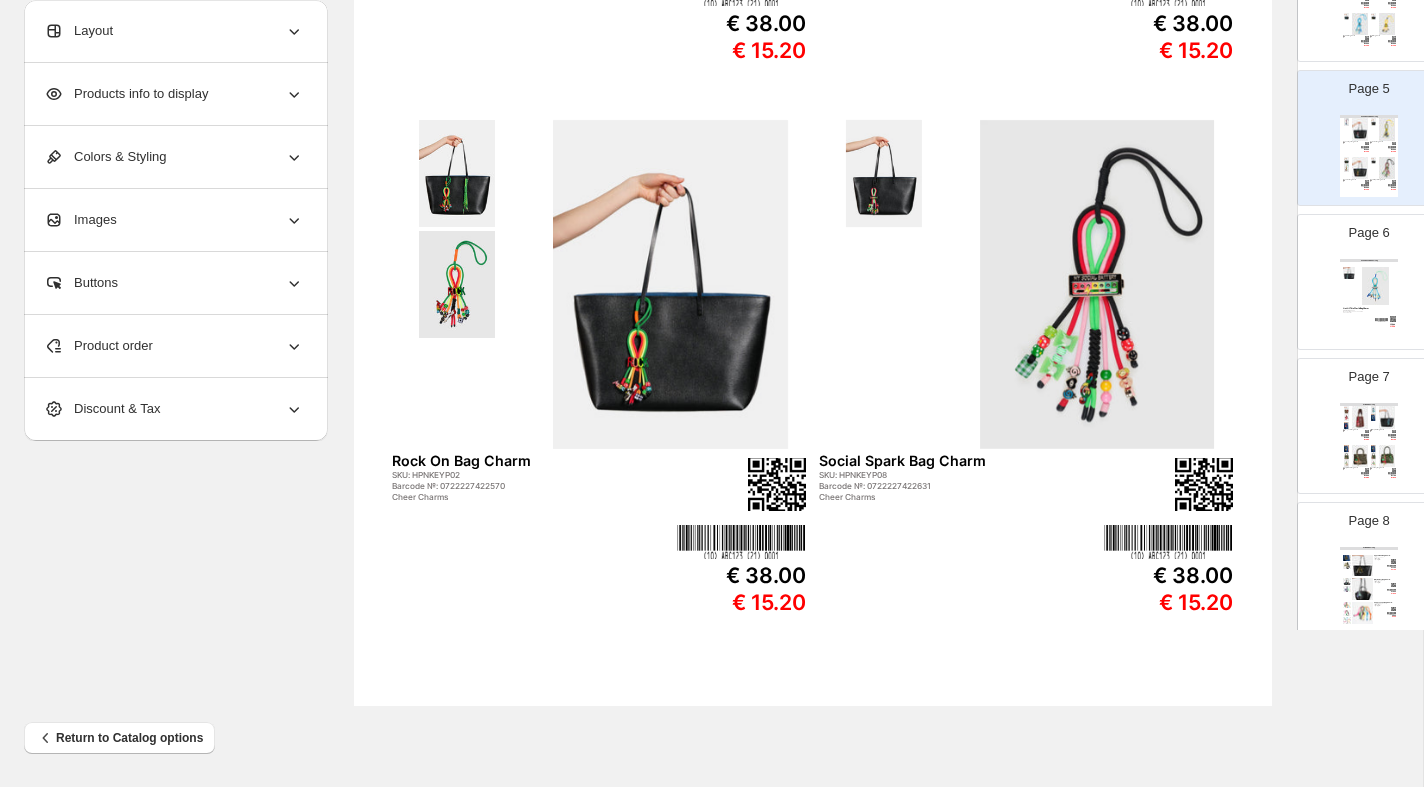 click on "CHEER CHARMS Catalog Out Of This World Bag Charm SKU:  HPNKEYP04 Barcode №:  0722227422594 Cheer Charms € 38.00 € 15.20" at bounding box center [1369, 300] 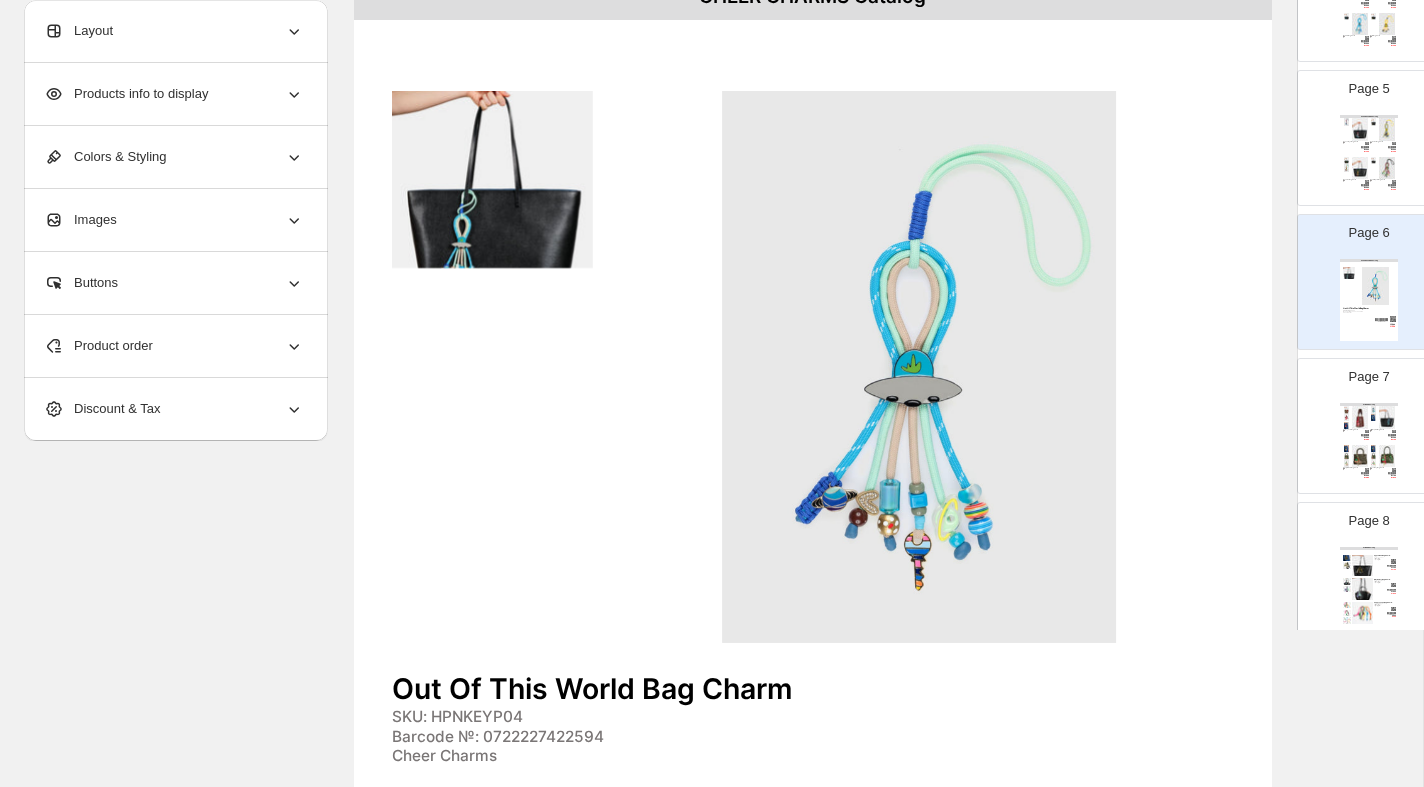 scroll, scrollTop: 0, scrollLeft: 0, axis: both 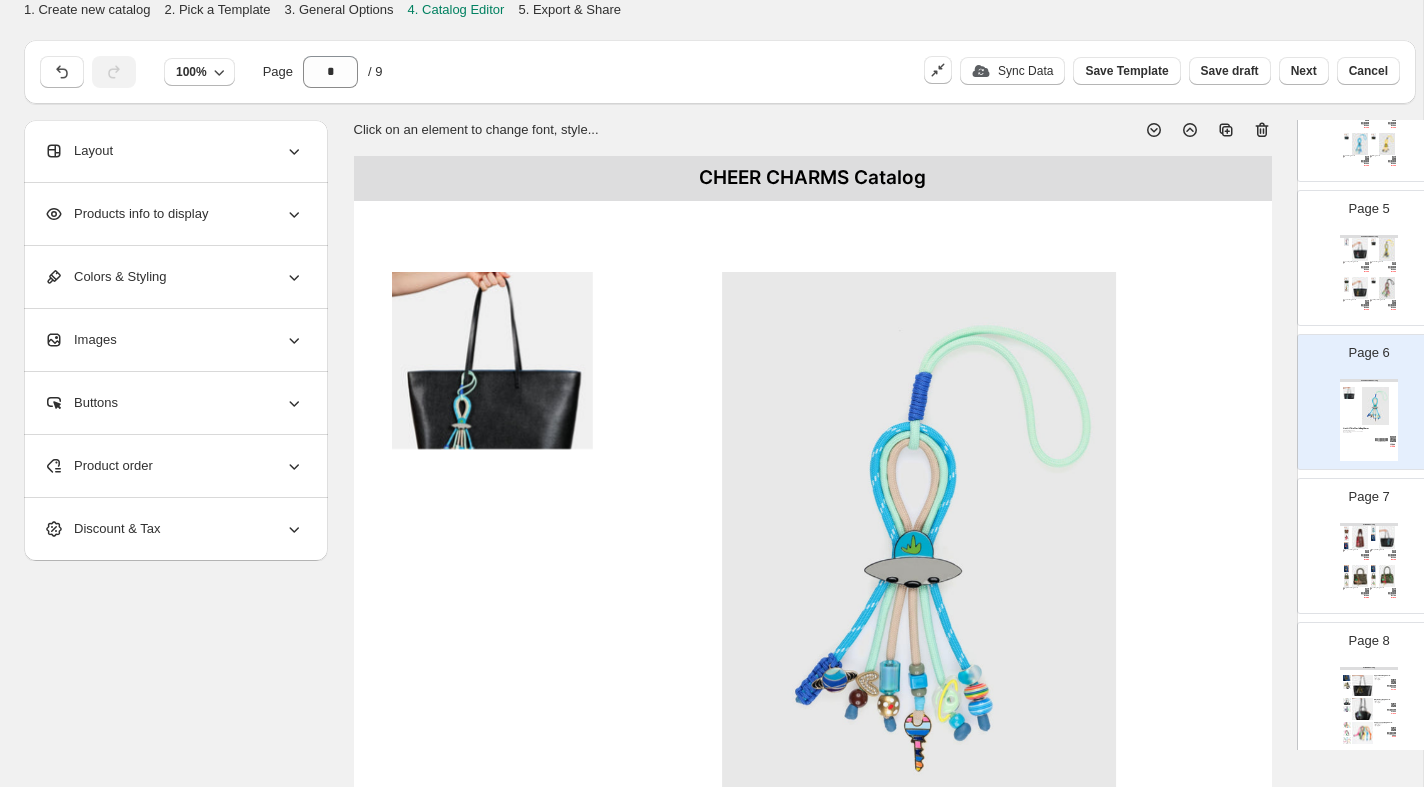 click at bounding box center [492, 360] 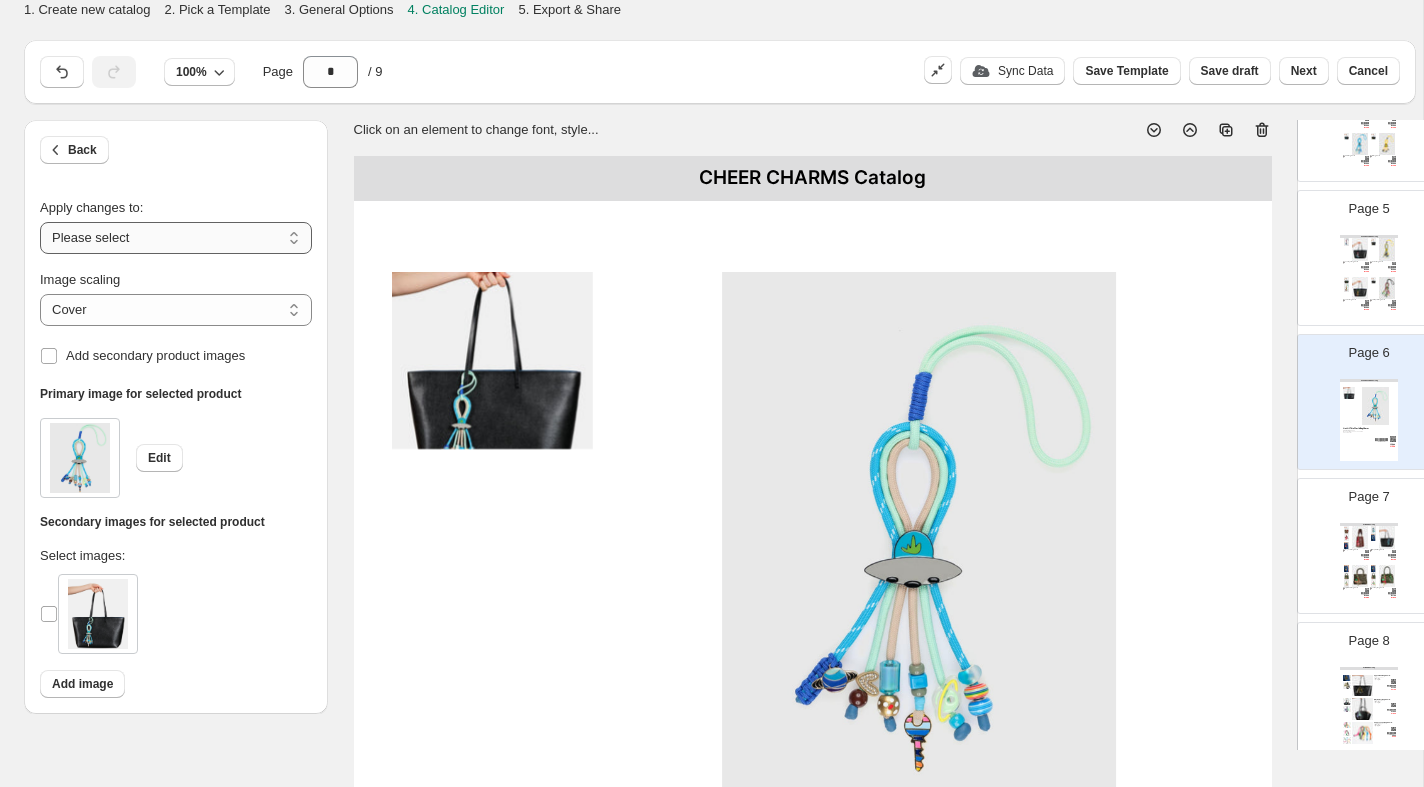 click on "**********" at bounding box center (176, 238) 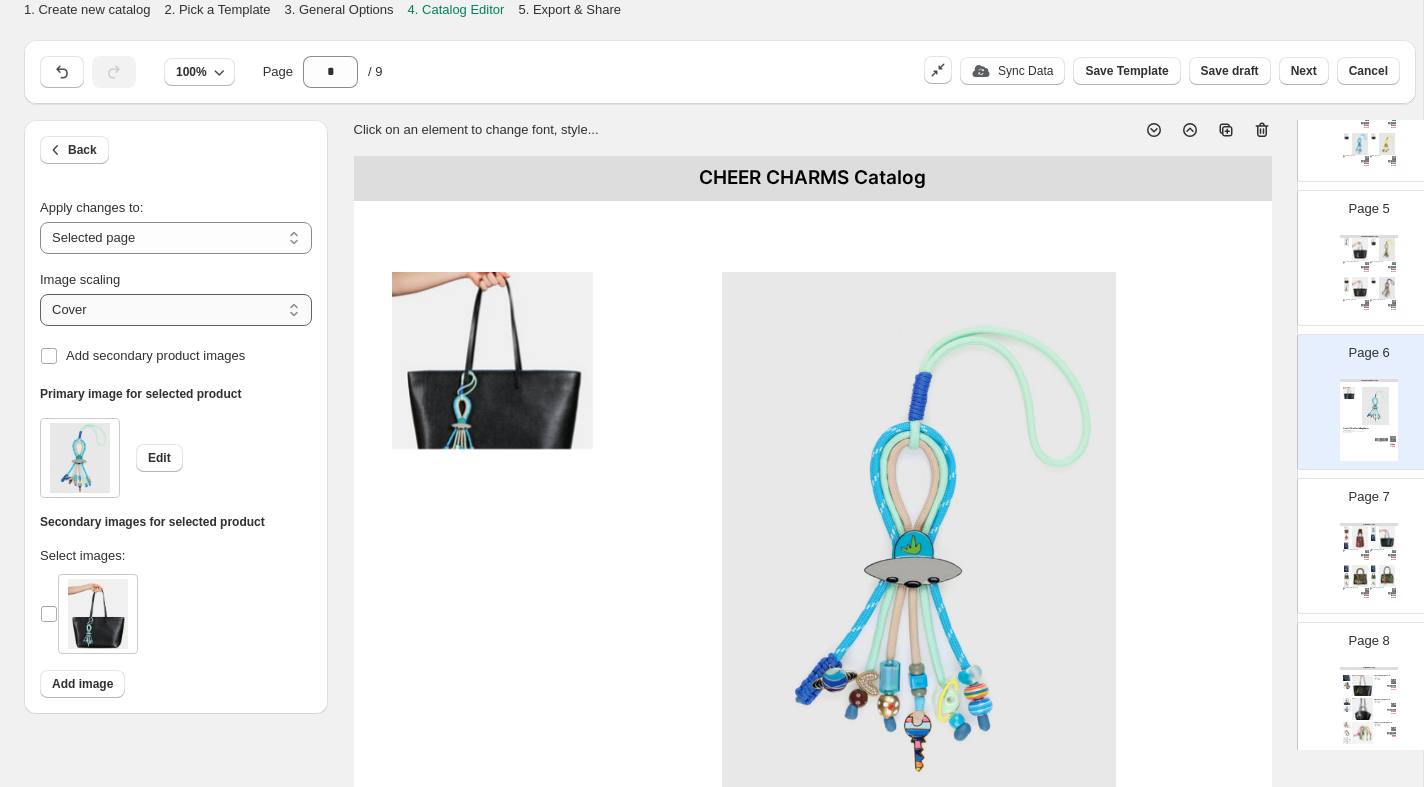 click on "***** *******" at bounding box center (176, 310) 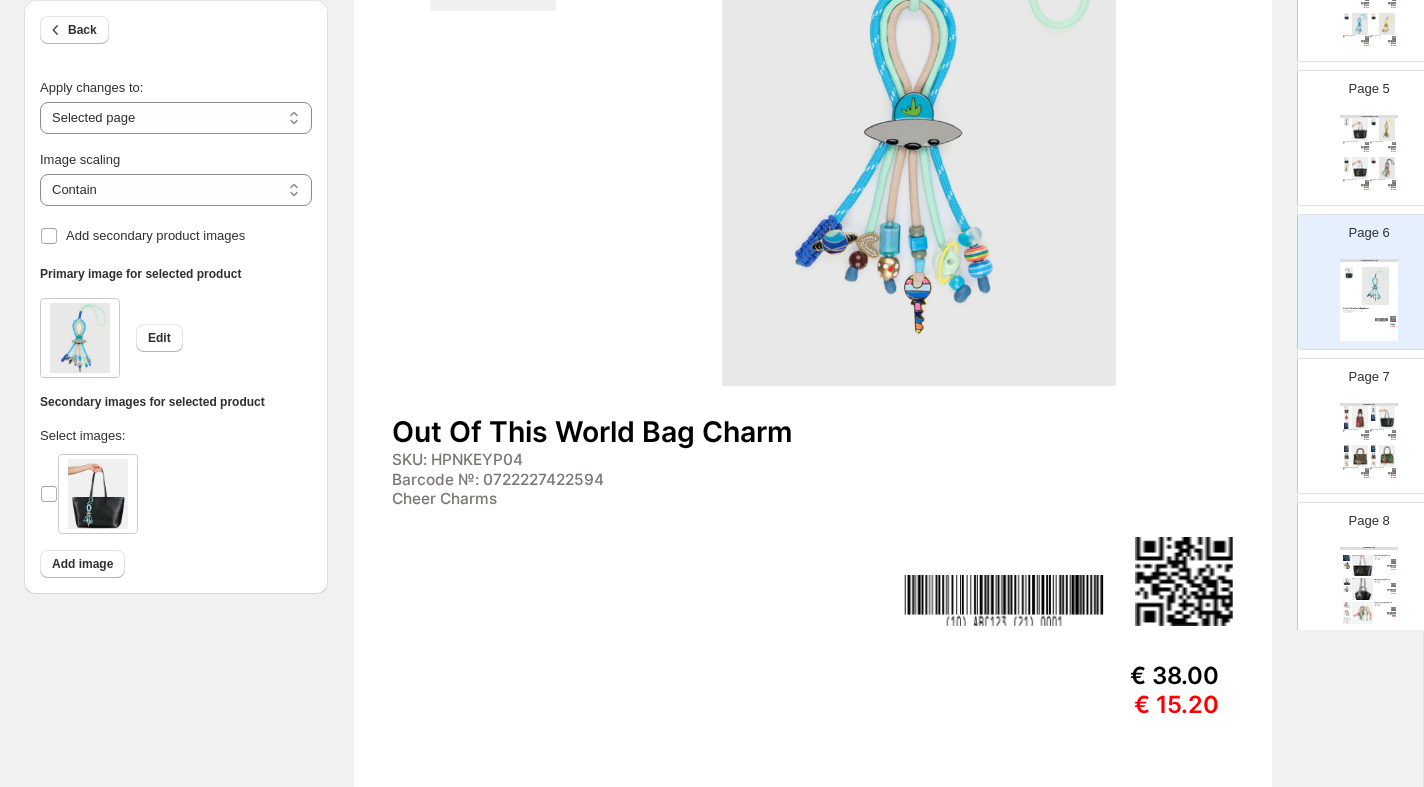 scroll, scrollTop: 439, scrollLeft: 0, axis: vertical 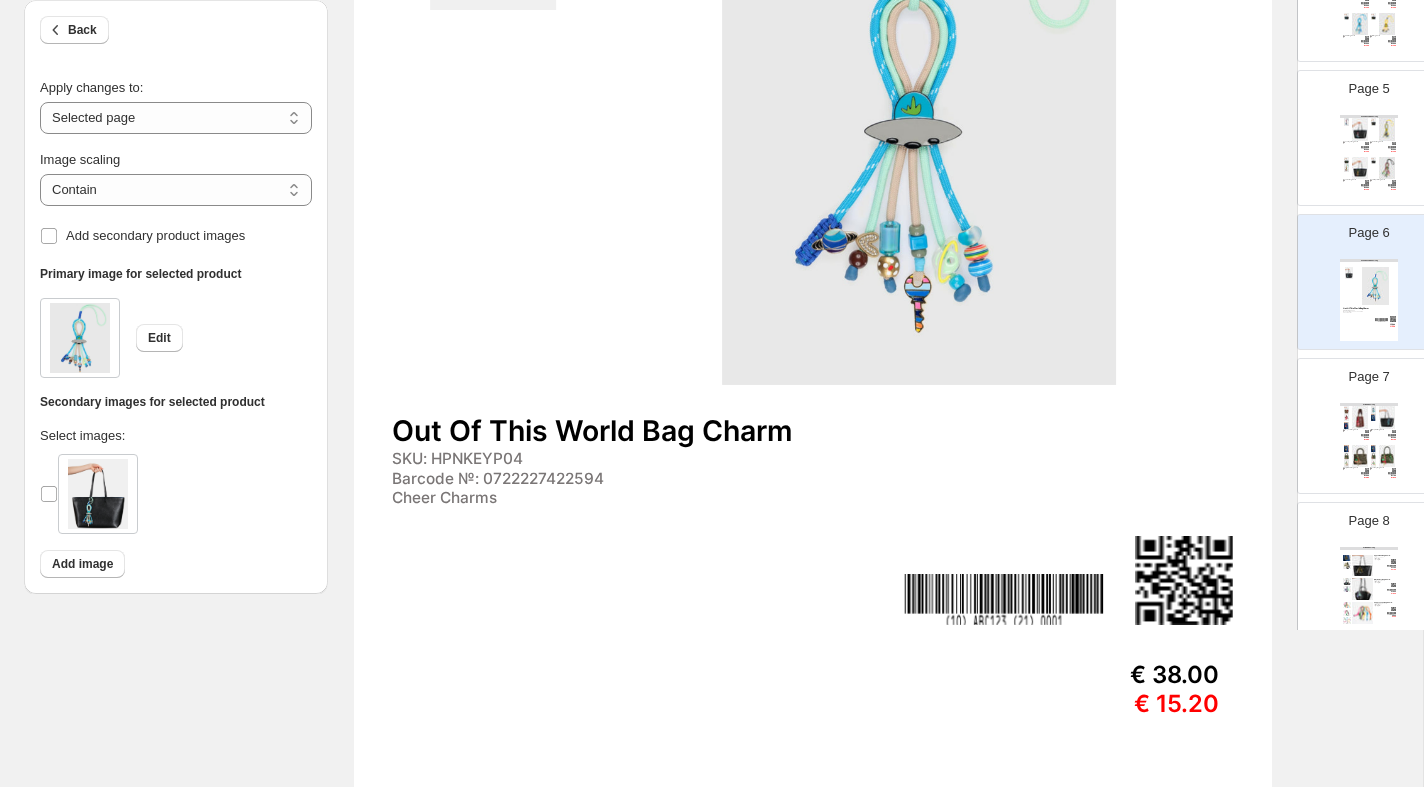 click at bounding box center (1374, 425) 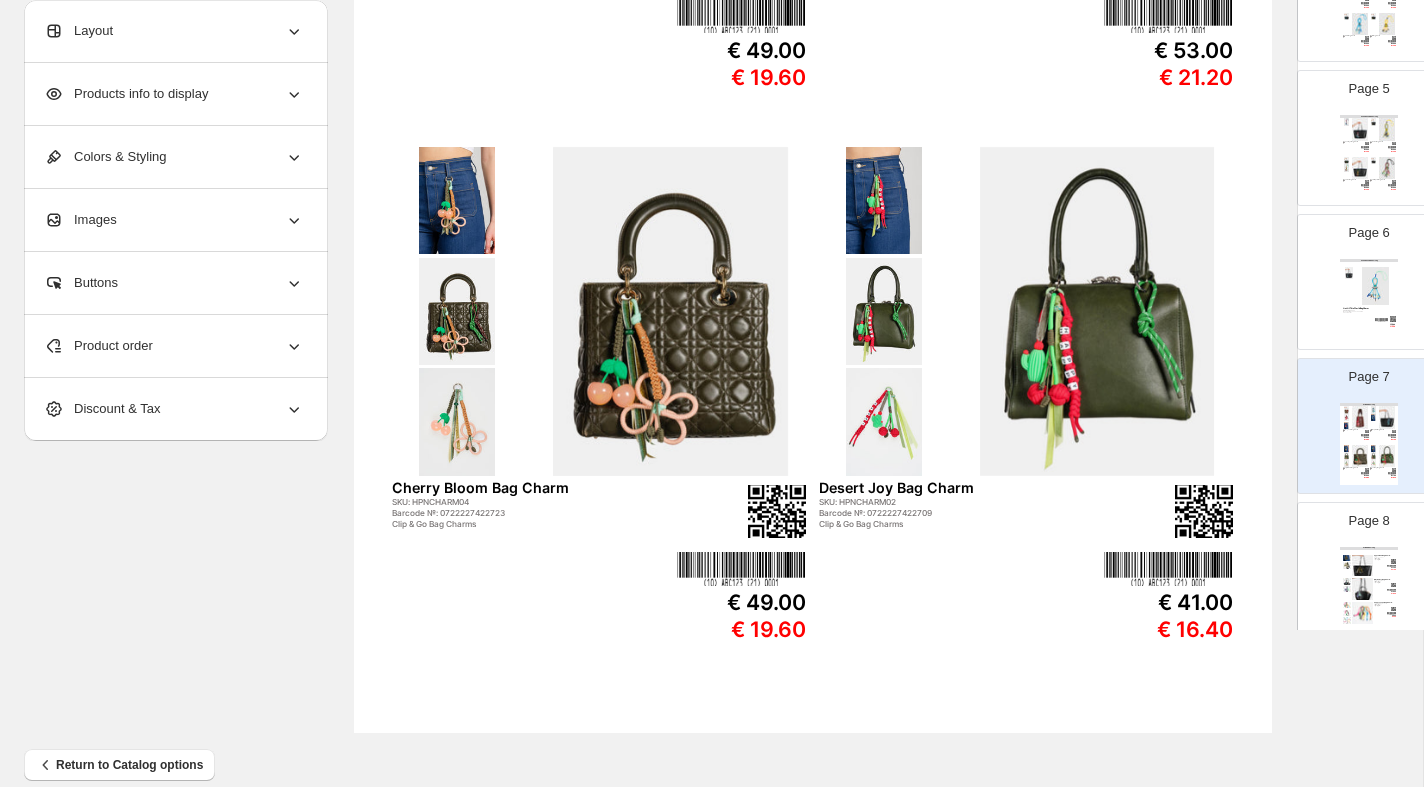 scroll, scrollTop: 638, scrollLeft: 0, axis: vertical 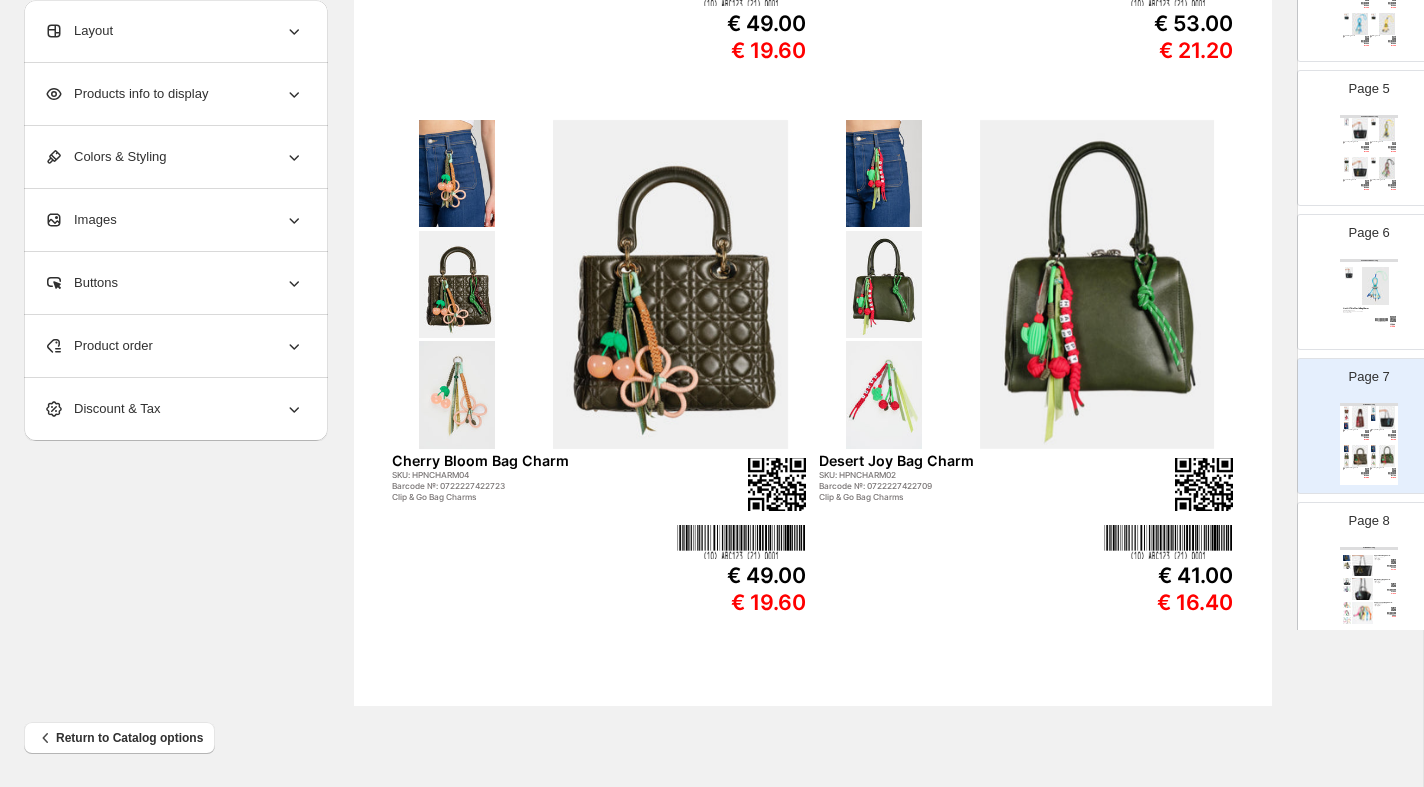 click at bounding box center (1347, 565) 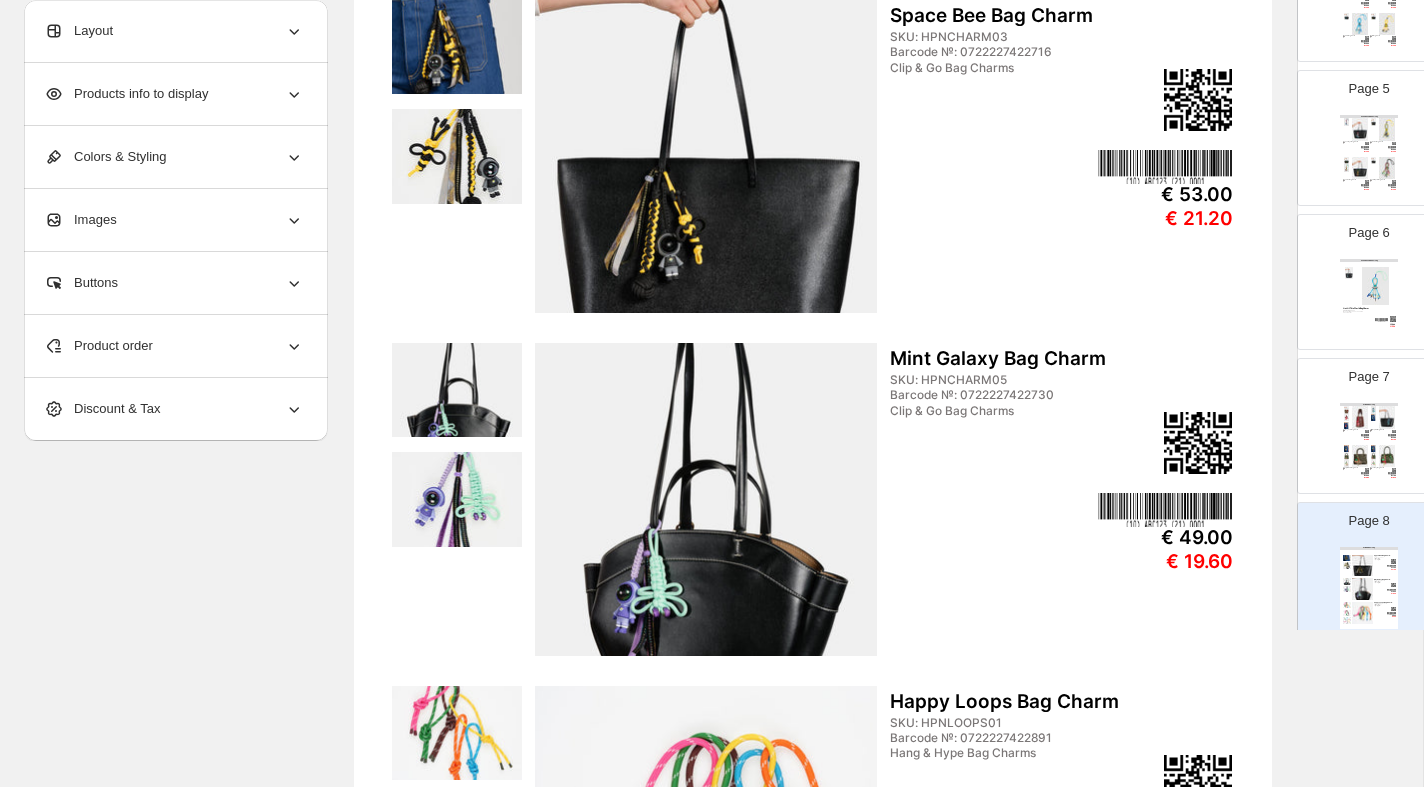 scroll, scrollTop: 0, scrollLeft: 0, axis: both 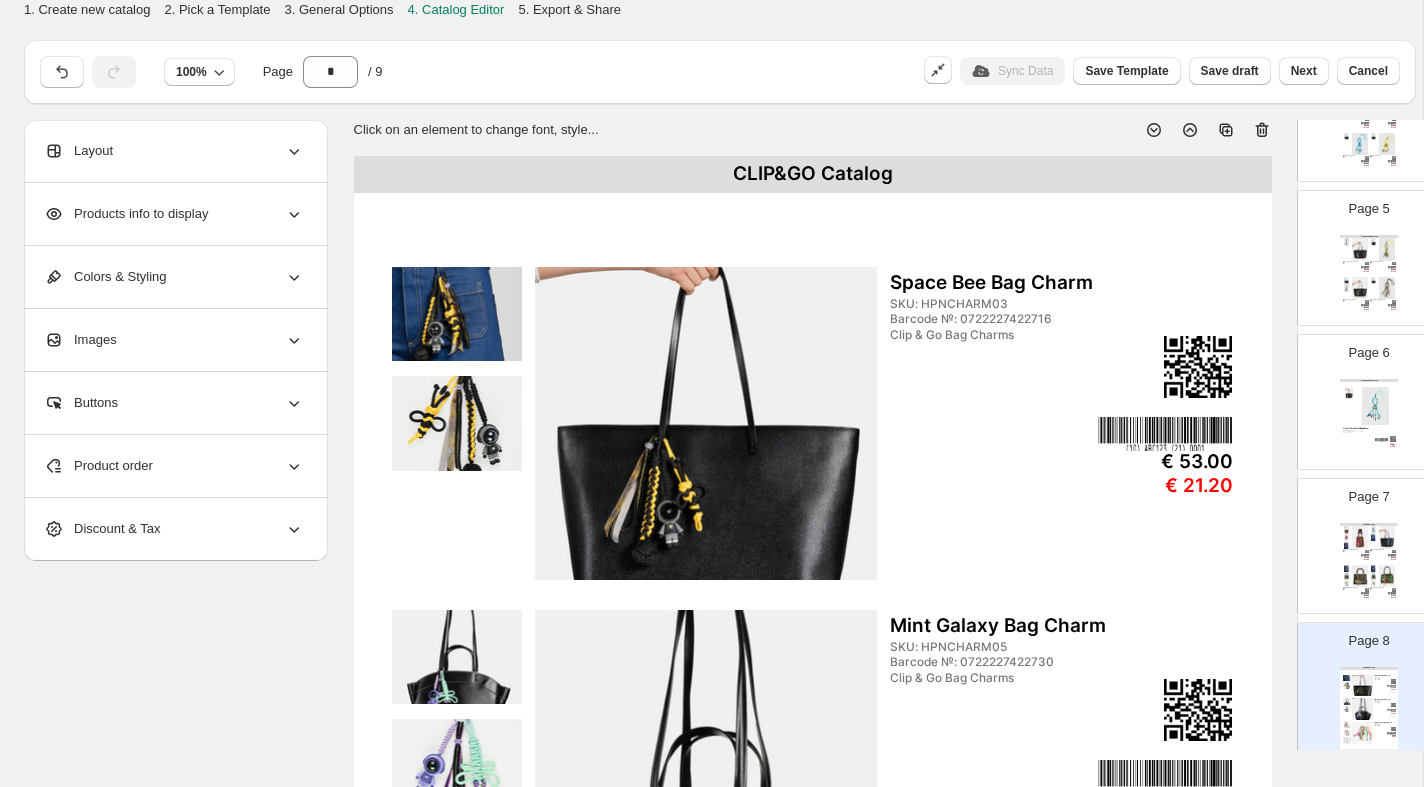 click at bounding box center [706, 423] 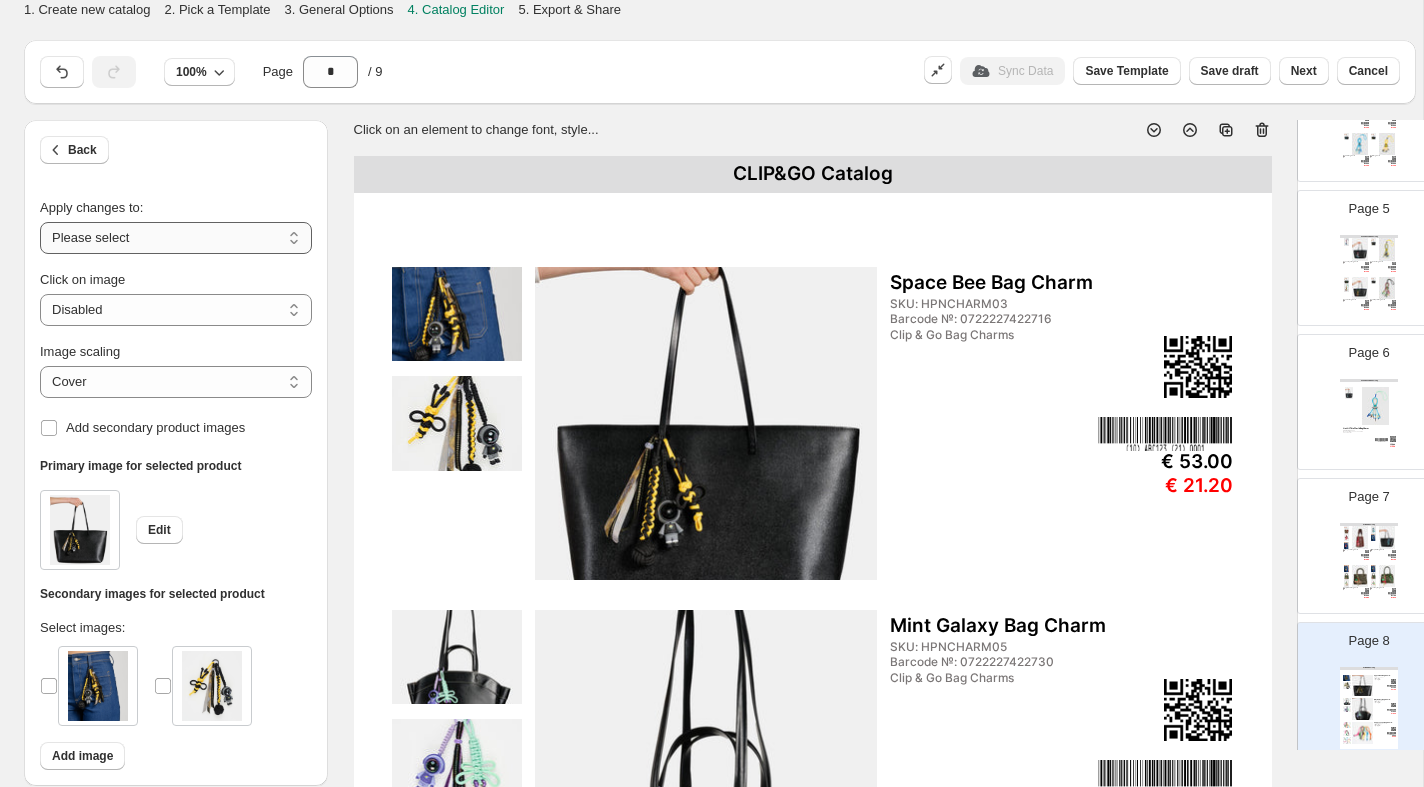 click on "**********" at bounding box center [176, 238] 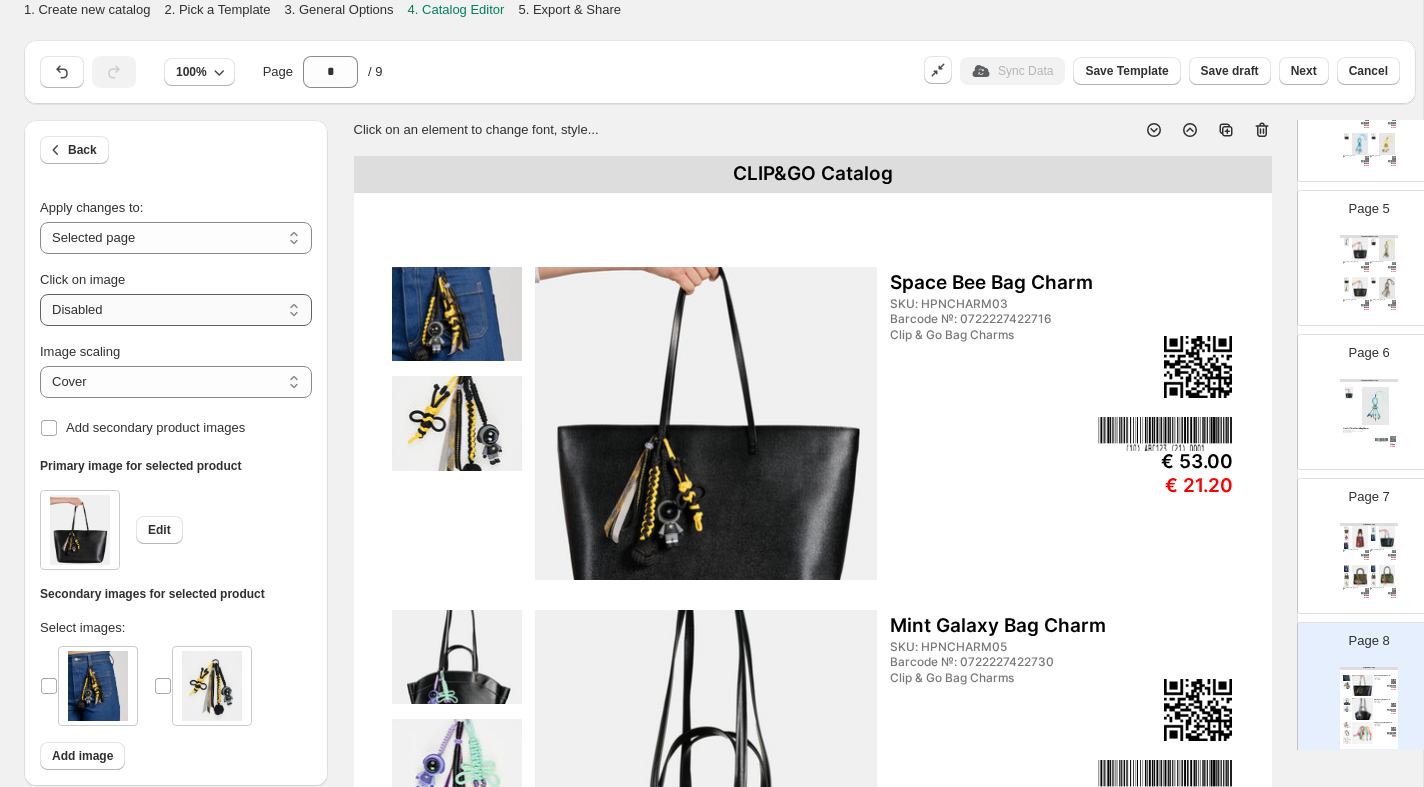 click on "**********" at bounding box center [176, 310] 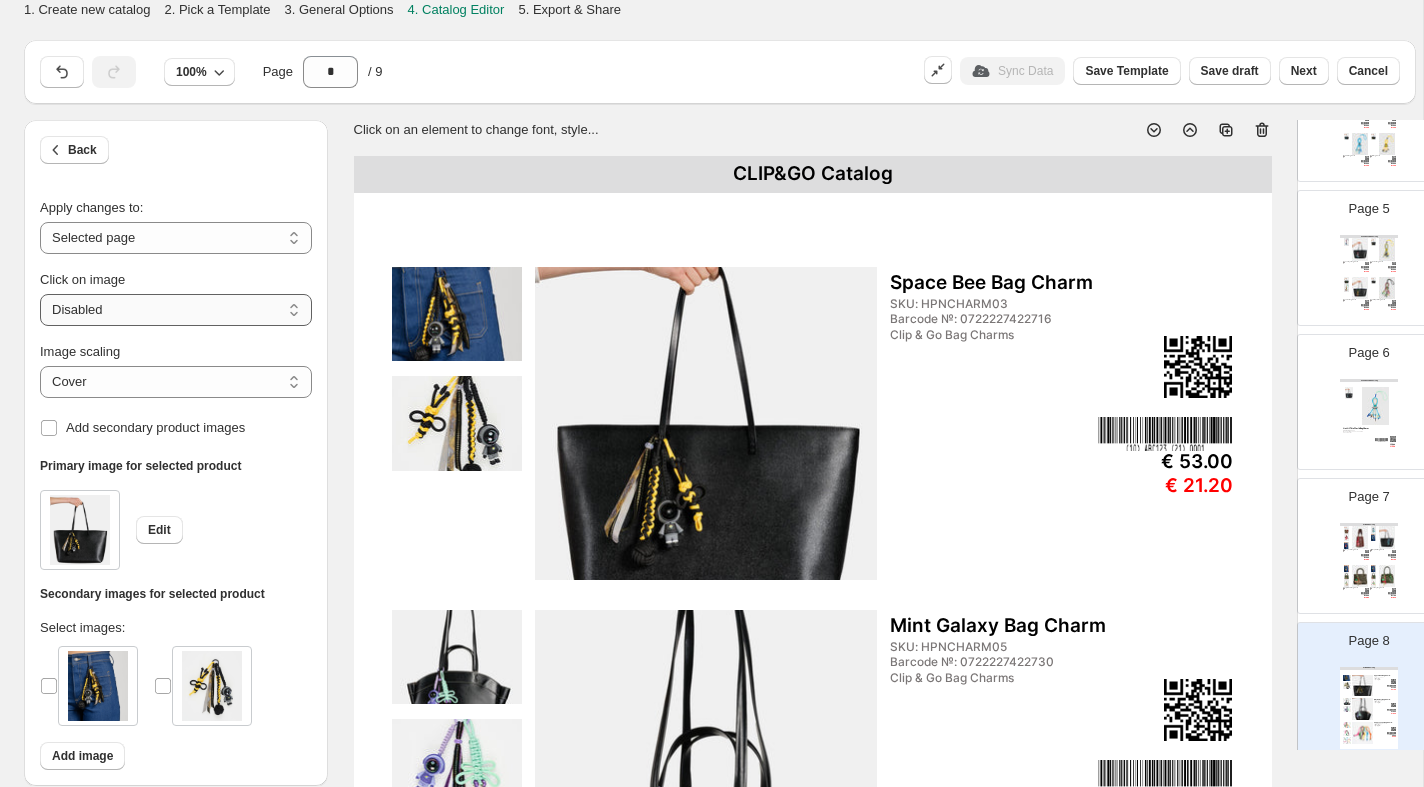 select on "**********" 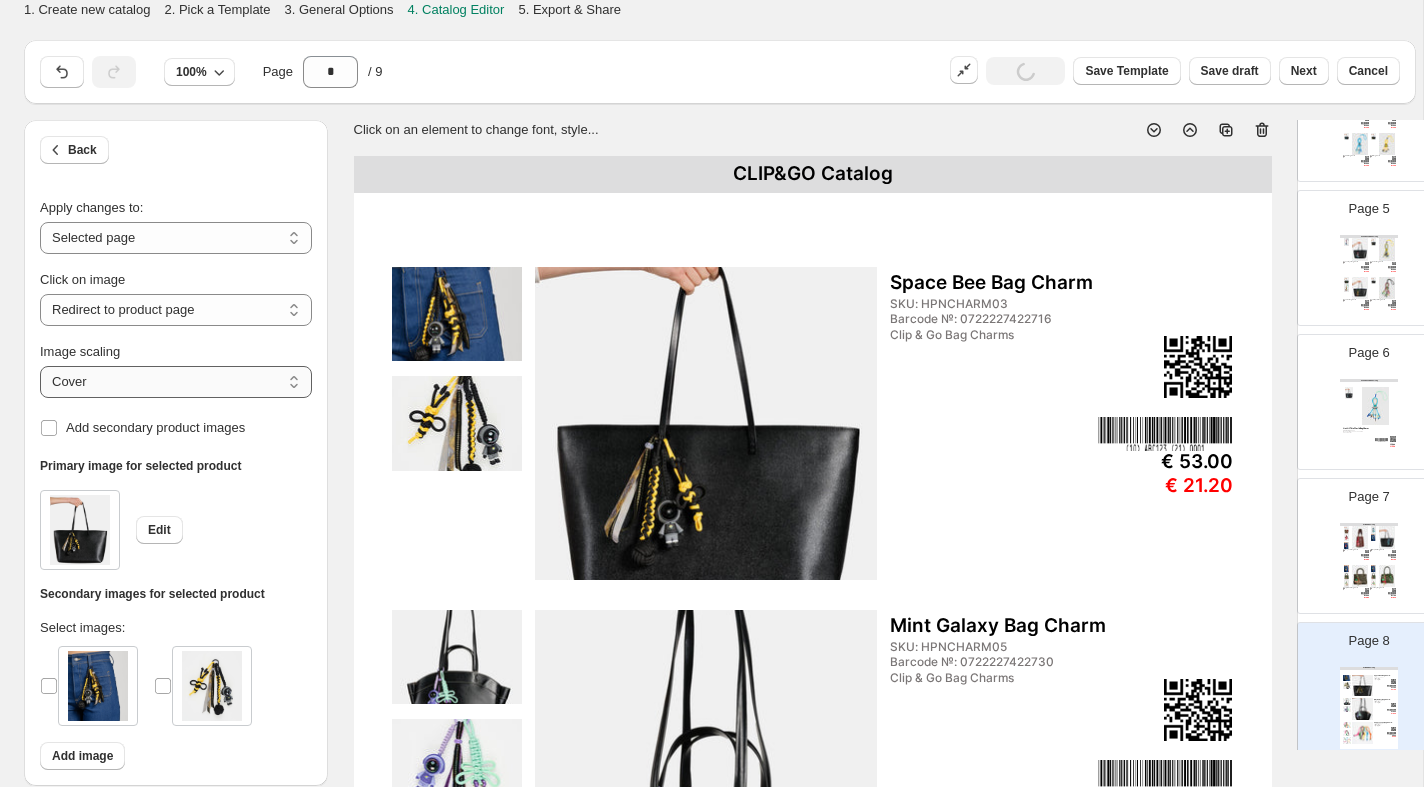 click on "***** *******" at bounding box center [176, 382] 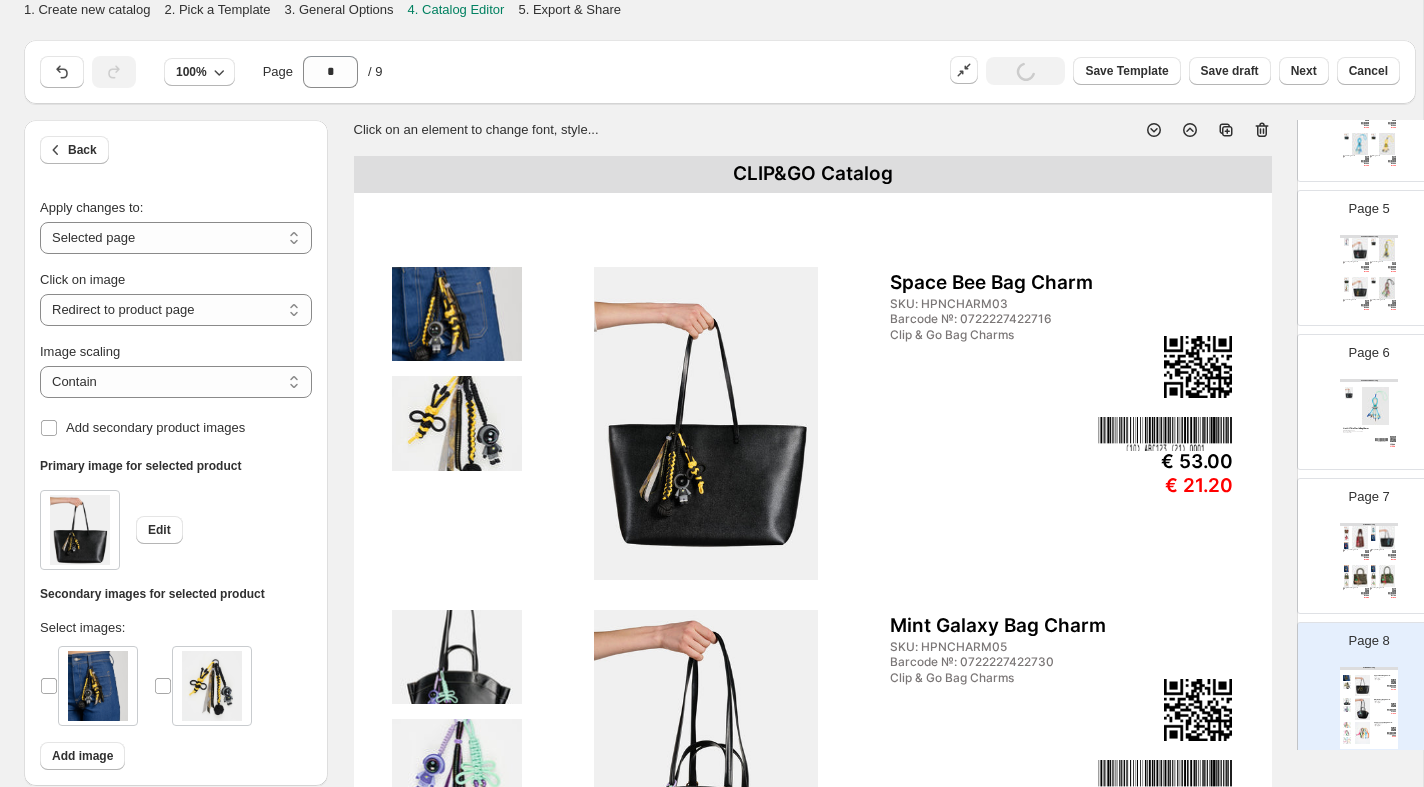 click at bounding box center [456, 314] 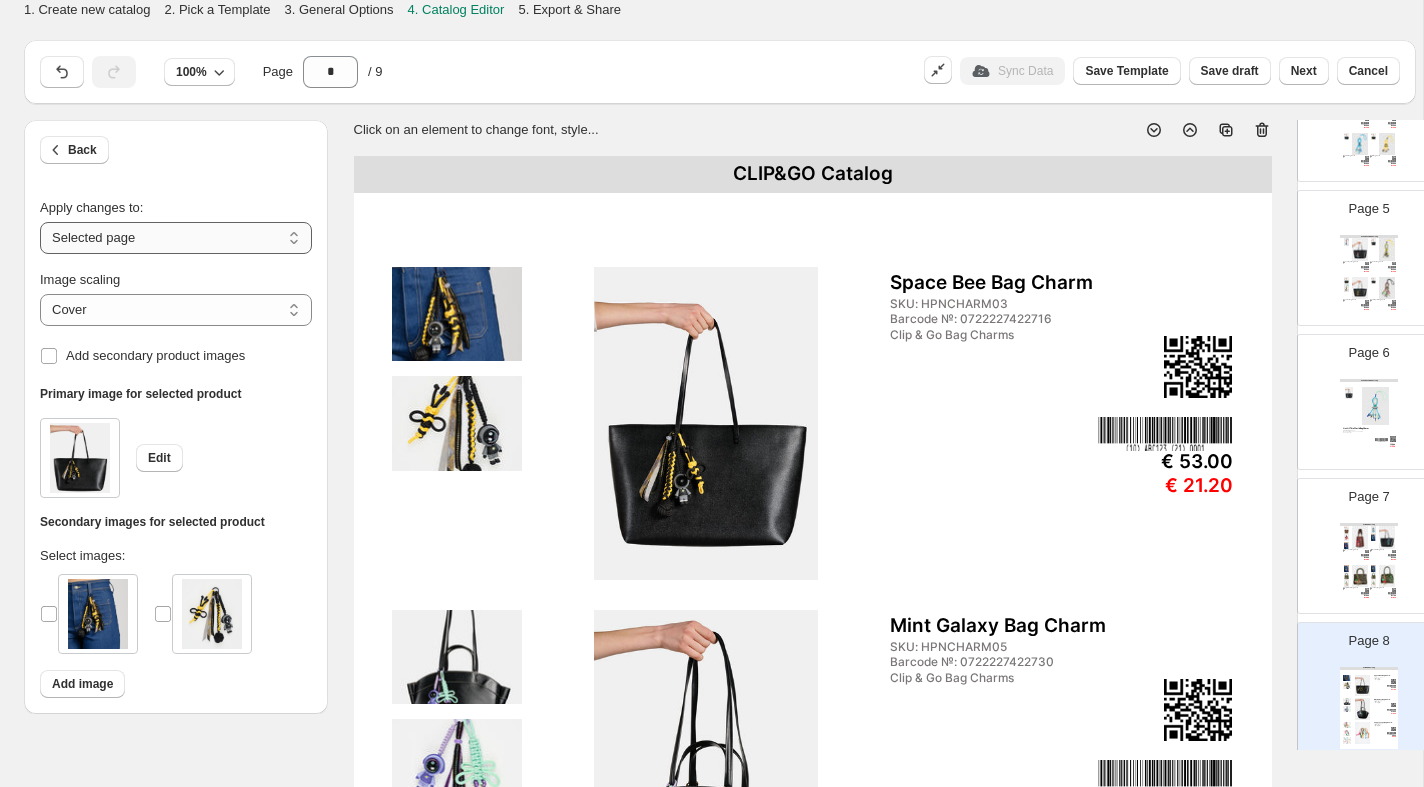 click on "**********" at bounding box center (176, 238) 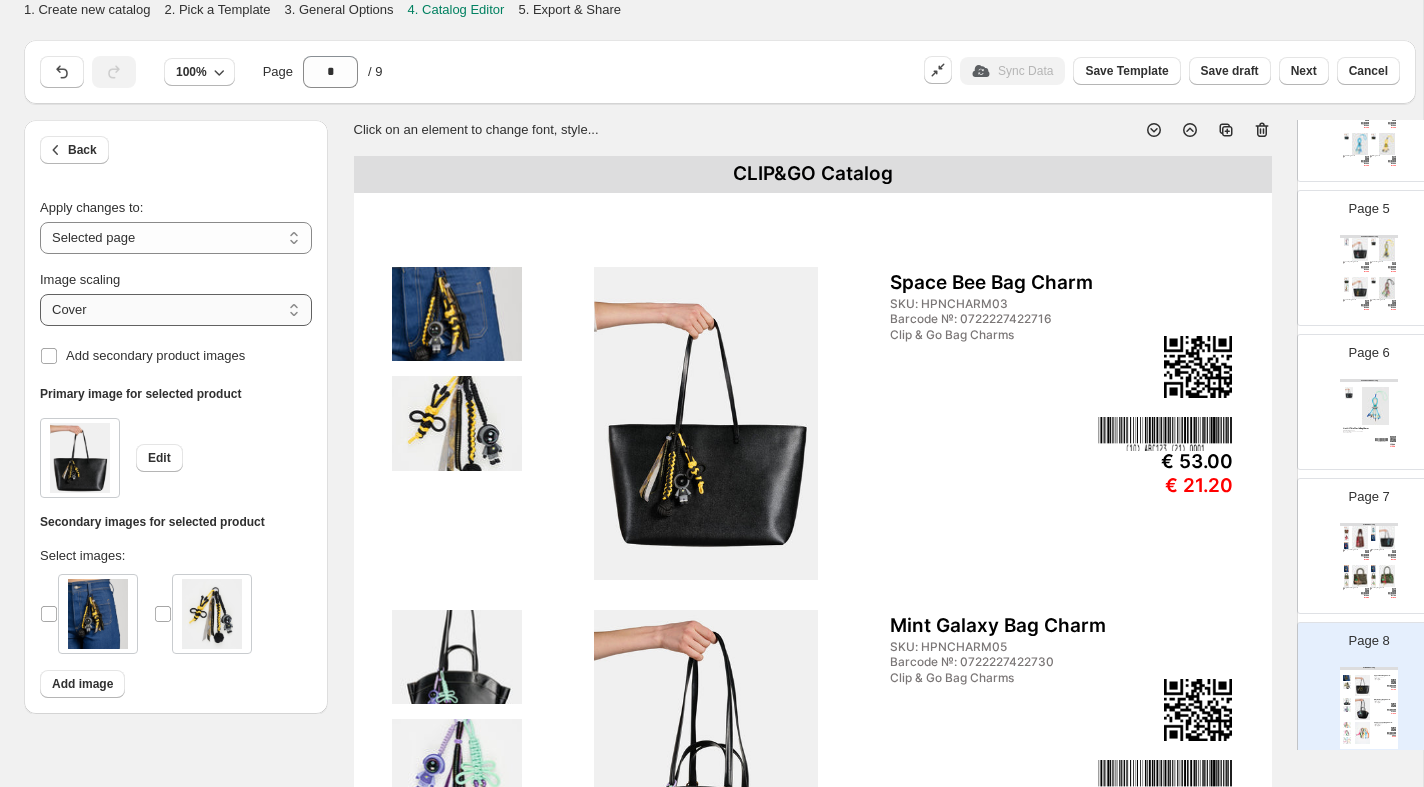 click on "***** *******" at bounding box center (176, 310) 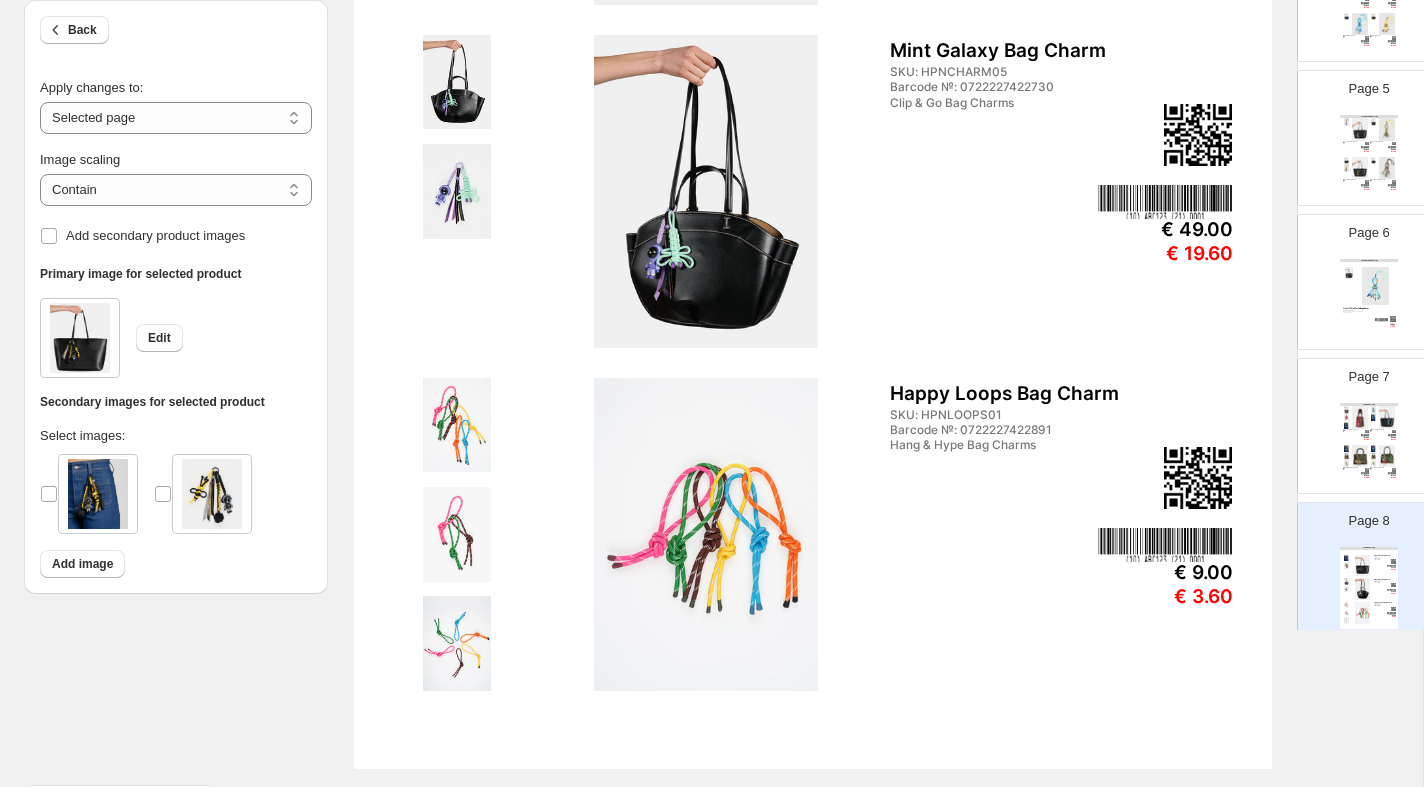 scroll, scrollTop: 638, scrollLeft: 0, axis: vertical 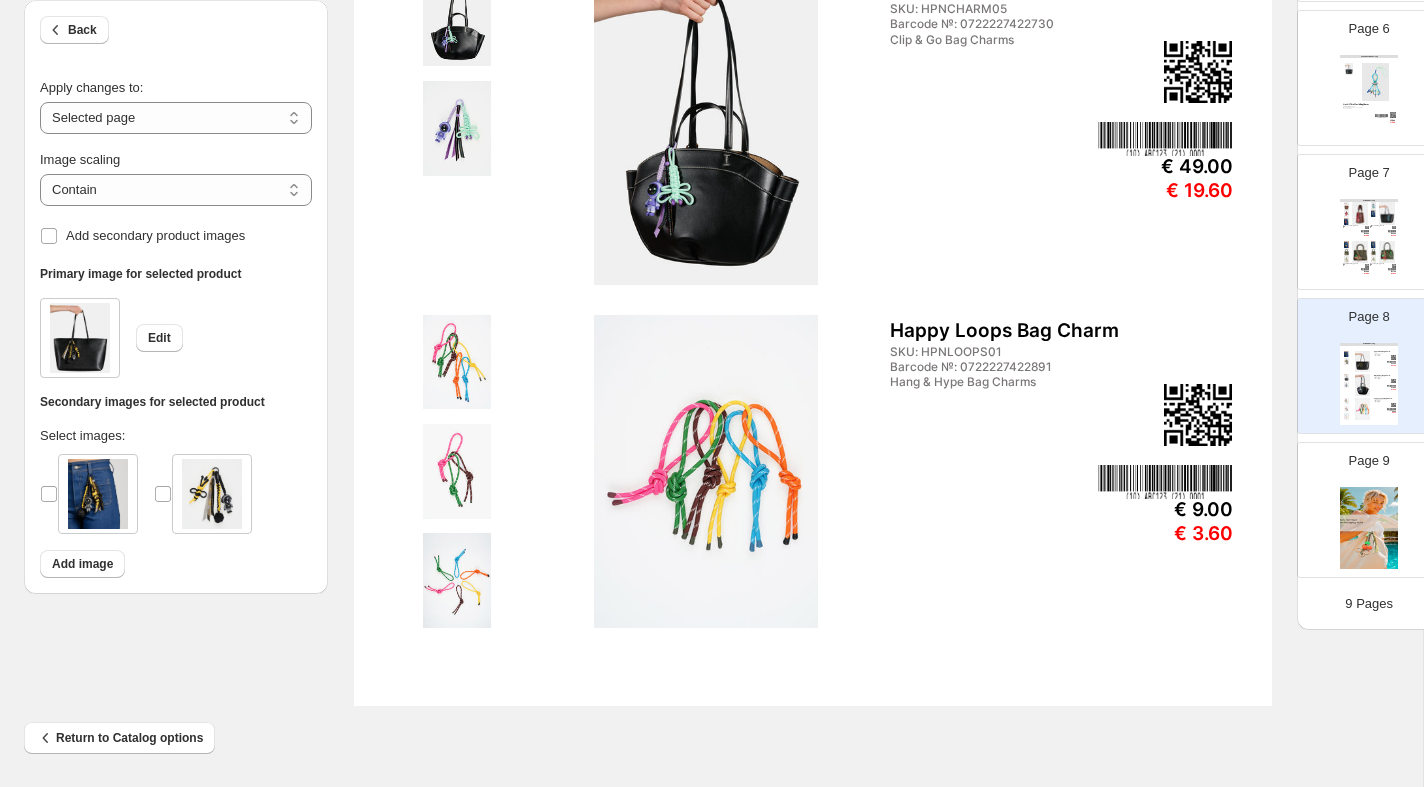 click at bounding box center (1369, 528) 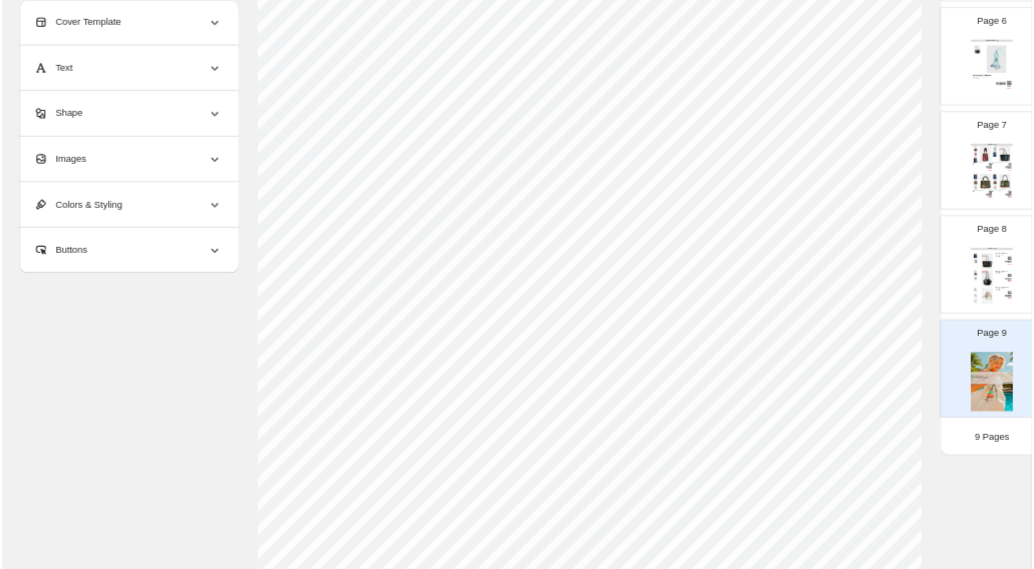 scroll, scrollTop: 0, scrollLeft: 0, axis: both 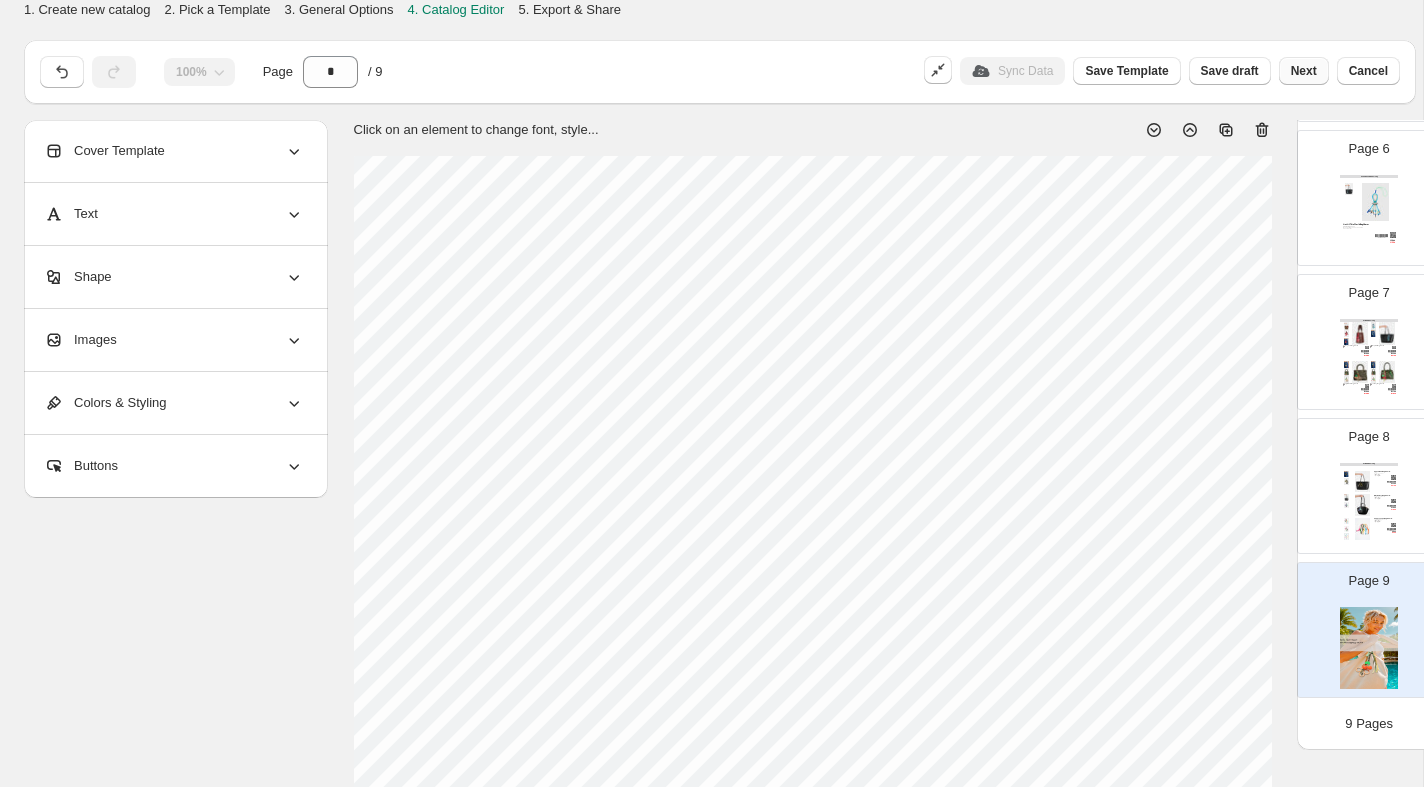 click on "Next" at bounding box center (1304, 71) 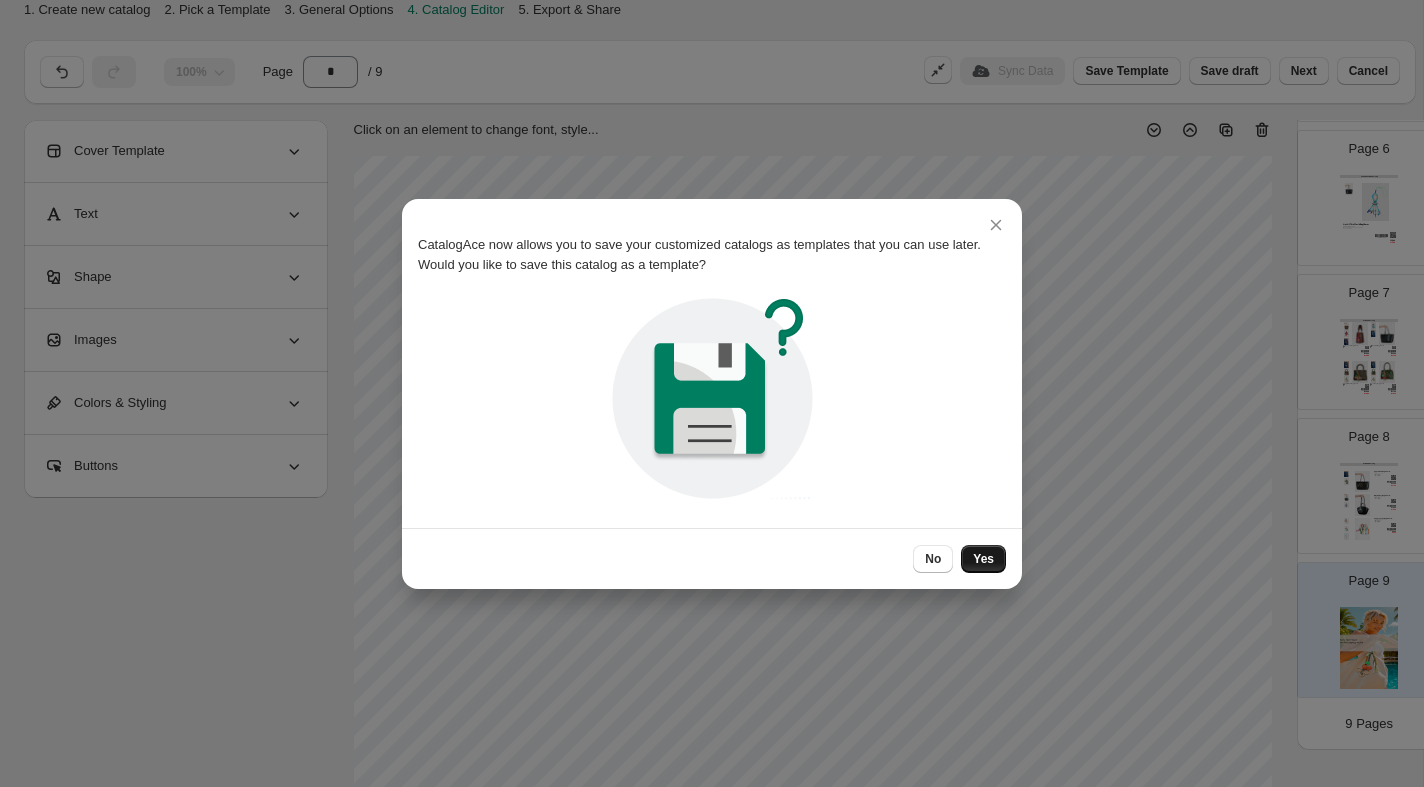 click on "Yes" at bounding box center [983, 559] 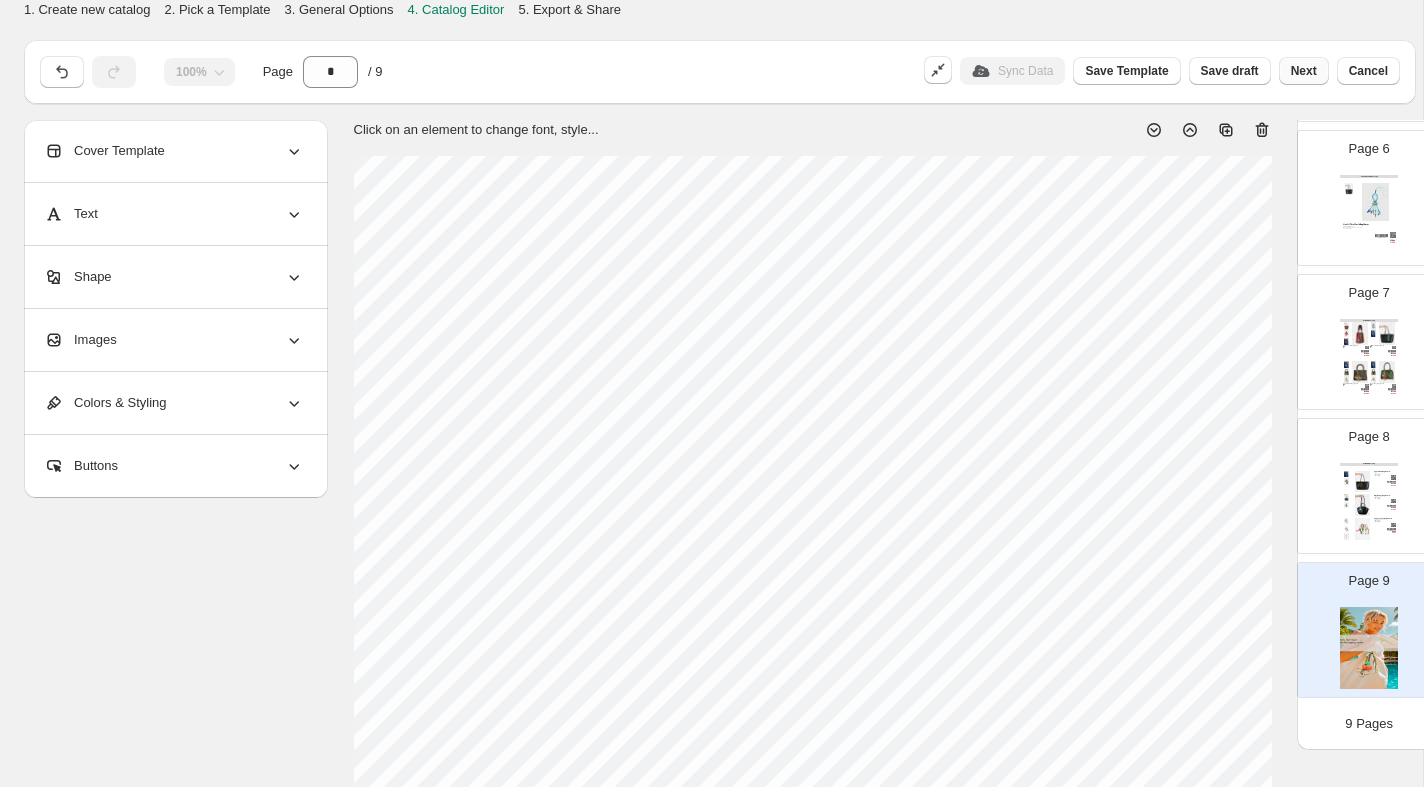 click on "Next" at bounding box center (1304, 71) 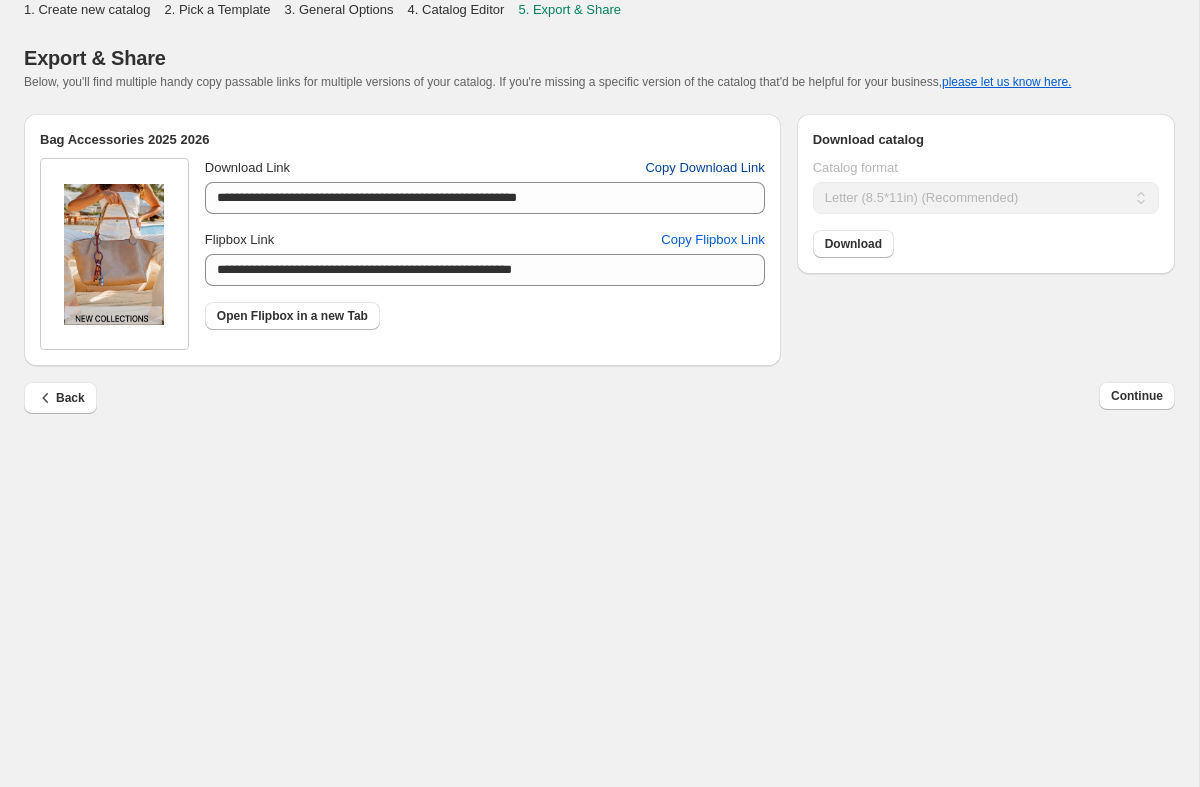 click on "Copy Download Link" at bounding box center [704, 168] 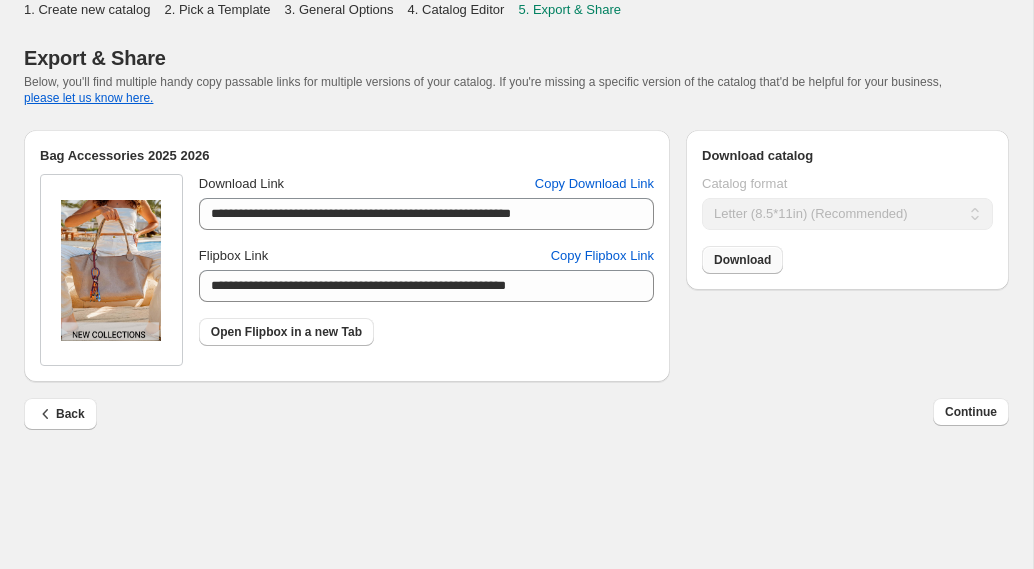 click on "Download" at bounding box center [742, 260] 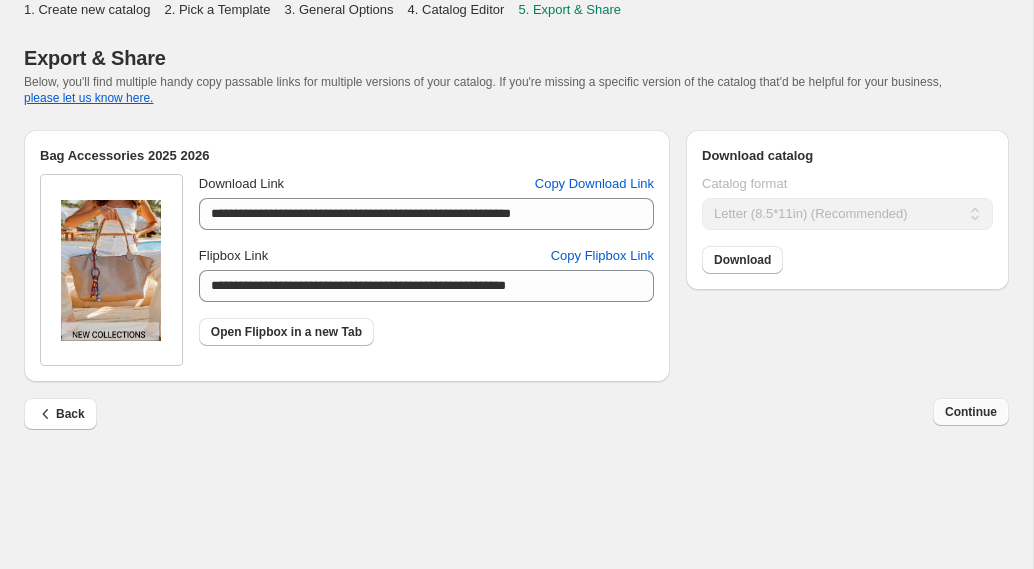 click on "Continue" at bounding box center (971, 412) 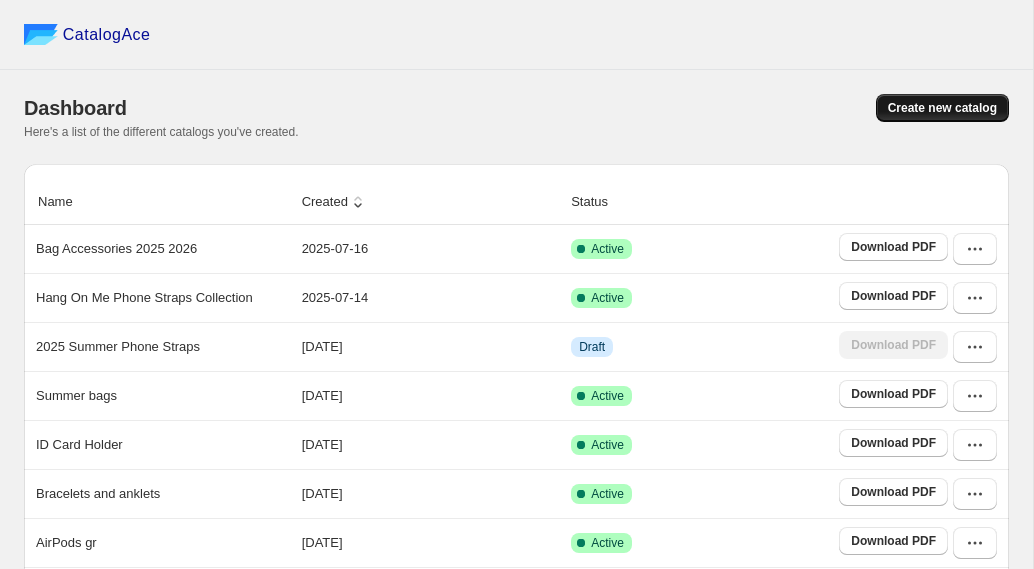 click on "Create new catalog" at bounding box center [942, 108] 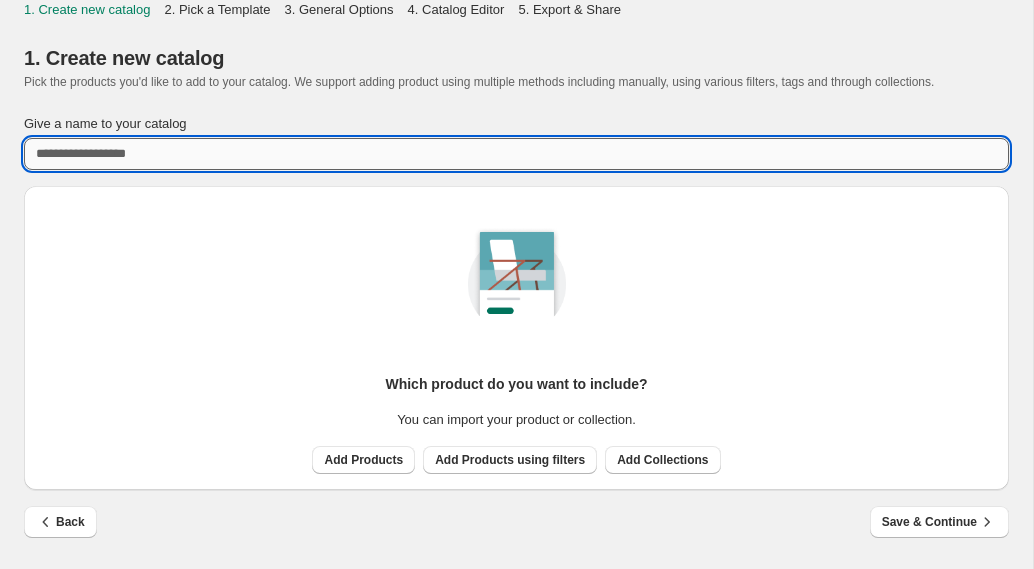 click on "Give a name to your catalog" at bounding box center (516, 154) 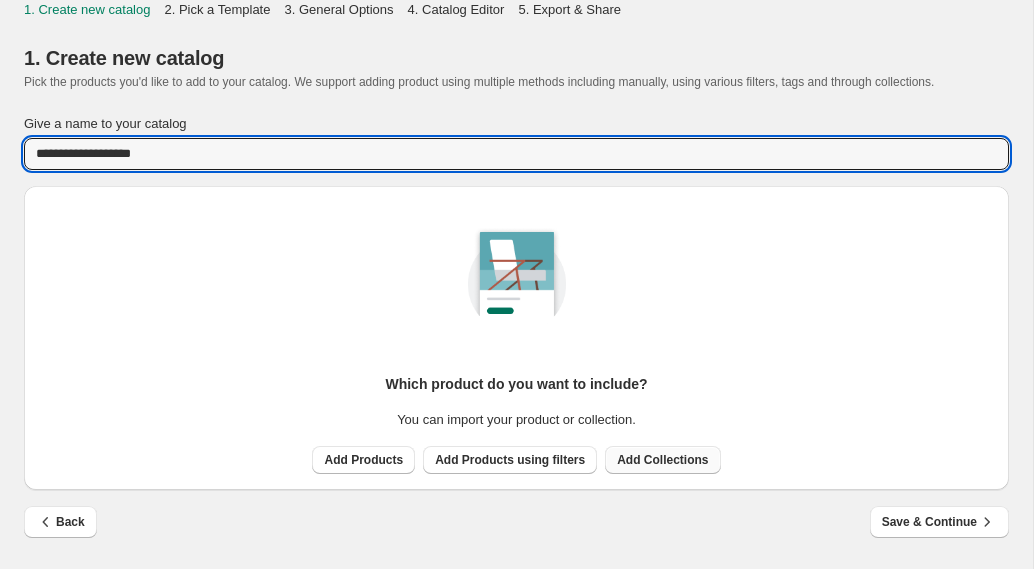 type on "**********" 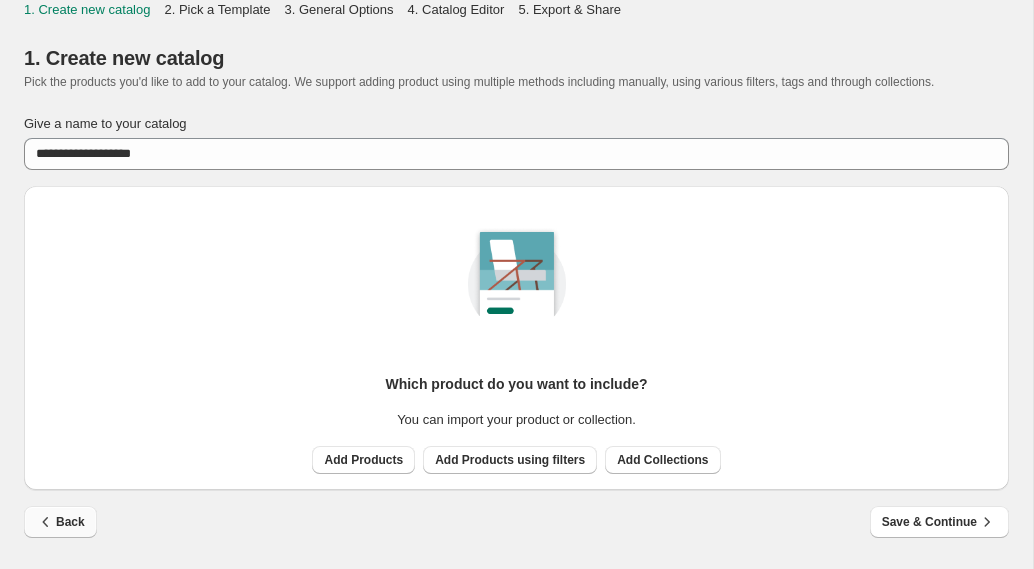 click 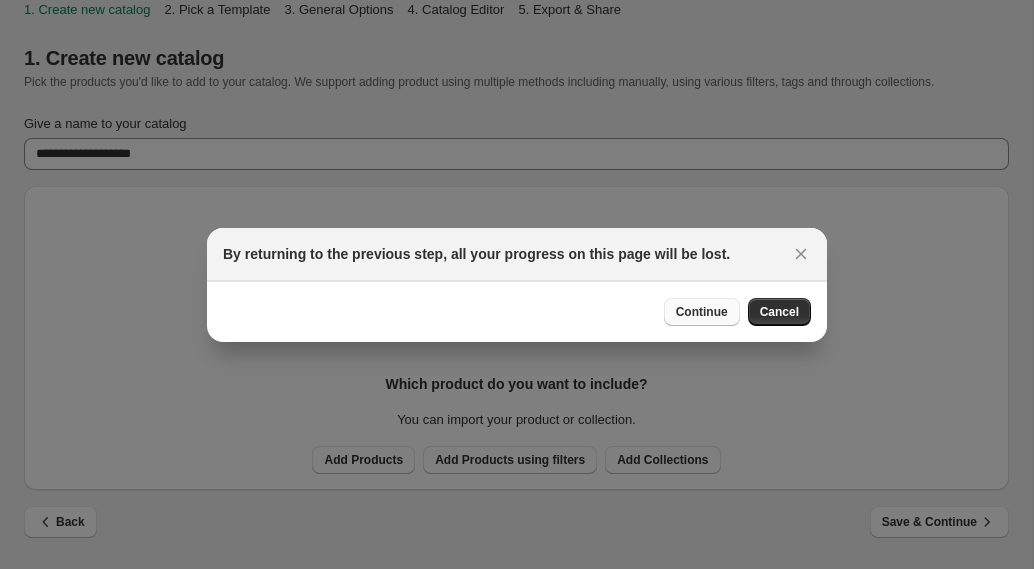 click on "Continue" at bounding box center (702, 312) 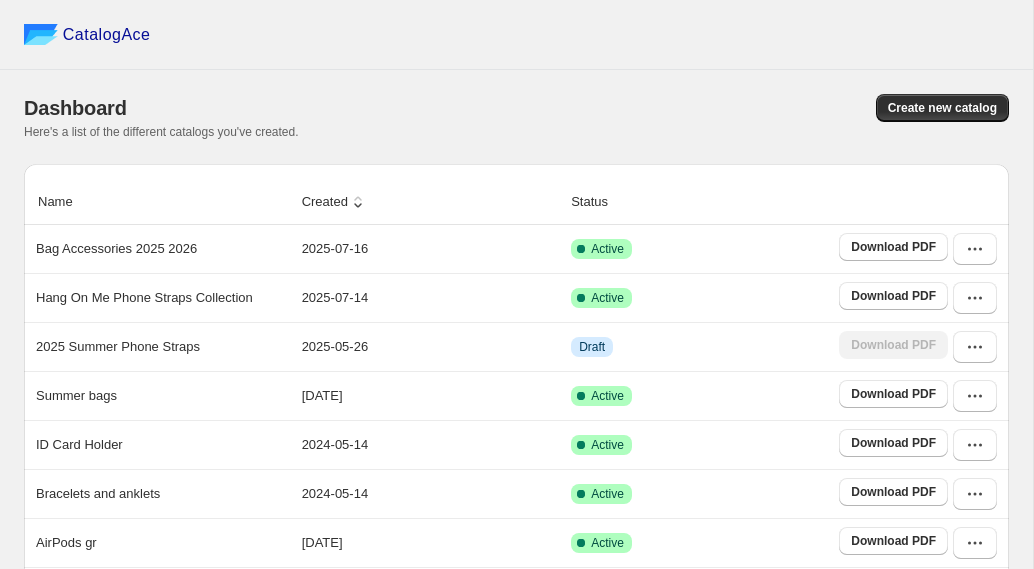 scroll, scrollTop: 0, scrollLeft: 0, axis: both 